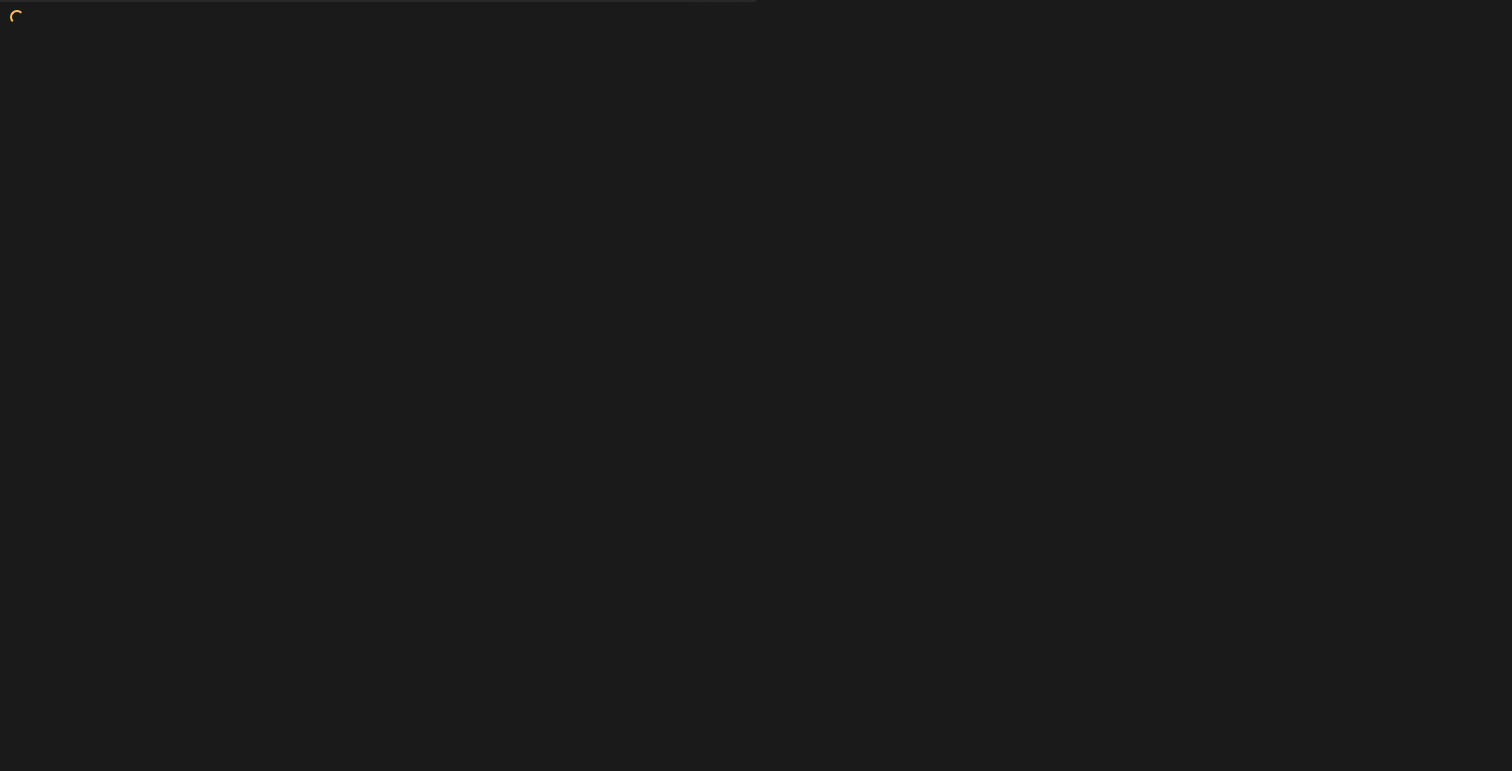 scroll, scrollTop: 0, scrollLeft: 0, axis: both 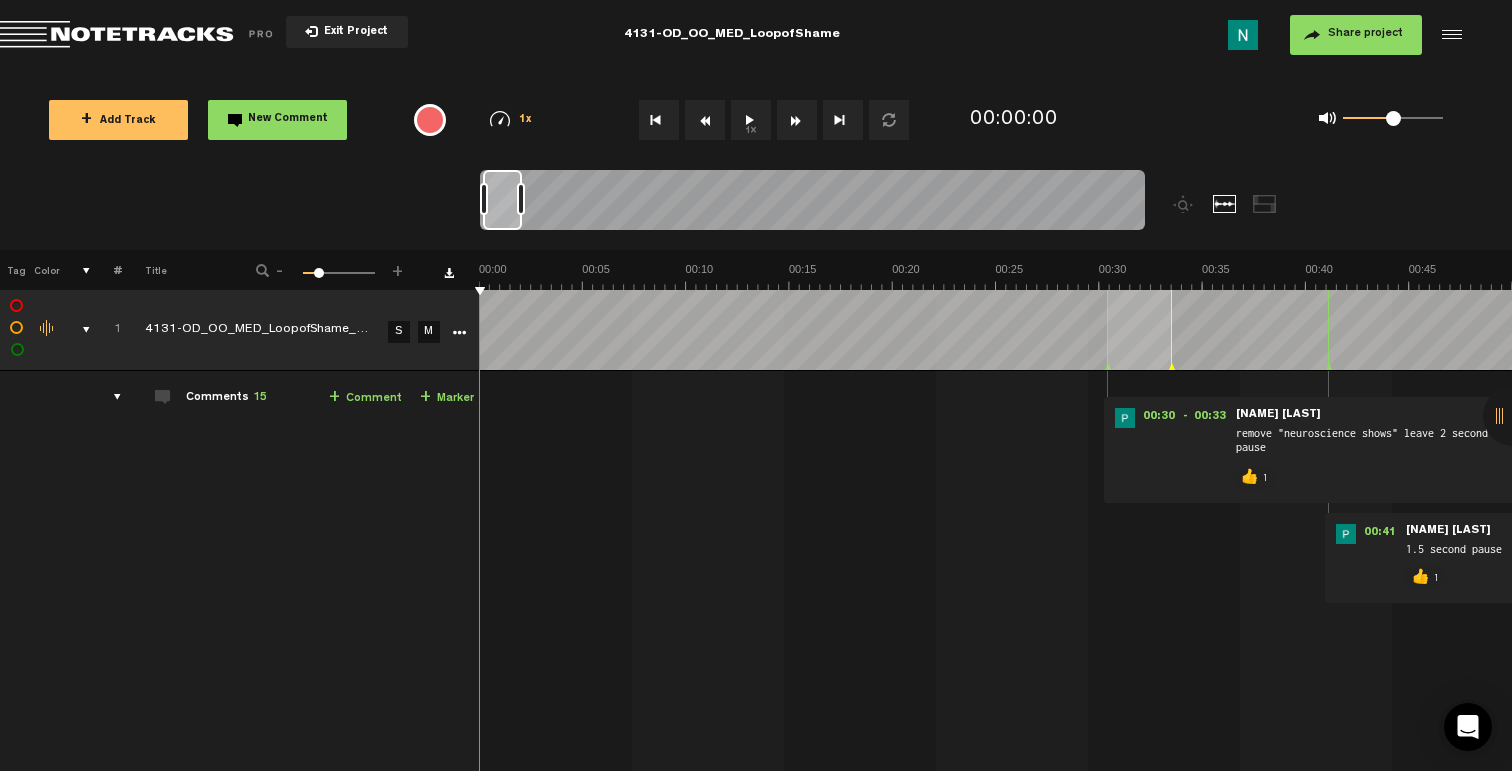 click at bounding box center [78, 330] 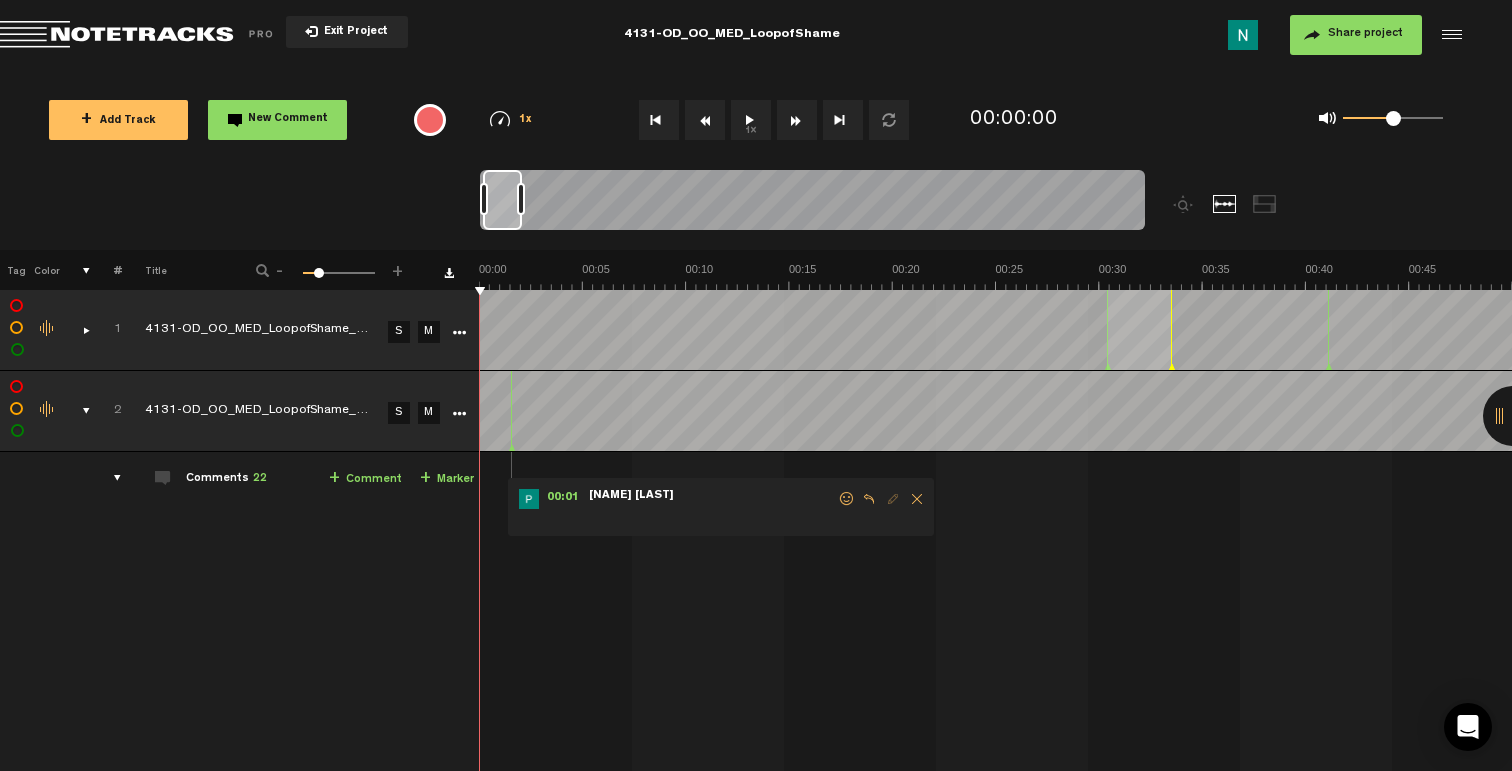 click at bounding box center (78, 411) 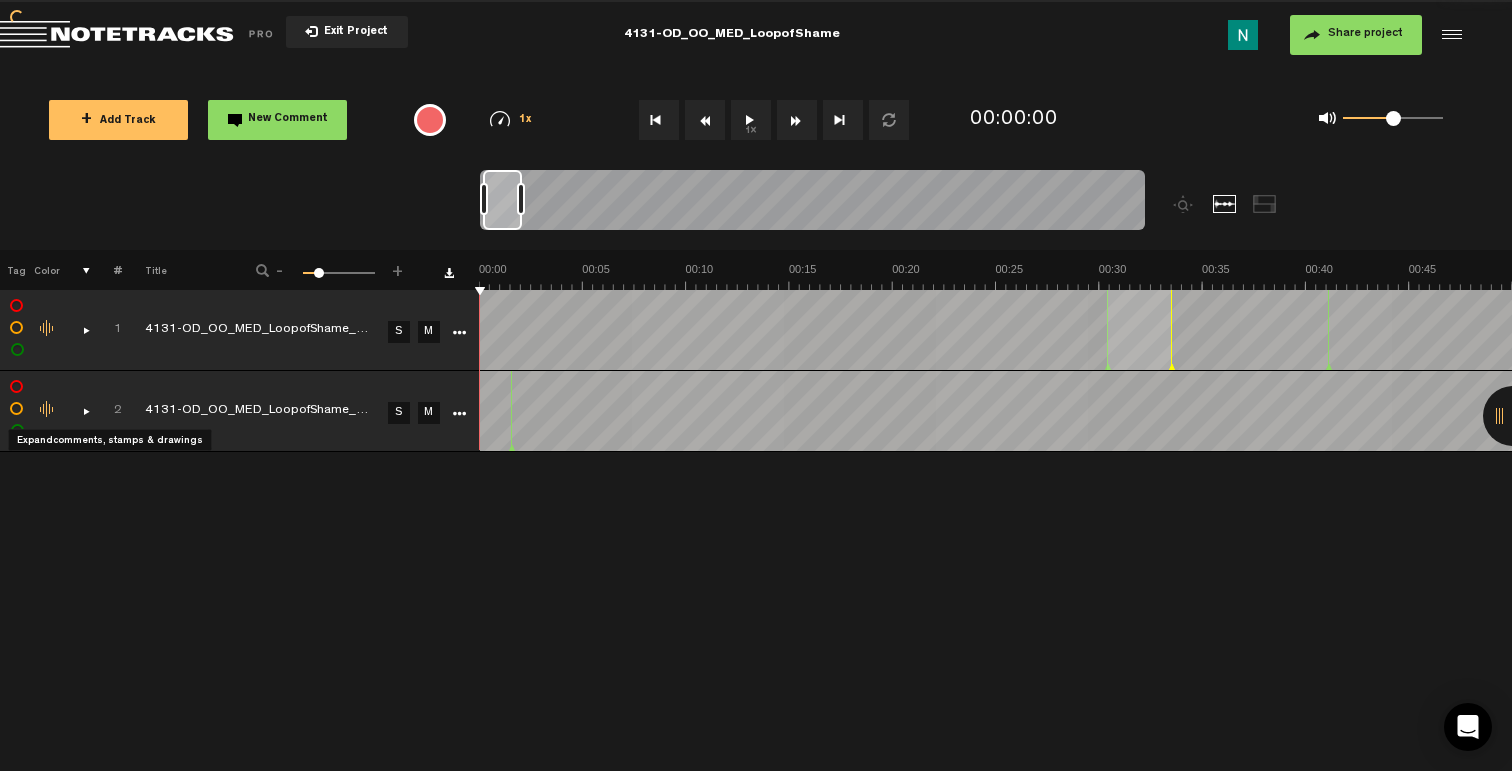 click at bounding box center [78, 411] 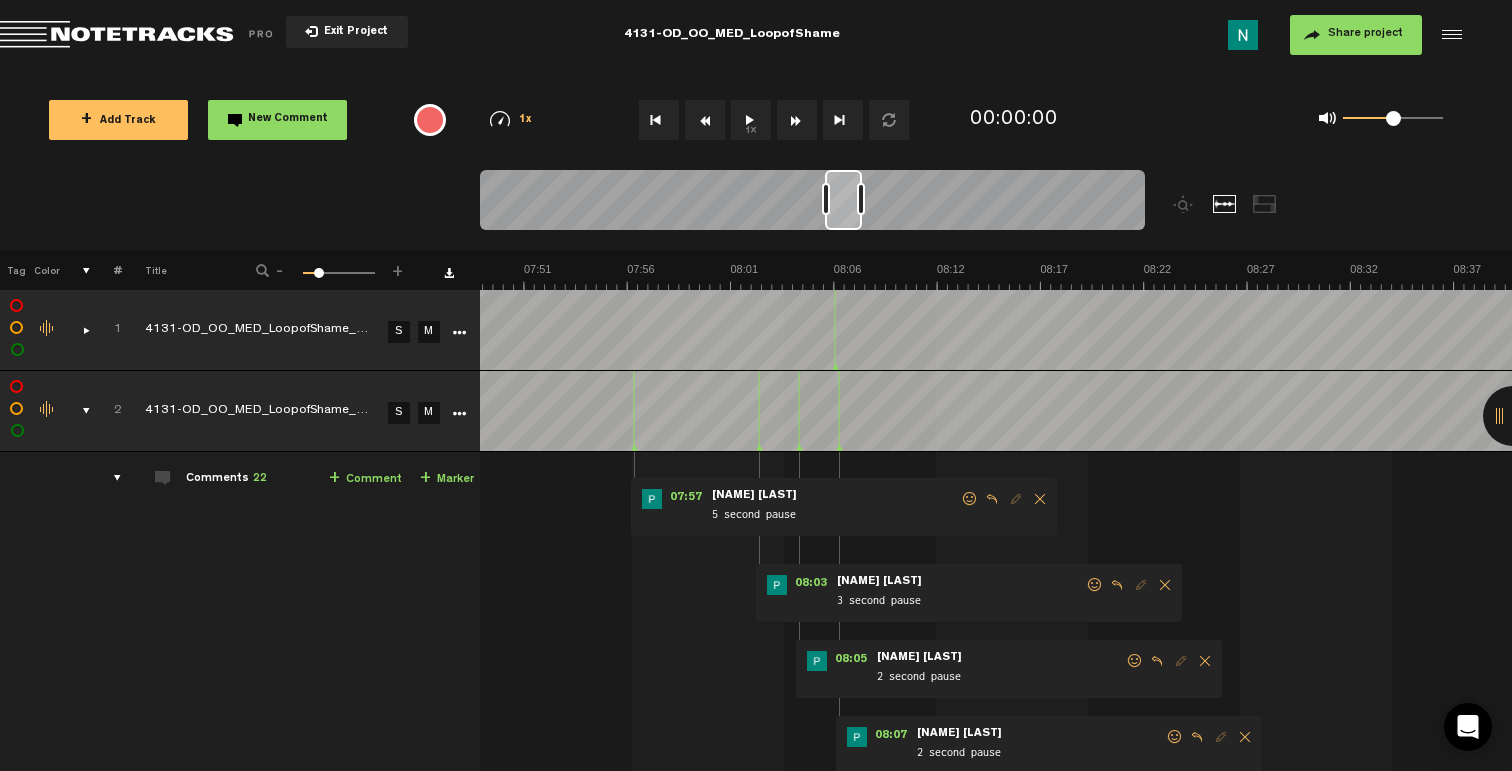scroll, scrollTop: 0, scrollLeft: 9870, axis: horizontal 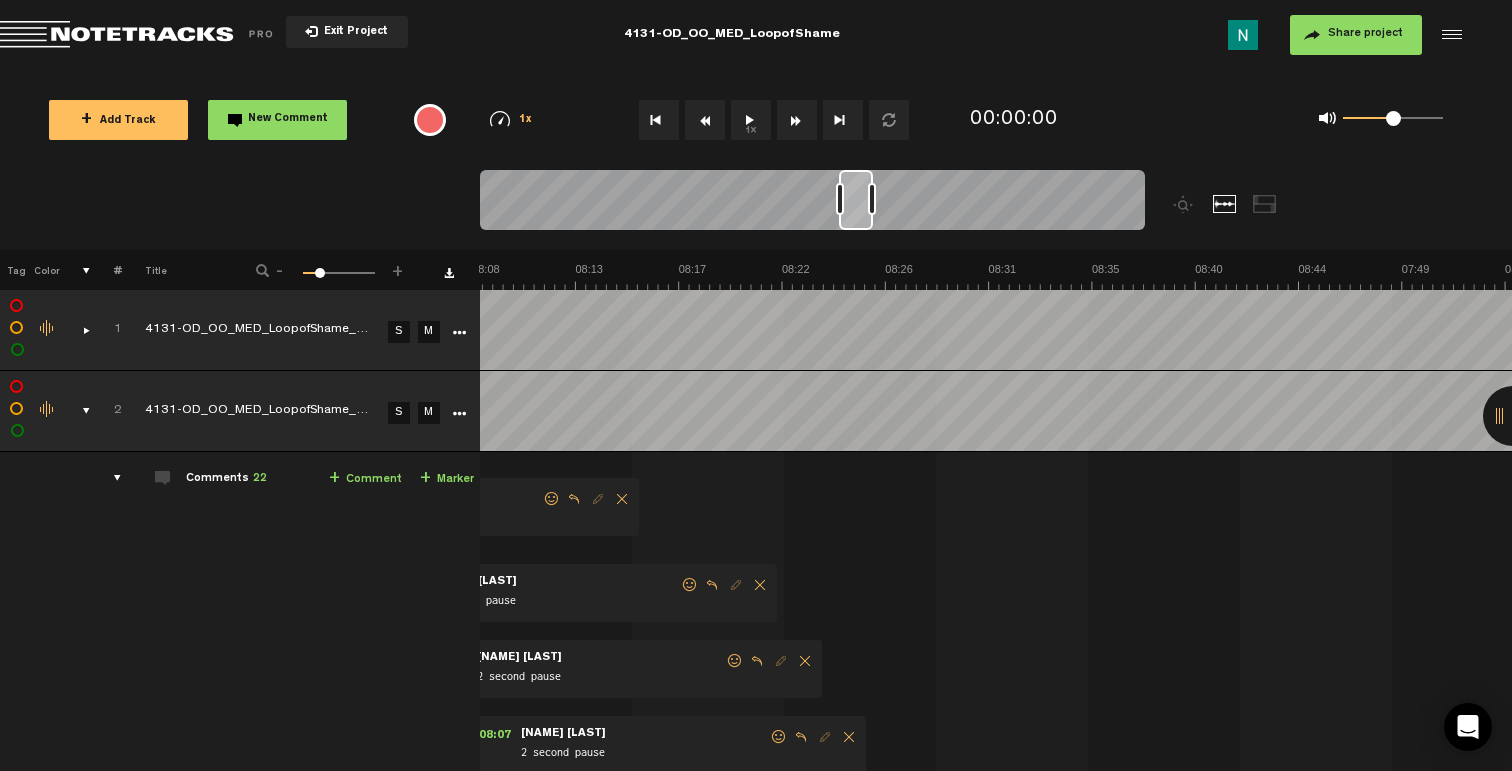 click at bounding box center [840, 199] 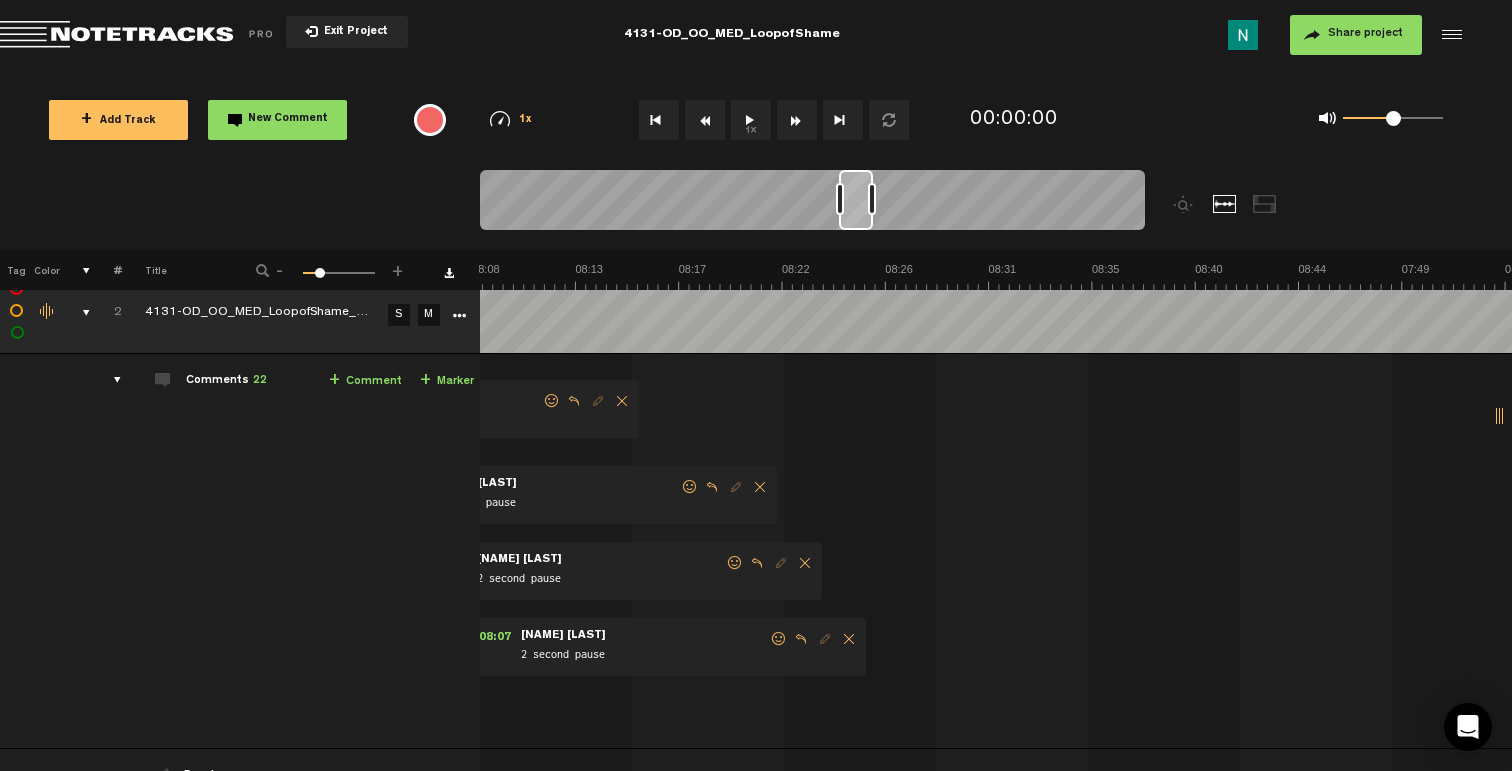 scroll, scrollTop: 85, scrollLeft: 0, axis: vertical 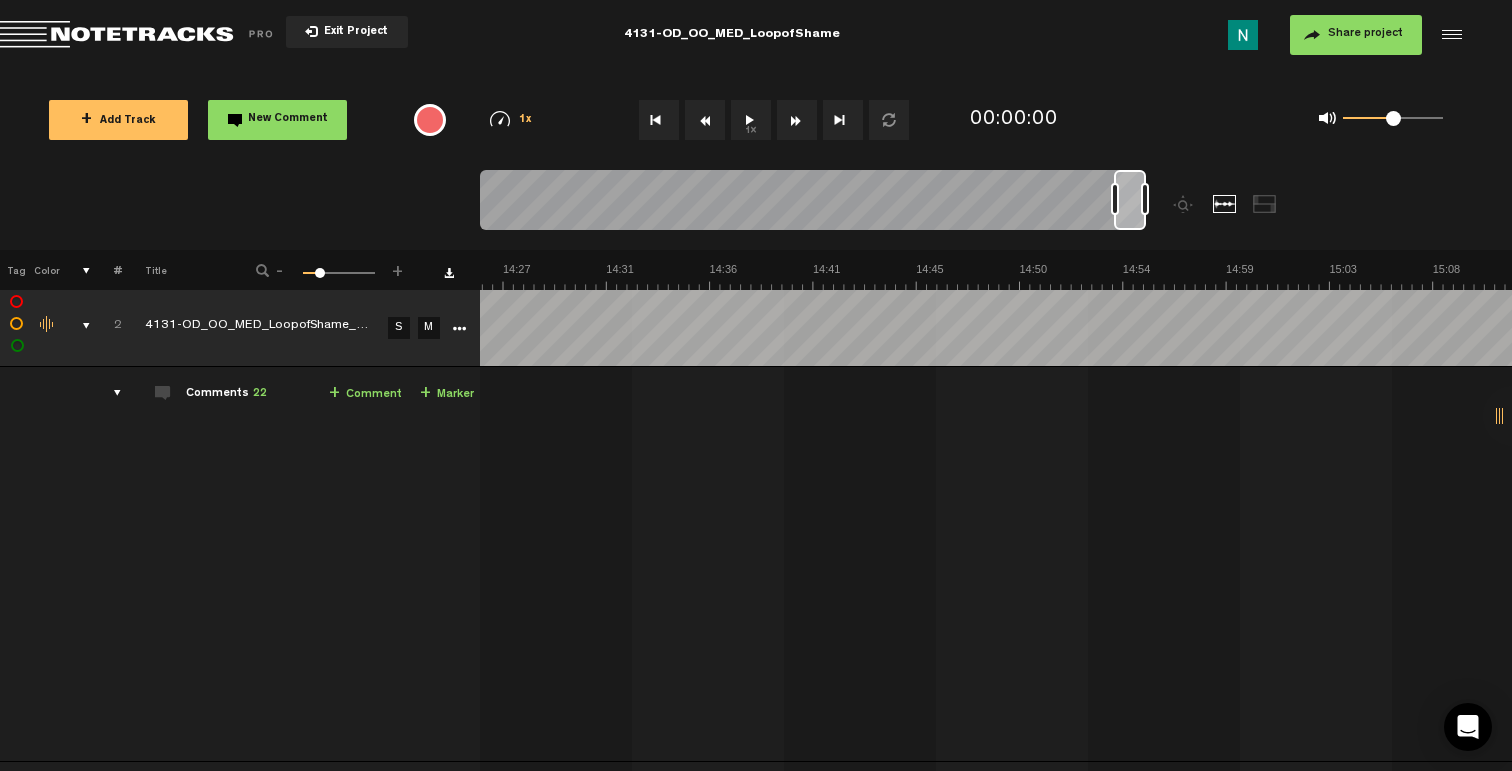 drag, startPoint x: 860, startPoint y: 222, endPoint x: 1138, endPoint y: 215, distance: 278.0881 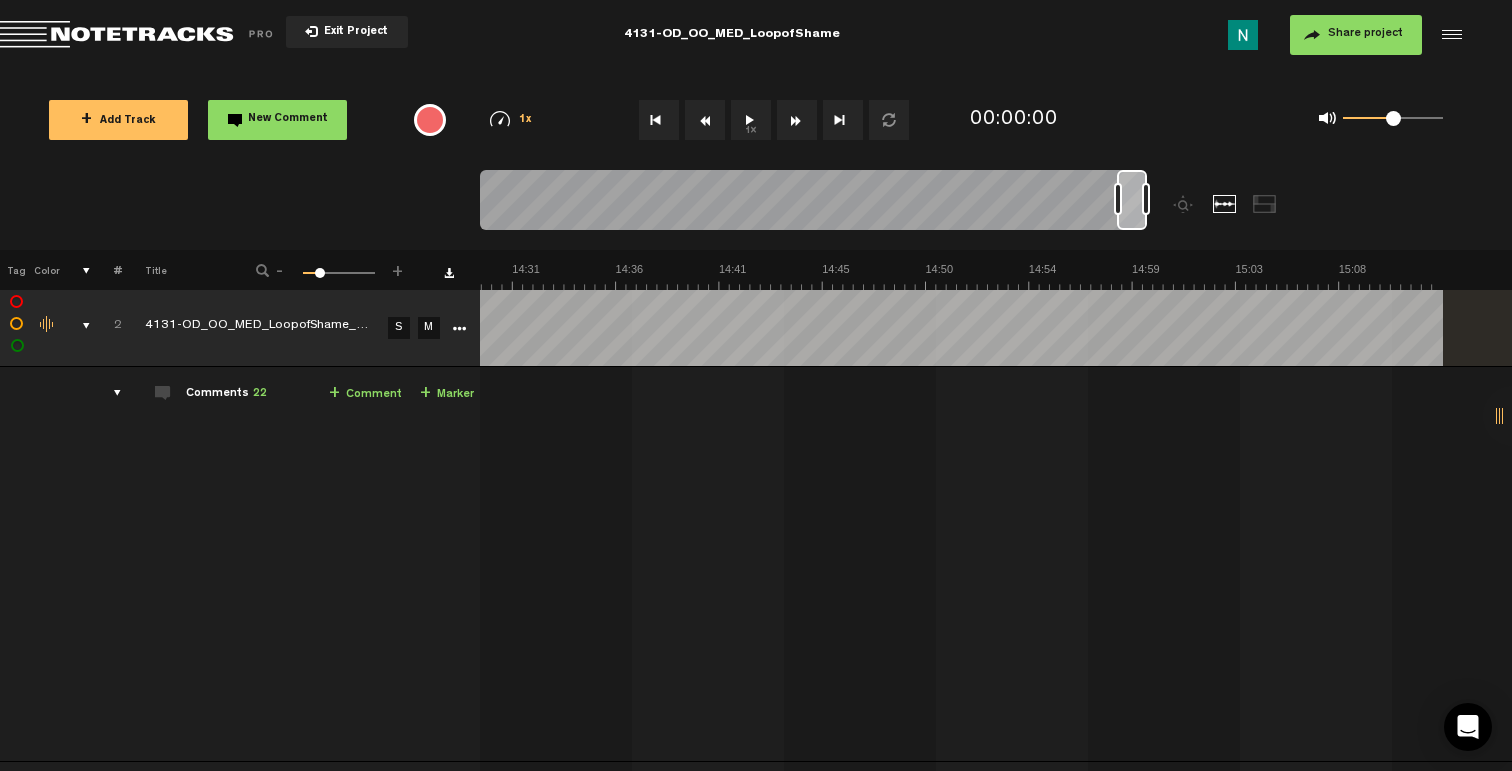 drag, startPoint x: 1125, startPoint y: 224, endPoint x: 1177, endPoint y: 223, distance: 52.009613 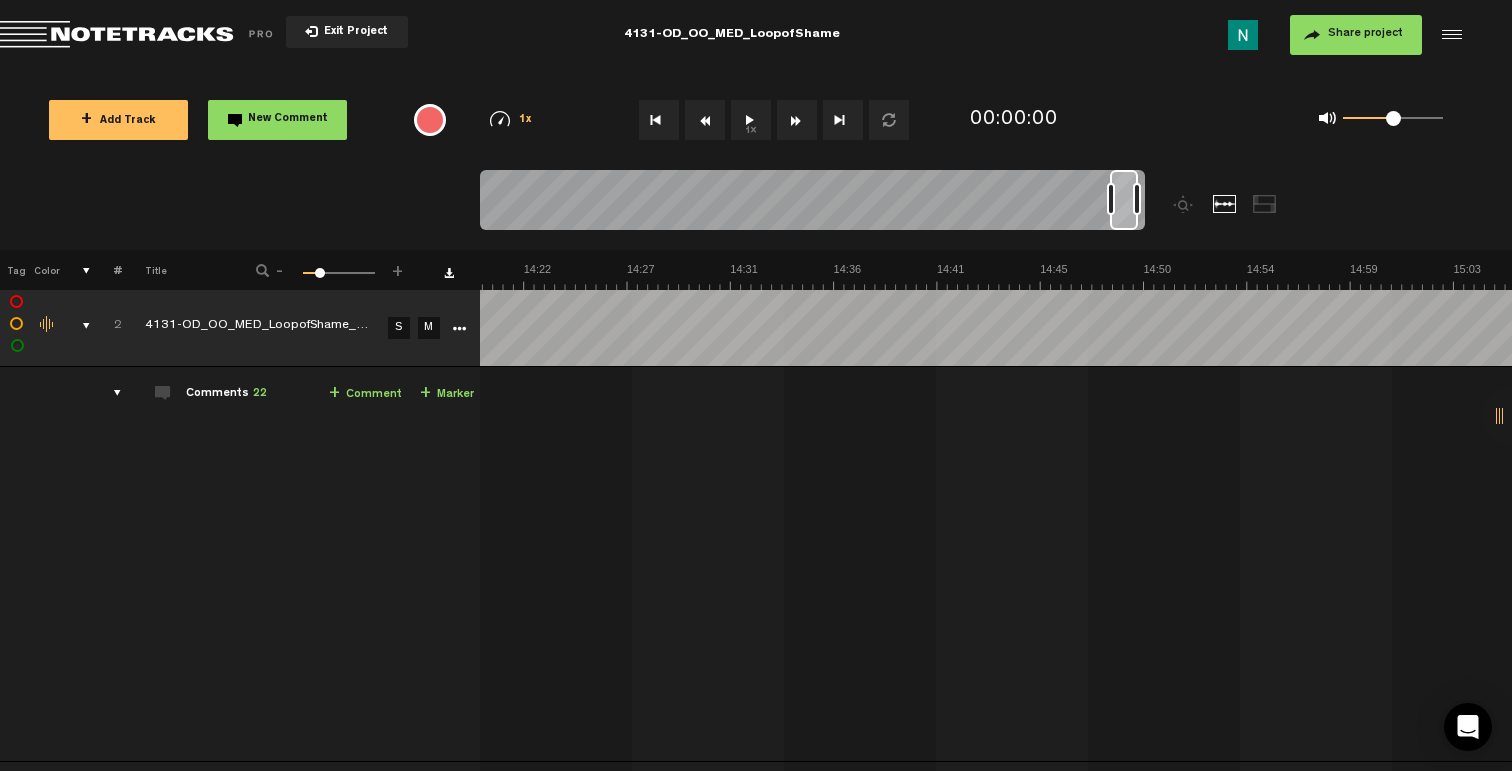 click at bounding box center [1124, 200] 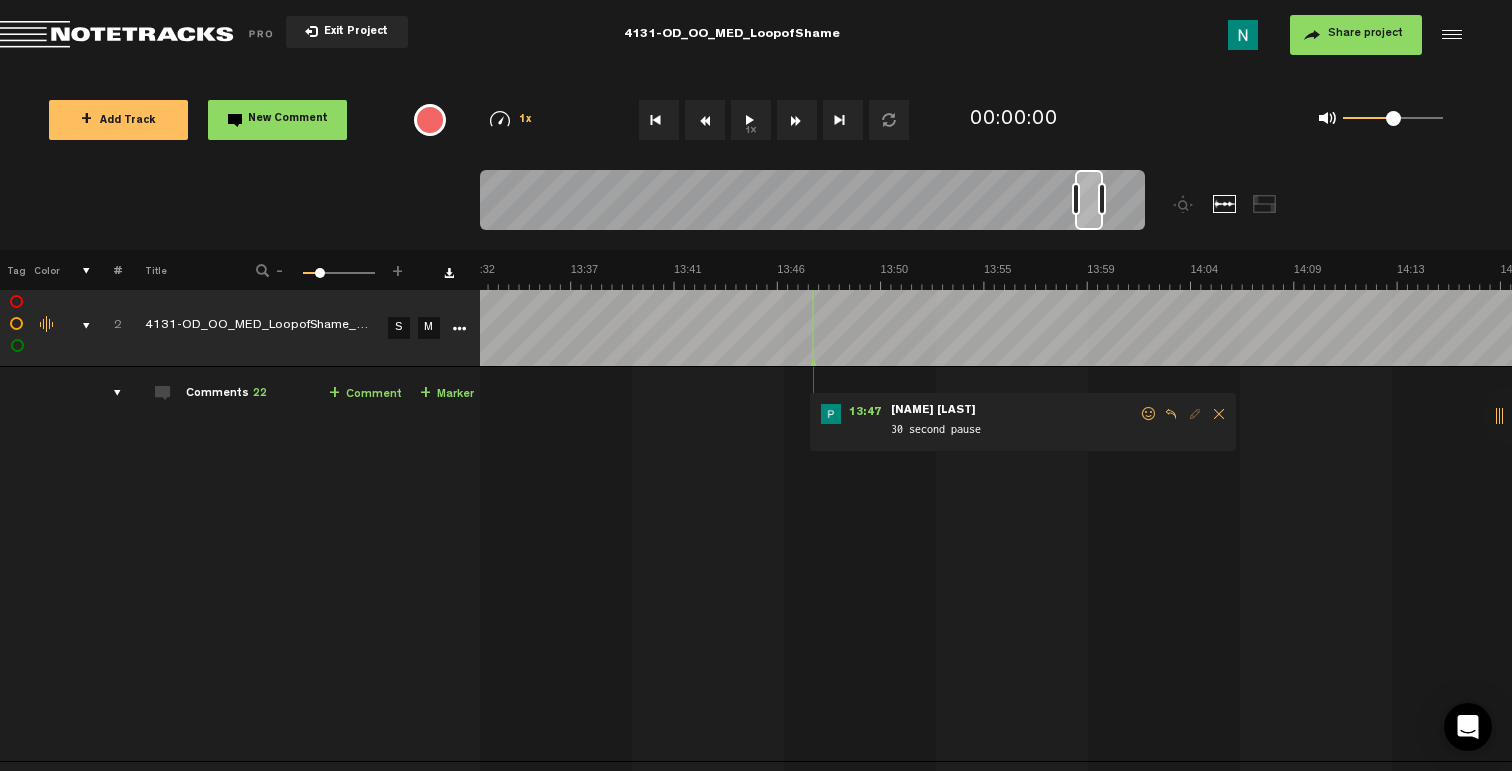 scroll, scrollTop: 0, scrollLeft: 18399, axis: horizontal 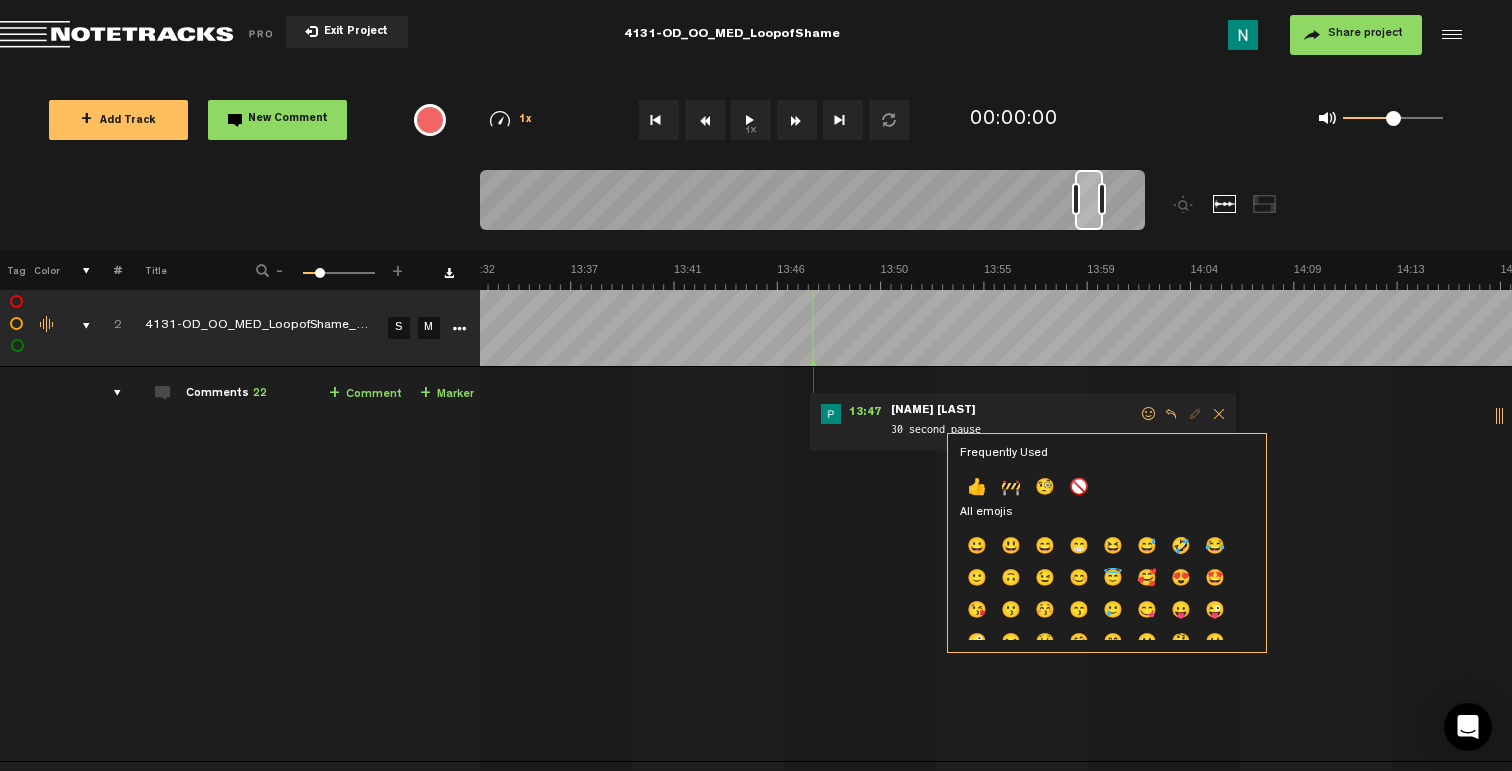 click on "👍" 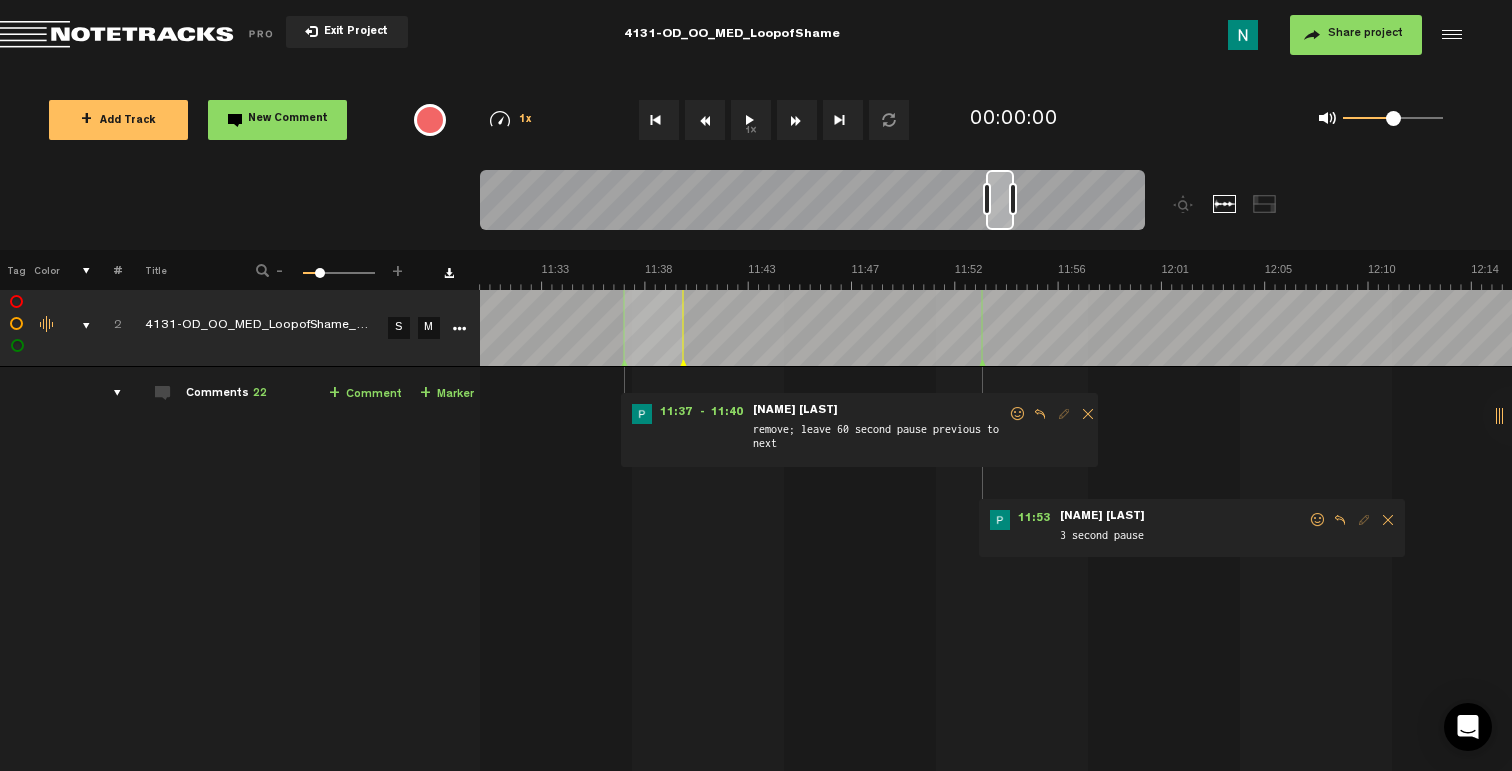 scroll, scrollTop: 0, scrollLeft: 15519, axis: horizontal 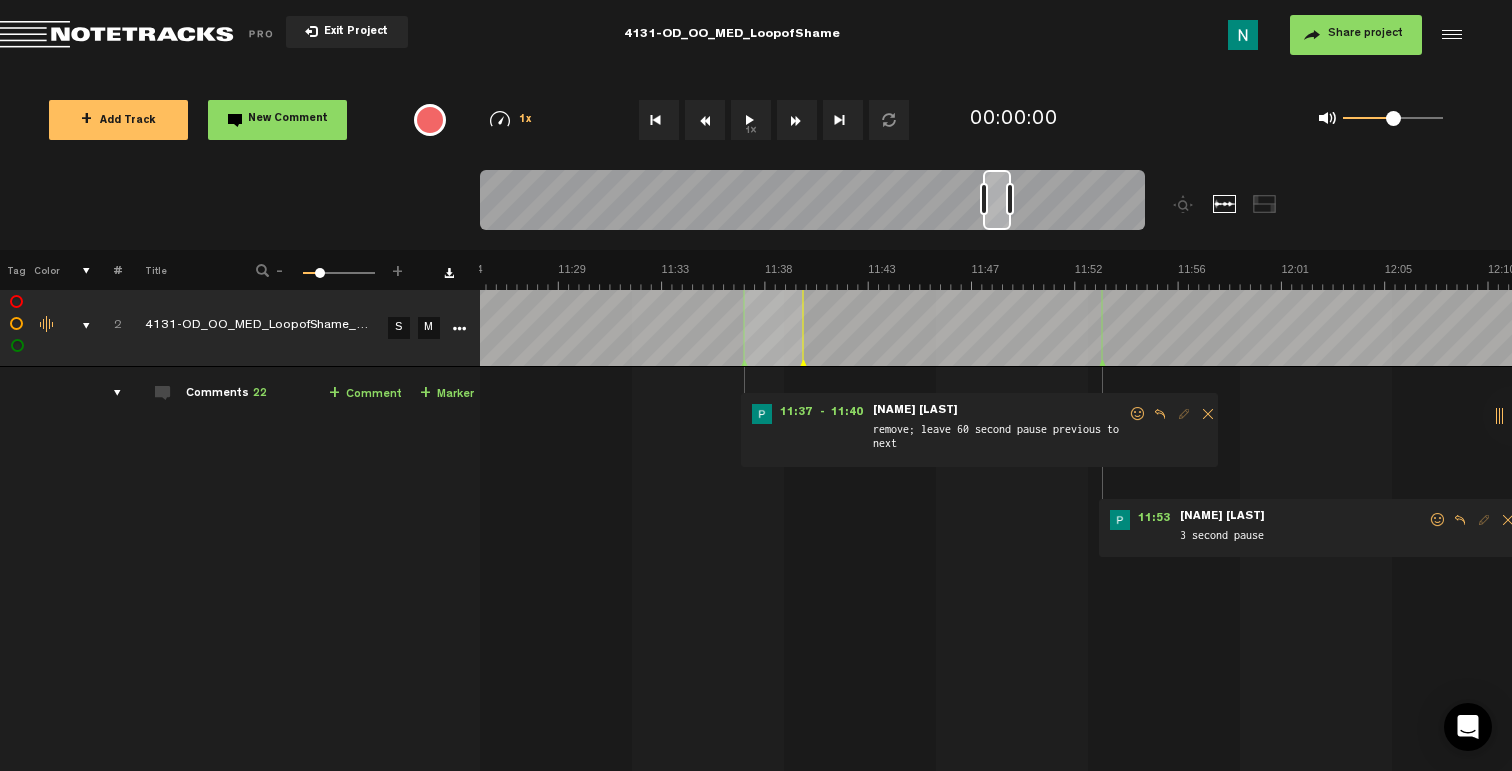 drag, startPoint x: 1436, startPoint y: 518, endPoint x: 1418, endPoint y: 529, distance: 21.095022 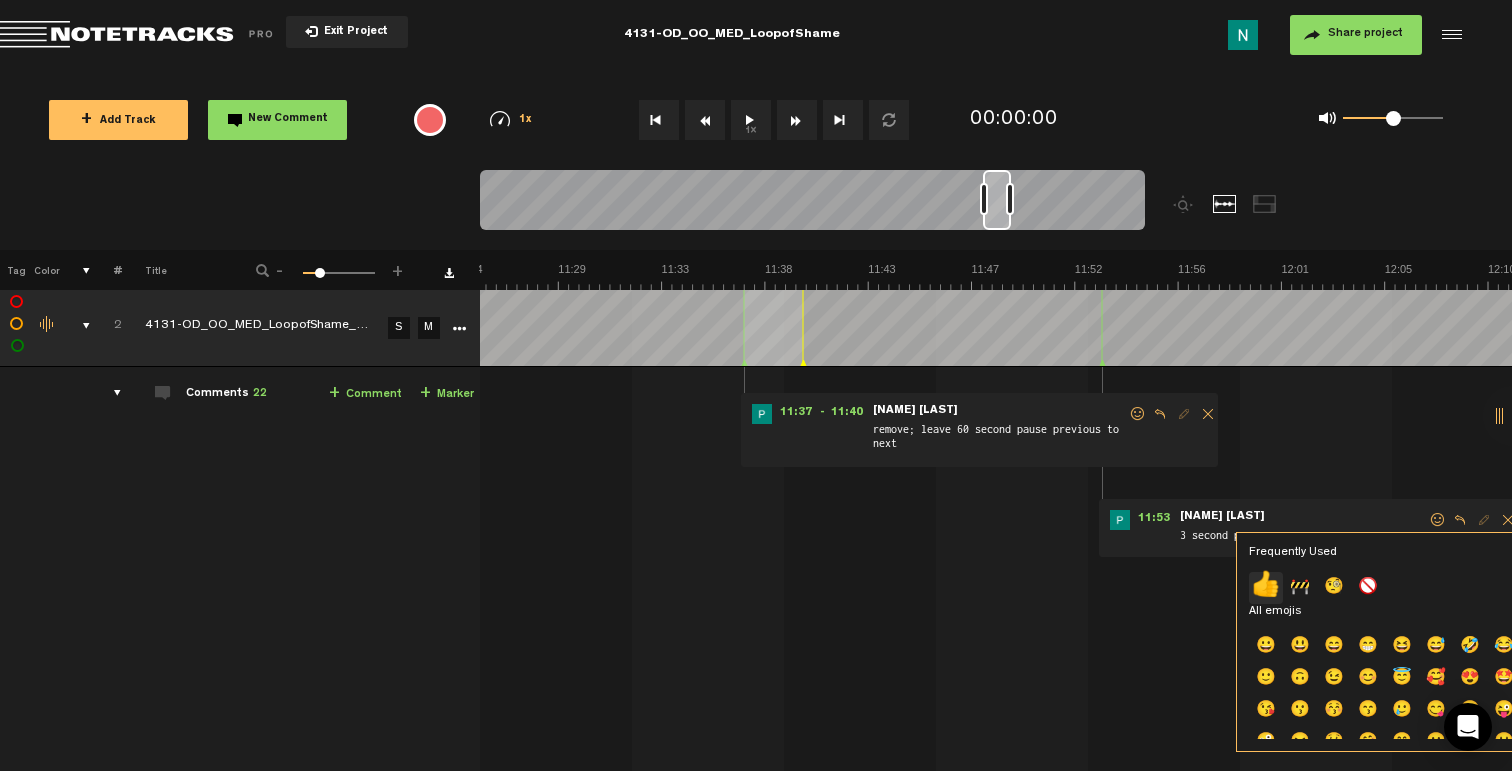 click on "👍" 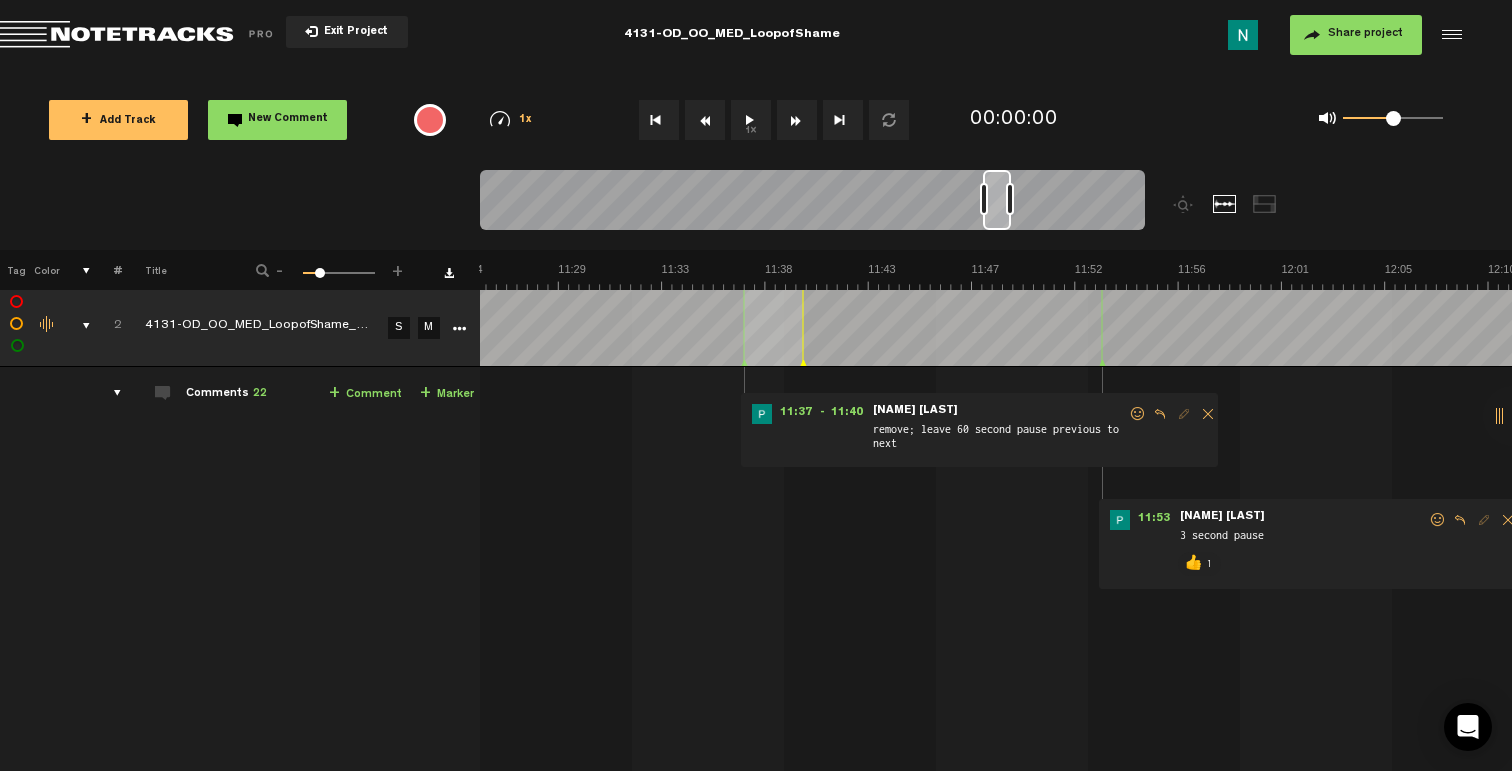 drag, startPoint x: 1133, startPoint y: 417, endPoint x: 1076, endPoint y: 432, distance: 58.940647 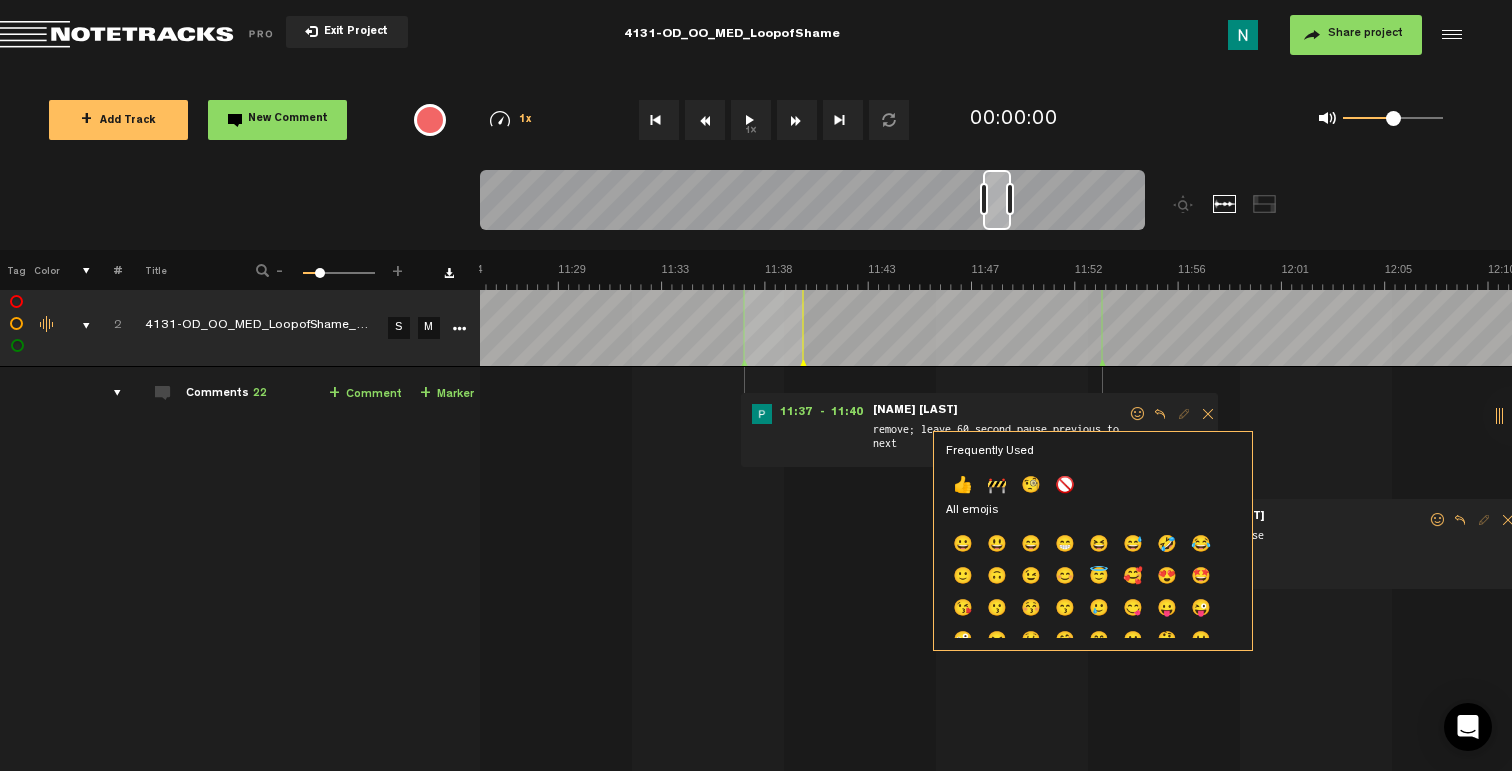 click on "👍" 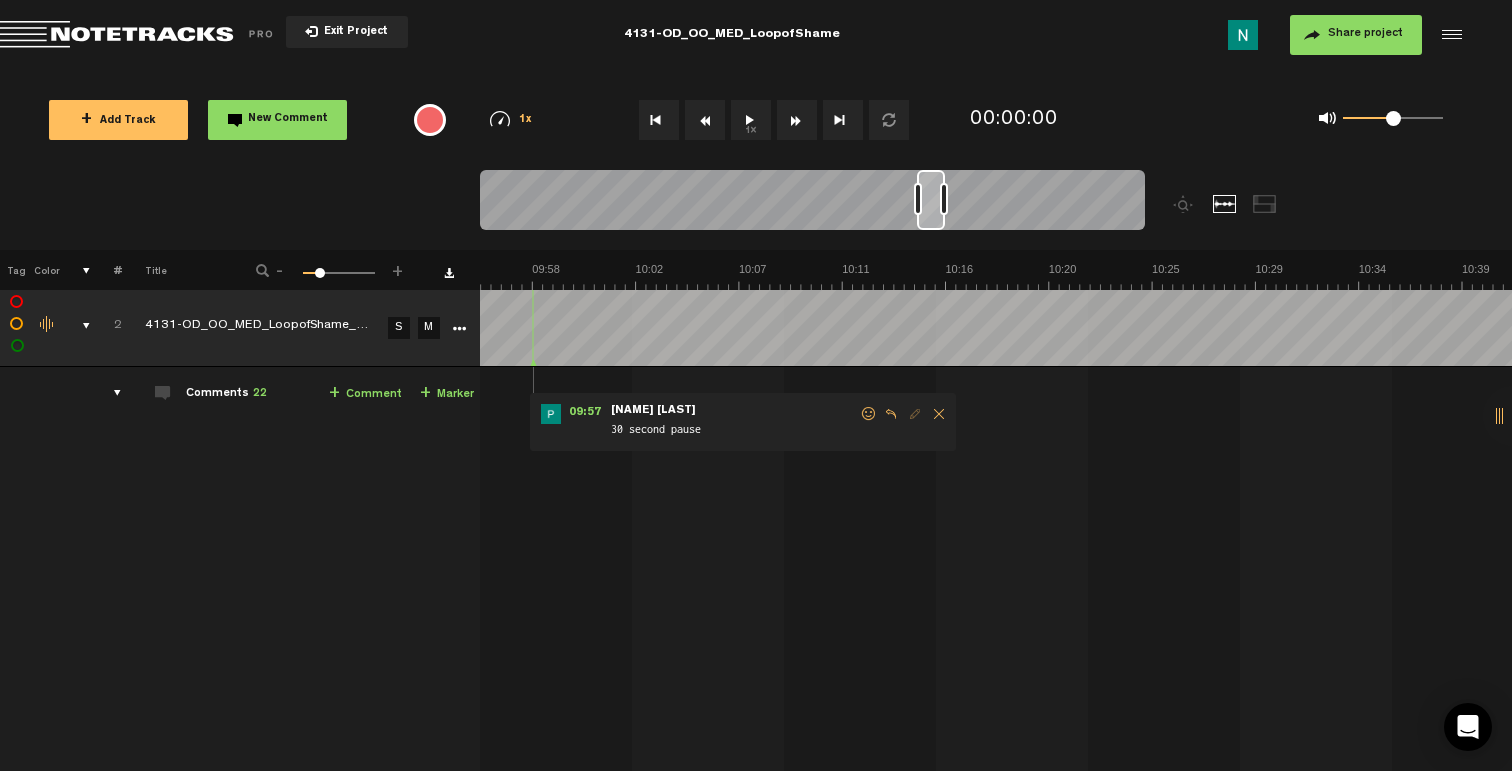 scroll, scrollTop: 0, scrollLeft: 13239, axis: horizontal 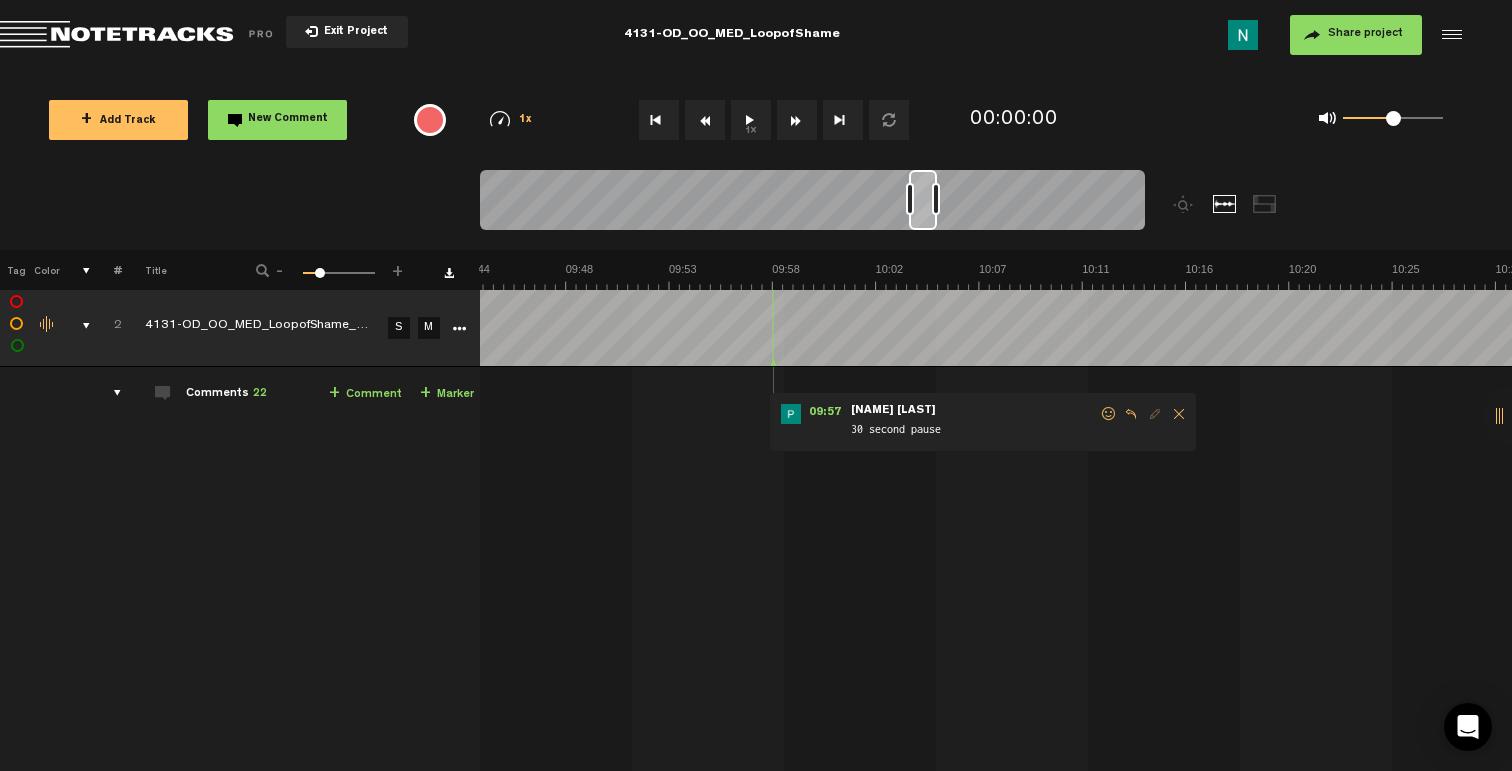 drag, startPoint x: 1106, startPoint y: 418, endPoint x: 1029, endPoint y: 450, distance: 83.38465 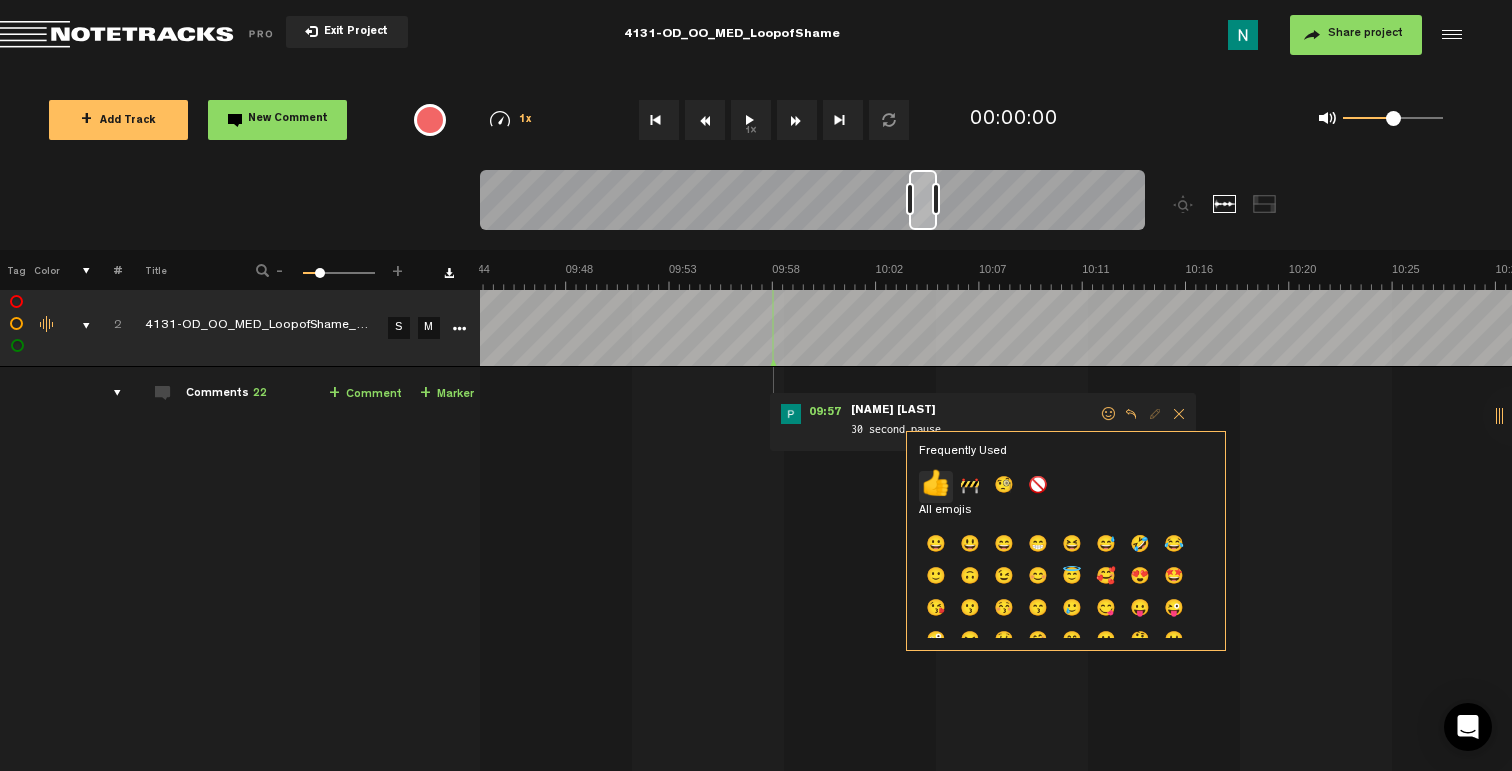 click on "👍" 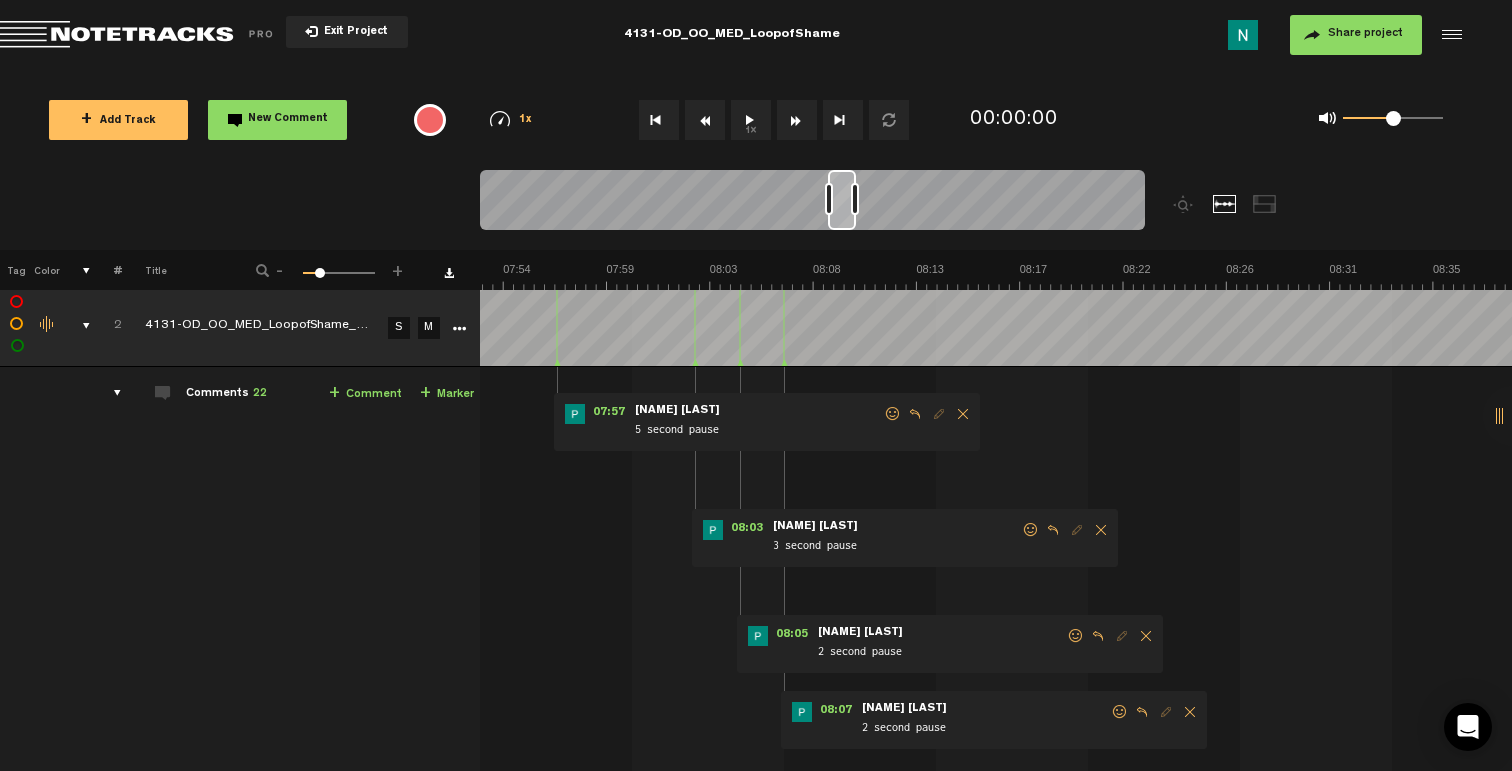 scroll, scrollTop: 0, scrollLeft: 10719, axis: horizontal 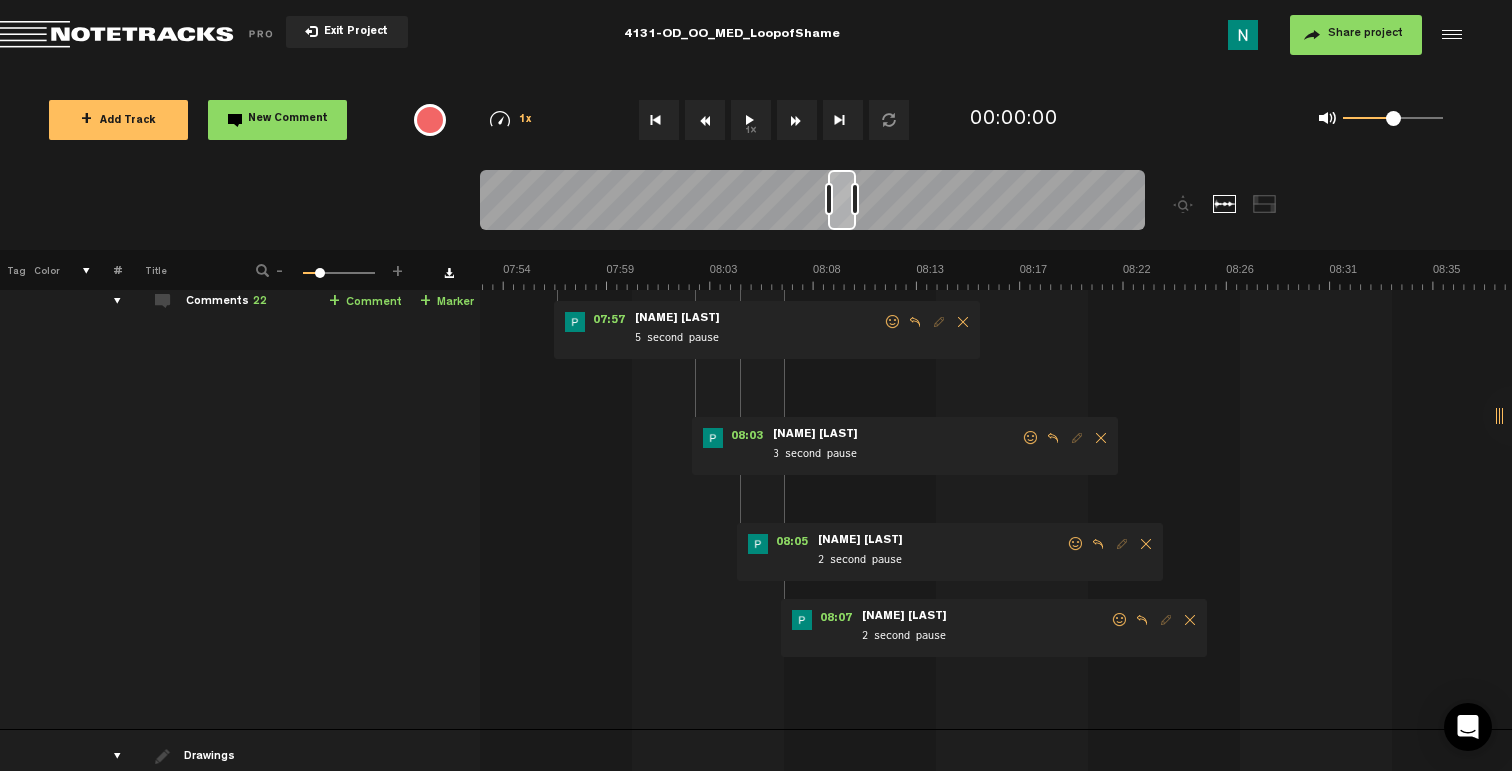 click at bounding box center (1120, 620) 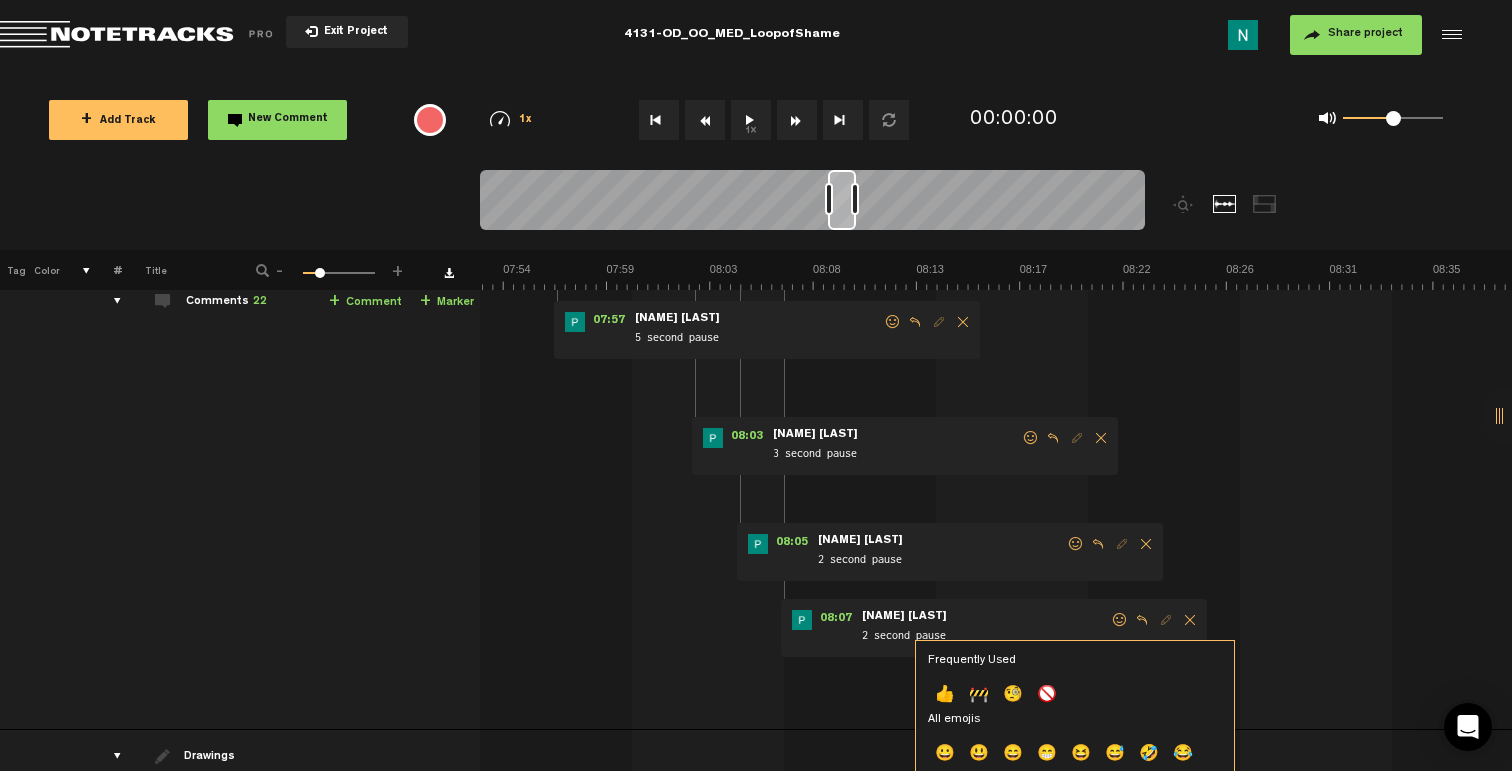 click on "👍" 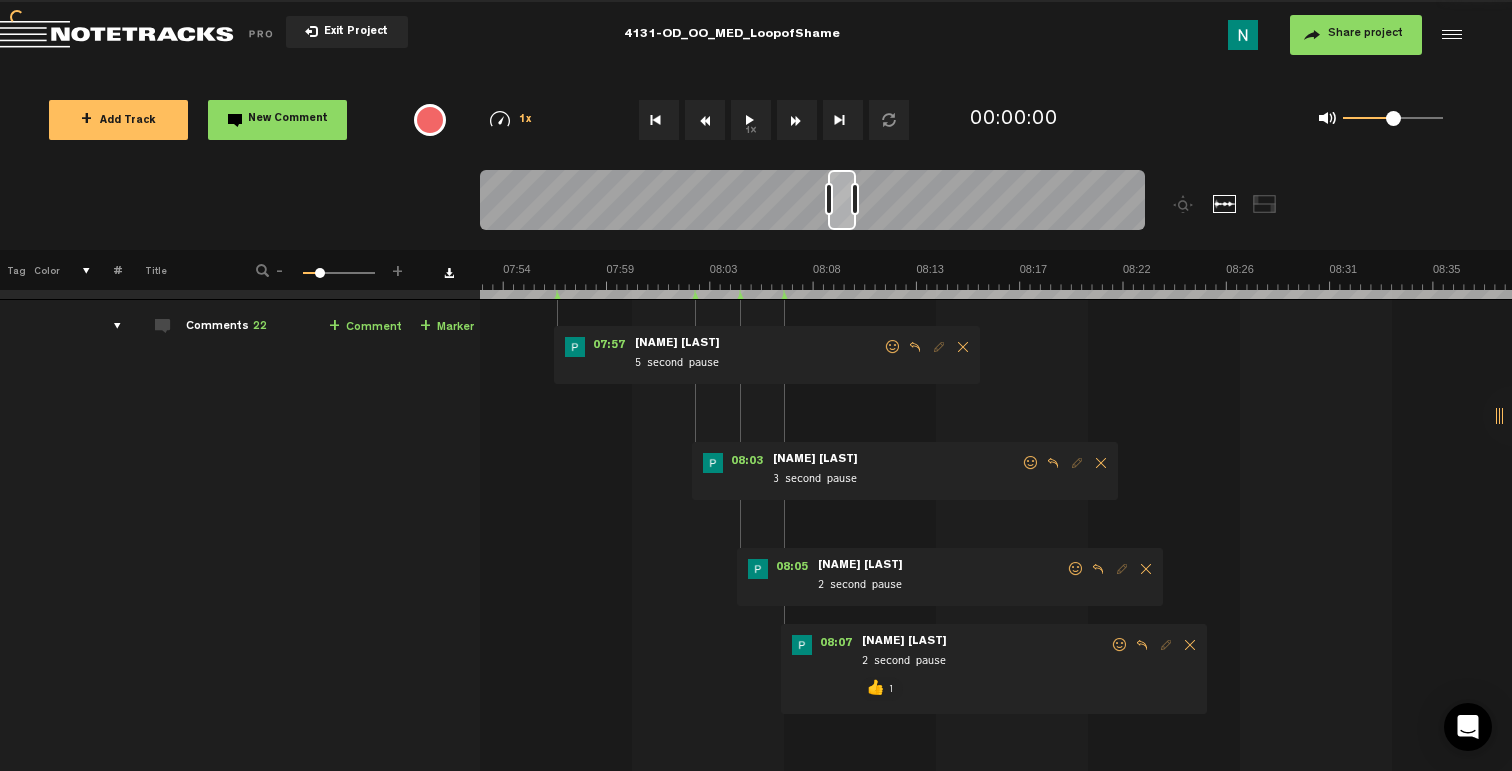 scroll, scrollTop: 68, scrollLeft: 0, axis: vertical 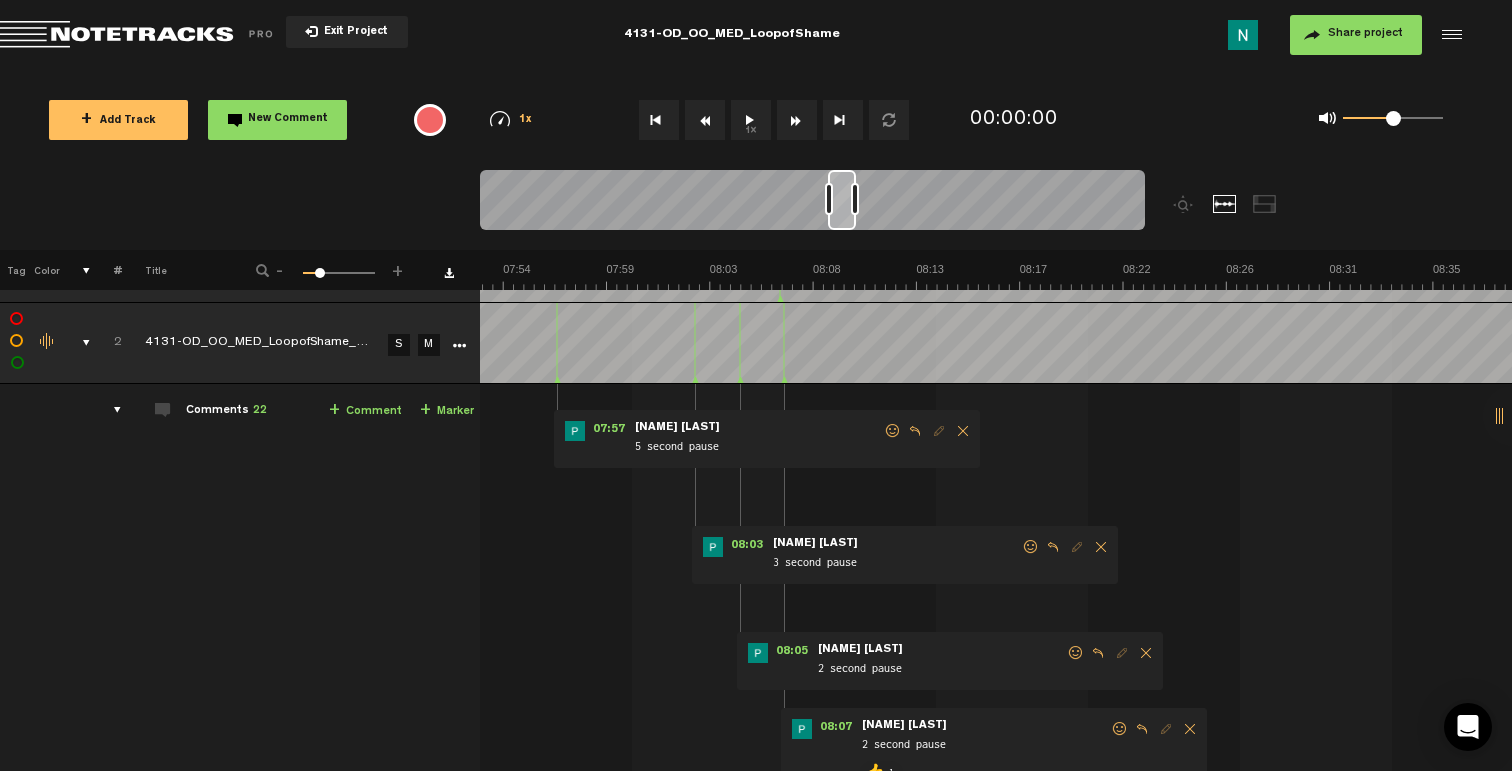 click at bounding box center (1120, 729) 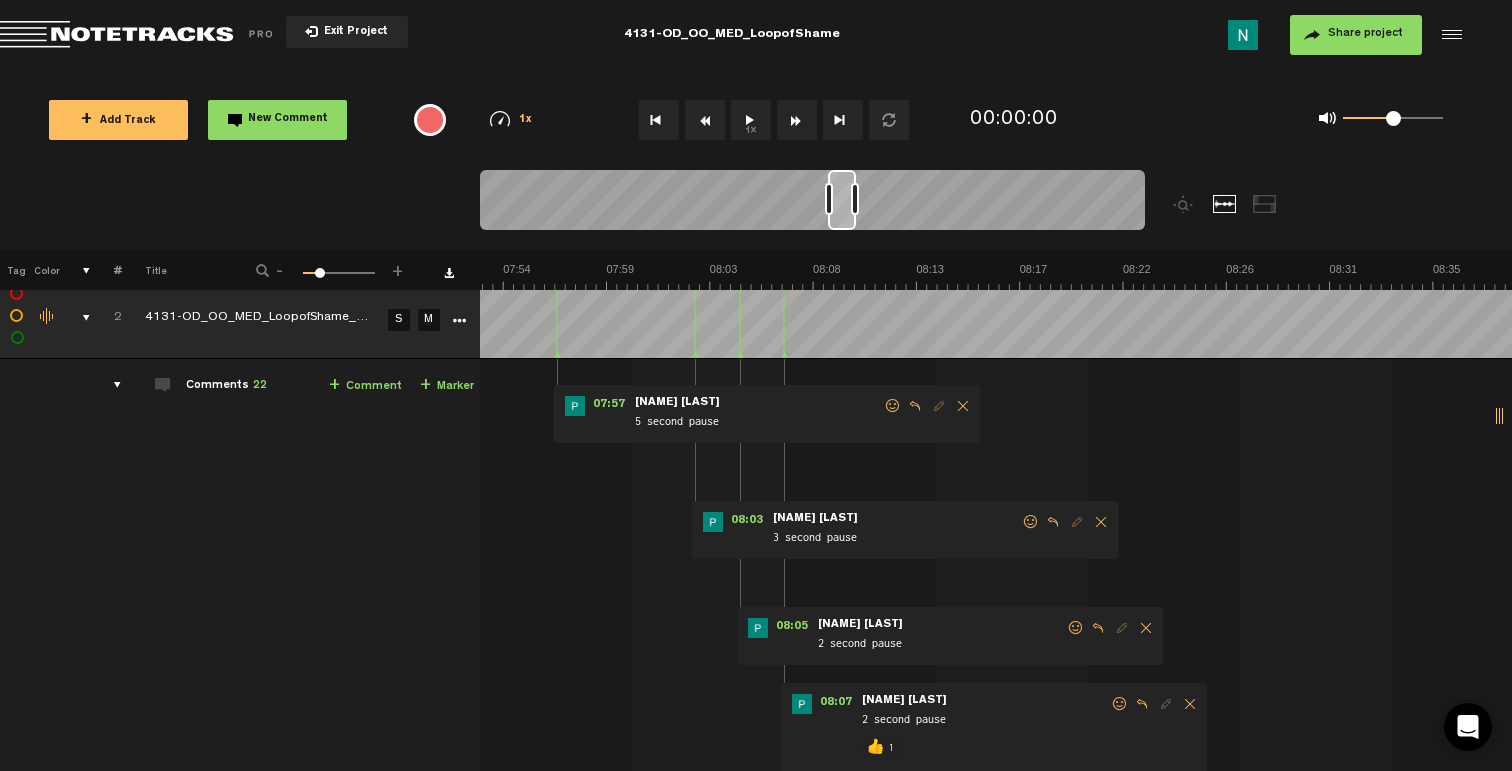 scroll, scrollTop: 106, scrollLeft: 0, axis: vertical 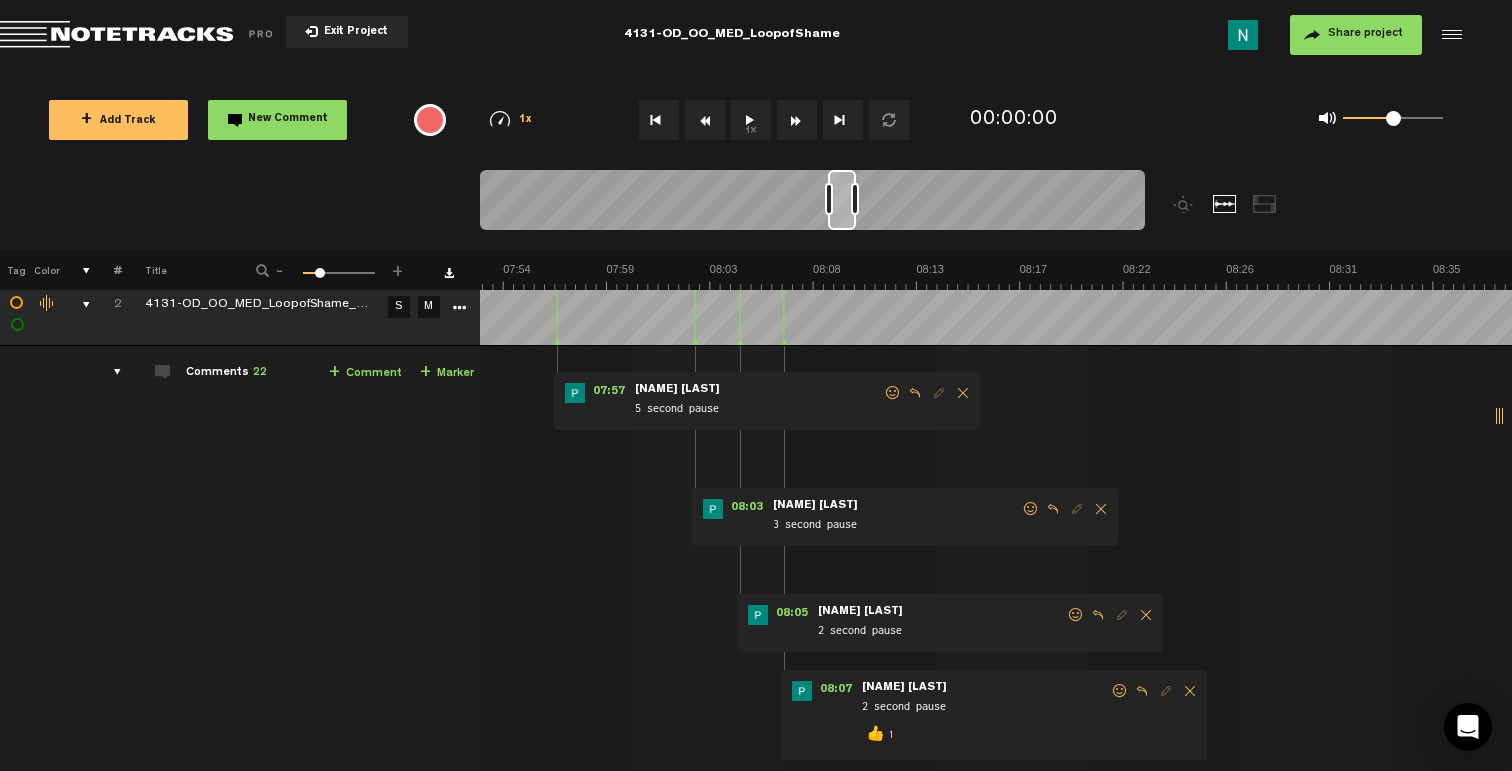click at bounding box center [1076, 615] 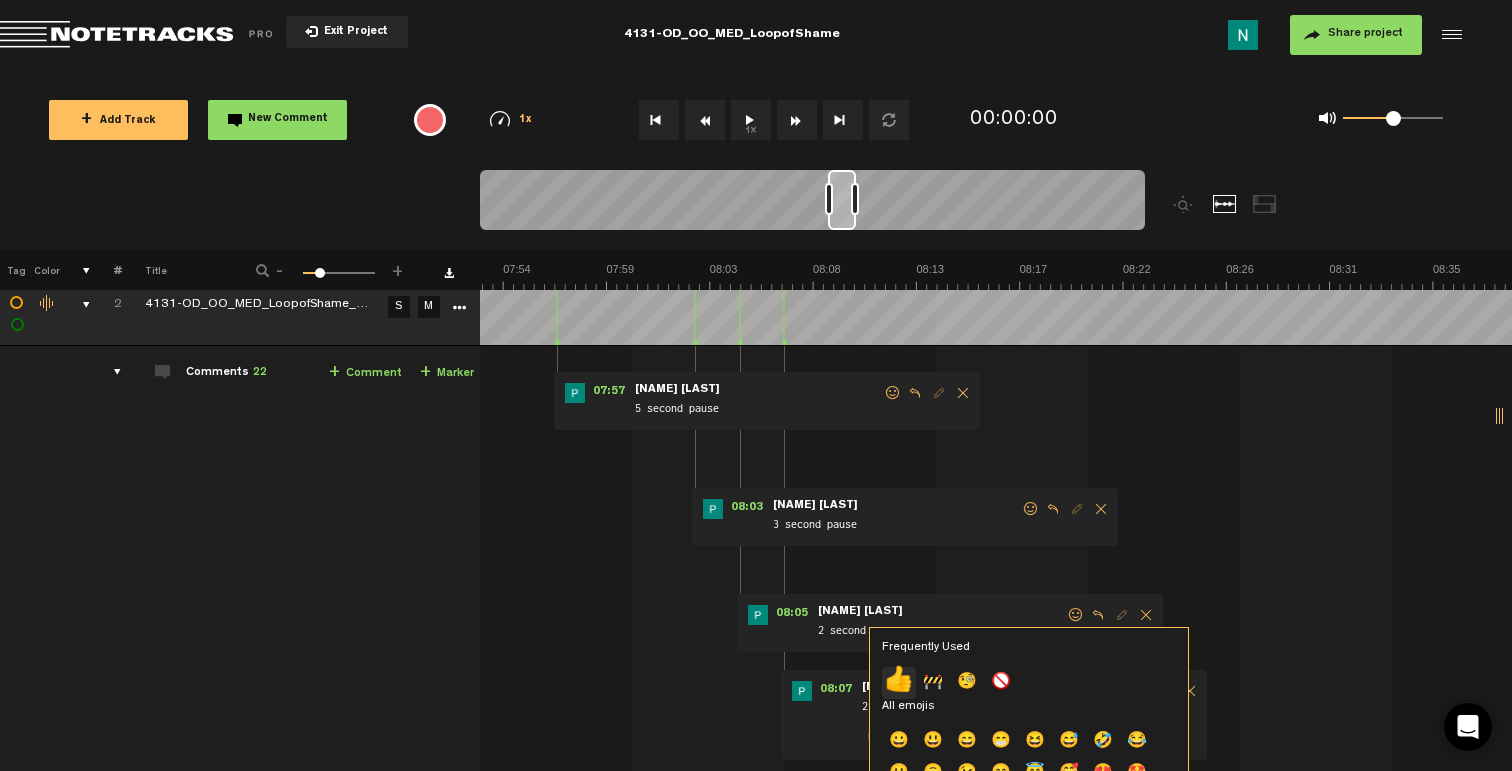 click on "👍" 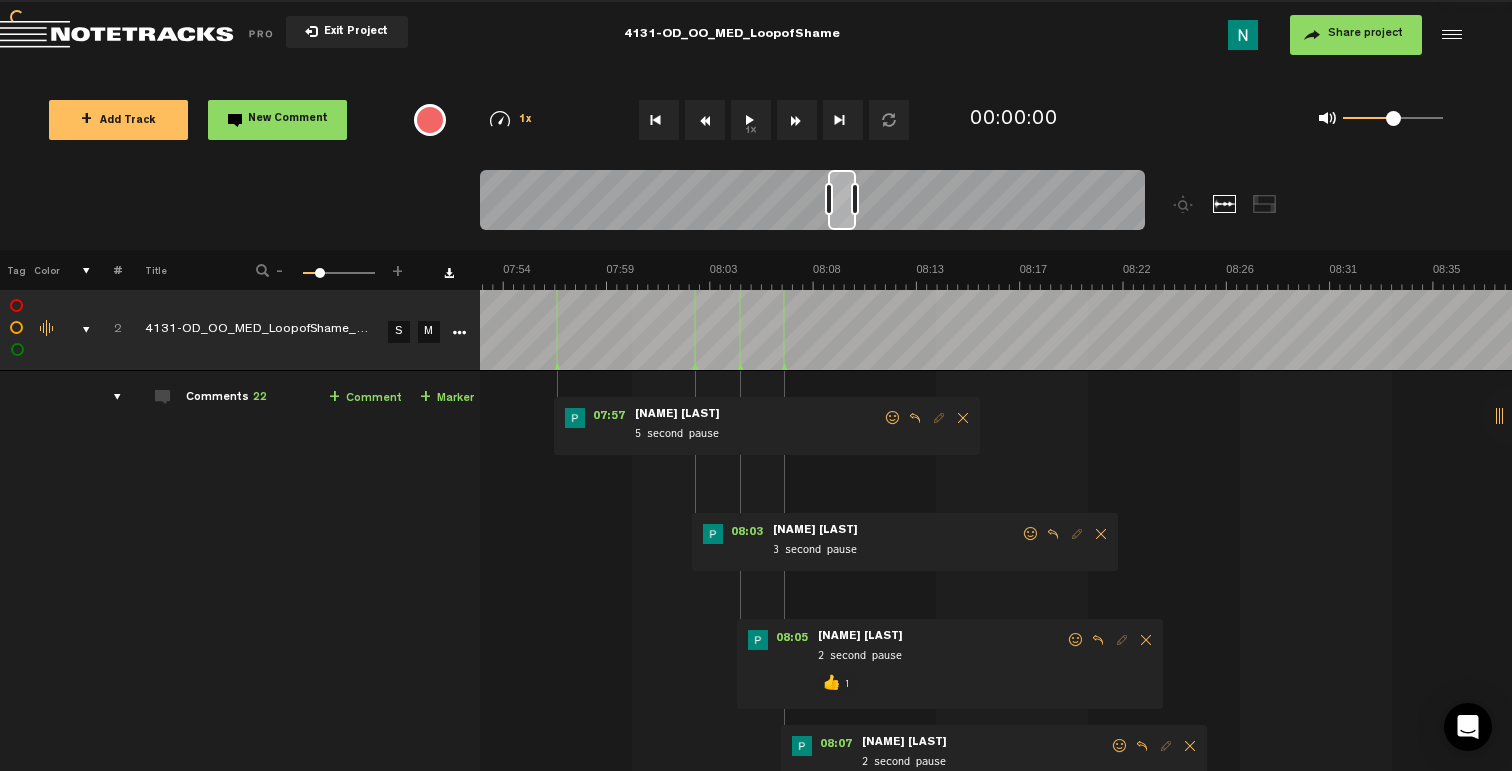 scroll, scrollTop: 48, scrollLeft: 0, axis: vertical 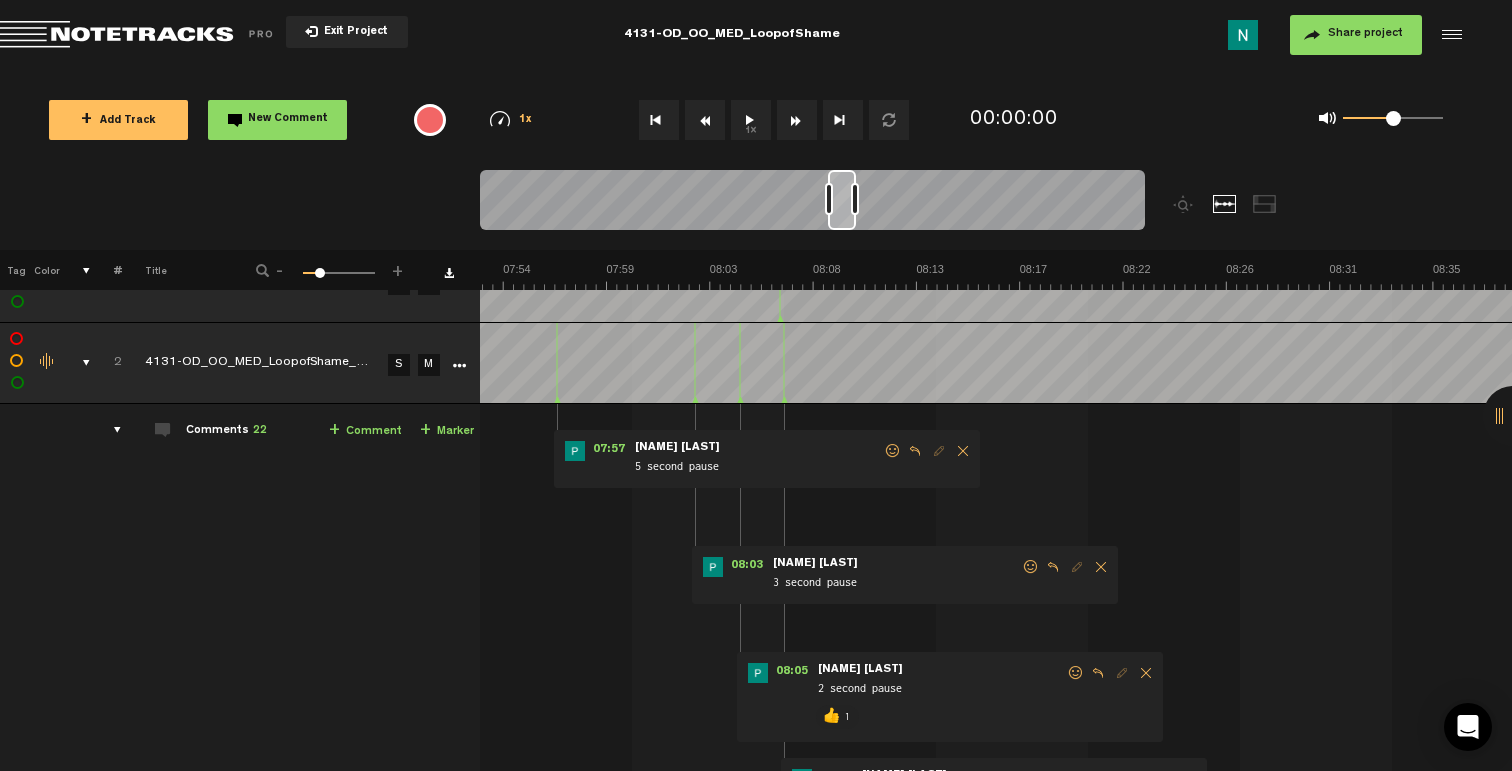click at bounding box center [1031, 567] 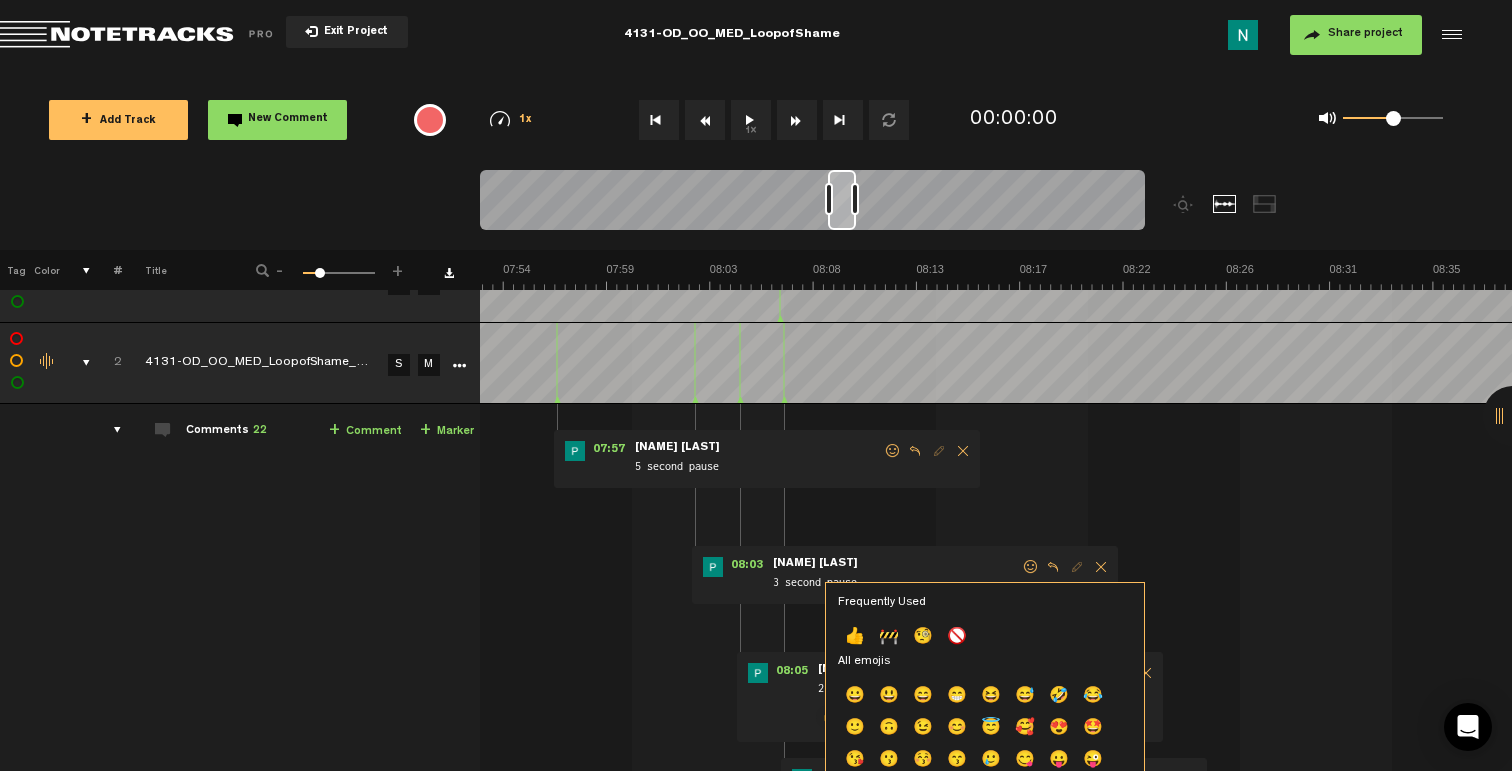 click on "👍" 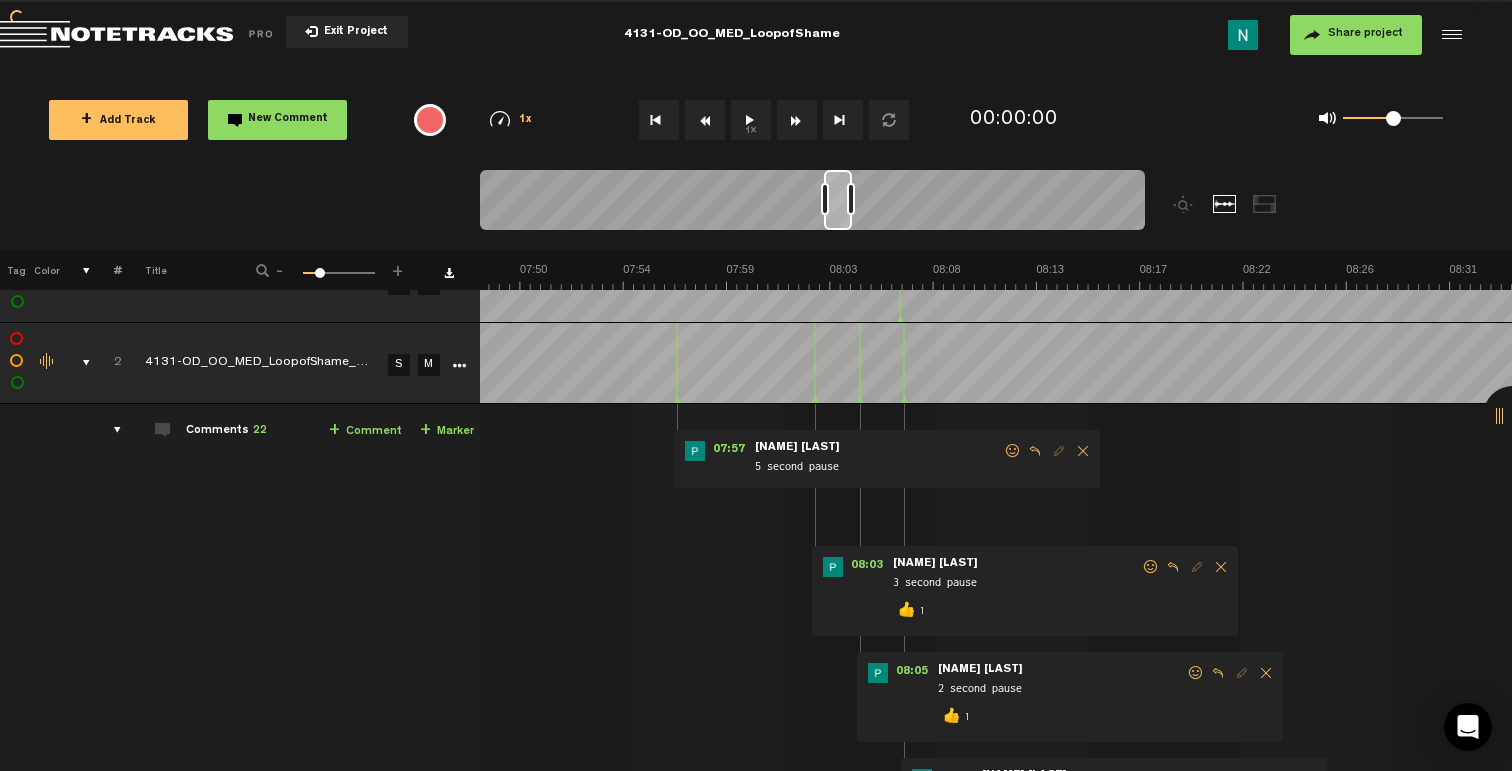 scroll, scrollTop: 0, scrollLeft: 10479, axis: horizontal 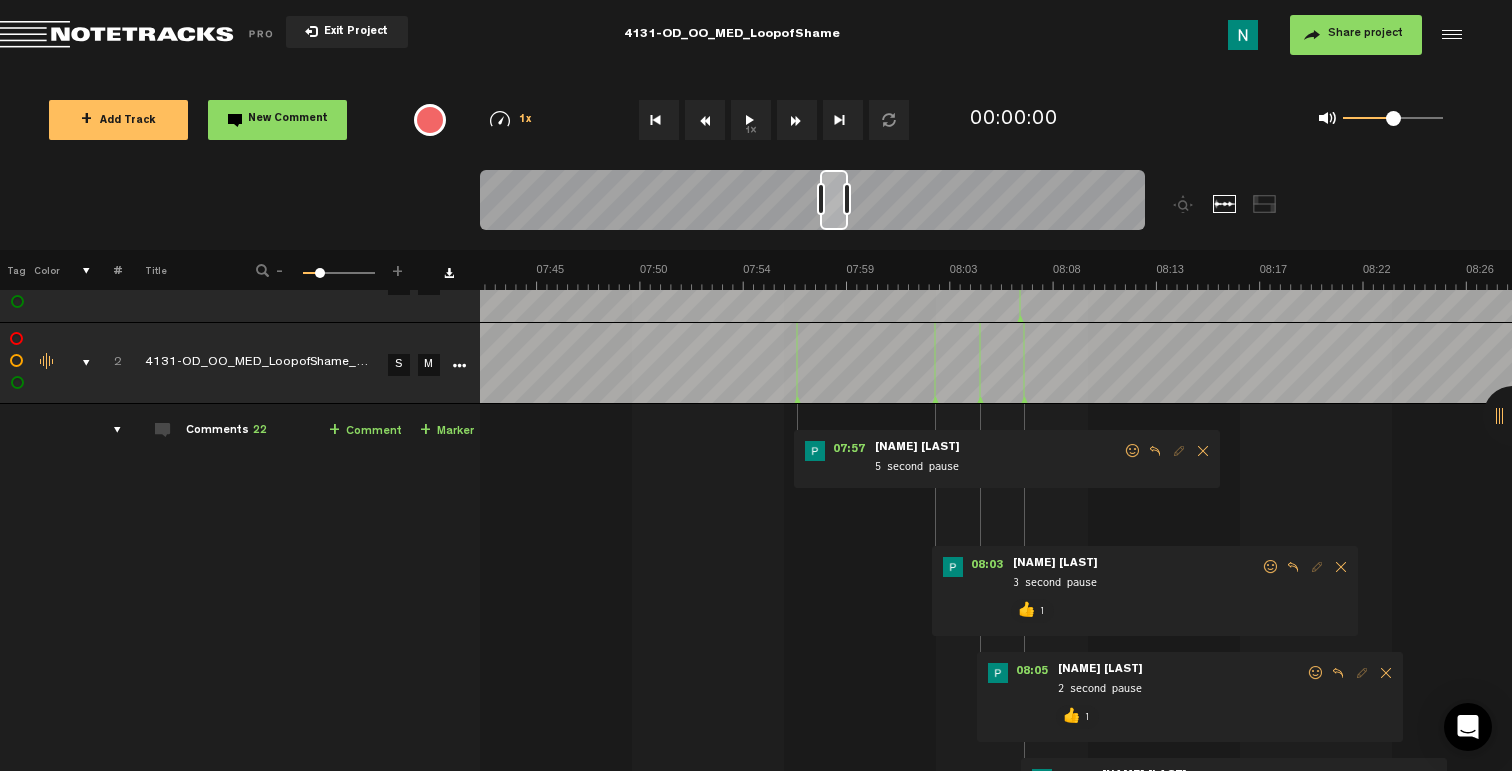 click at bounding box center (1133, 451) 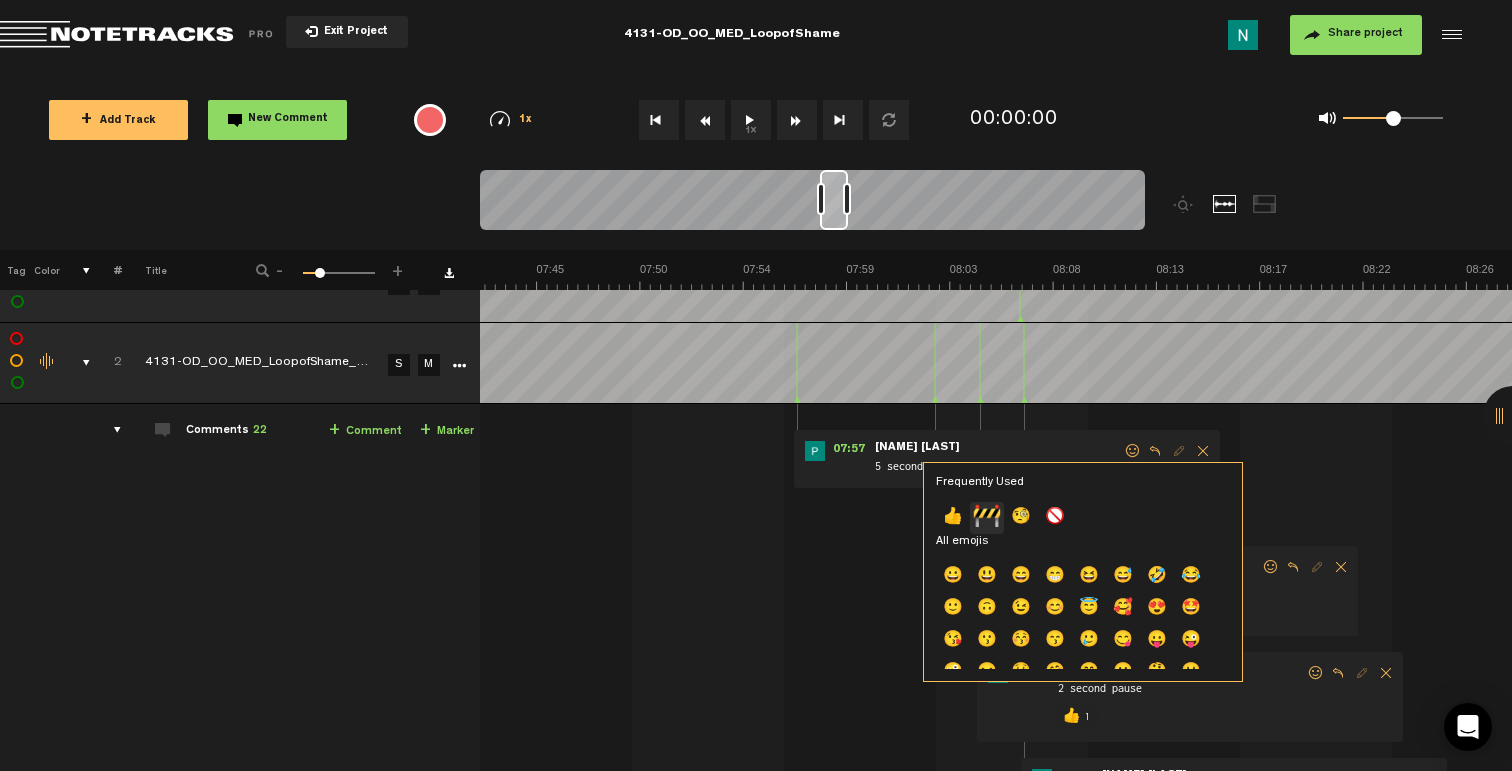 click on "🚧" 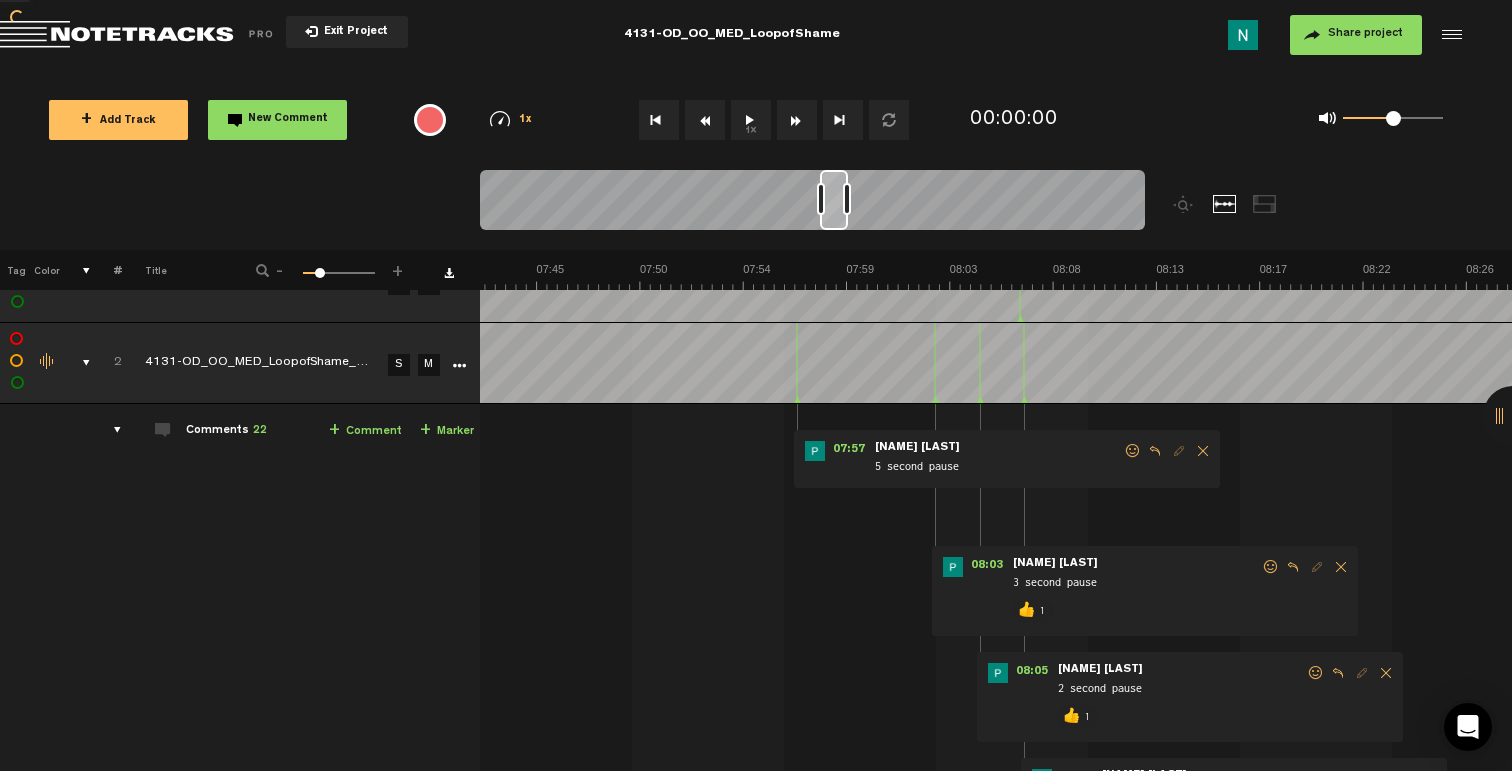 click on "2         4131-OD_OO_MED_LoopofShame_Mix_v2                     S             M                         4131-OD_OO_MED_LoopofShame_Mix_v2 by Audio Team  1 collaborators                        00:01 -     • Patrick  Foley:  "" Patrick  Foley                             02:13 -     • Patrick  Foley:  "5 second pause" Patrick  Foley 5 second pause                             02:39 -     • Patrick  Foley:  "1 second pause" Patrick  Foley 1 second pause                             03:13 -     • Patrick  Foley:  "5 second pause" Patrick  Foley 5 second pause                             03:26 -     • Patrick  Foley:  "15 second pause" Patrick  Foley 15 second pause                             03:40 -     • Patrick  Foley:  "2 second pause" Patrick  Foley 2 second pause                             03:45 -     • Patrick  Foley:  "3 second pause" Patrick  Foley 3 second pause                             03:58 •" at bounding box center (996, 661) 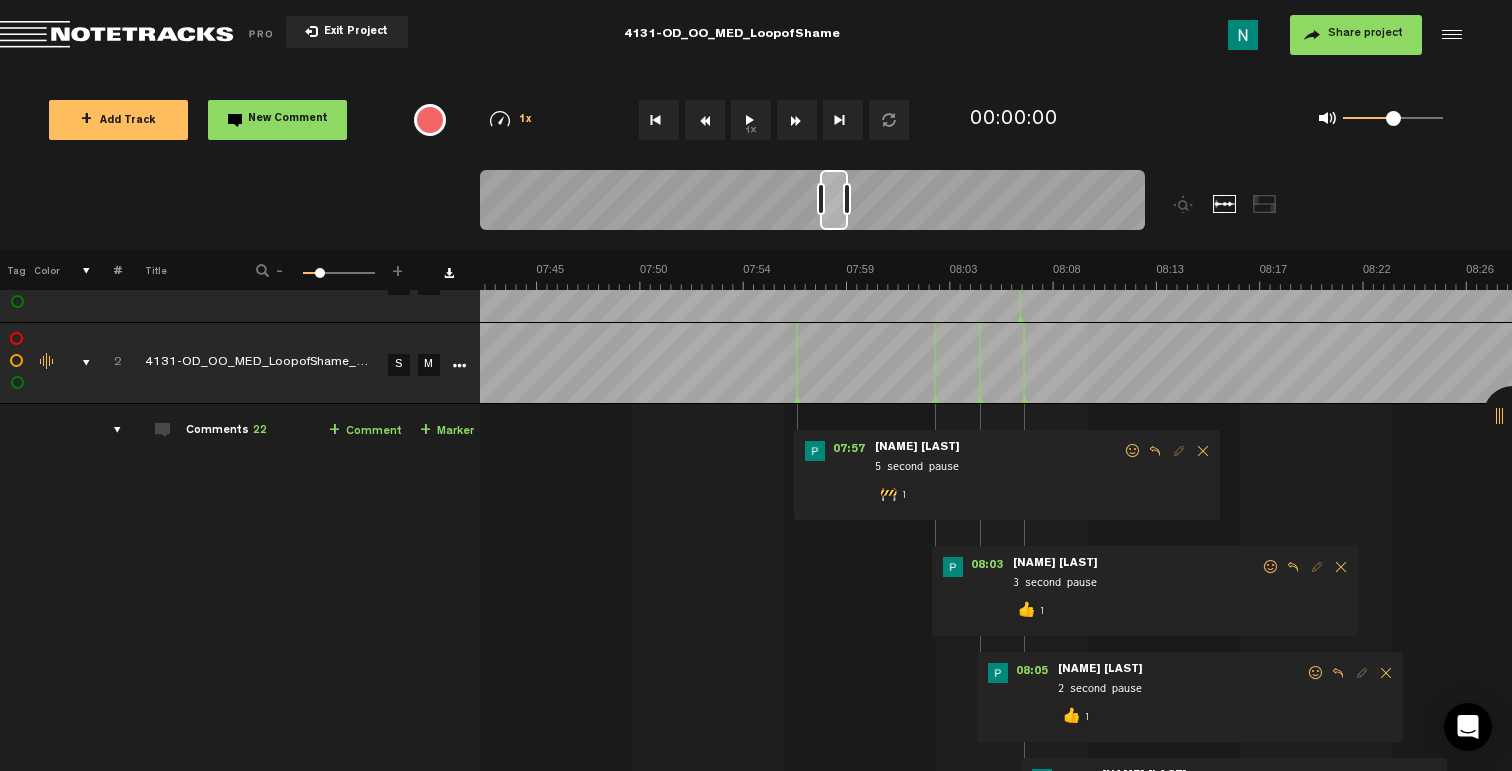 click on "5 second pause" at bounding box center [998, 460] 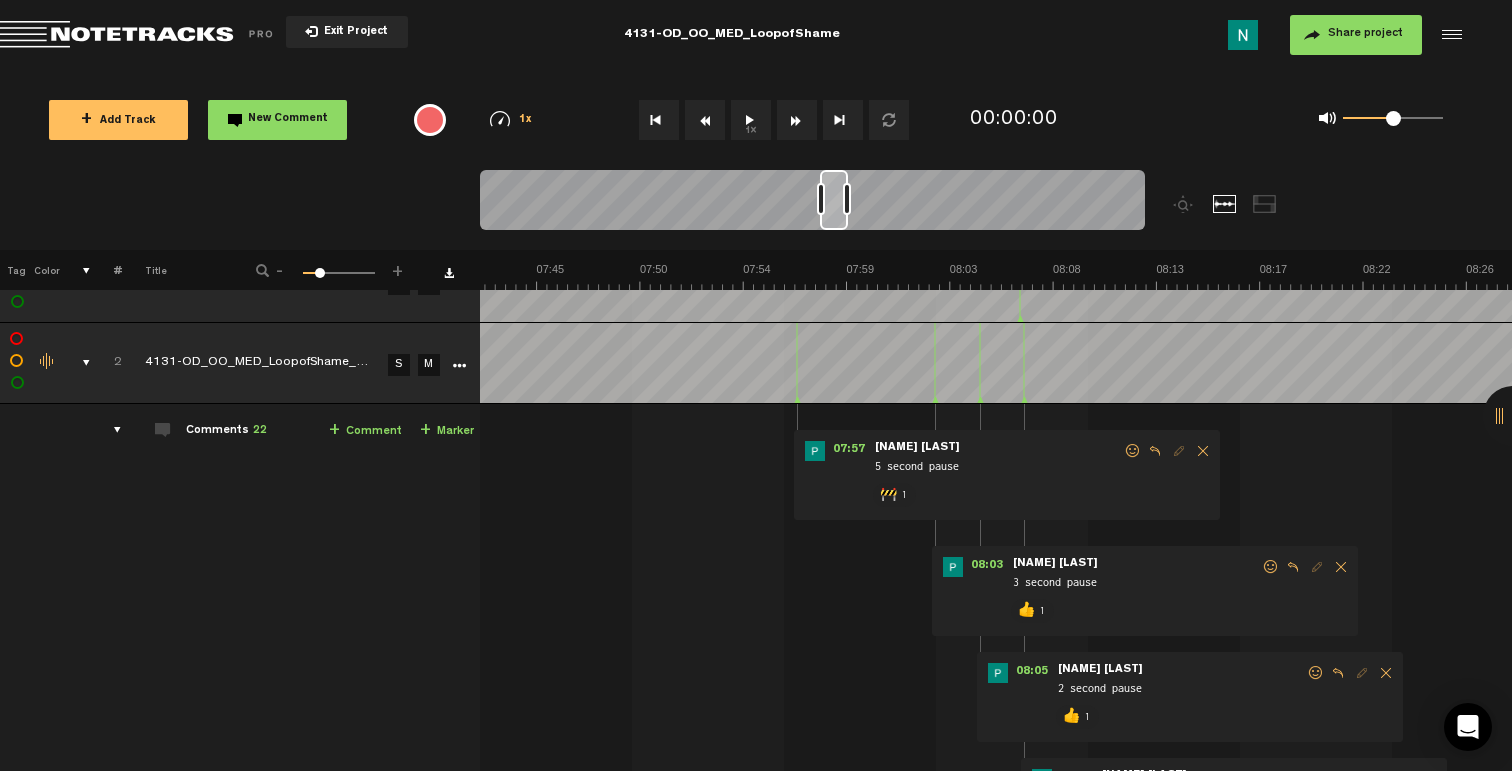 click at bounding box center [1133, 451] 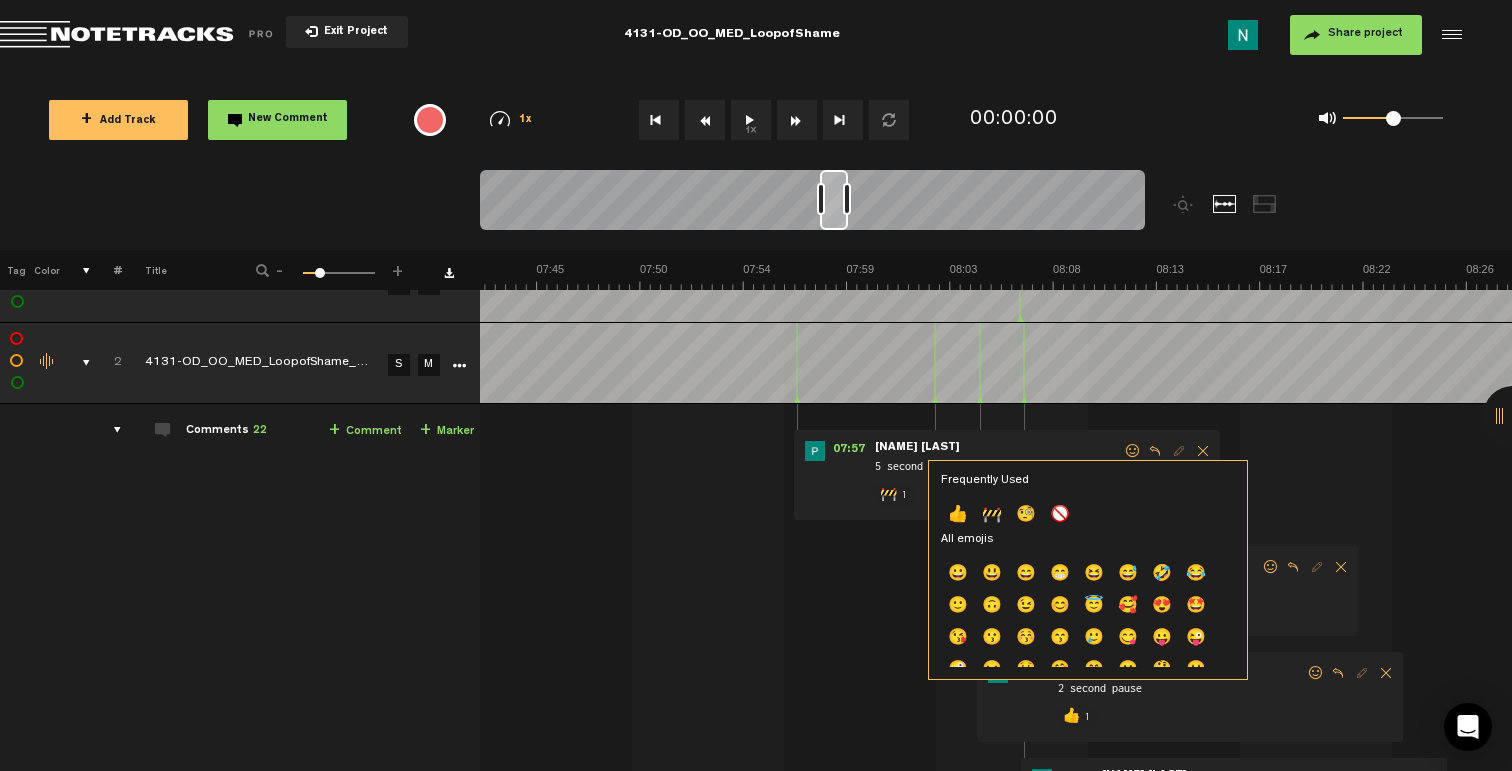 click on "👍" 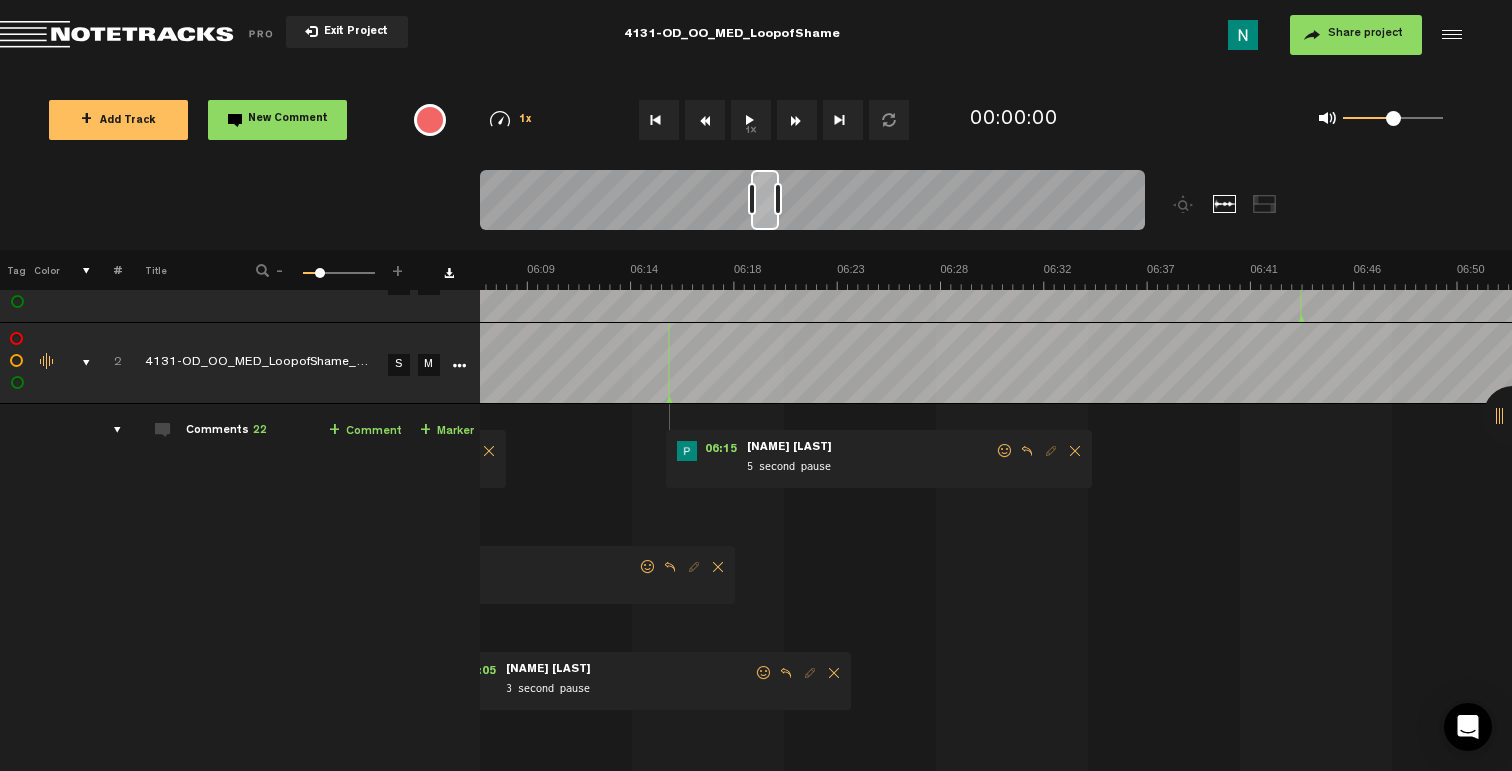 scroll, scrollTop: 0, scrollLeft: 8199, axis: horizontal 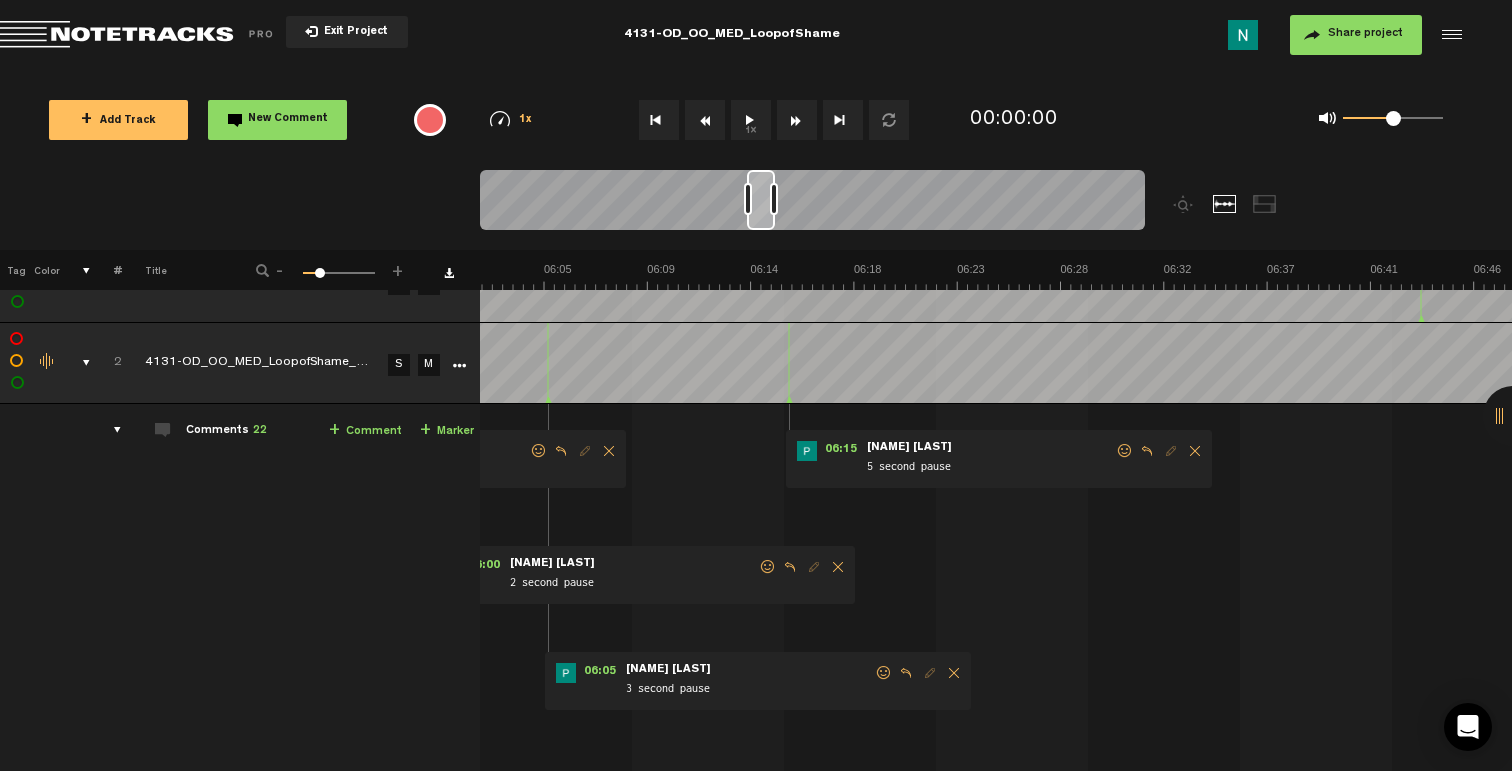 click at bounding box center [1125, 451] 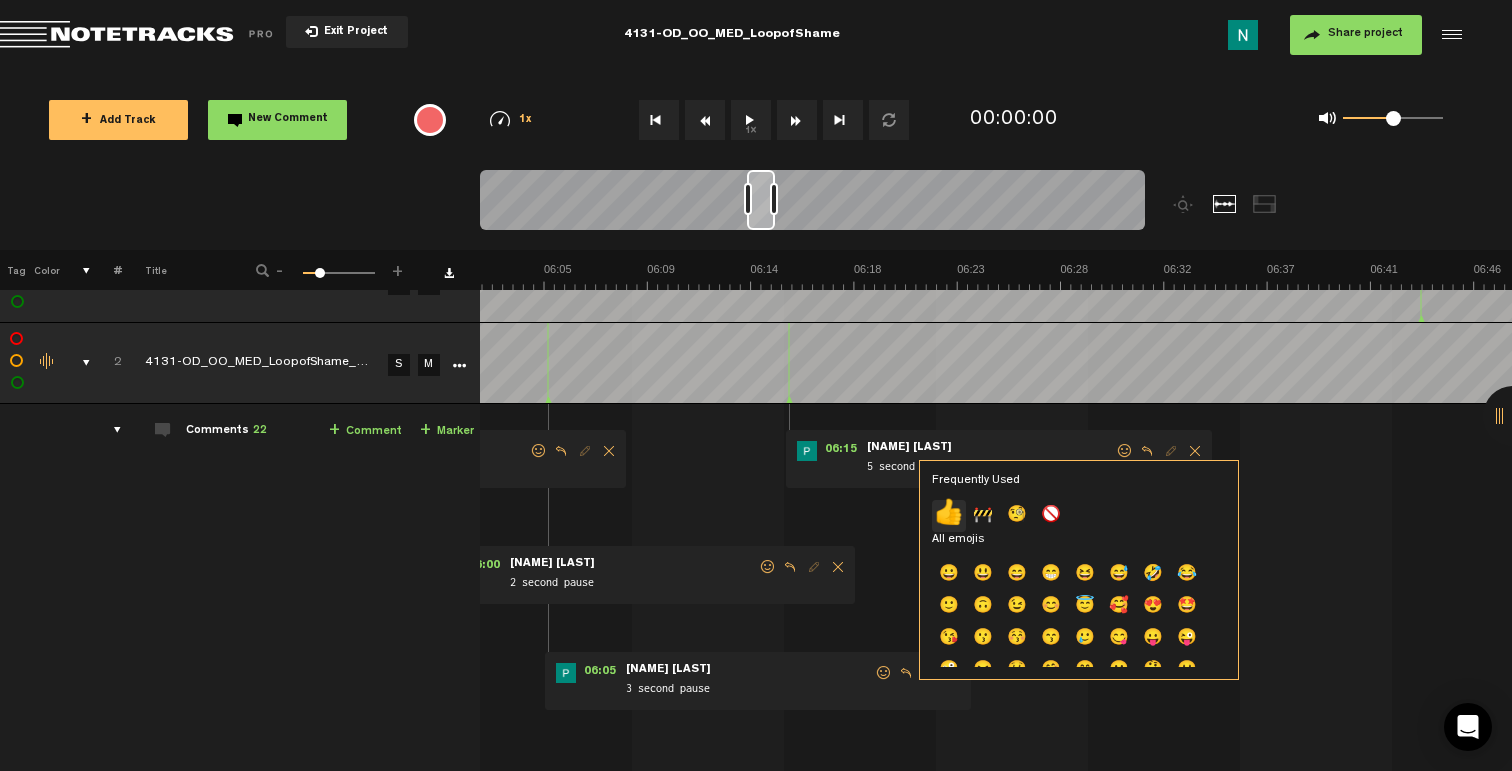 click on "👍" 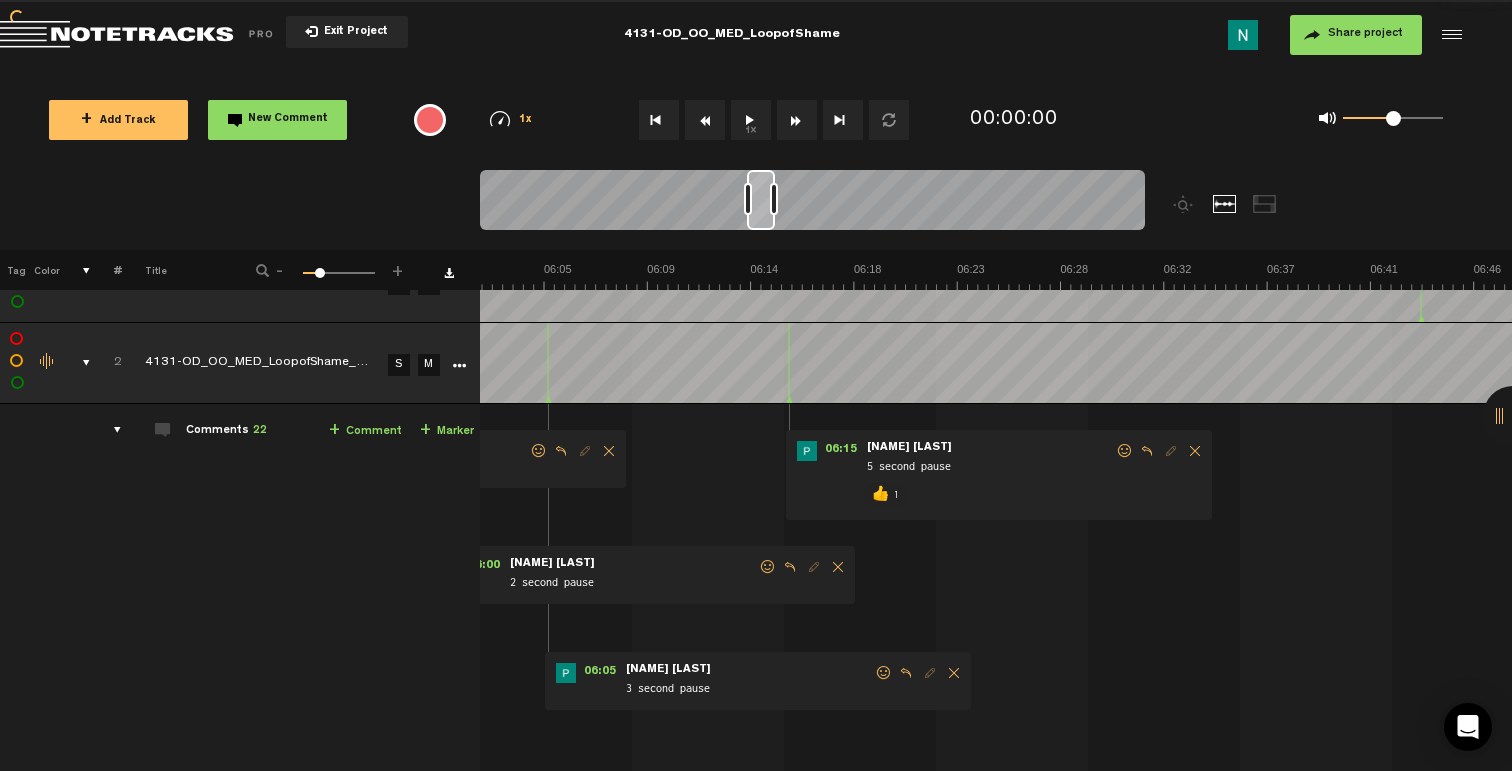 scroll, scrollTop: 0, scrollLeft: 7959, axis: horizontal 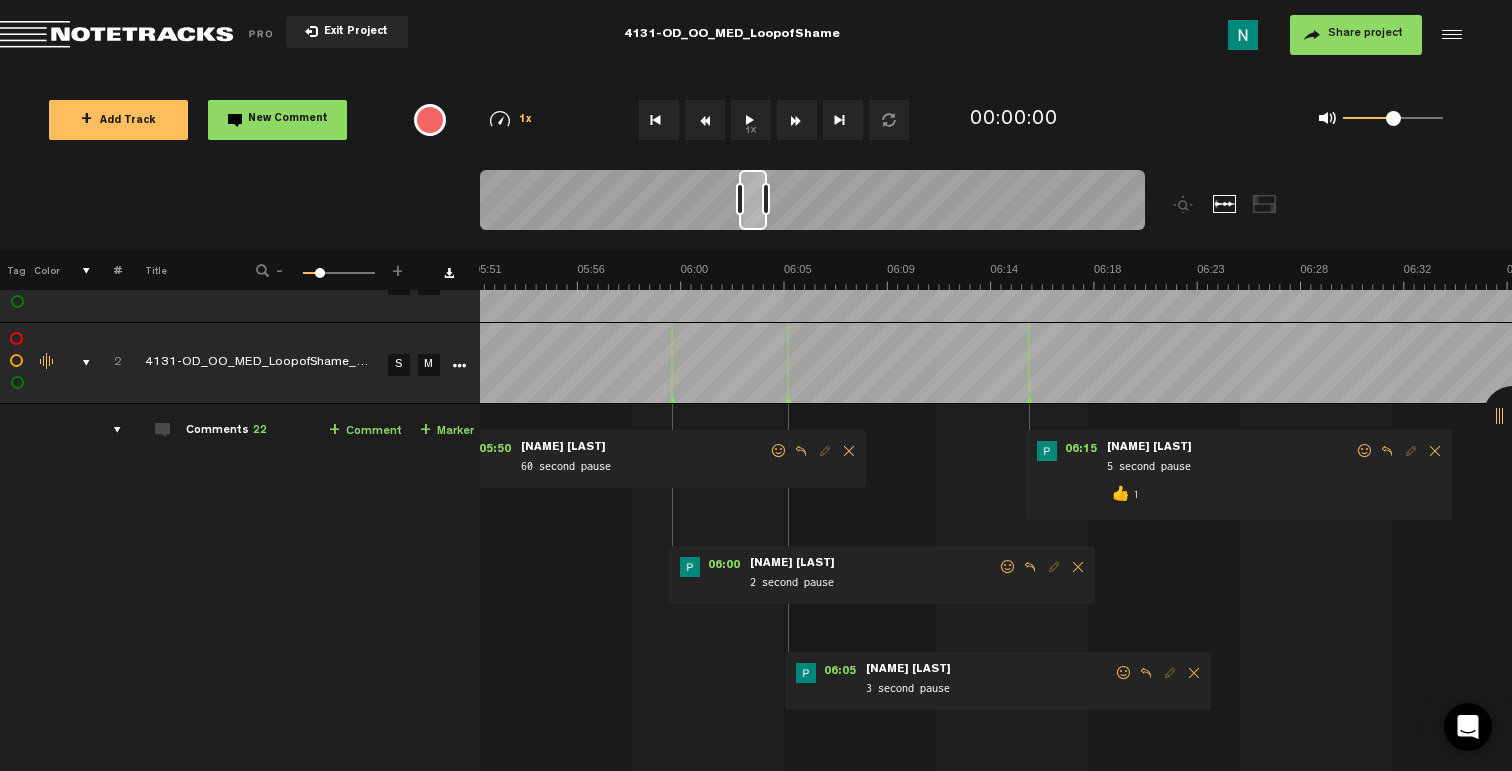click at bounding box center (1124, 673) 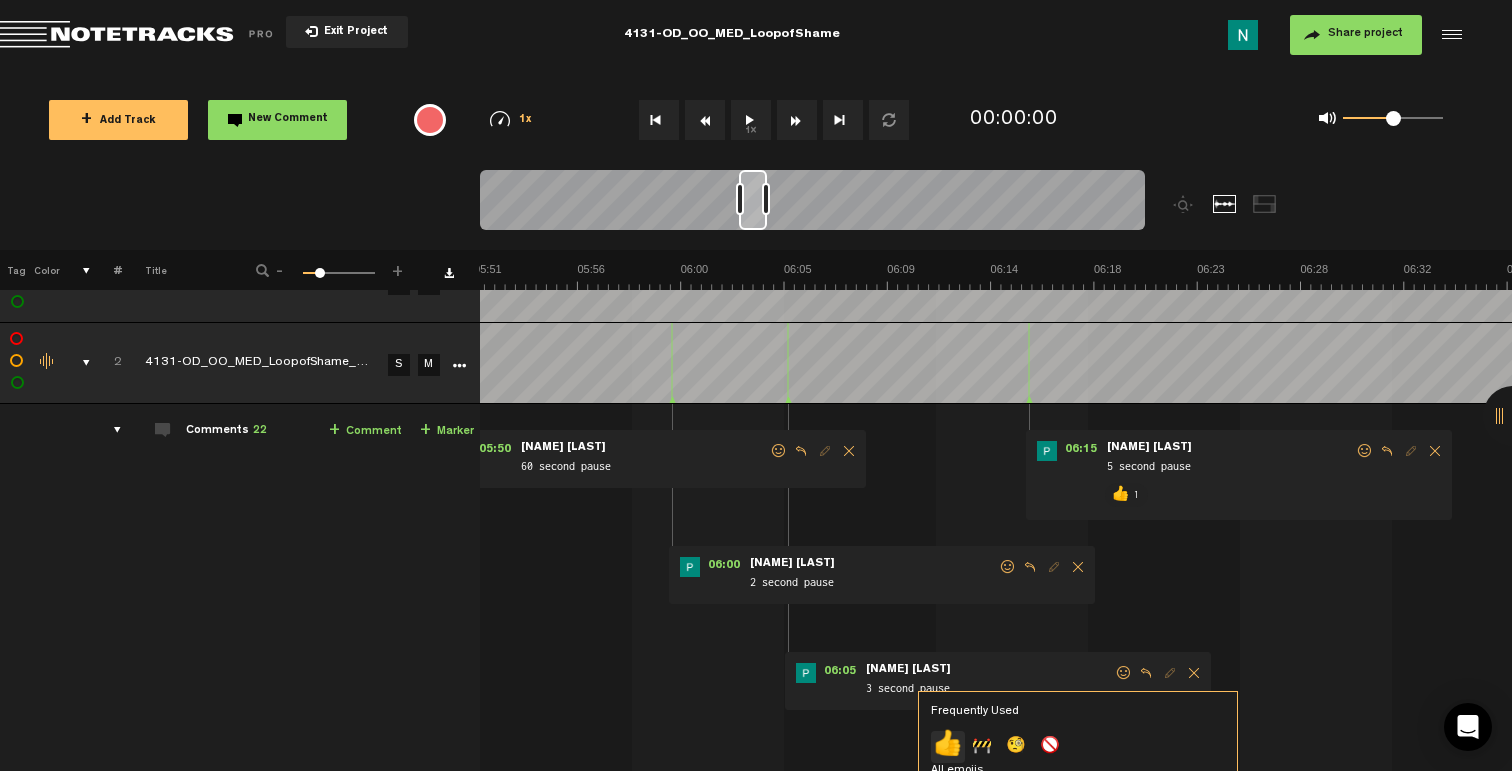 click on "👍" 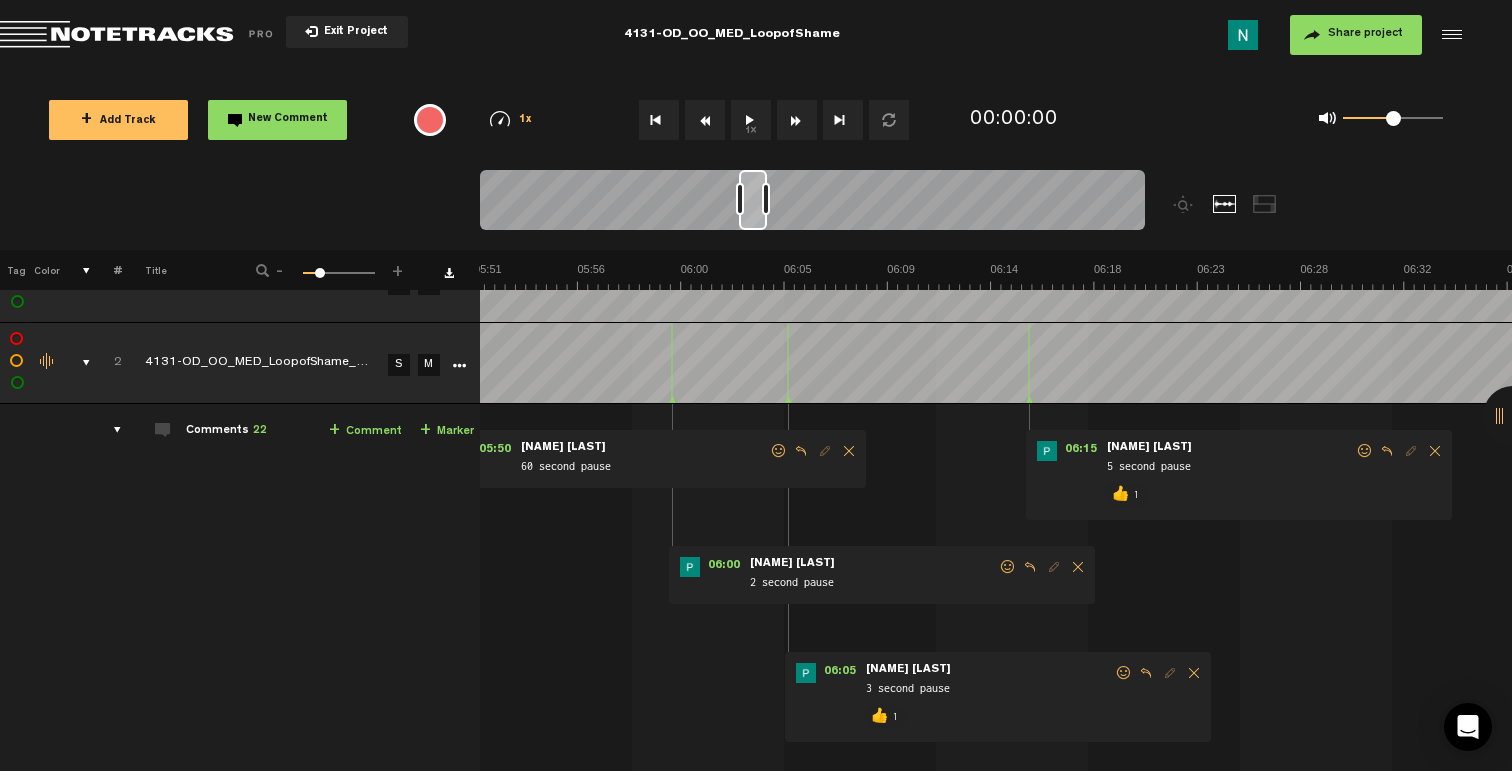 click on "2 second pause" at bounding box center (873, 576) 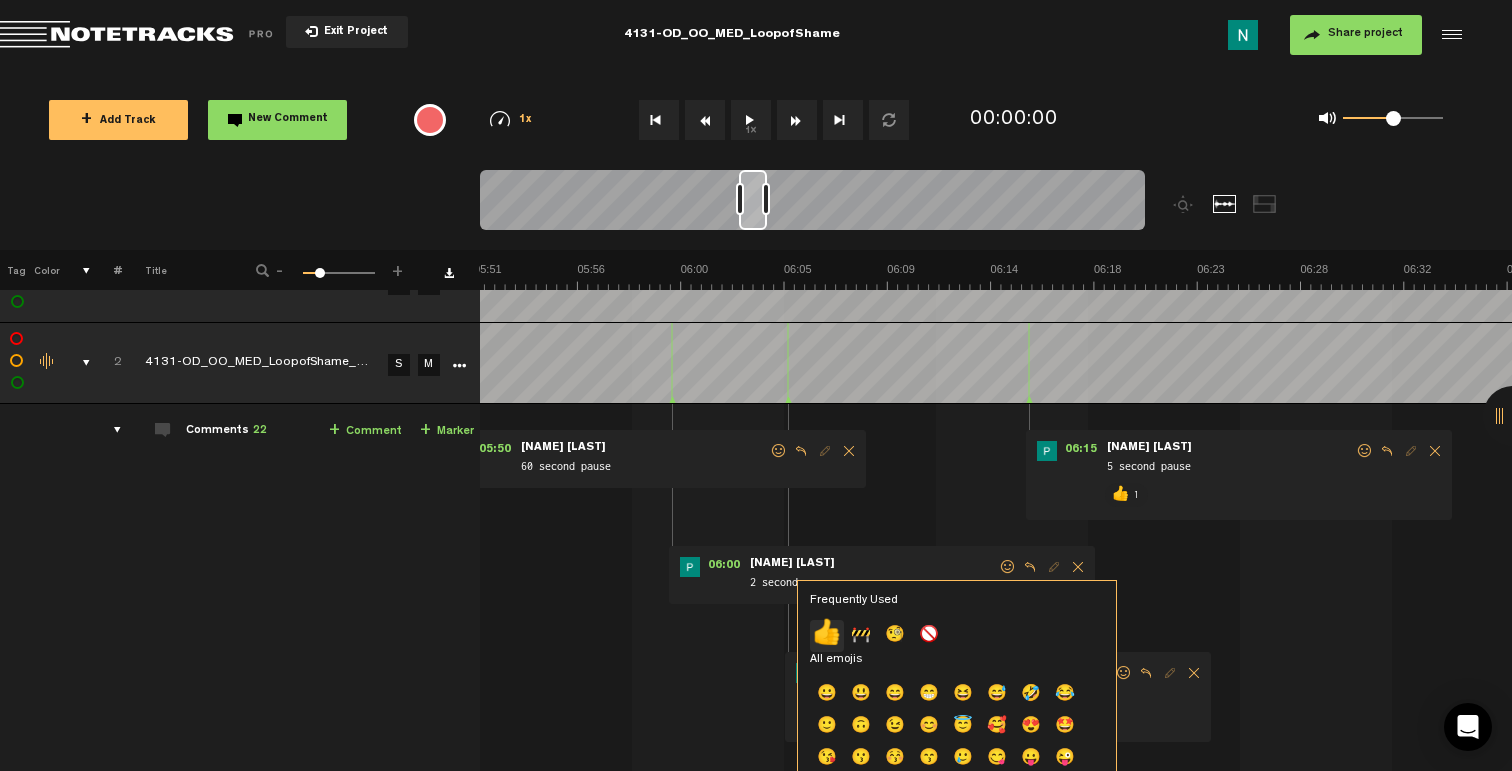 click on "👍" 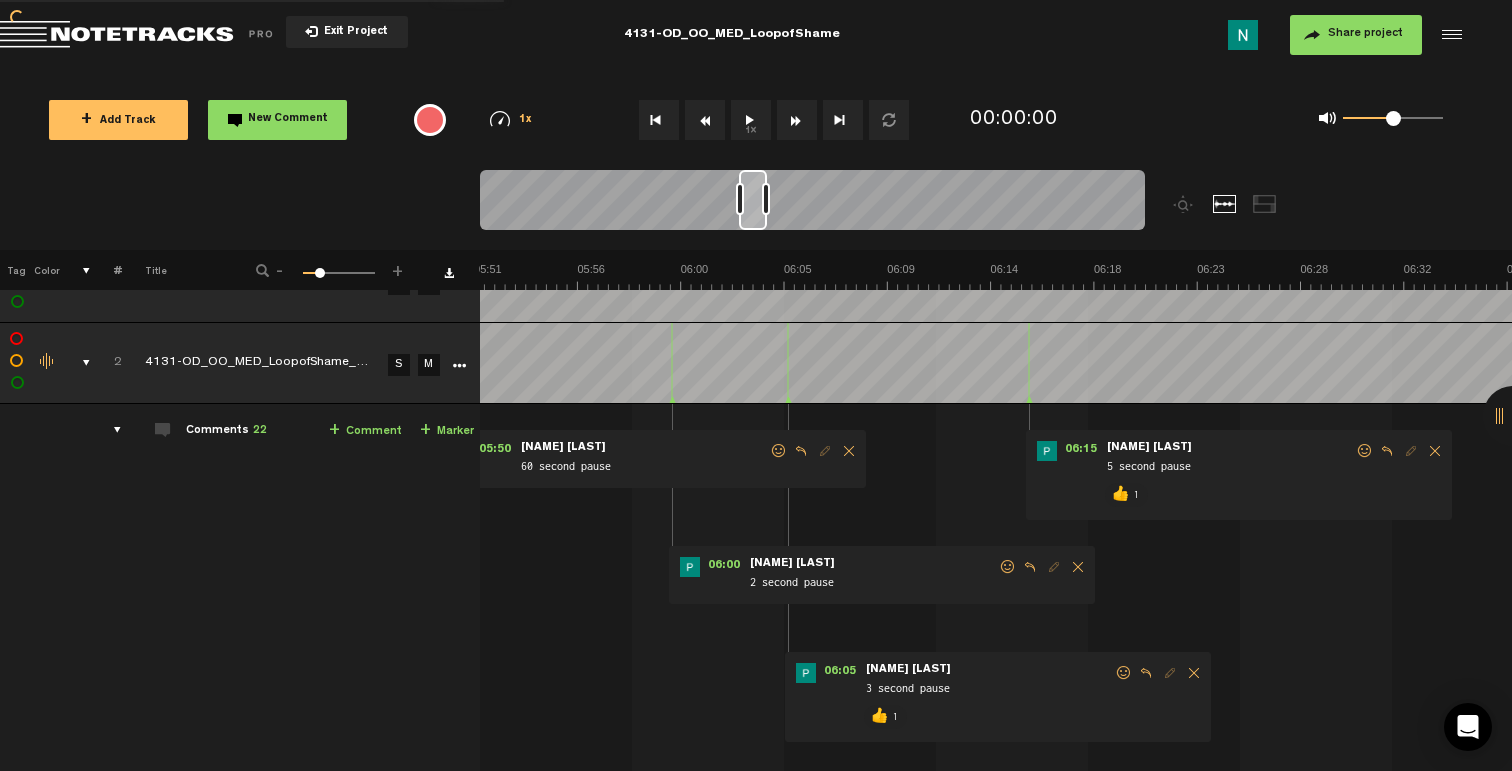 scroll, scrollTop: 0, scrollLeft: 7719, axis: horizontal 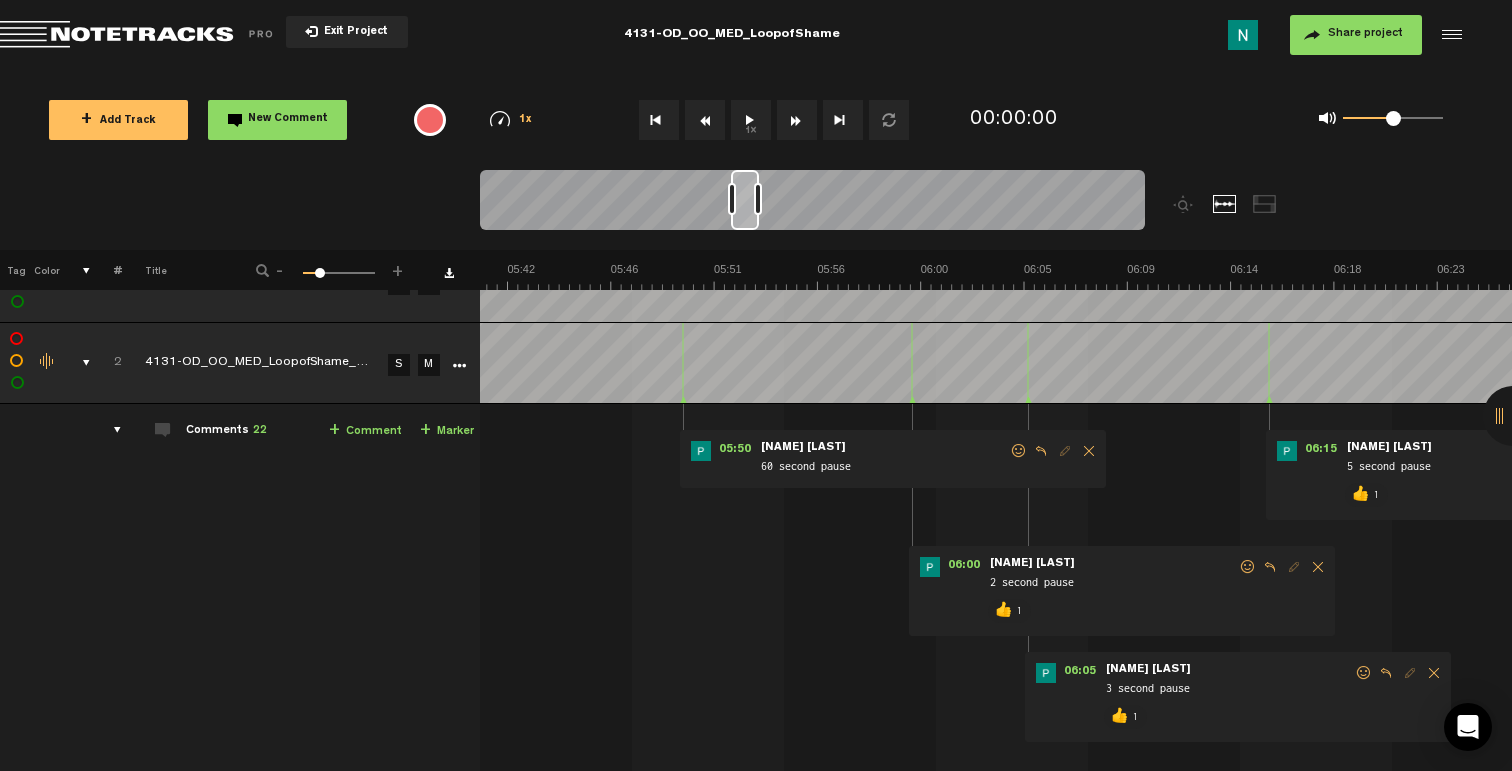 click on "60 second pause" at bounding box center (884, 460) 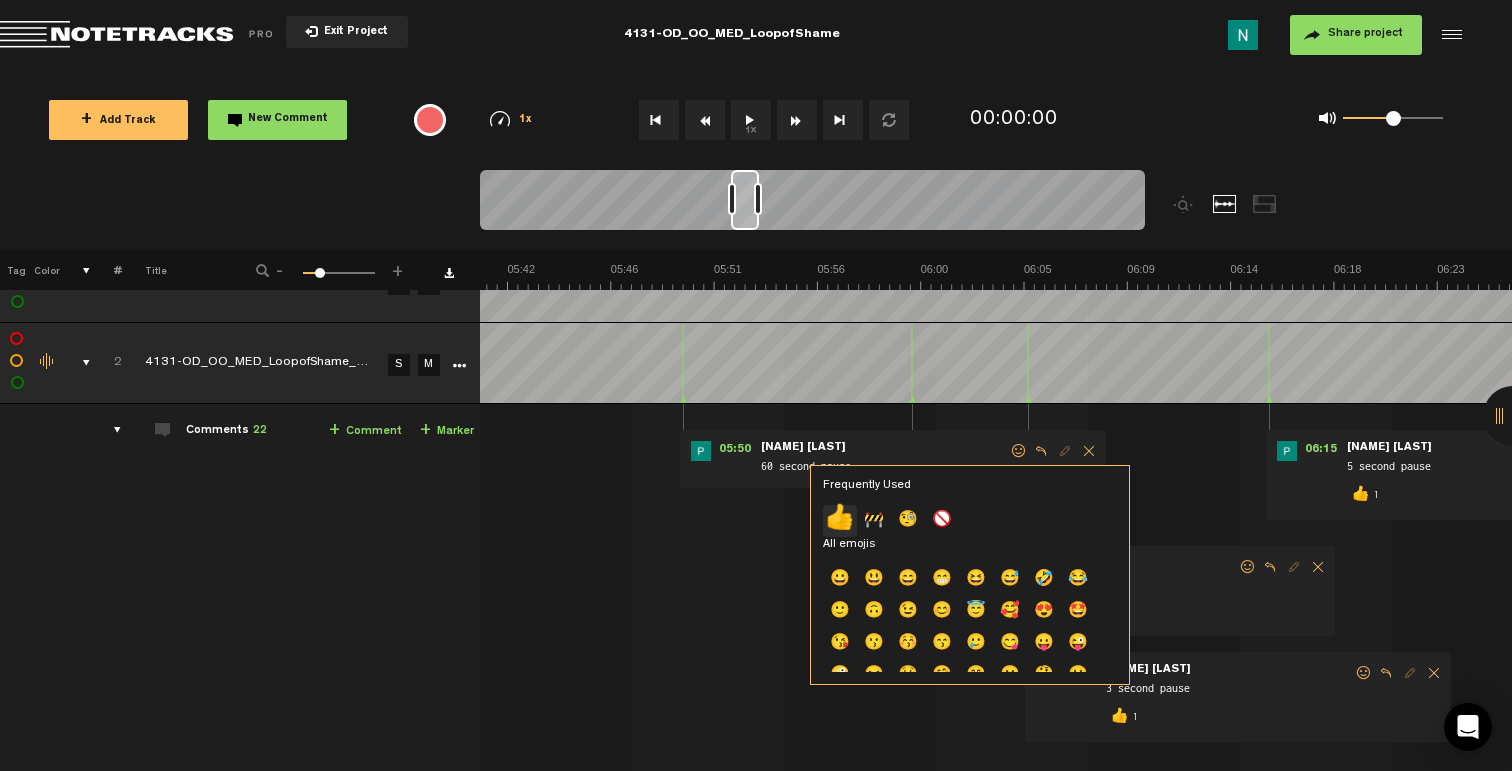 click on "👍" 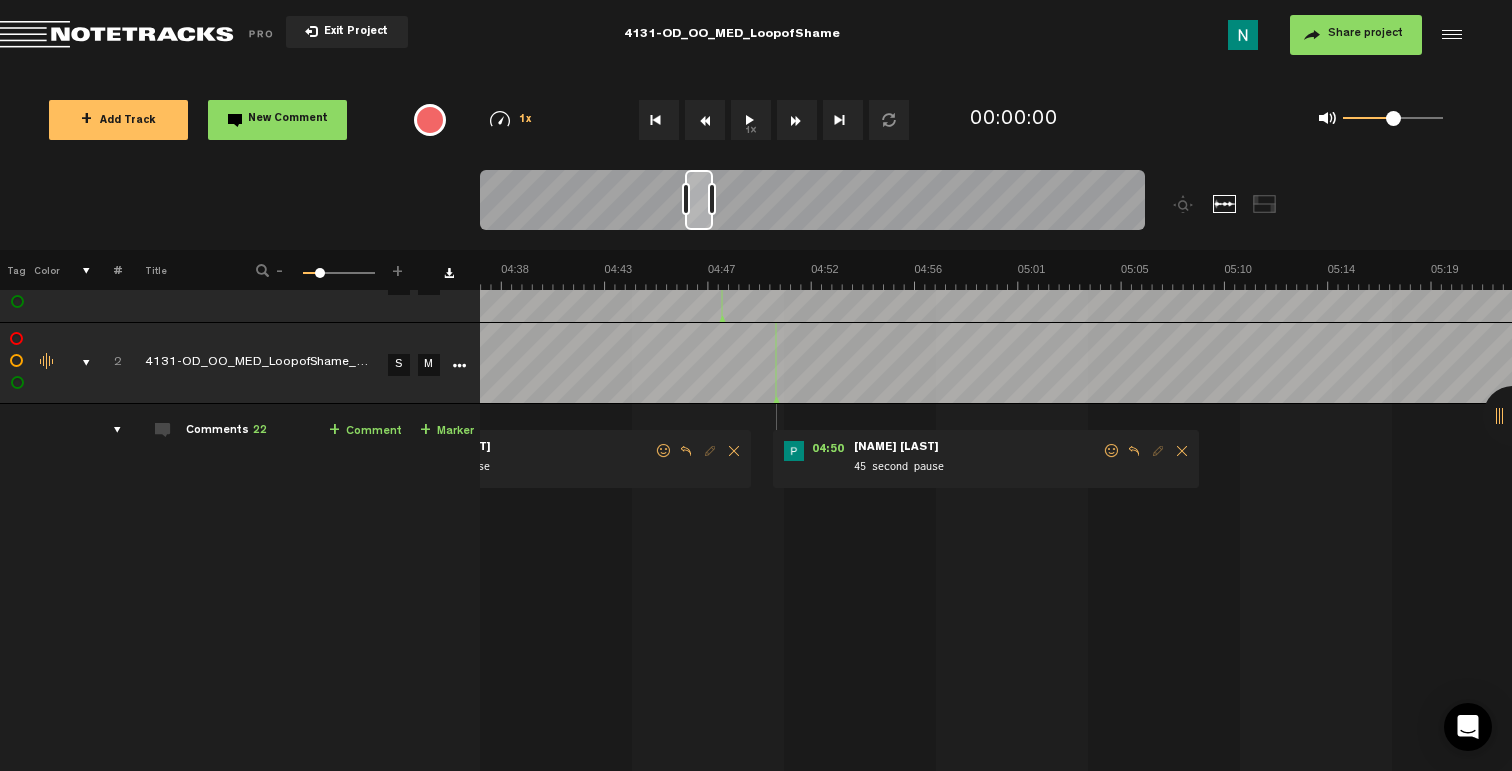 scroll, scrollTop: 0, scrollLeft: 6159, axis: horizontal 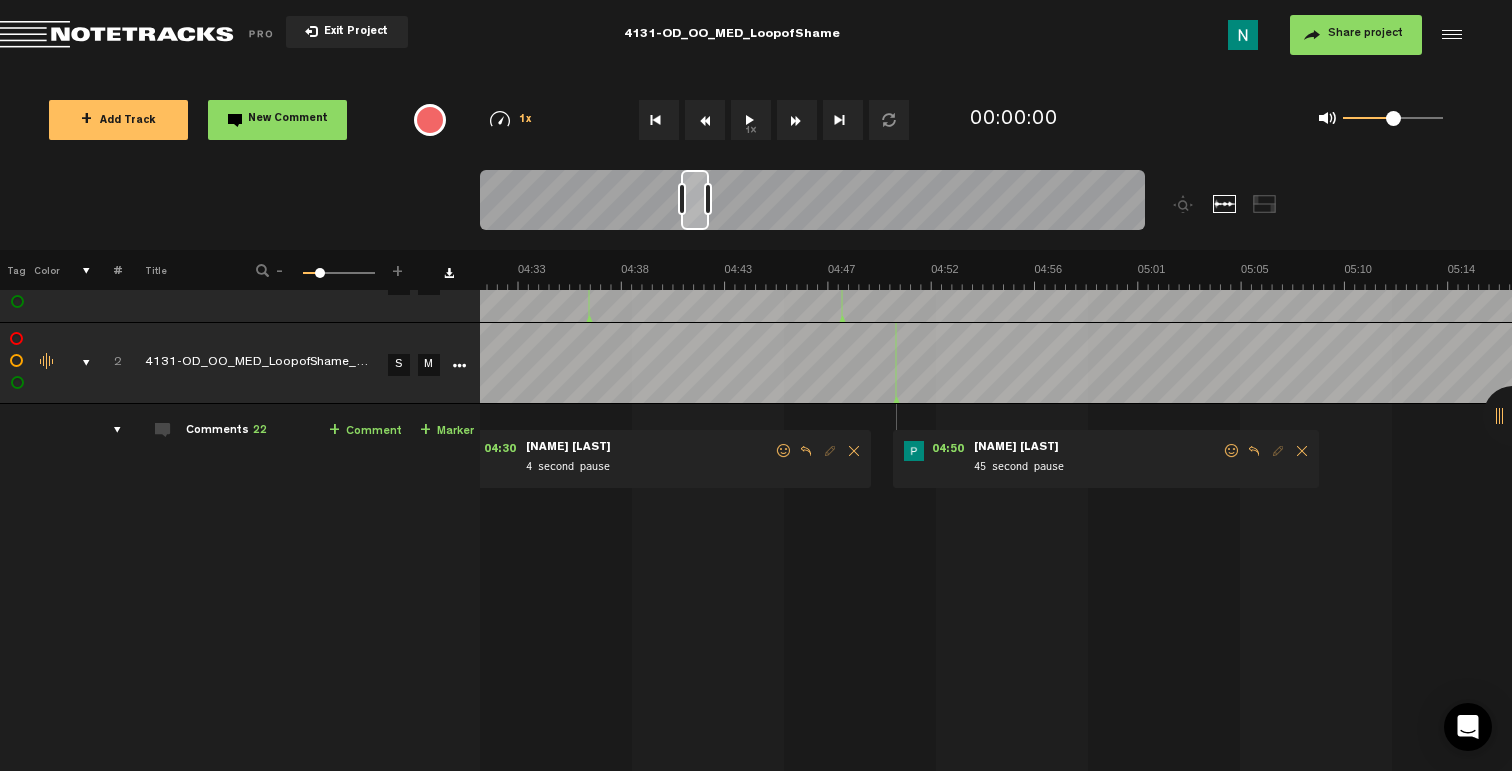 click on "45 second pause" at bounding box center (1097, 460) 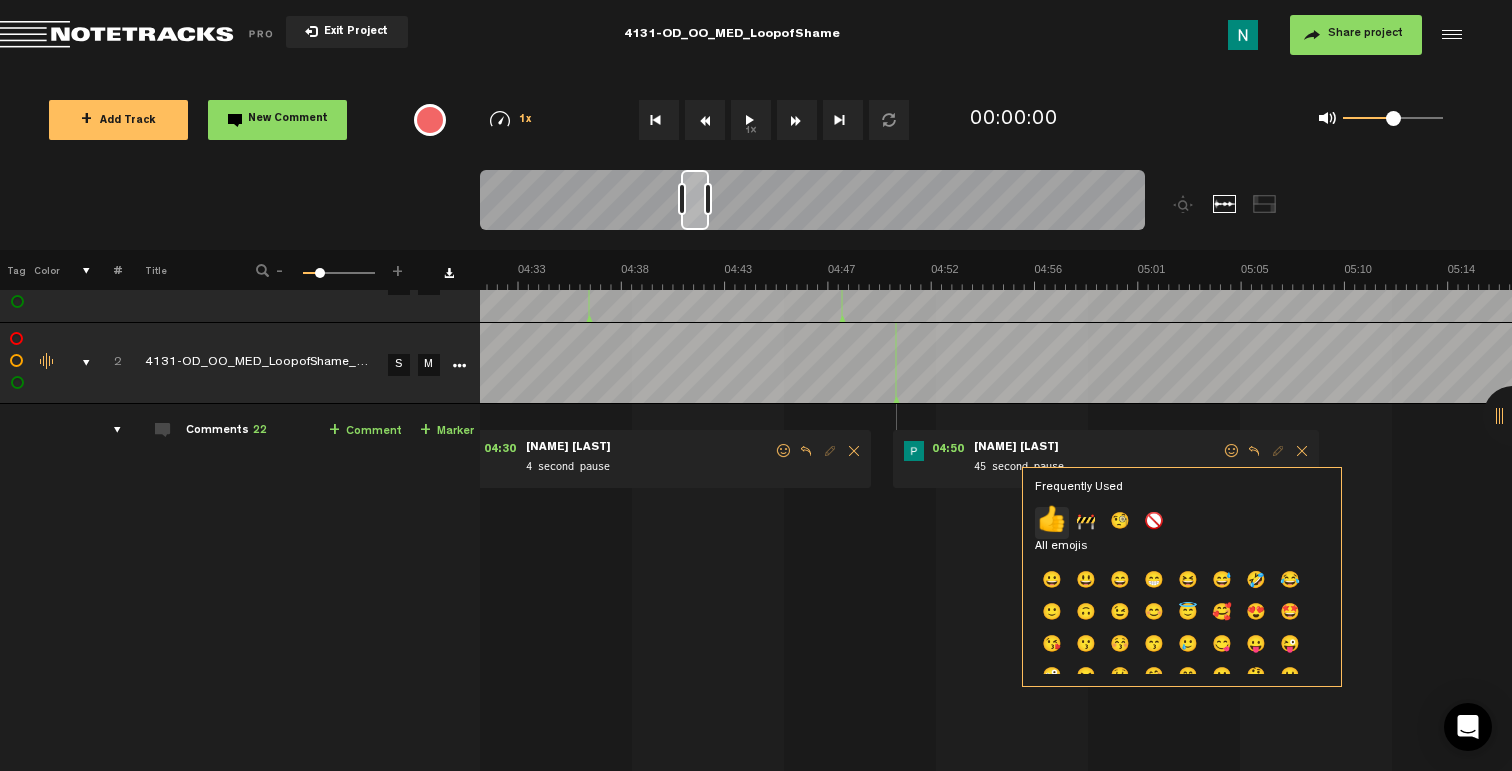click on "👍 🚧 🧐 🚫" 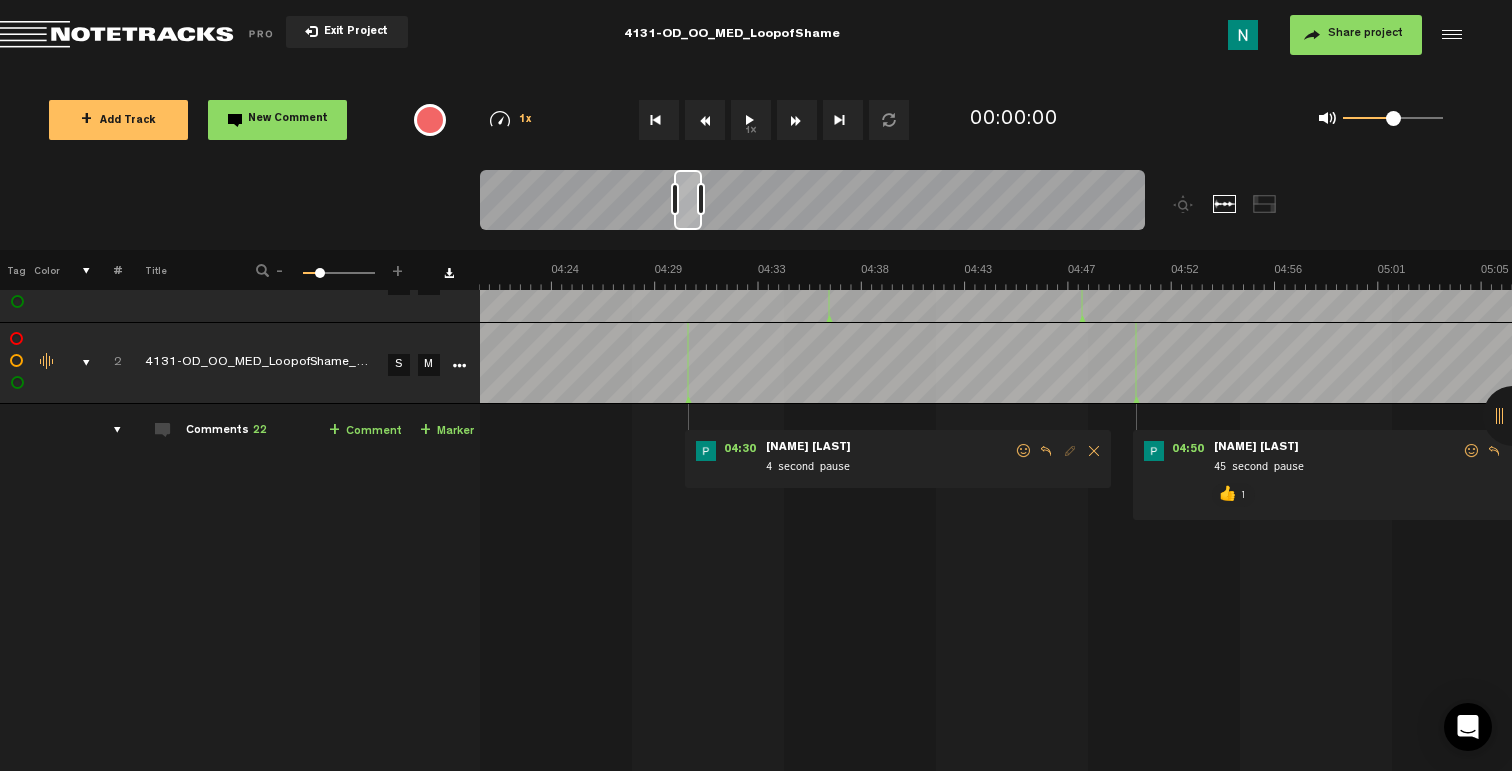 scroll, scrollTop: 0, scrollLeft: 5679, axis: horizontal 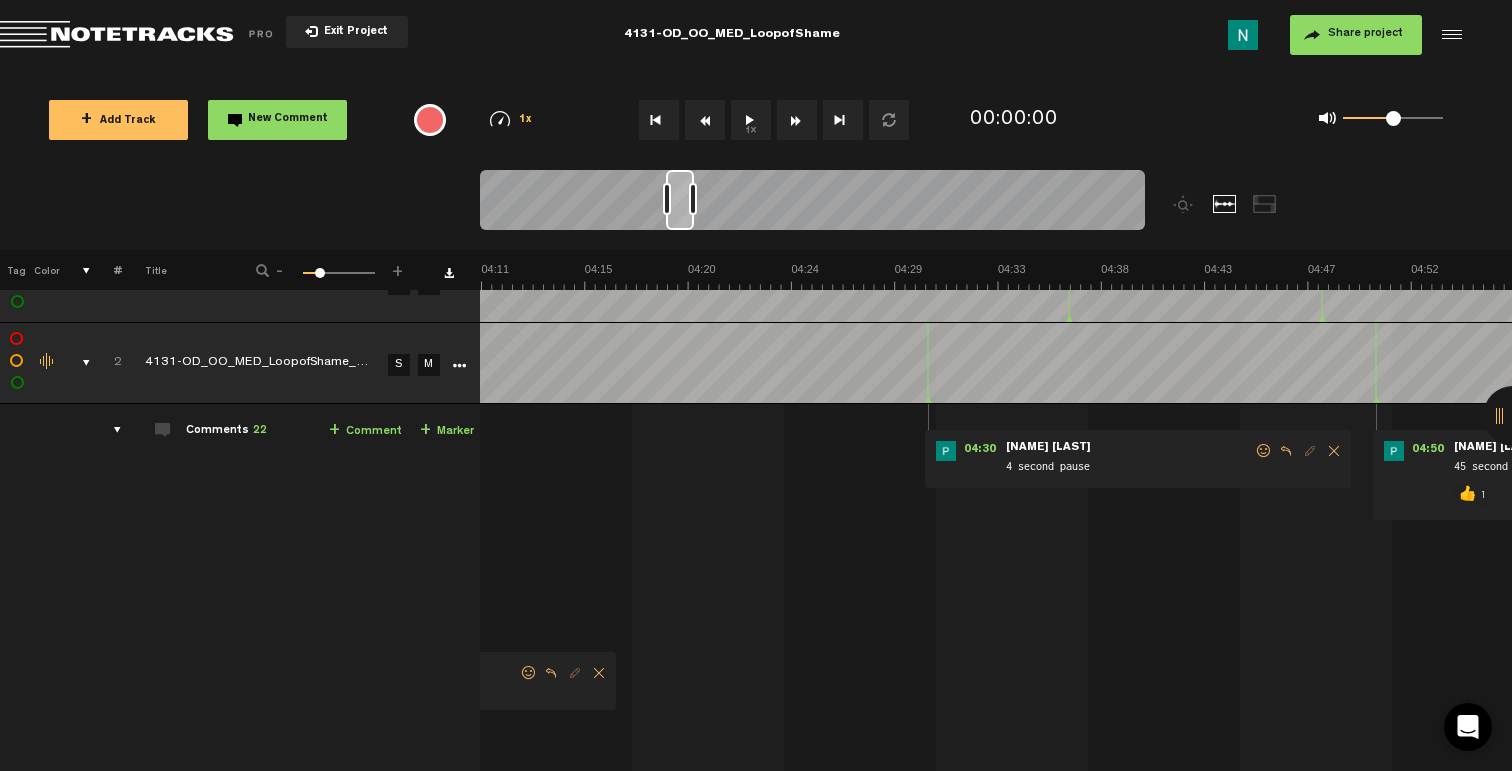 click at bounding box center (1264, 451) 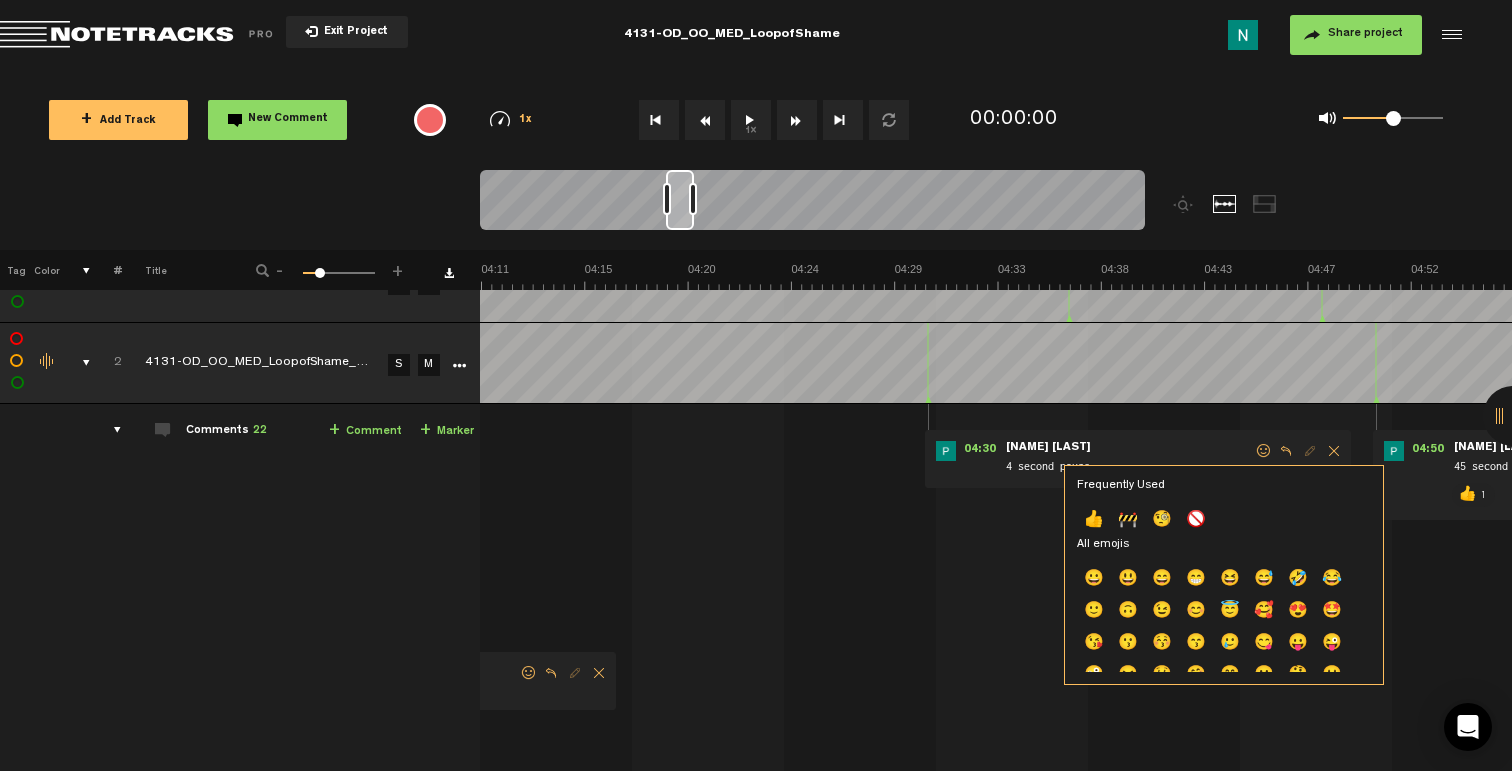 click on "👍" 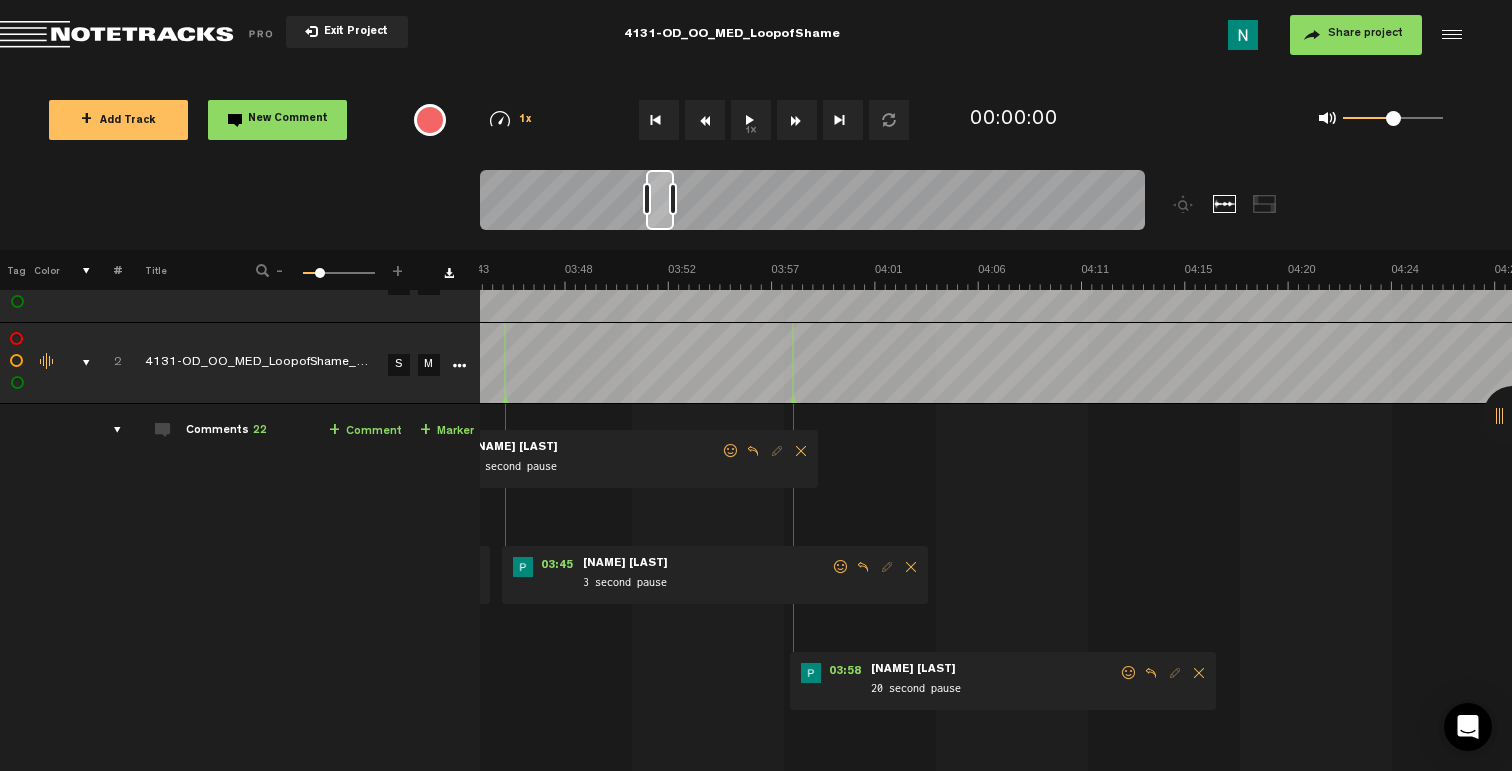 scroll, scrollTop: 0, scrollLeft: 4839, axis: horizontal 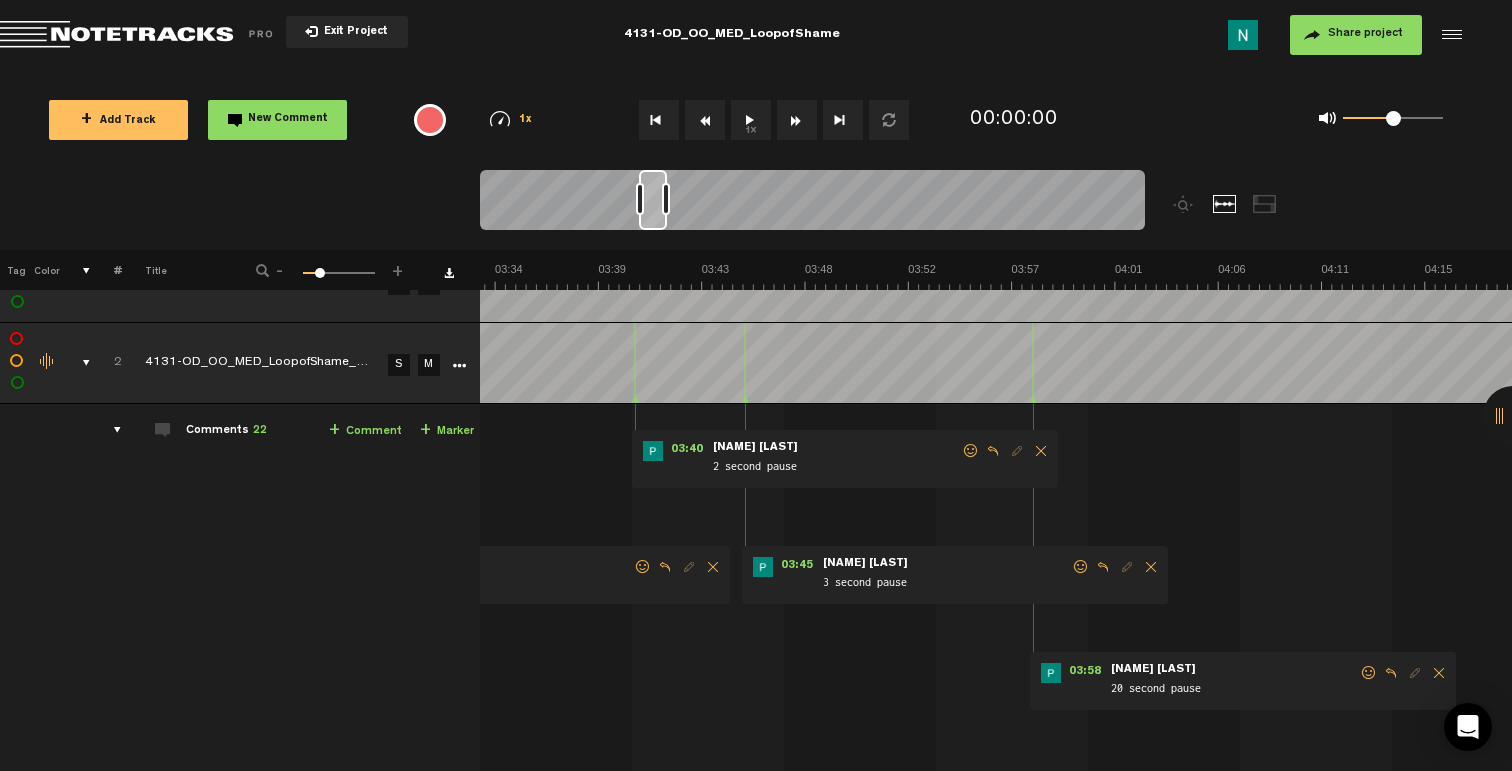 drag, startPoint x: 1369, startPoint y: 674, endPoint x: 1335, endPoint y: 681, distance: 34.713108 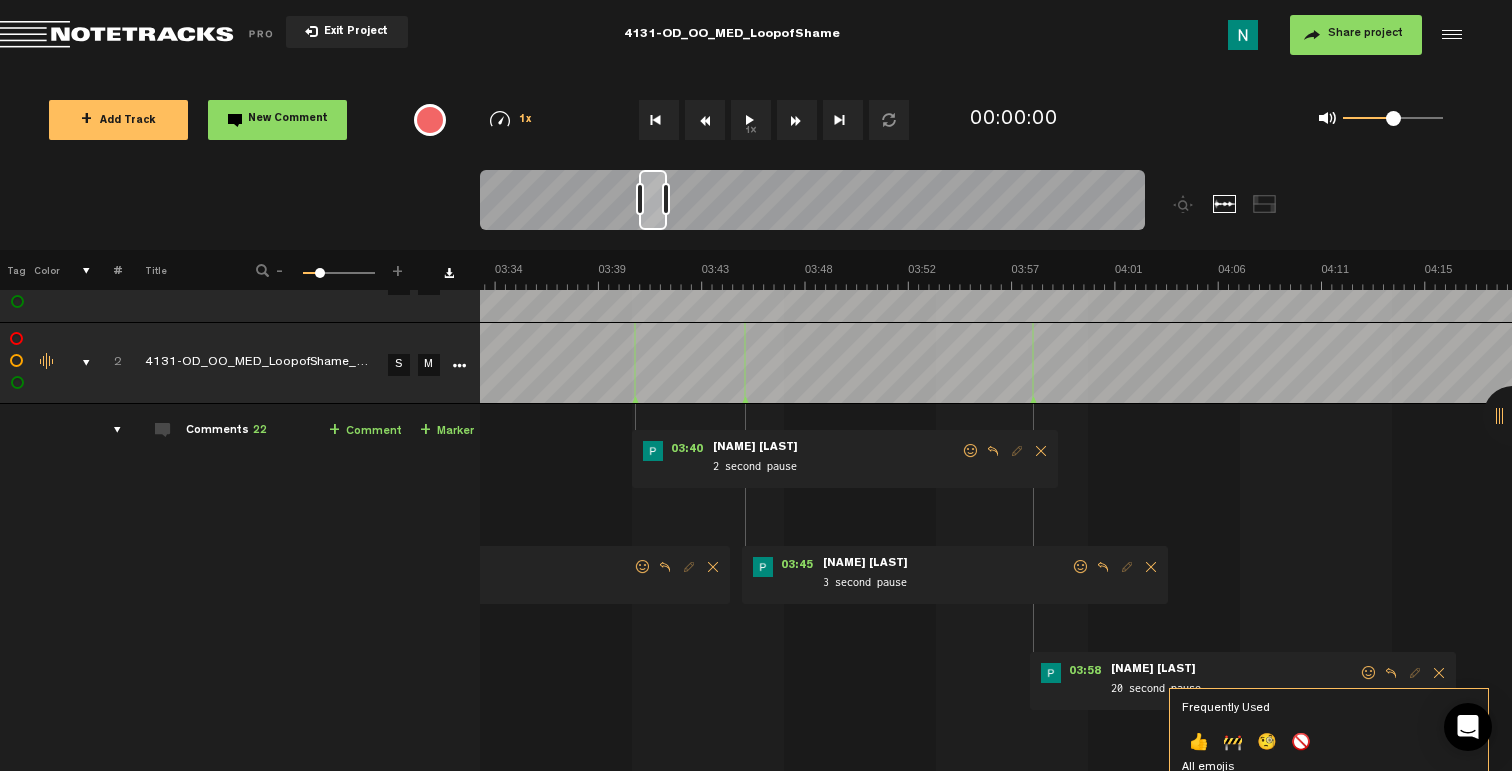 drag, startPoint x: 1197, startPoint y: 733, endPoint x: 1193, endPoint y: 713, distance: 20.396078 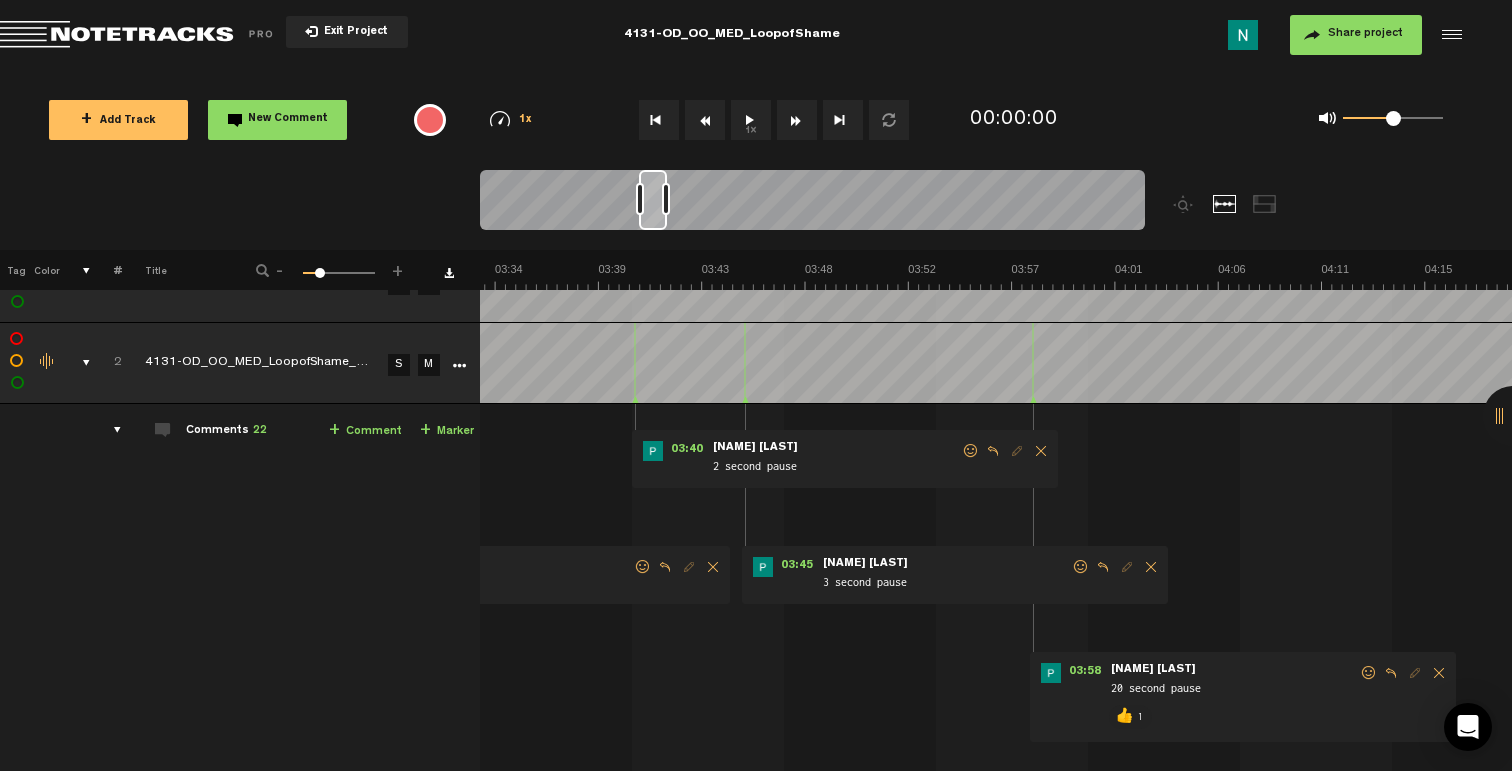click at bounding box center [1081, 567] 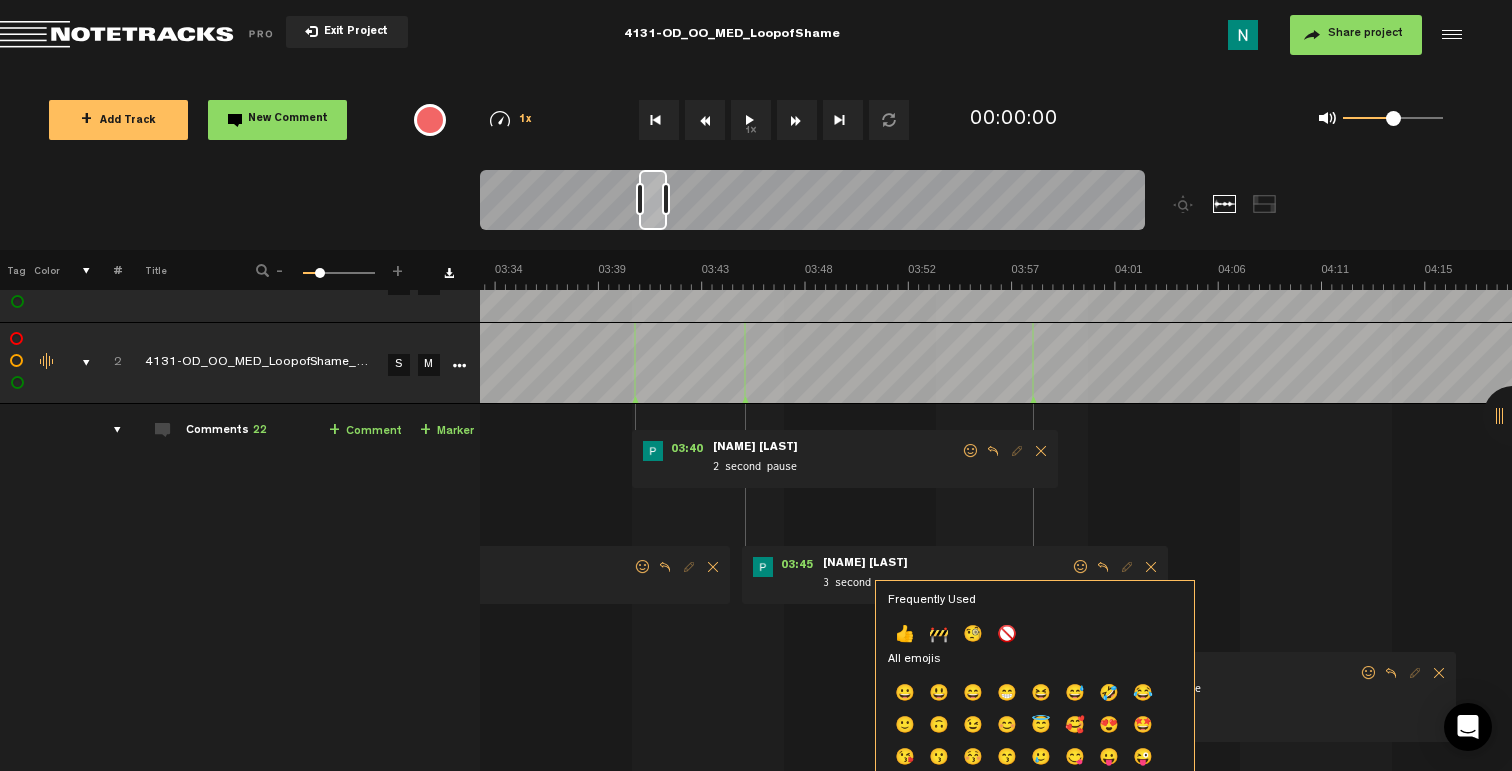 click on "👍" 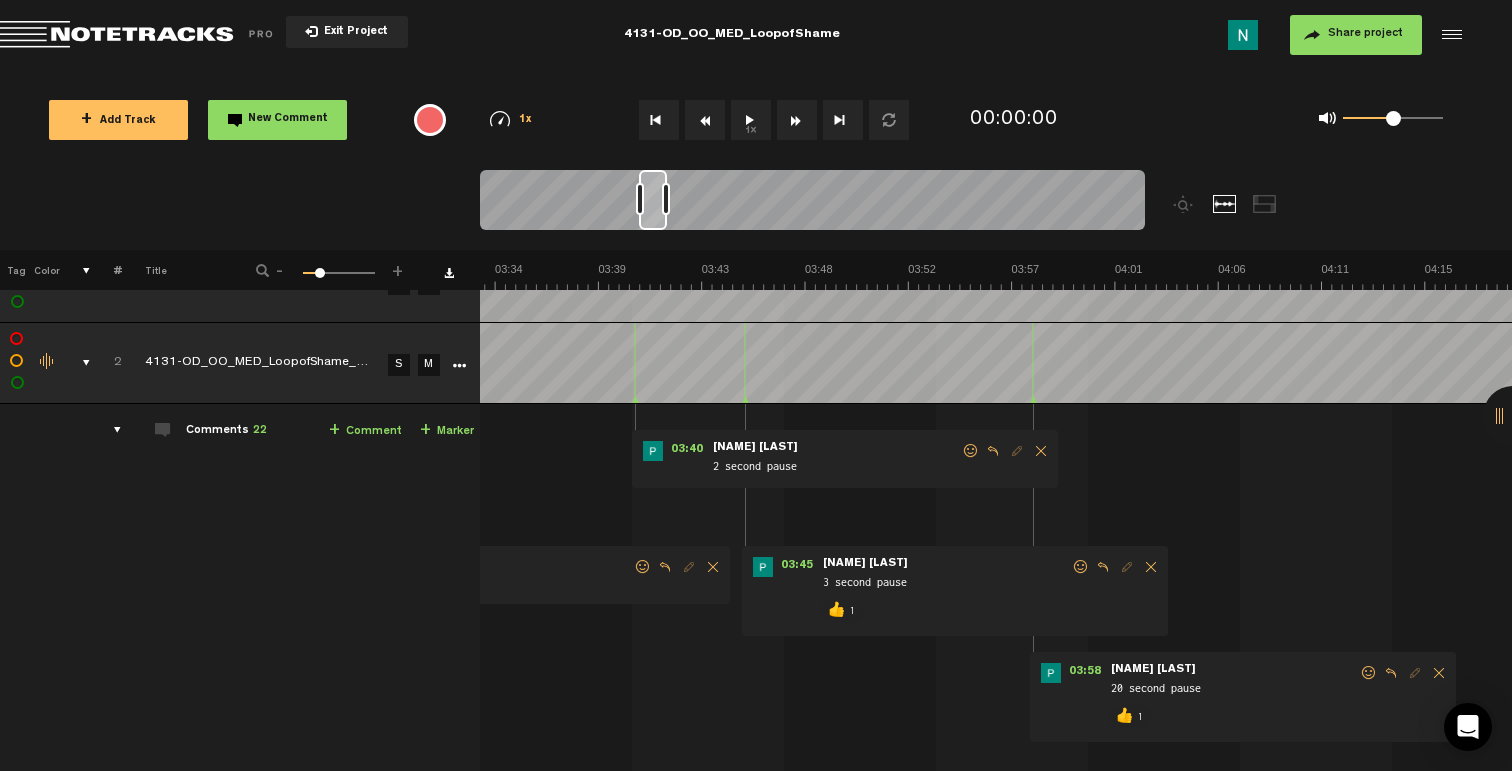 click at bounding box center [971, 451] 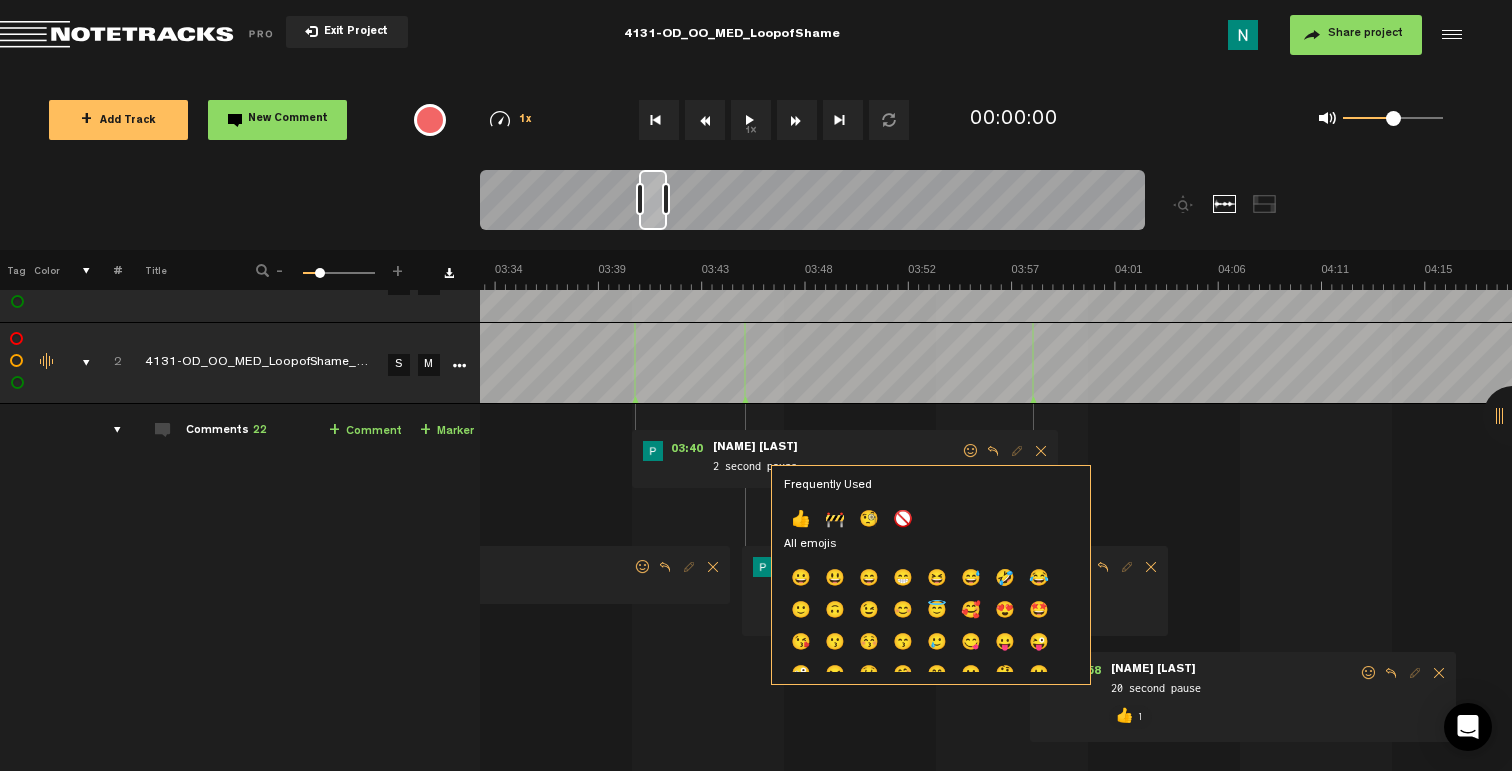 click on "👍" 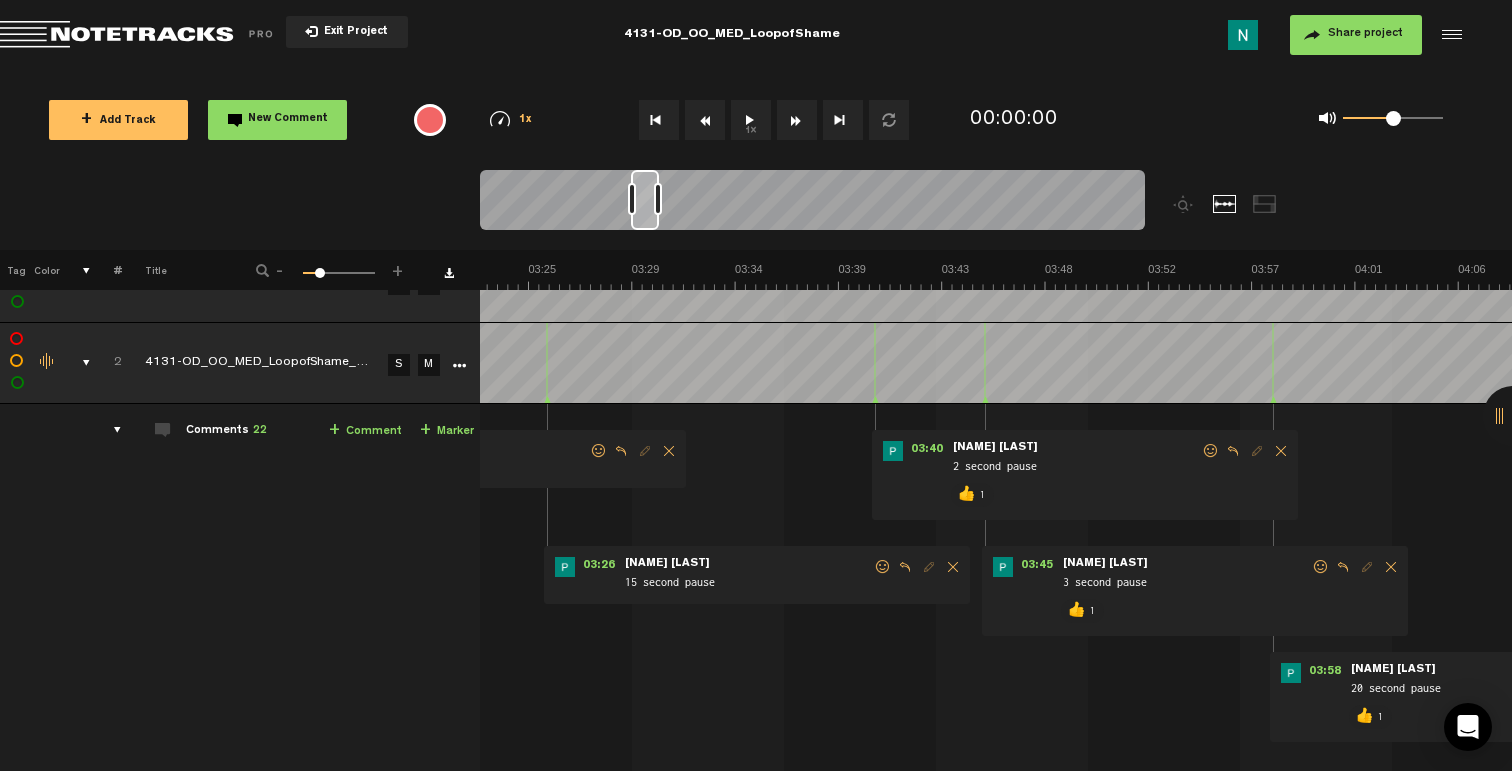 scroll, scrollTop: 0, scrollLeft: 4359, axis: horizontal 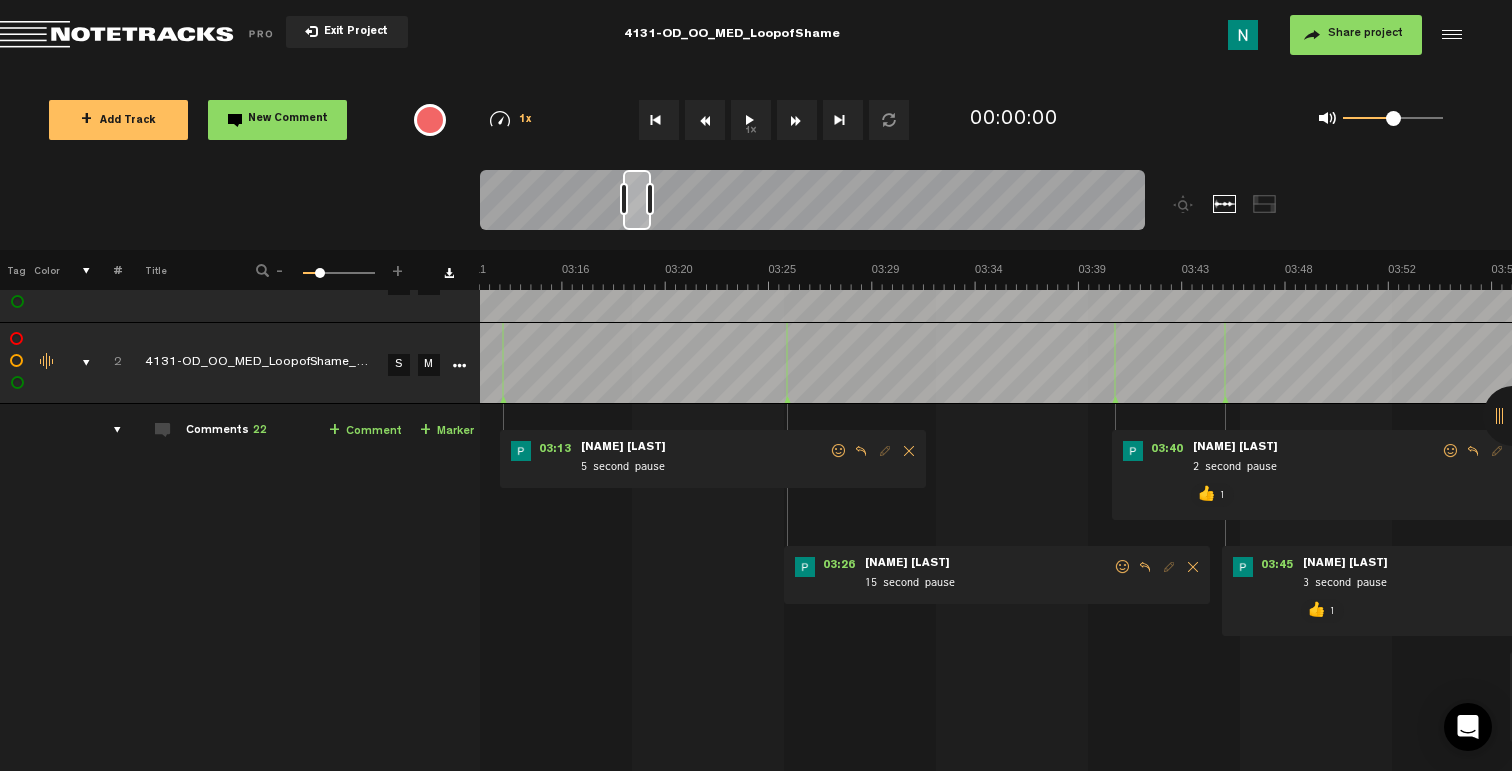 click at bounding box center (1123, 567) 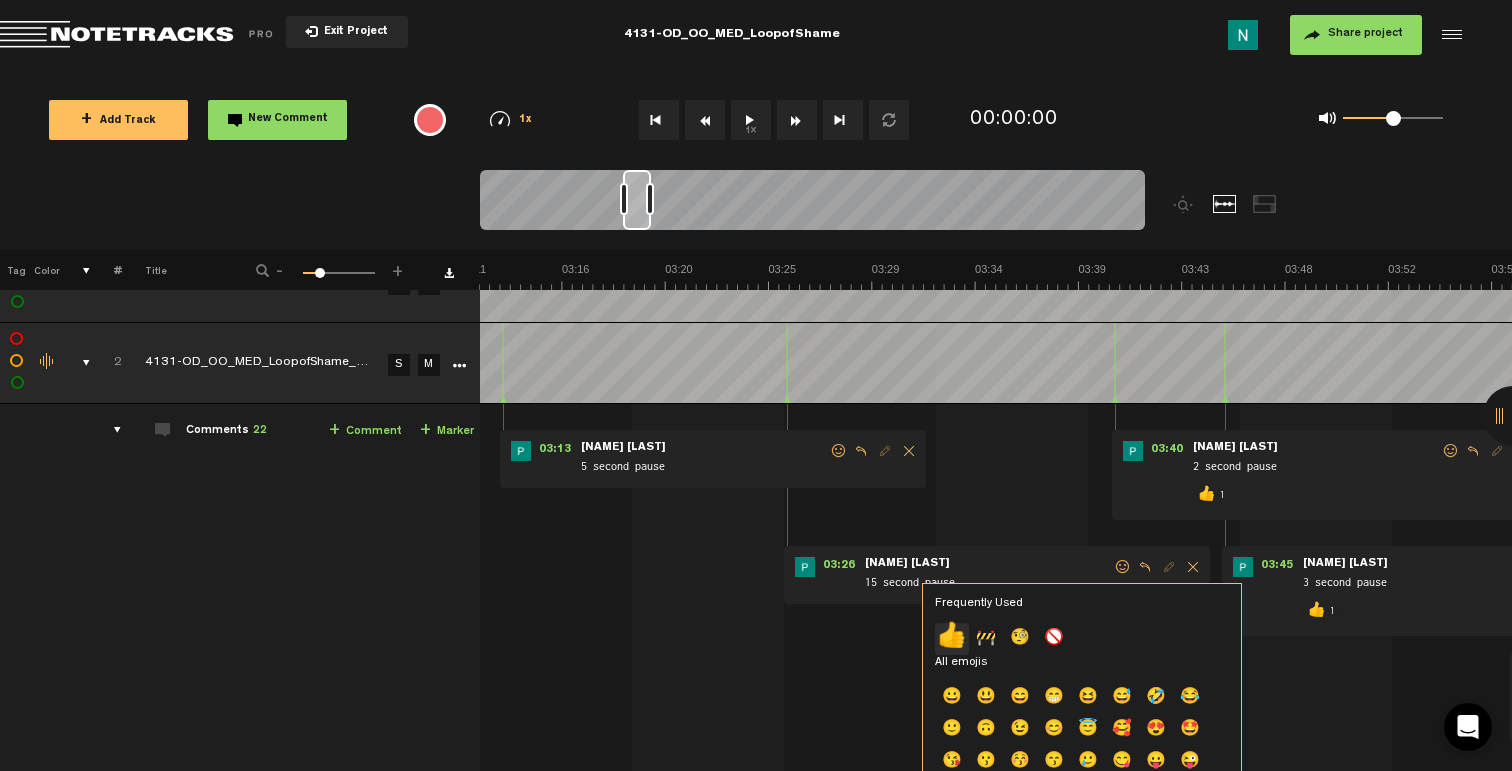 click on "👍" 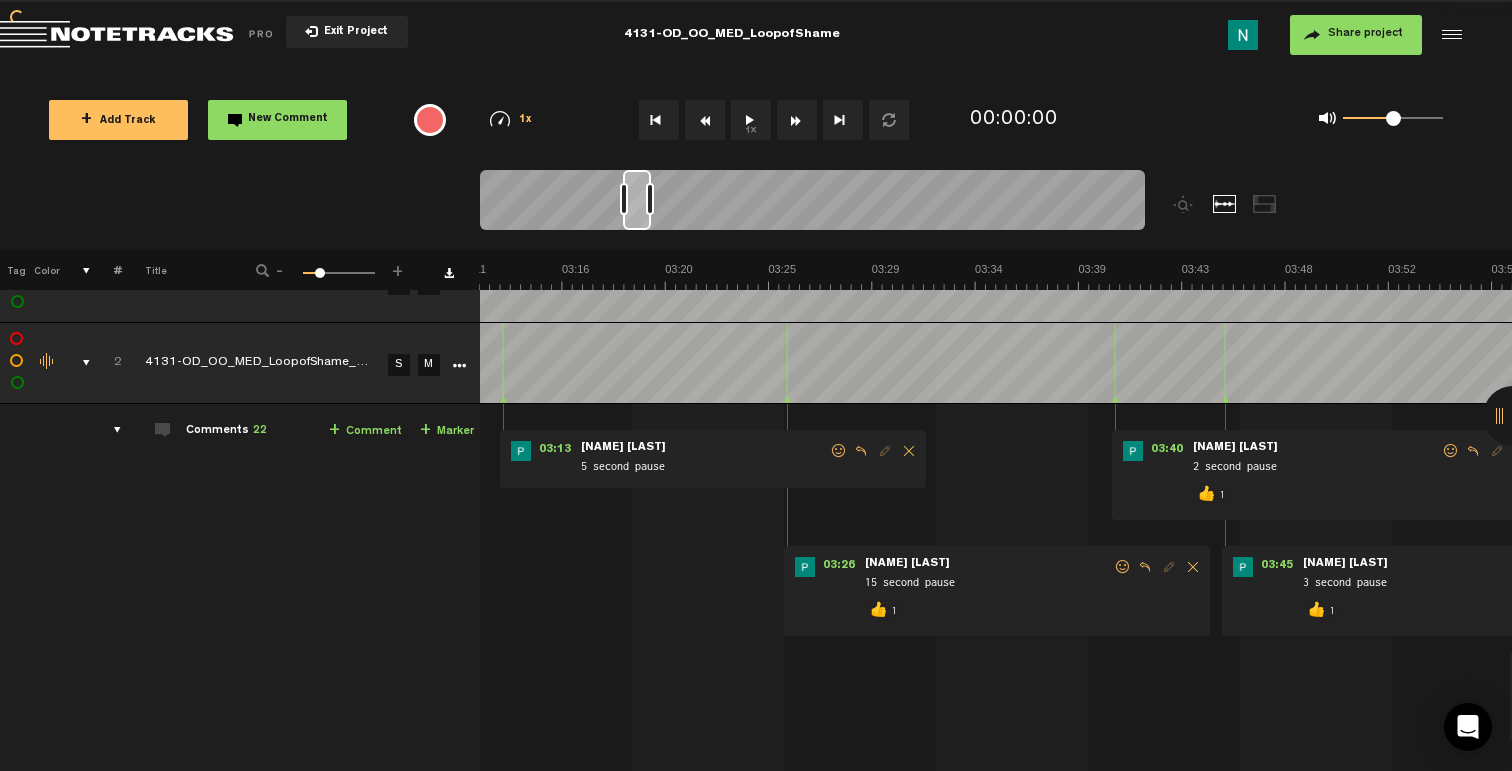 scroll, scrollTop: 0, scrollLeft: 4119, axis: horizontal 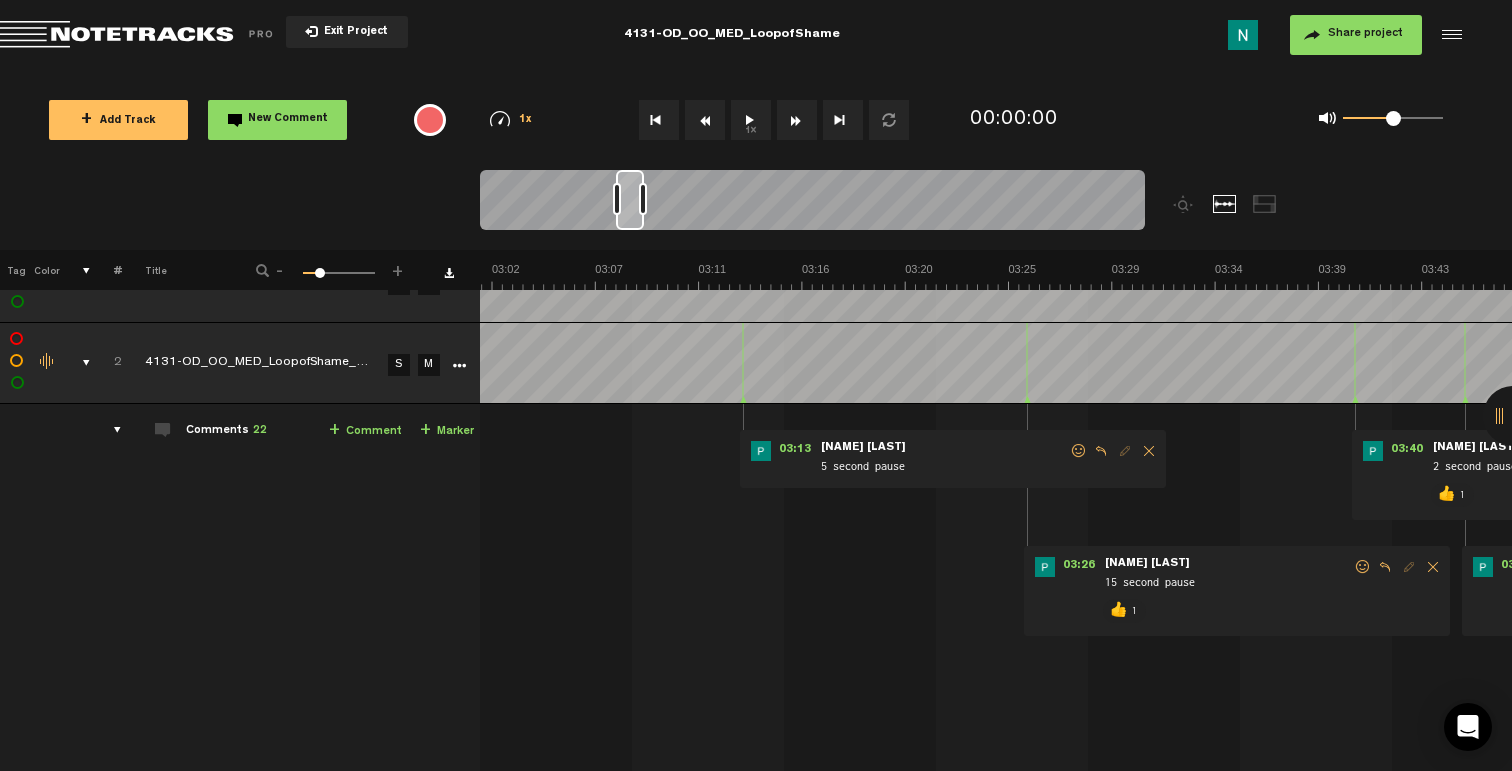 click at bounding box center [1079, 451] 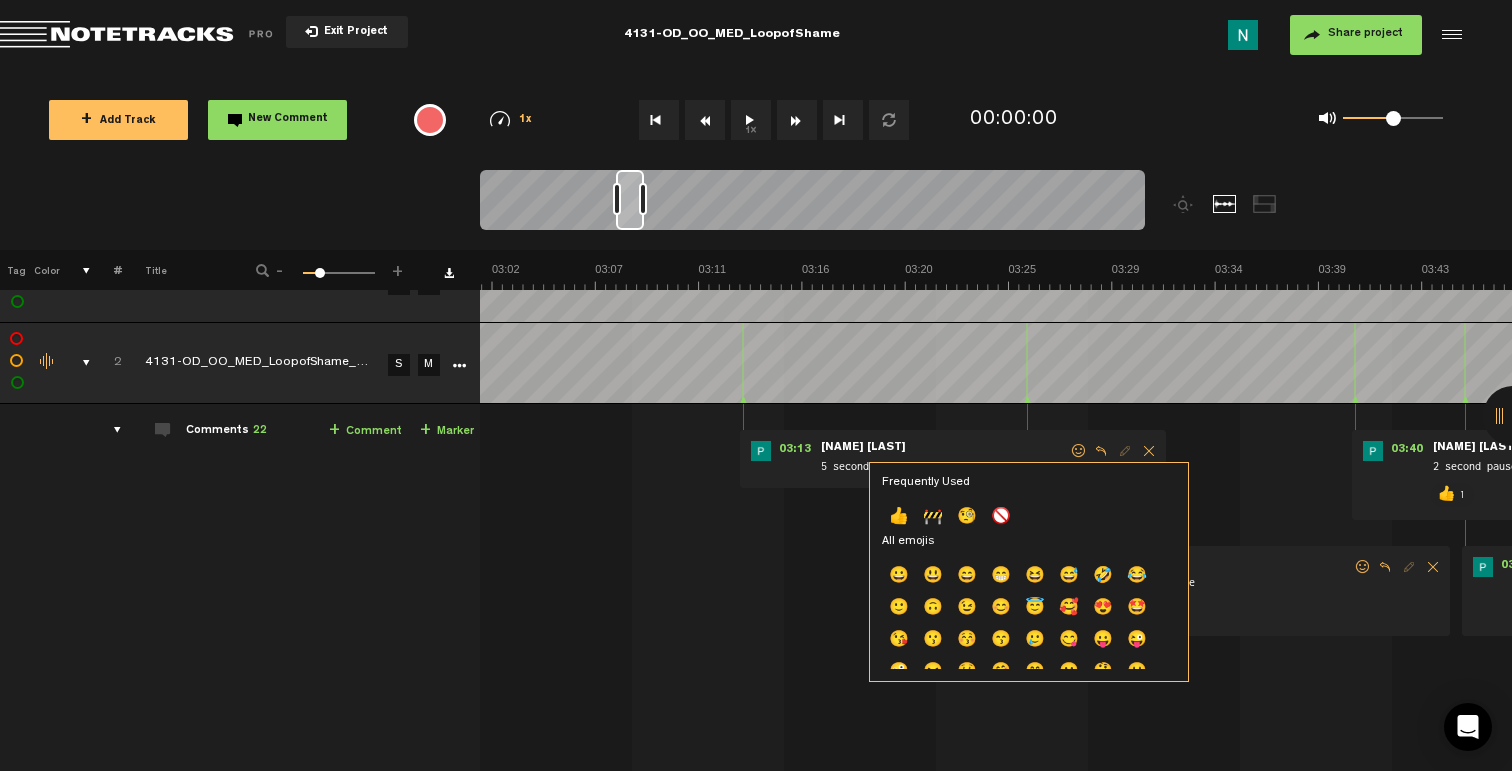 click on "👍" 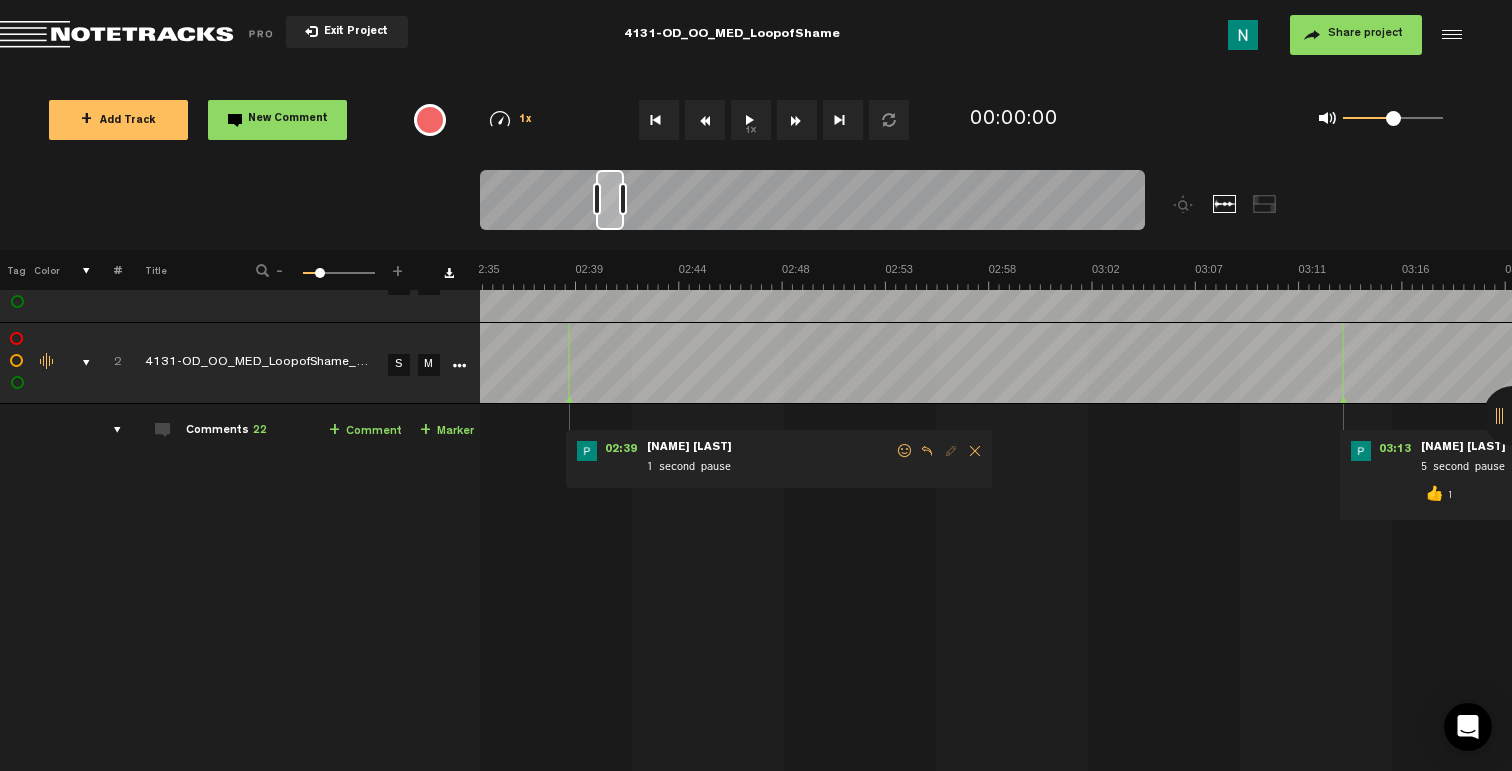 scroll, scrollTop: 0, scrollLeft: 3279, axis: horizontal 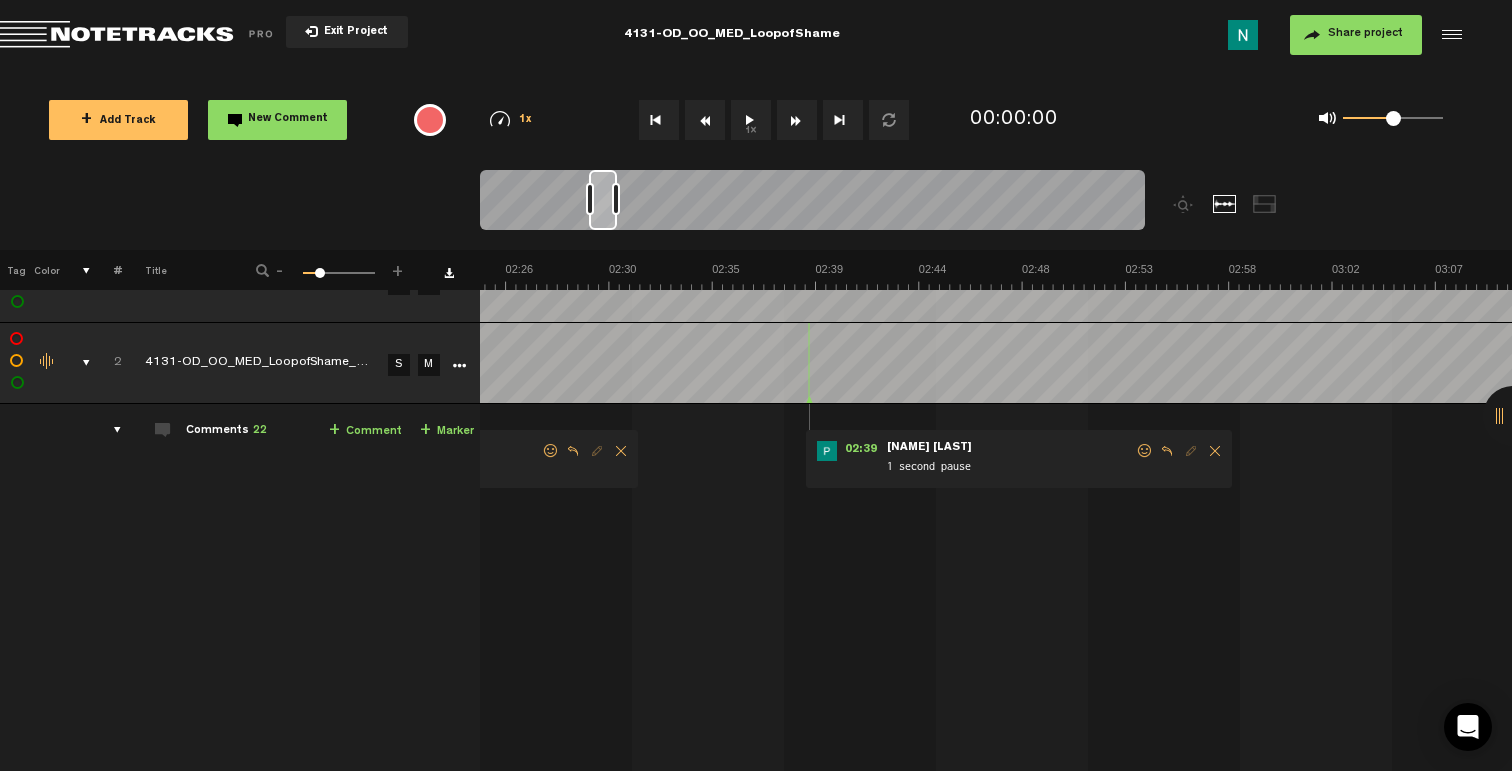 click at bounding box center [1145, 451] 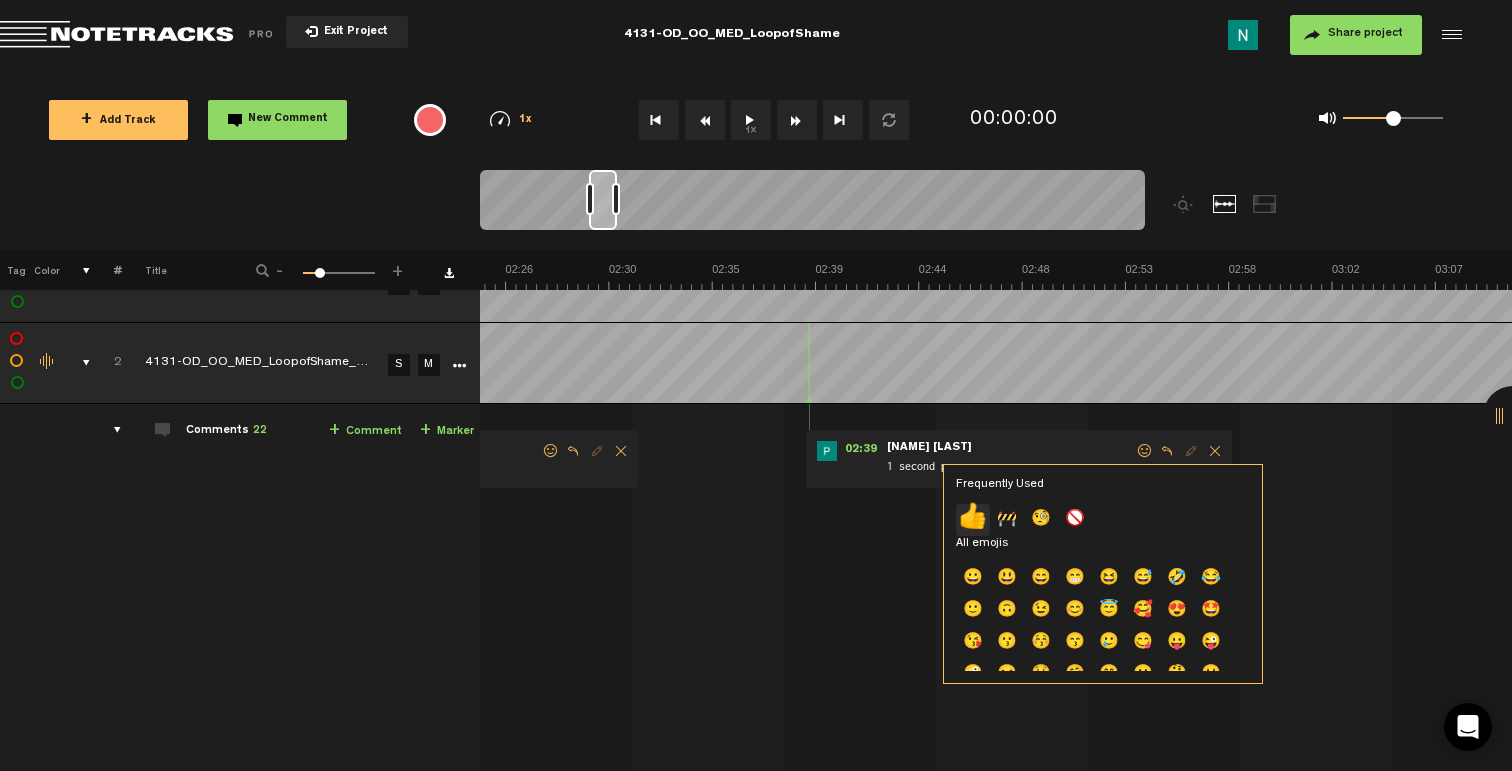 click on "👍" 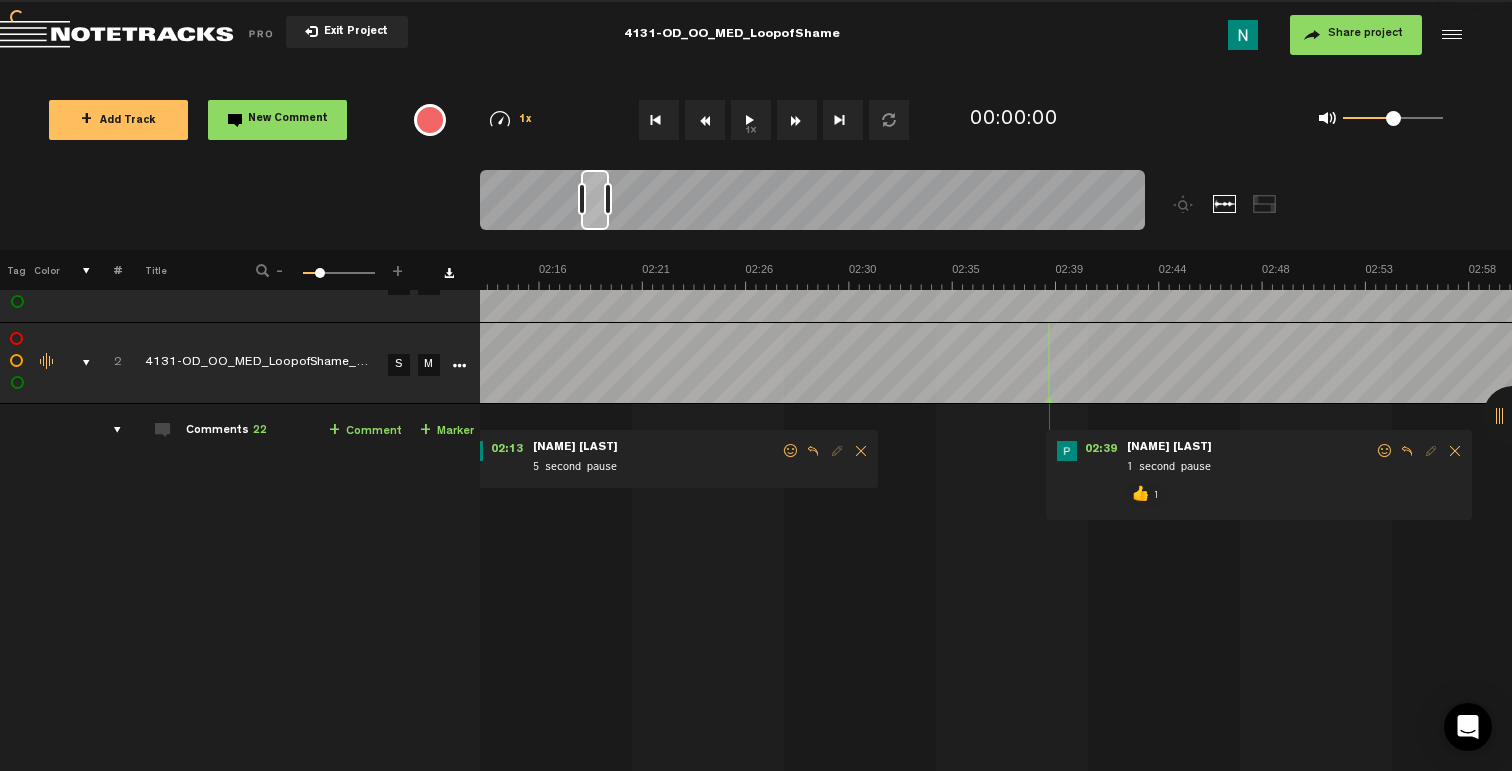 scroll, scrollTop: 0, scrollLeft: 2799, axis: horizontal 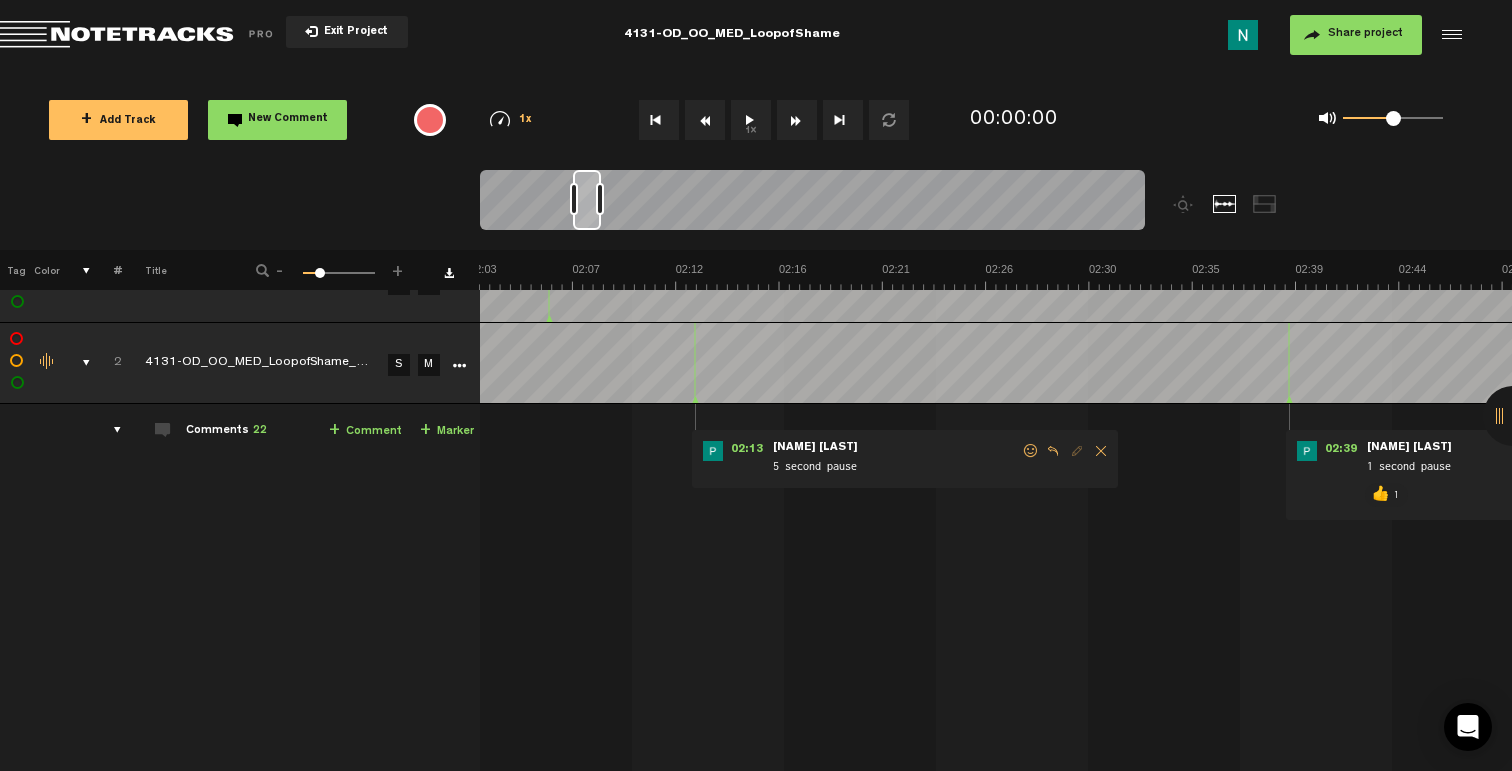 click at bounding box center [1031, 451] 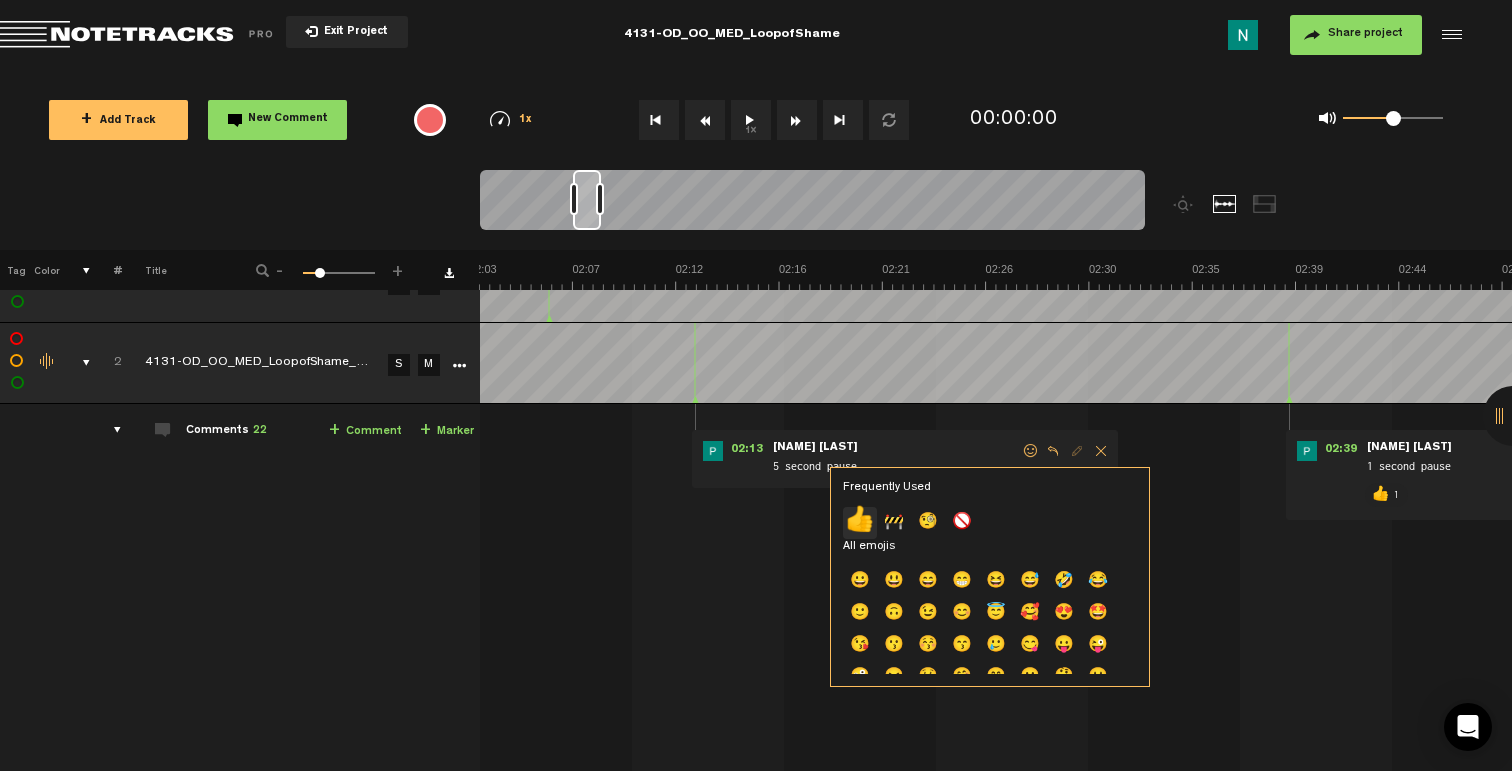 click on "👍" 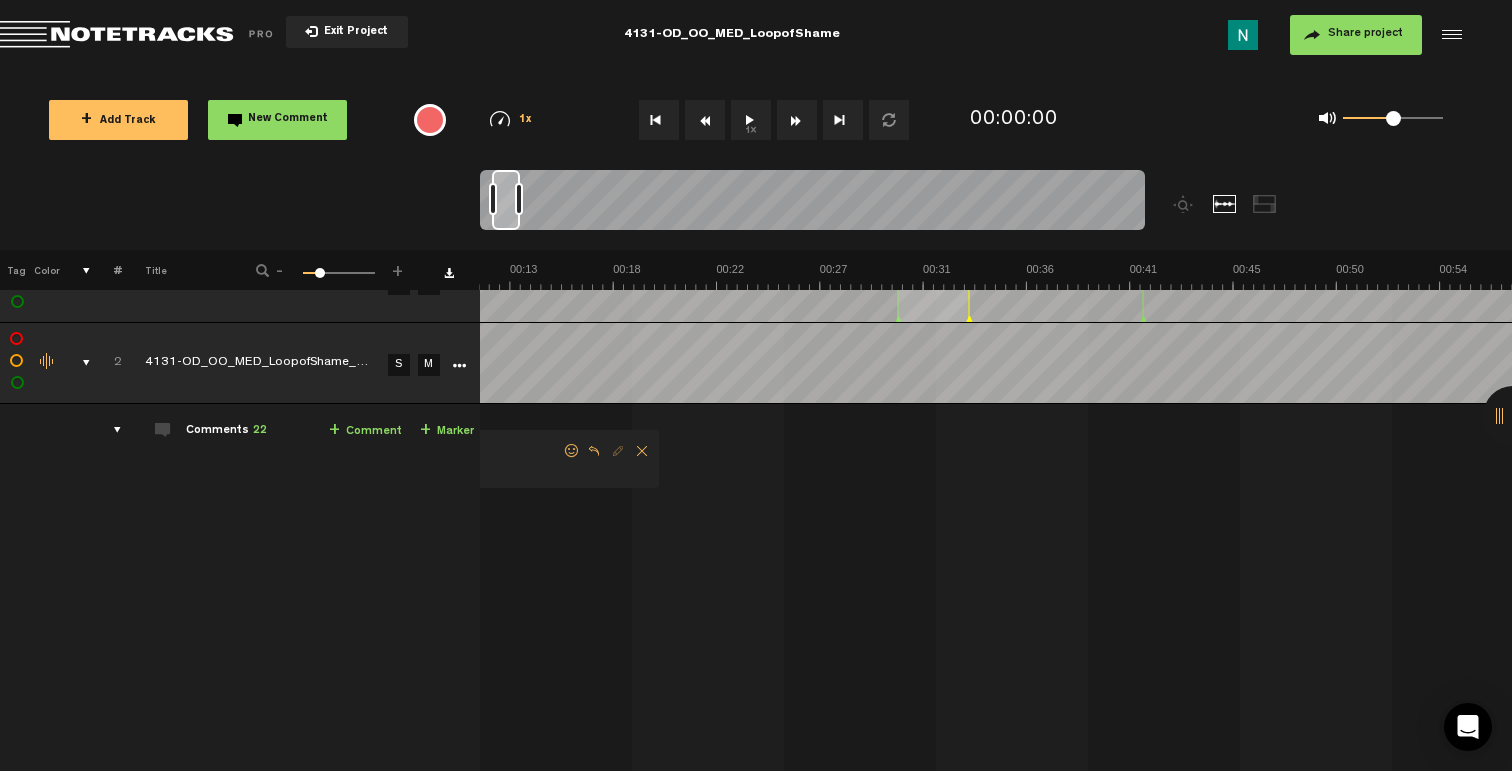 scroll, scrollTop: 0, scrollLeft: 0, axis: both 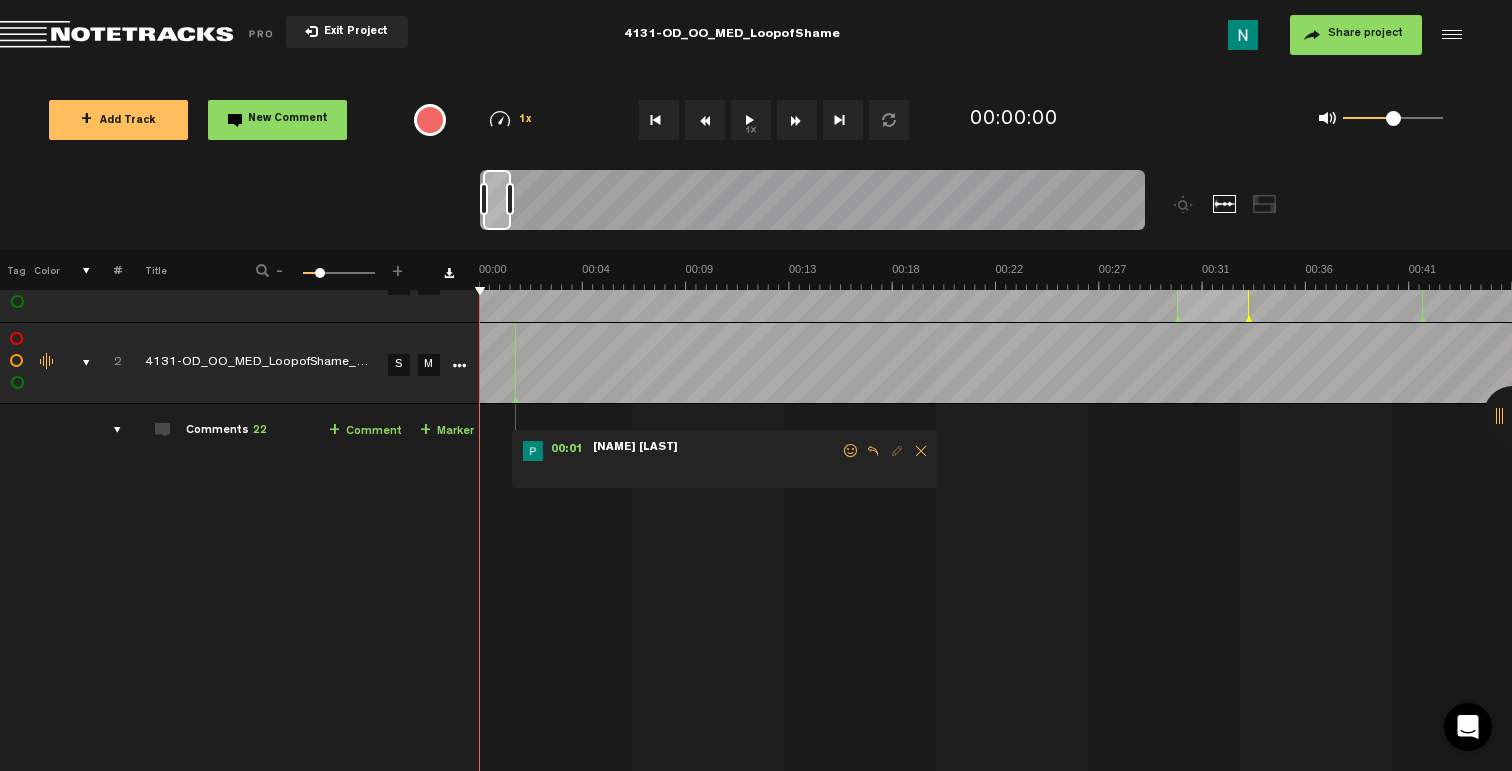 click at bounding box center (78, 363) 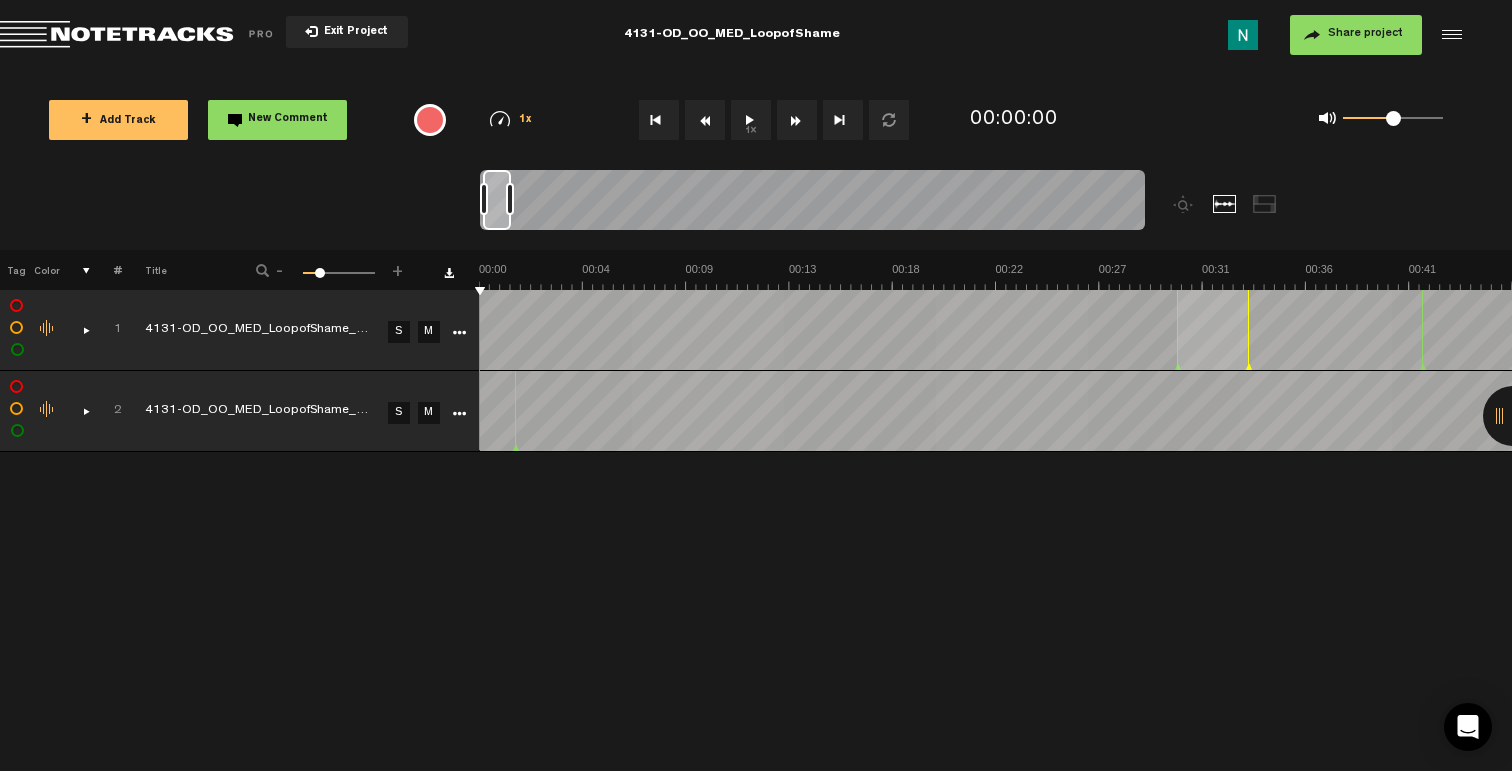 scroll, scrollTop: 0, scrollLeft: 0, axis: both 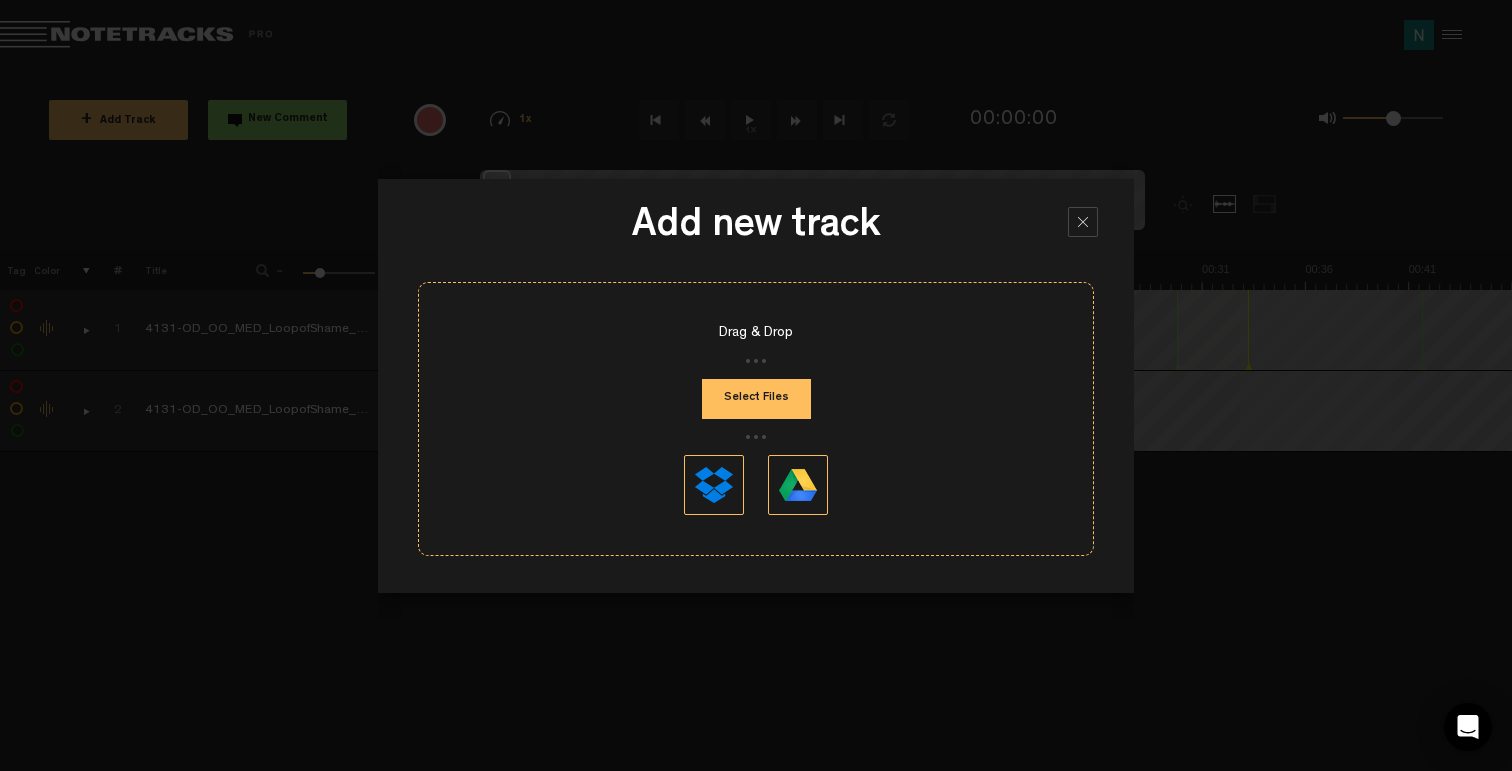 click on "Select Files" at bounding box center (756, 399) 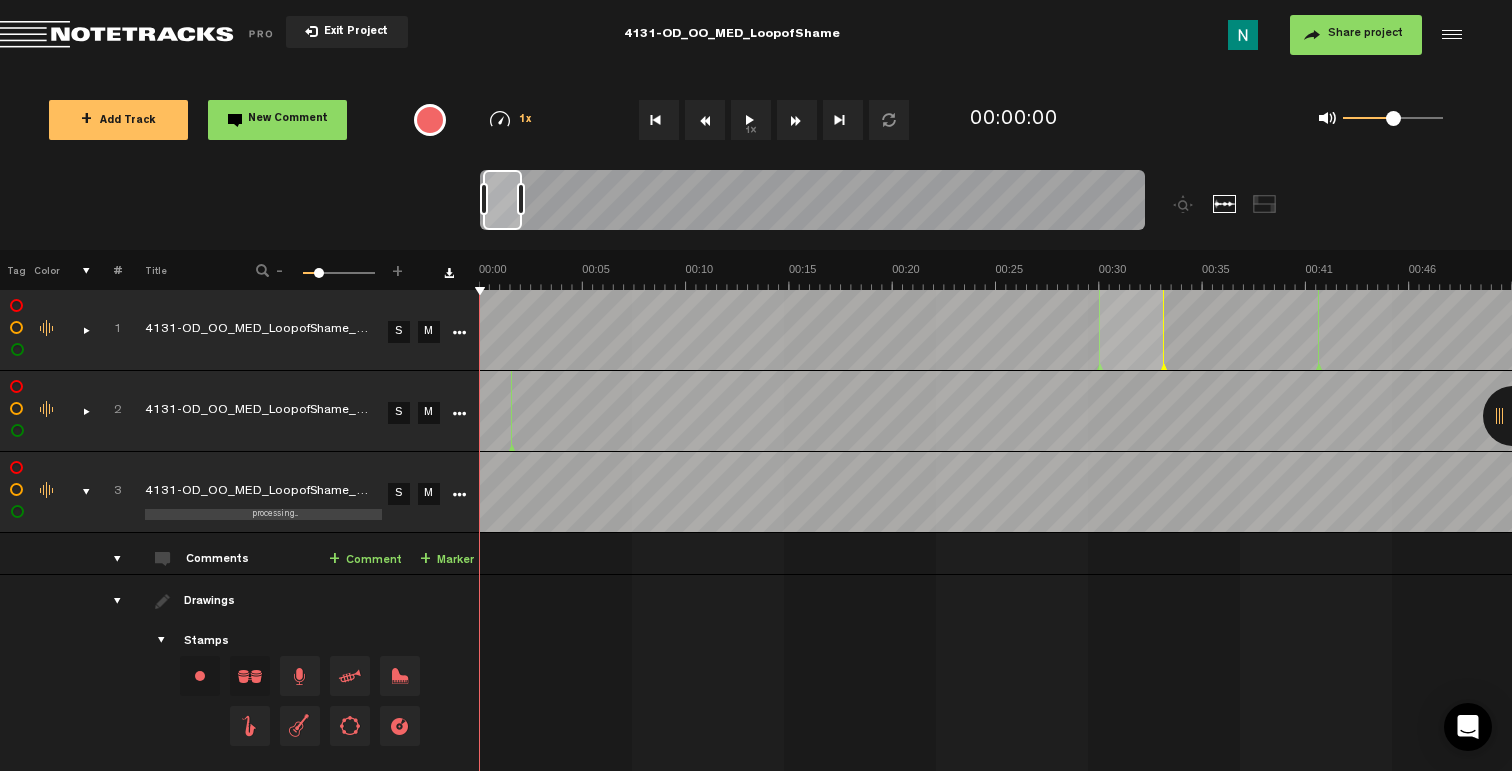 click at bounding box center [756, 210] 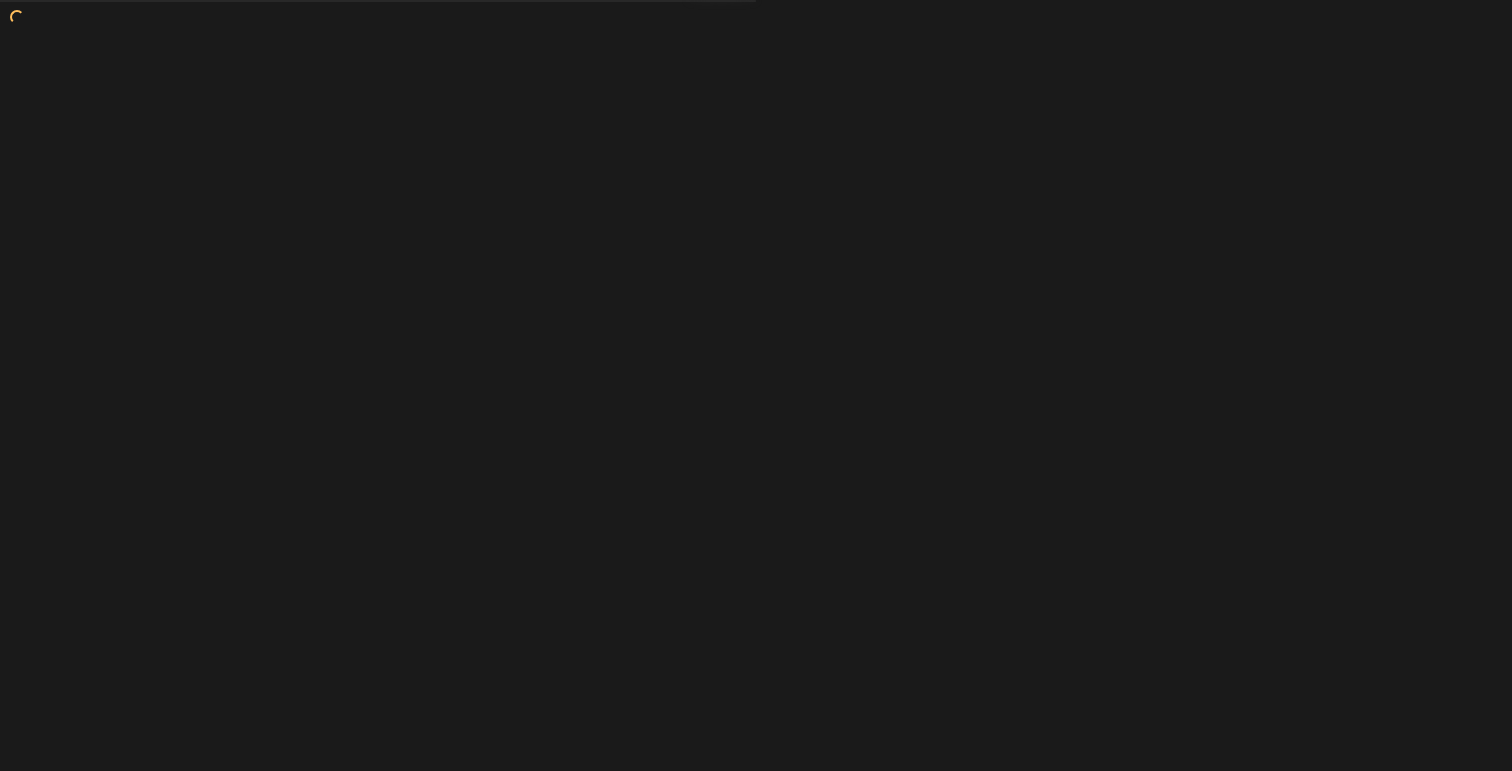 scroll, scrollTop: 0, scrollLeft: 0, axis: both 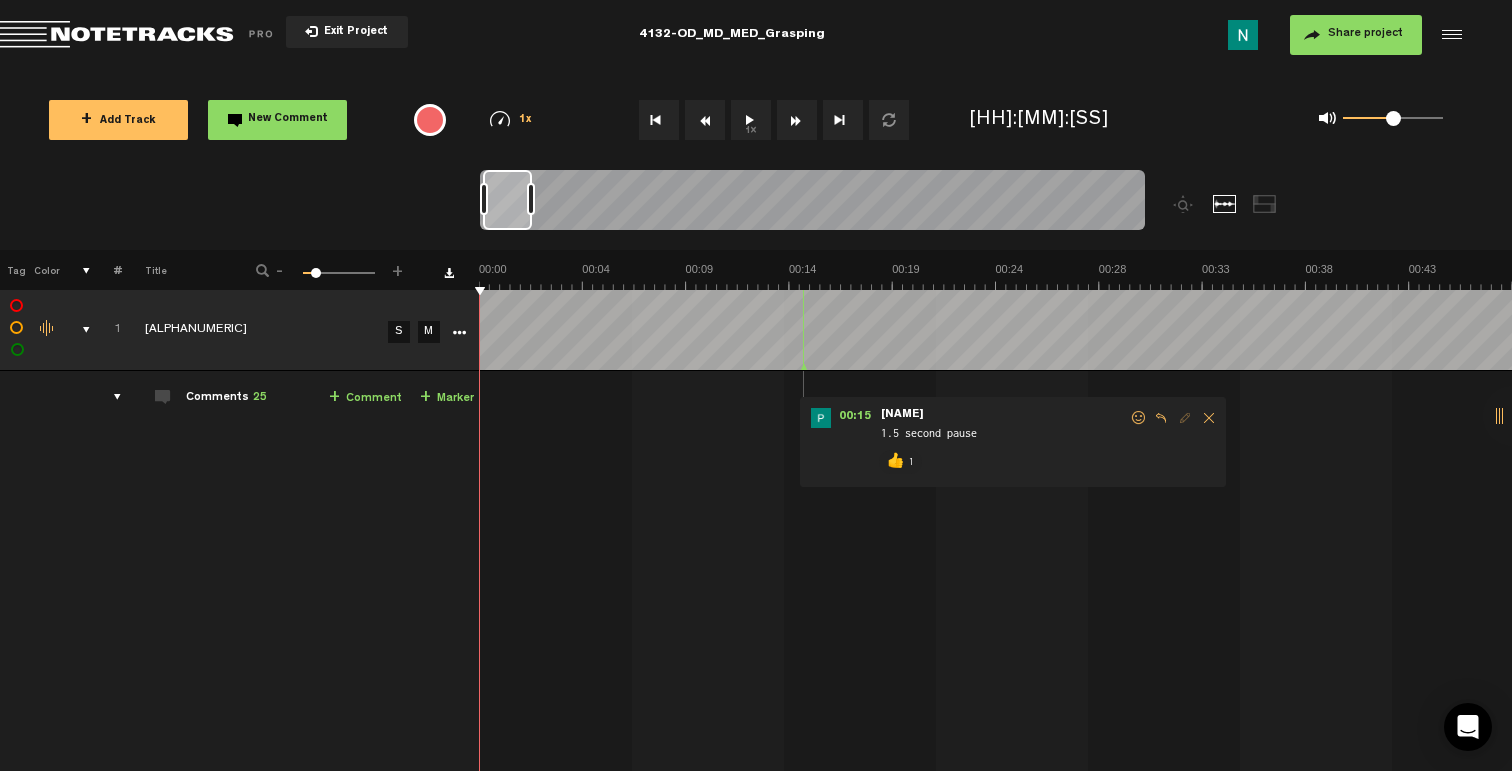 click on "1" at bounding box center (106, 330) 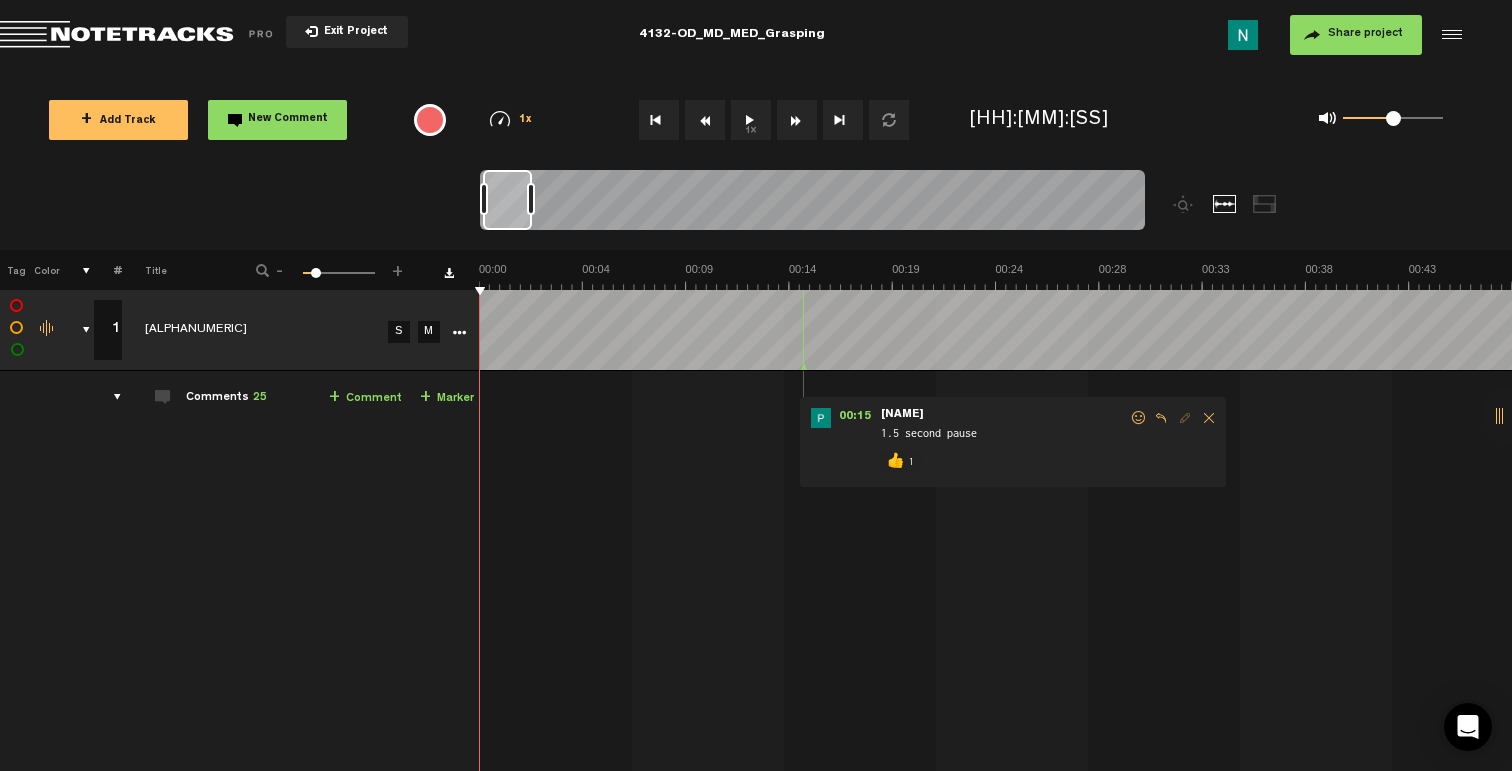 scroll, scrollTop: 0, scrollLeft: 4, axis: horizontal 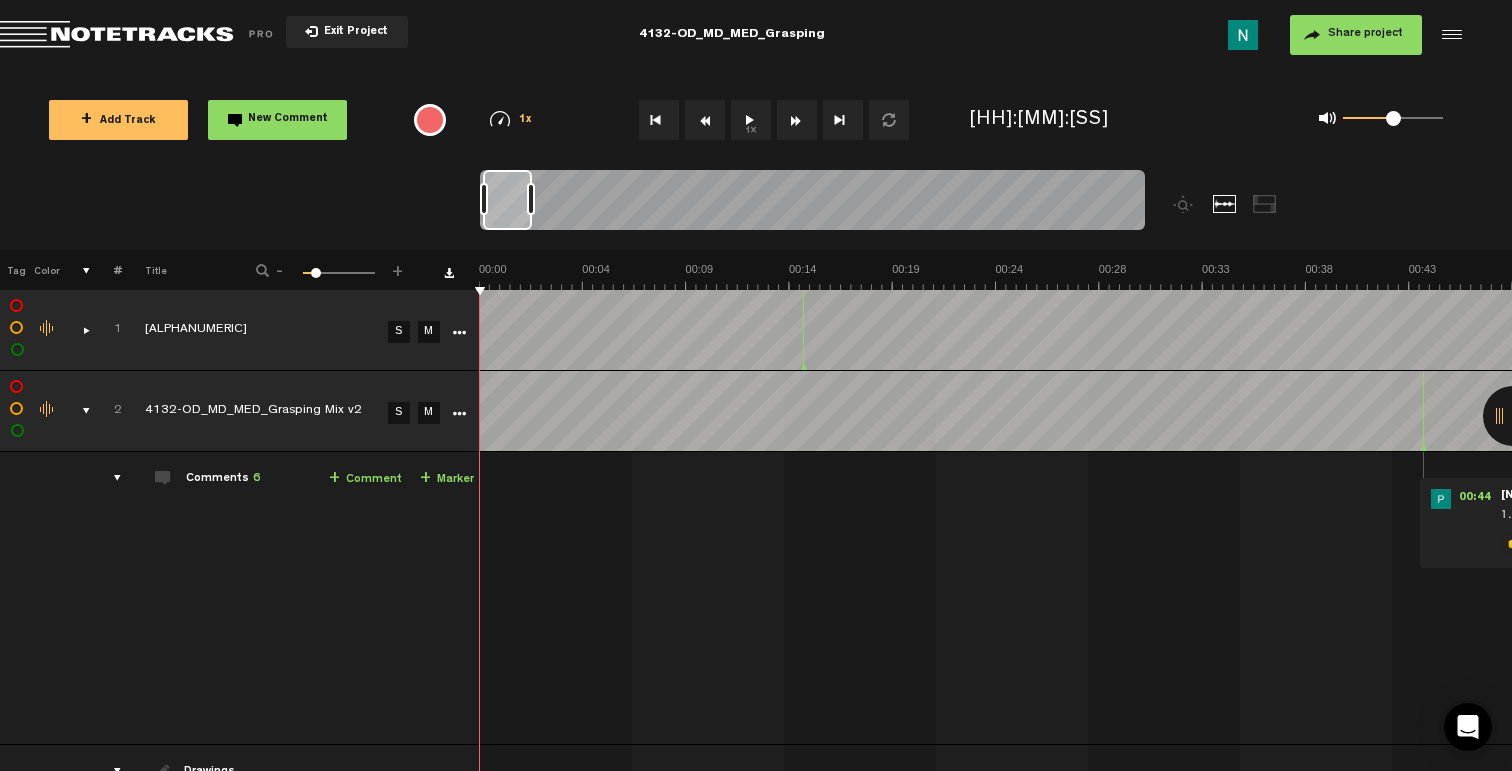 click at bounding box center [78, 411] 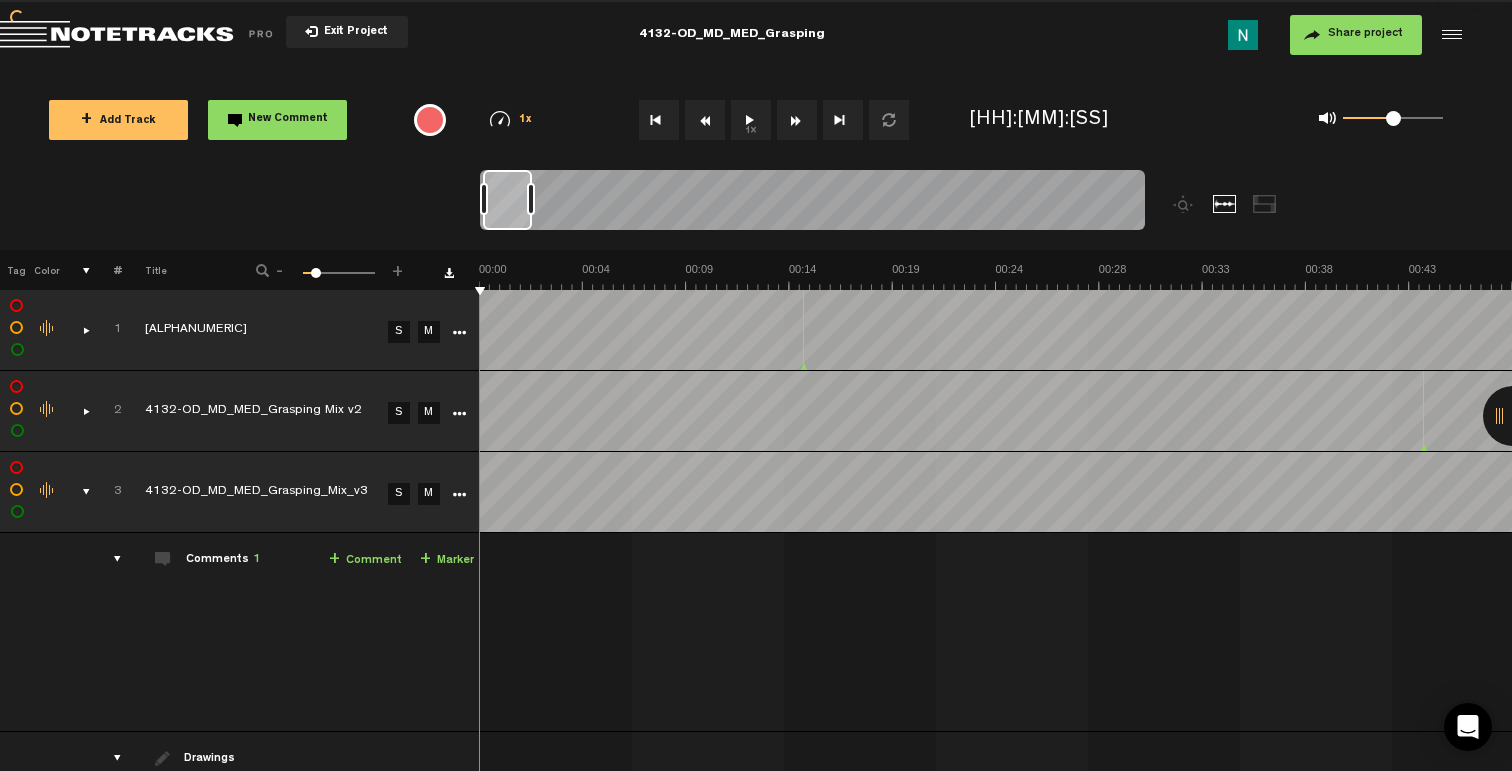 click at bounding box center [78, 411] 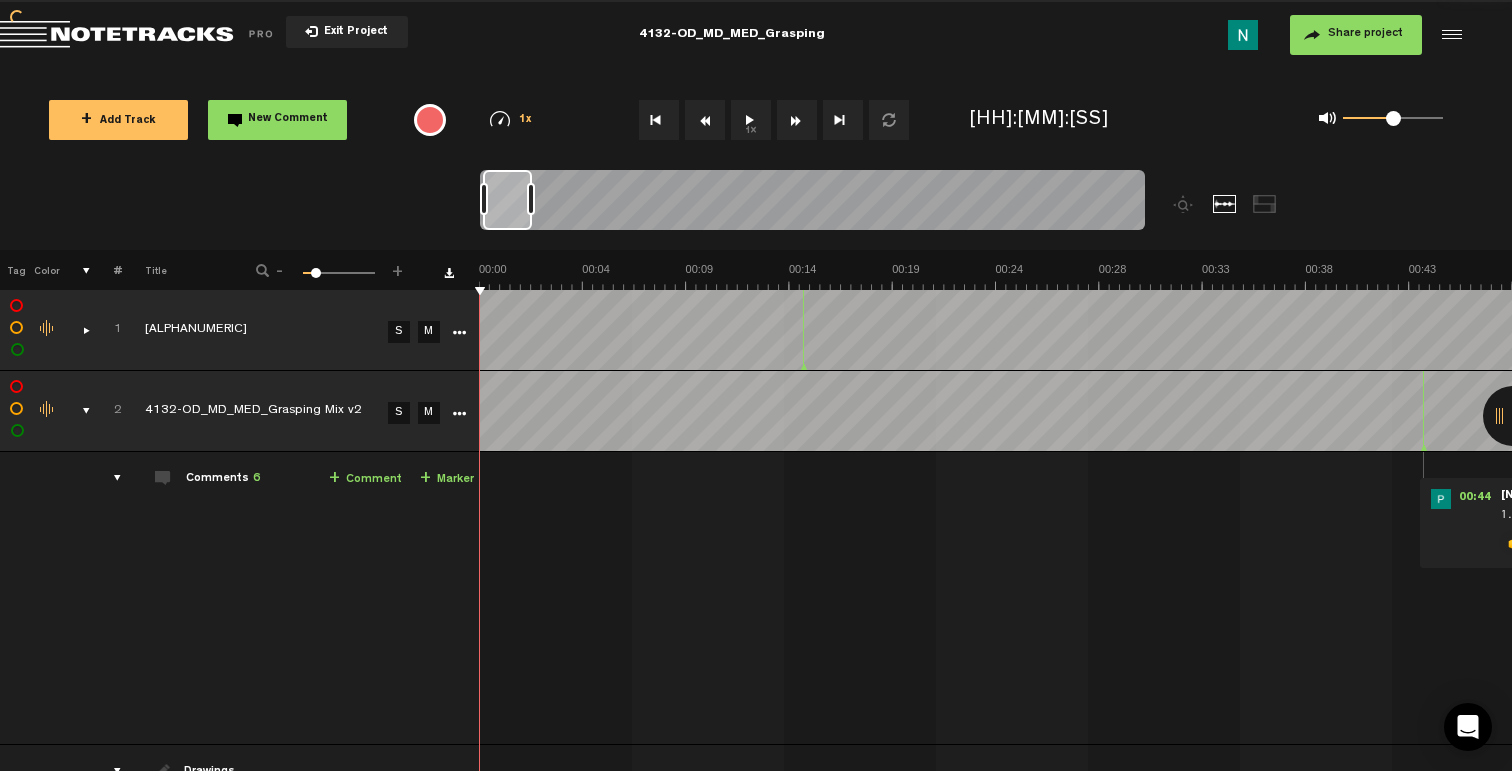 click at bounding box center (78, 411) 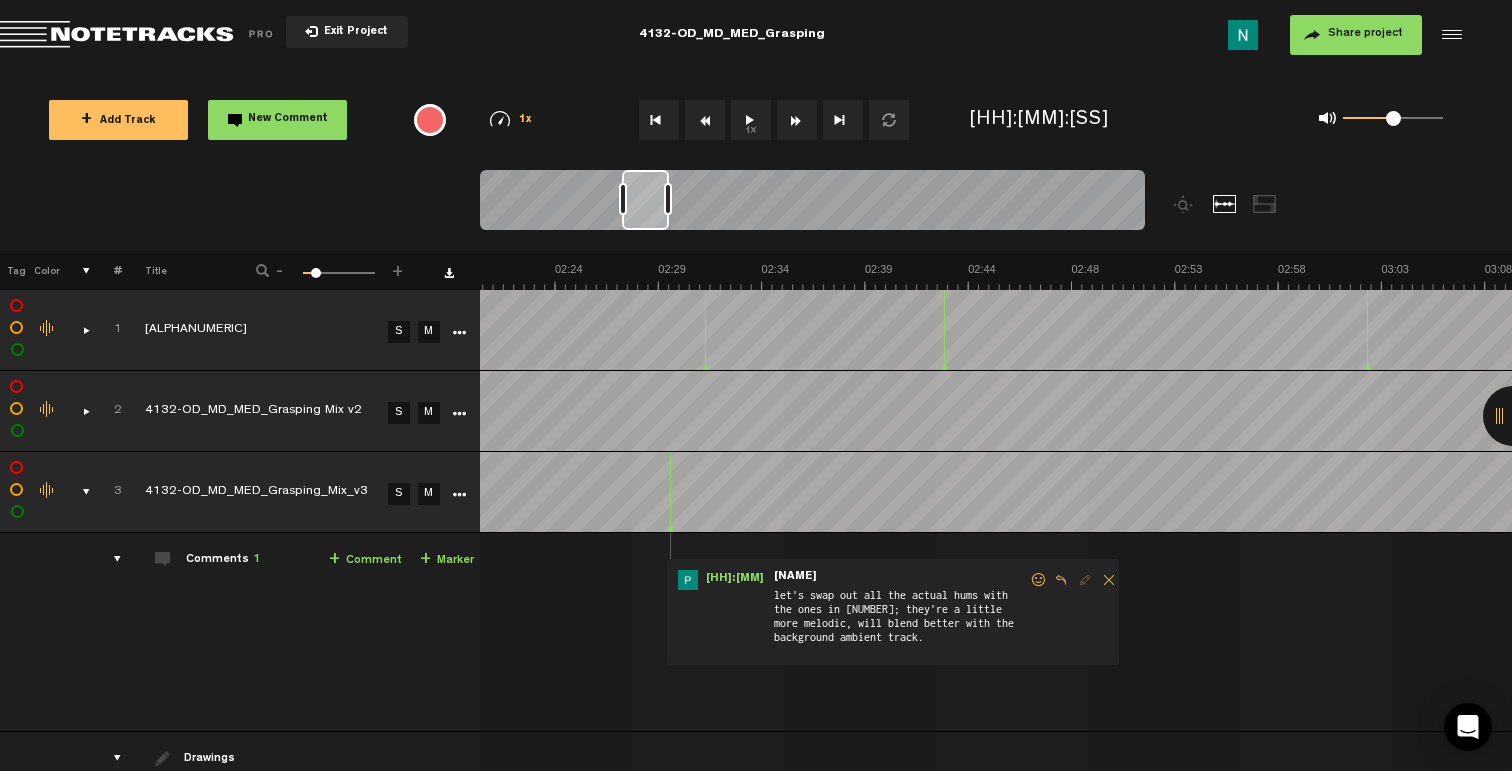 scroll, scrollTop: 0, scrollLeft: 3023, axis: horizontal 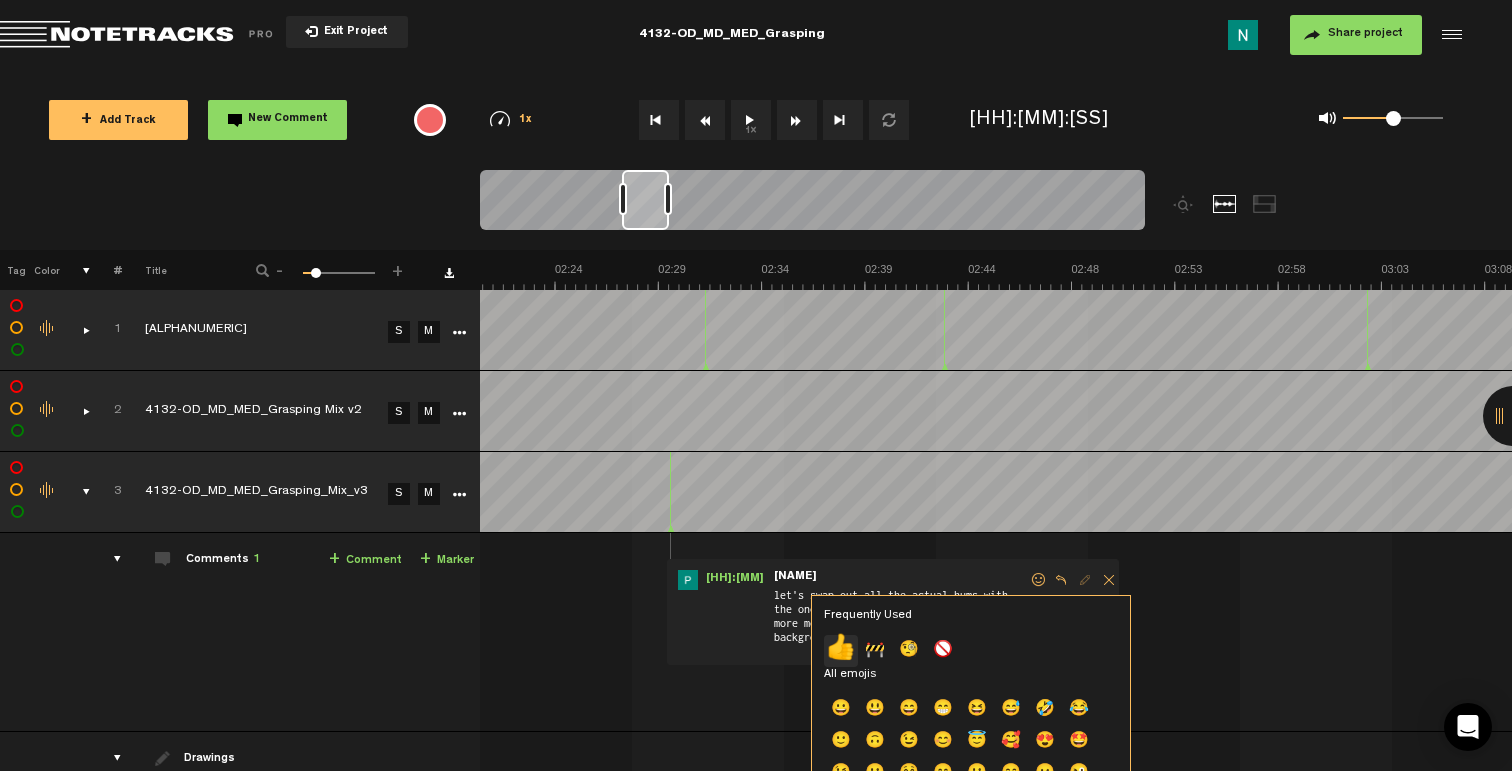click on "👍" 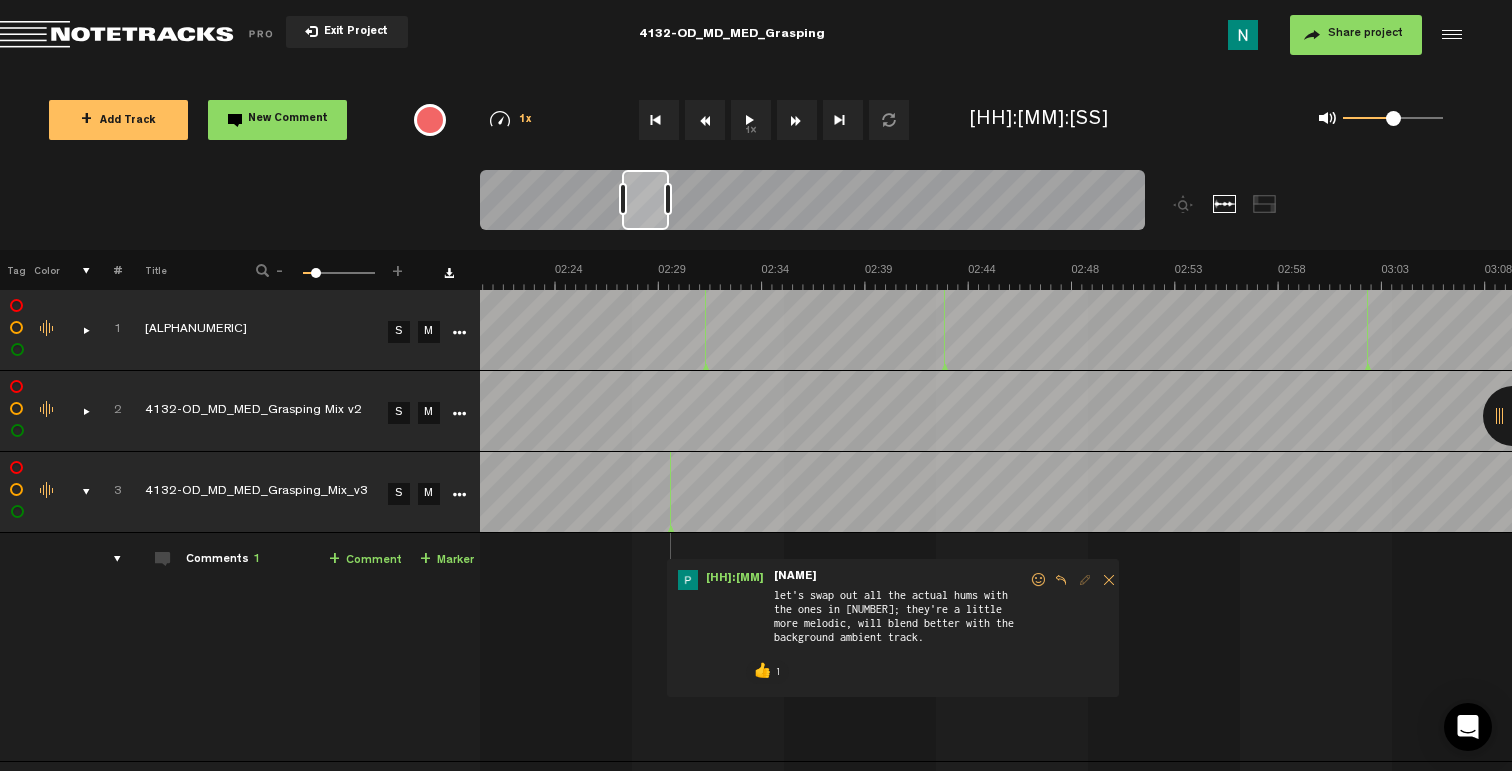 click at bounding box center (78, 492) 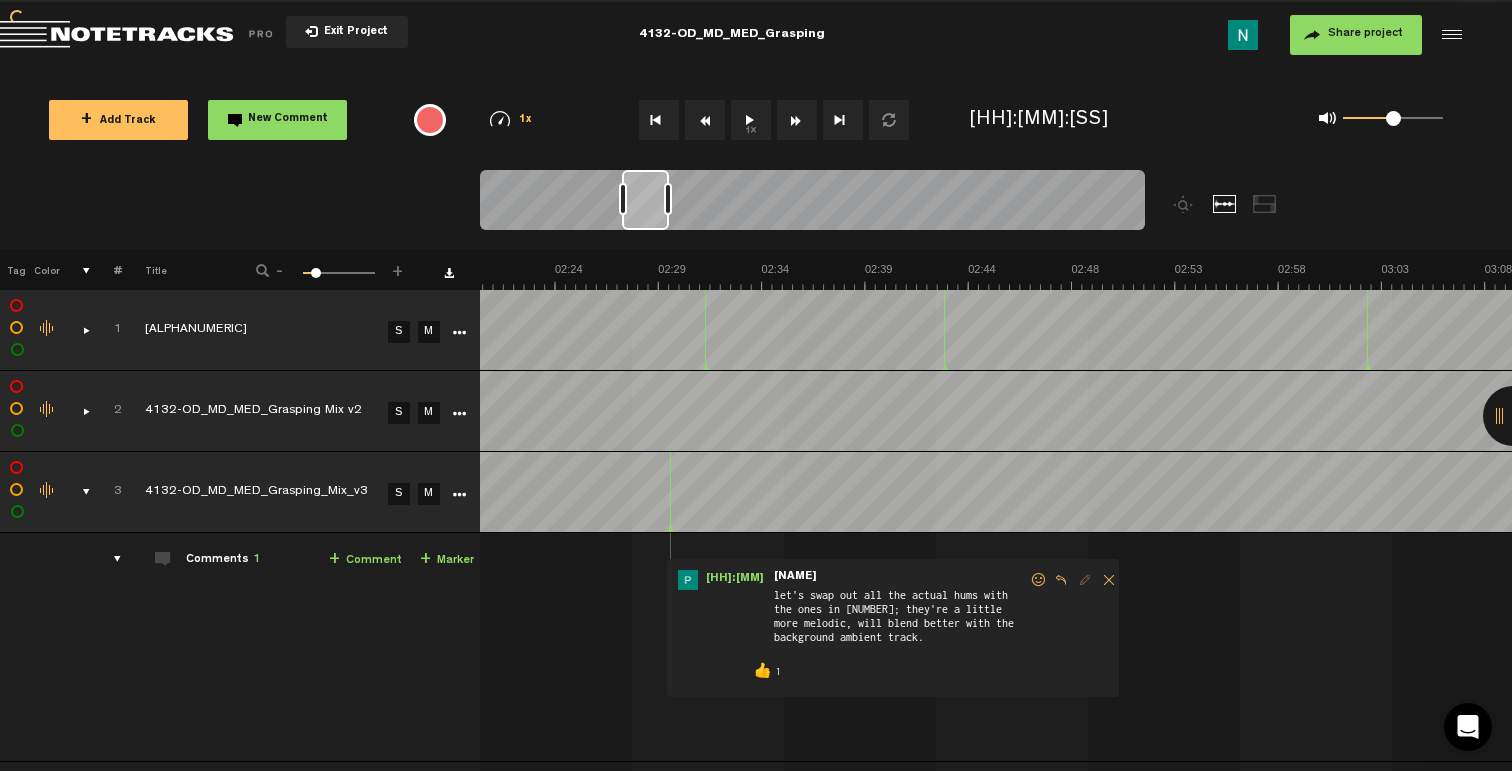 click on "+ Add Track" at bounding box center [118, 120] 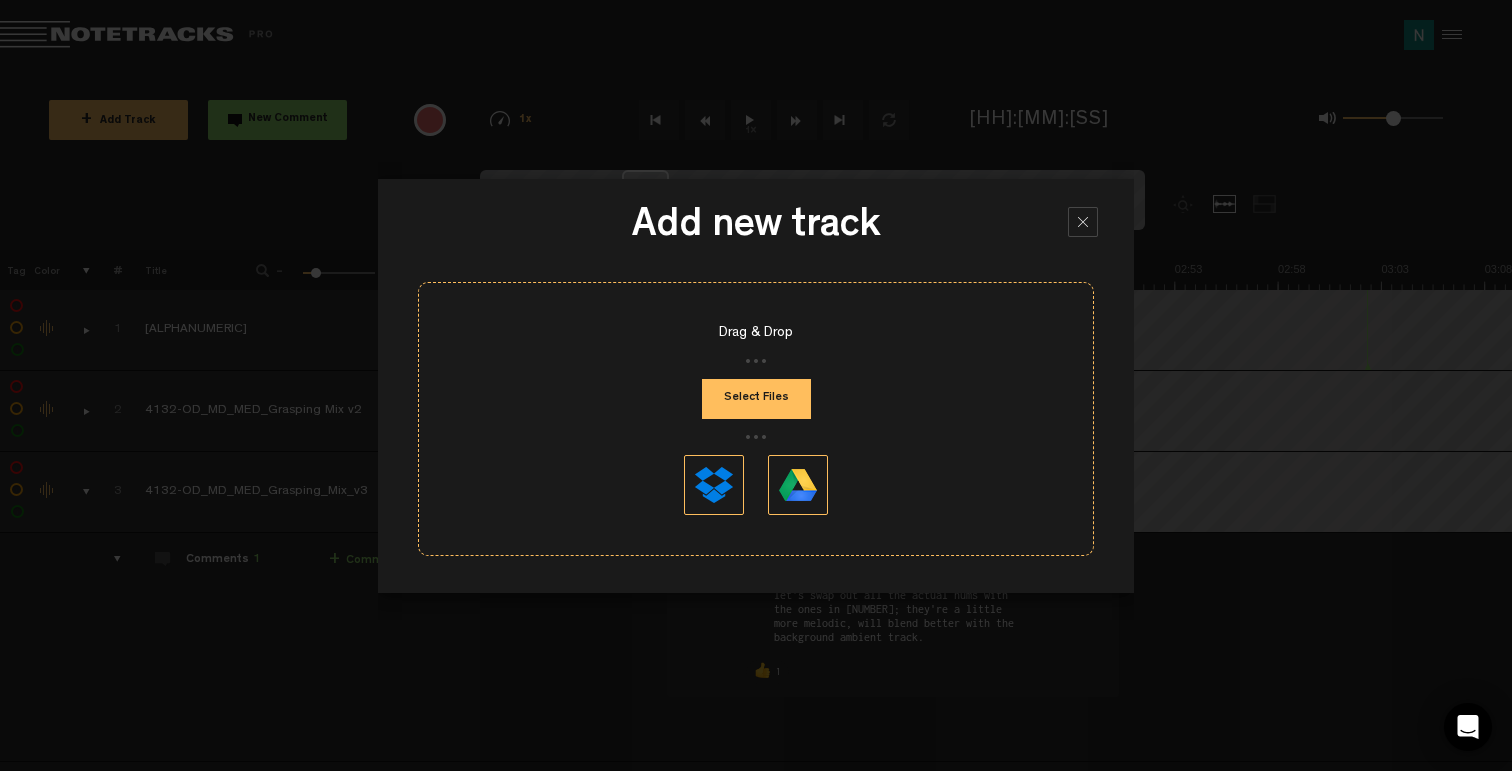 click on "Select Files" at bounding box center [756, 399] 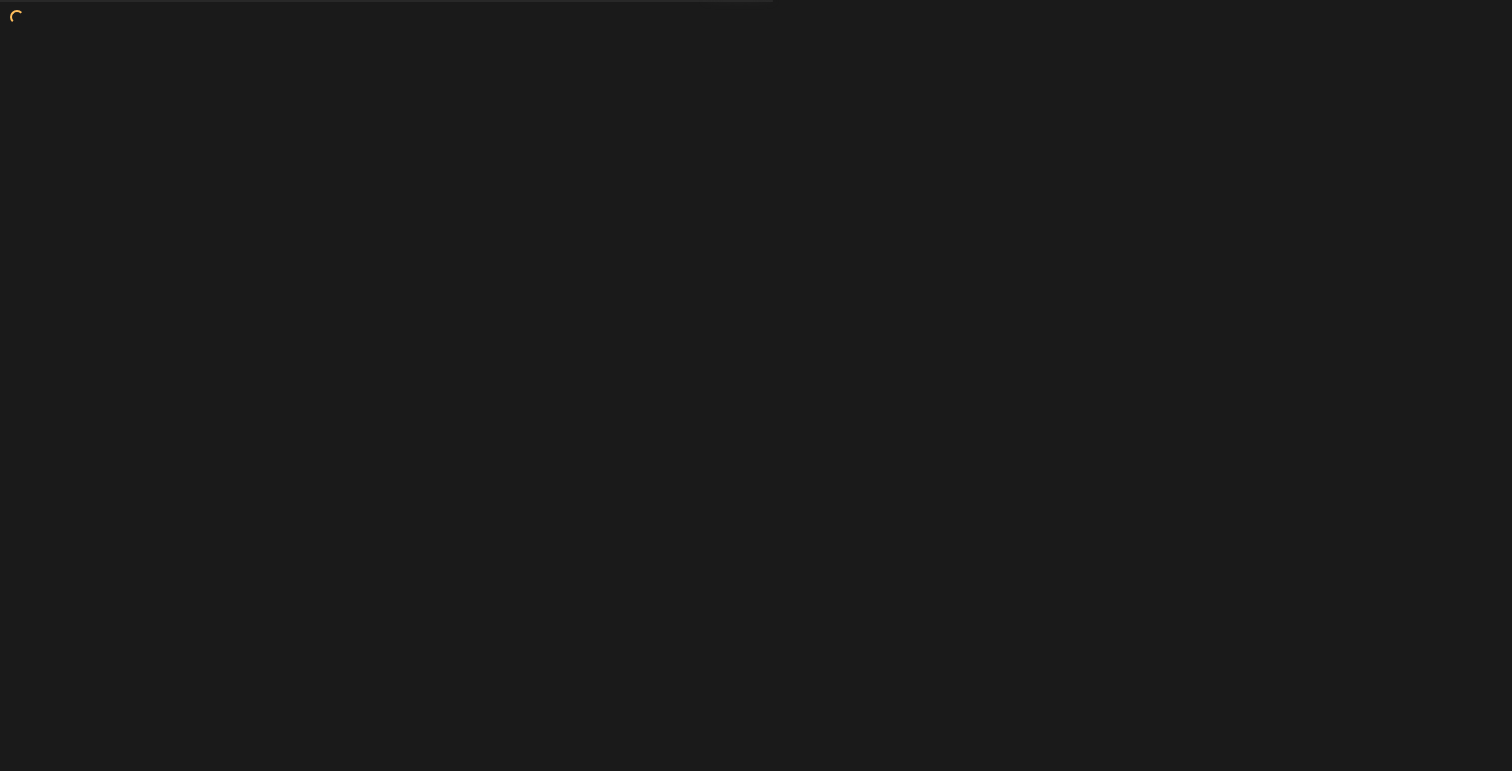 scroll, scrollTop: 0, scrollLeft: 0, axis: both 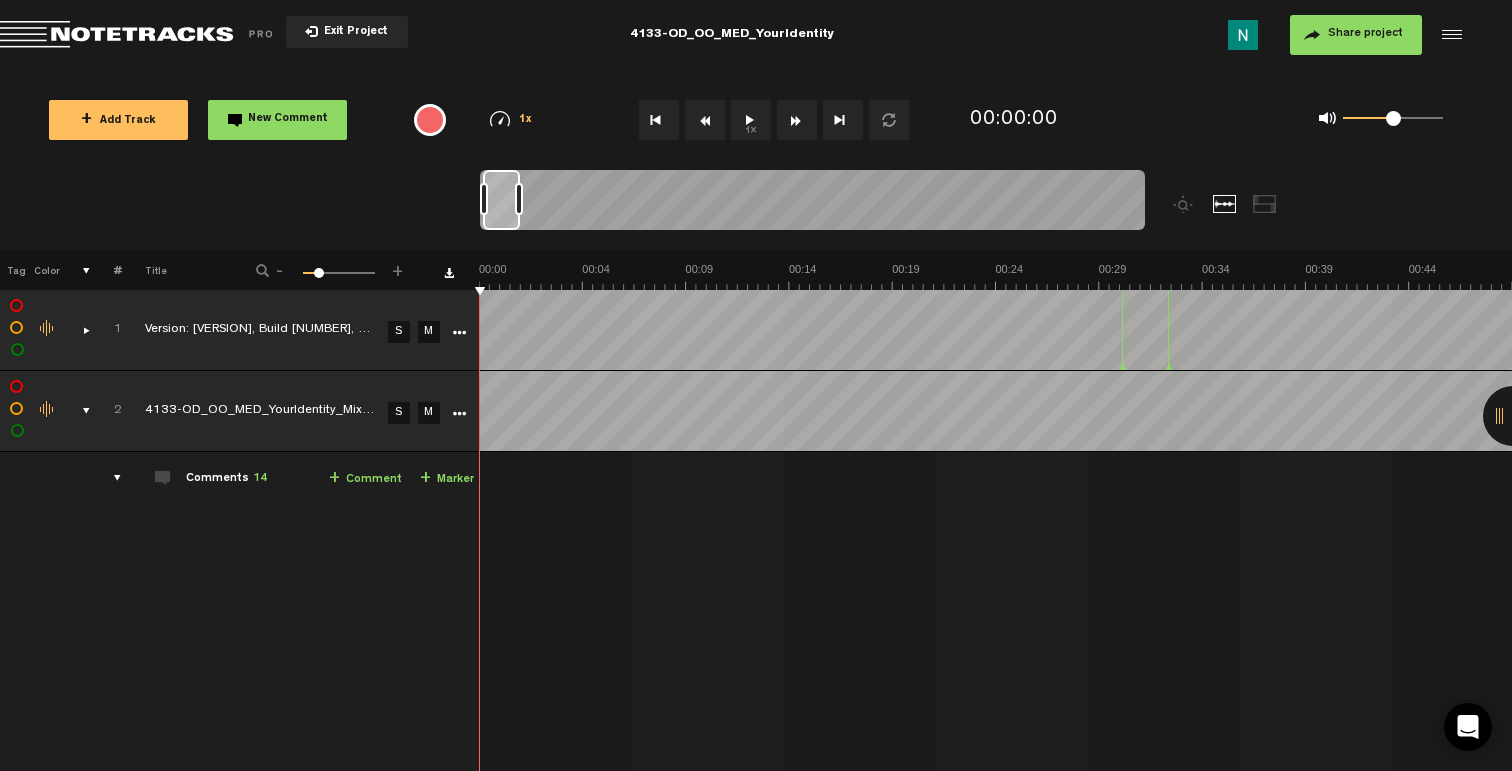click at bounding box center (78, 411) 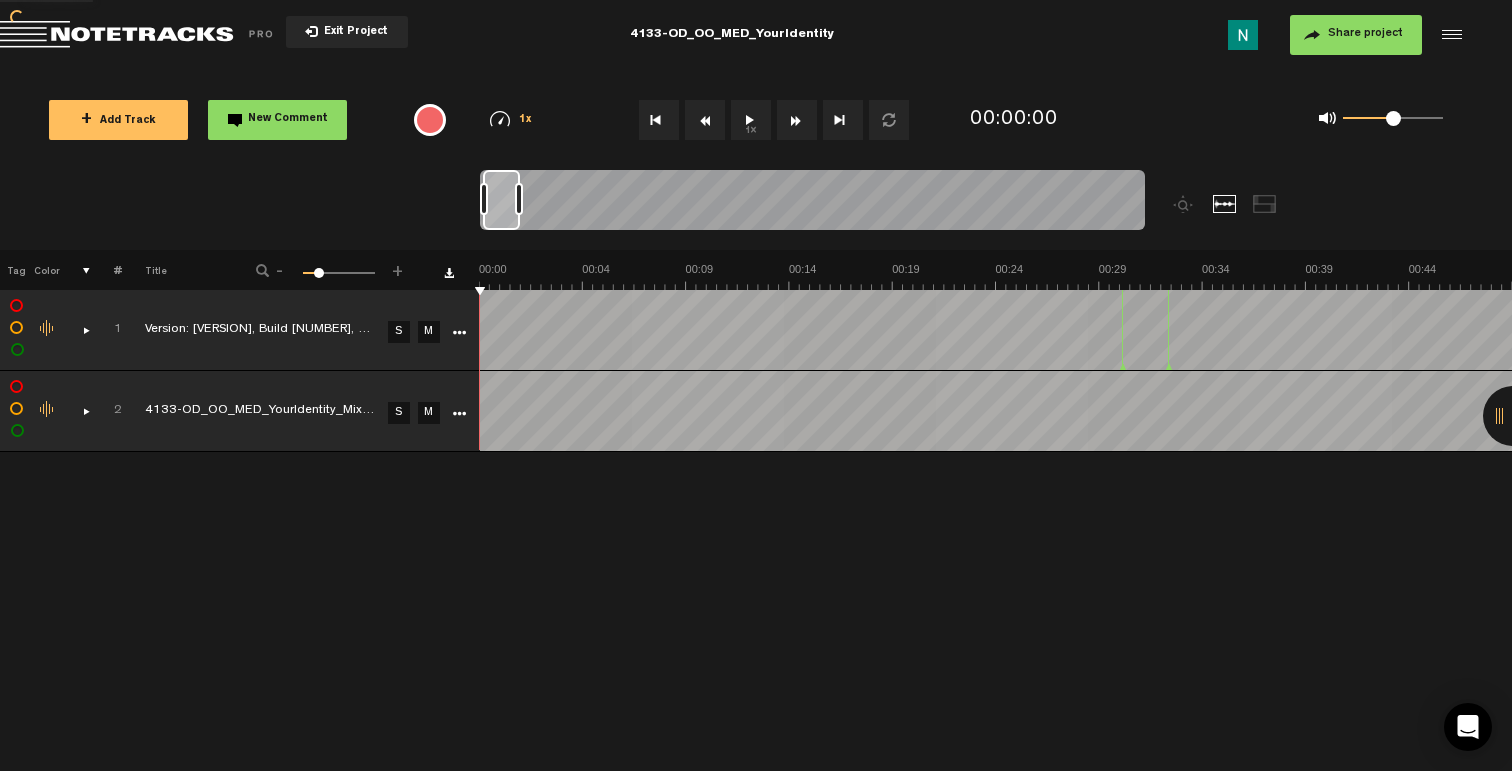 click at bounding box center (78, 411) 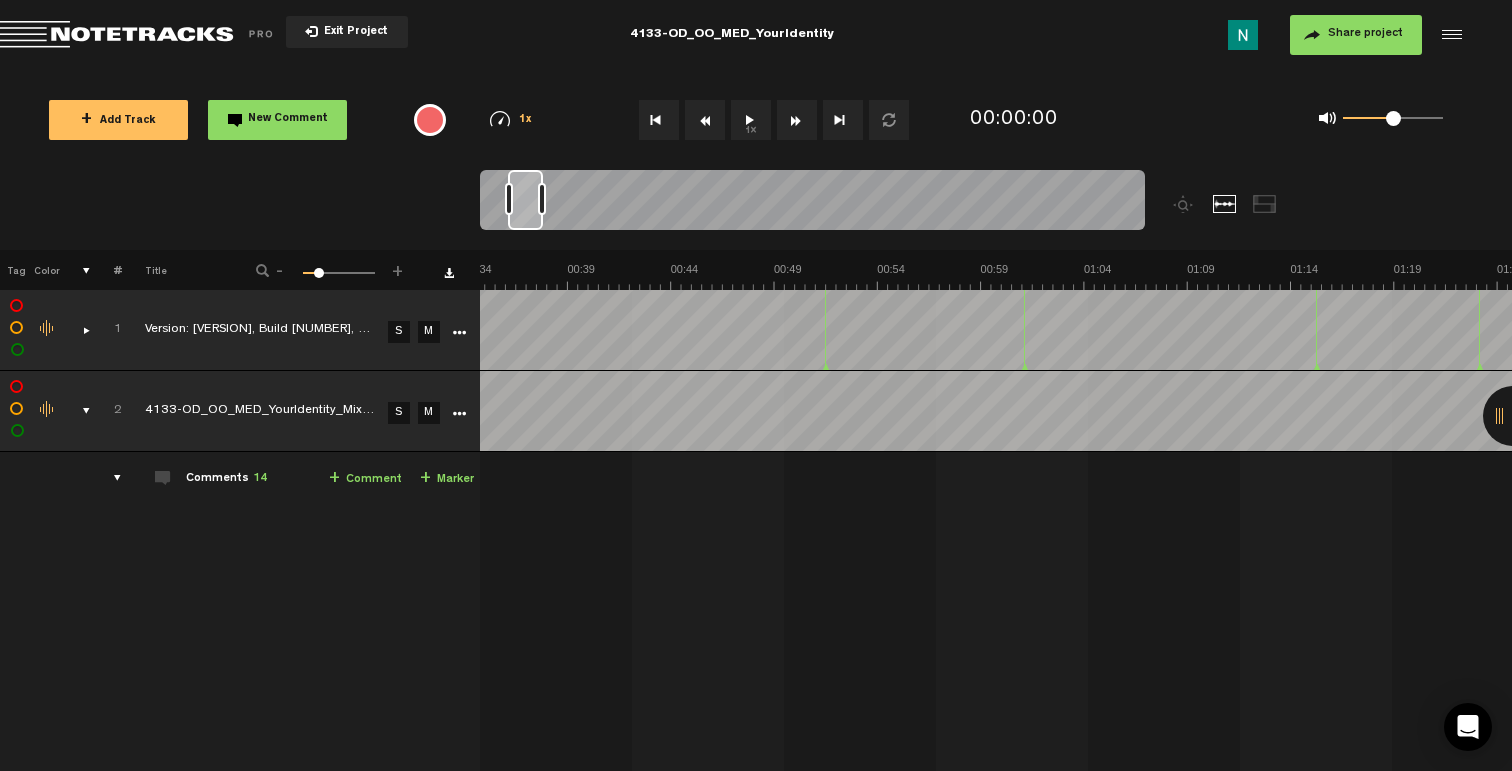 scroll, scrollTop: 0, scrollLeft: 738, axis: horizontal 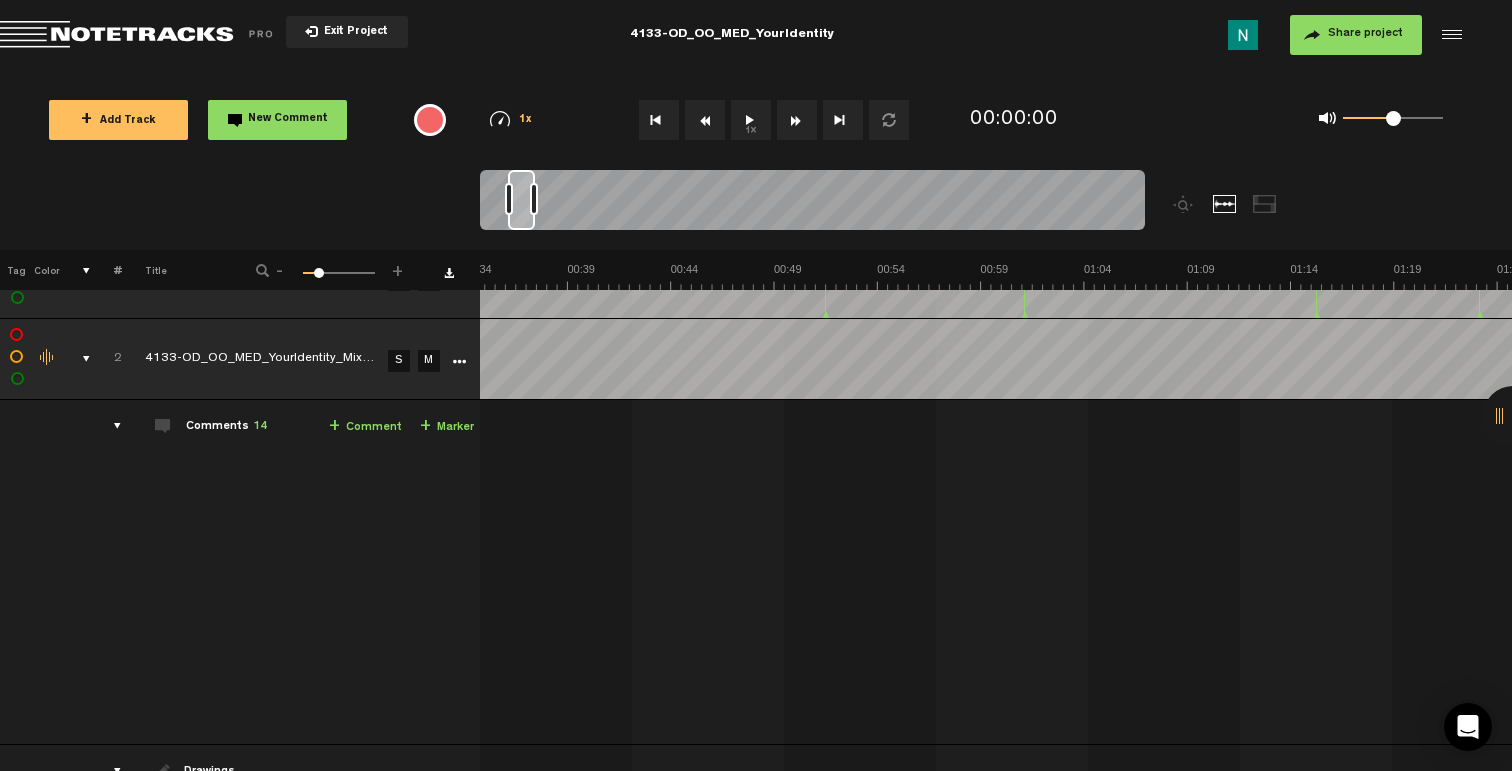 click at bounding box center (534, 199) 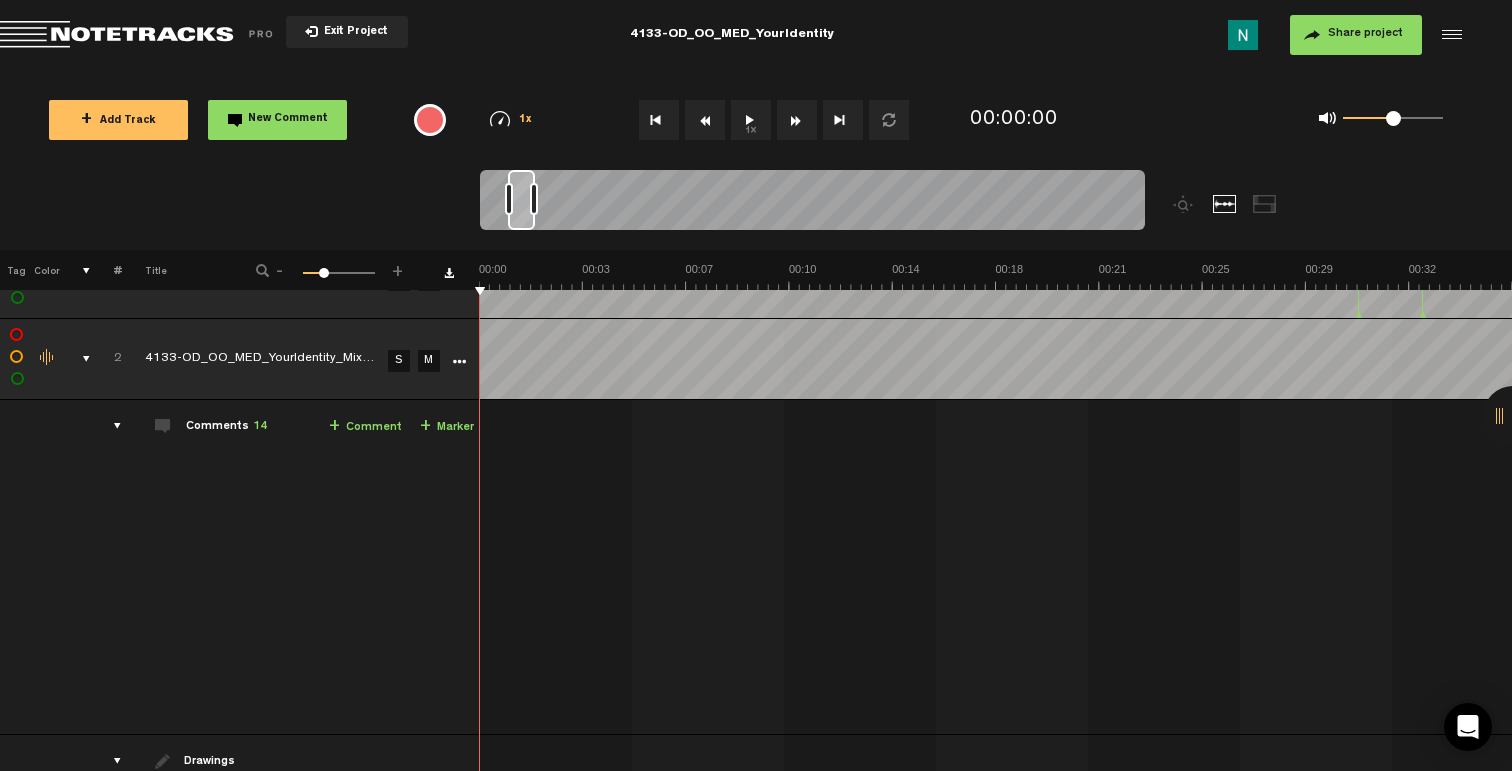 scroll, scrollTop: 0, scrollLeft: 0, axis: both 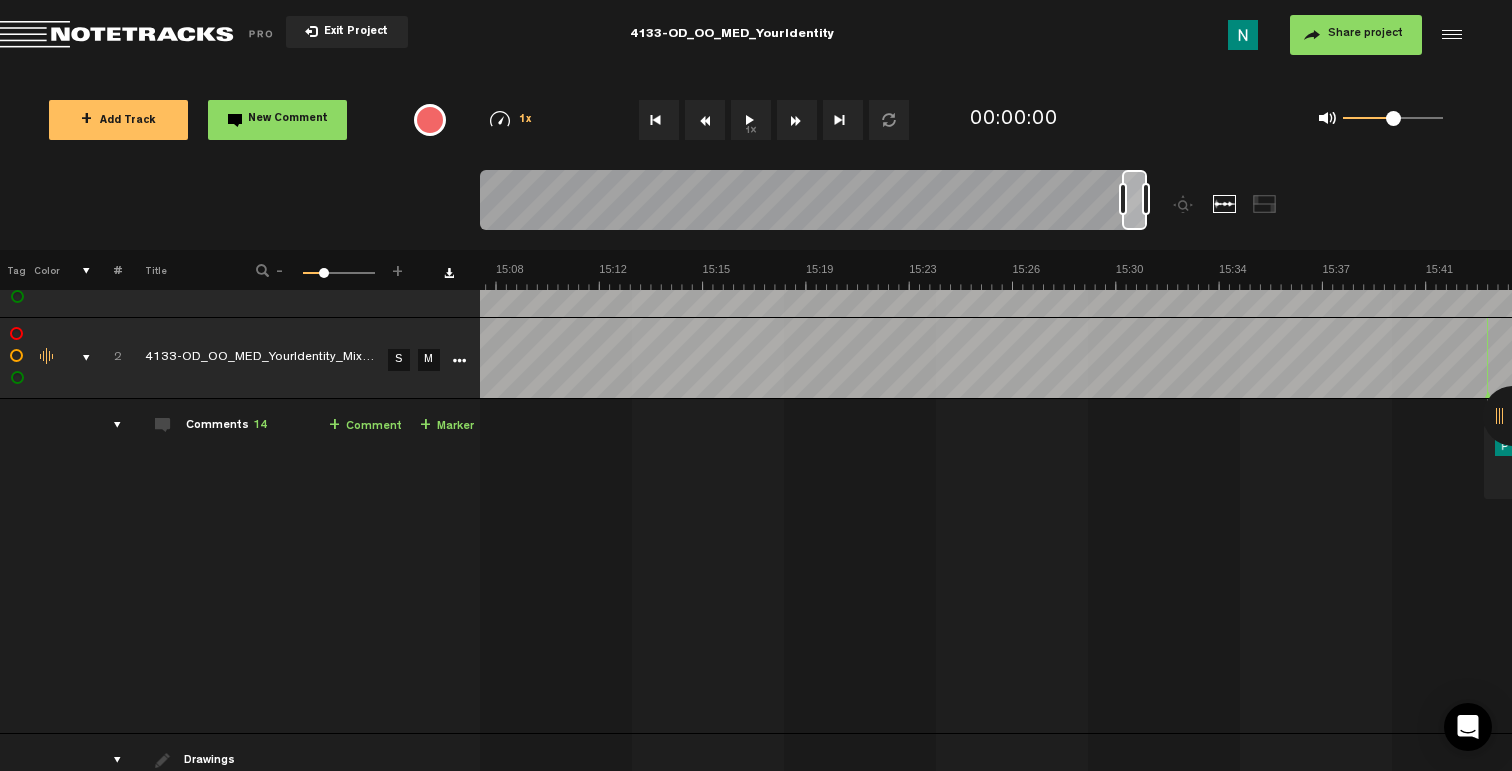 drag, startPoint x: 523, startPoint y: 225, endPoint x: 1161, endPoint y: 261, distance: 639.0149 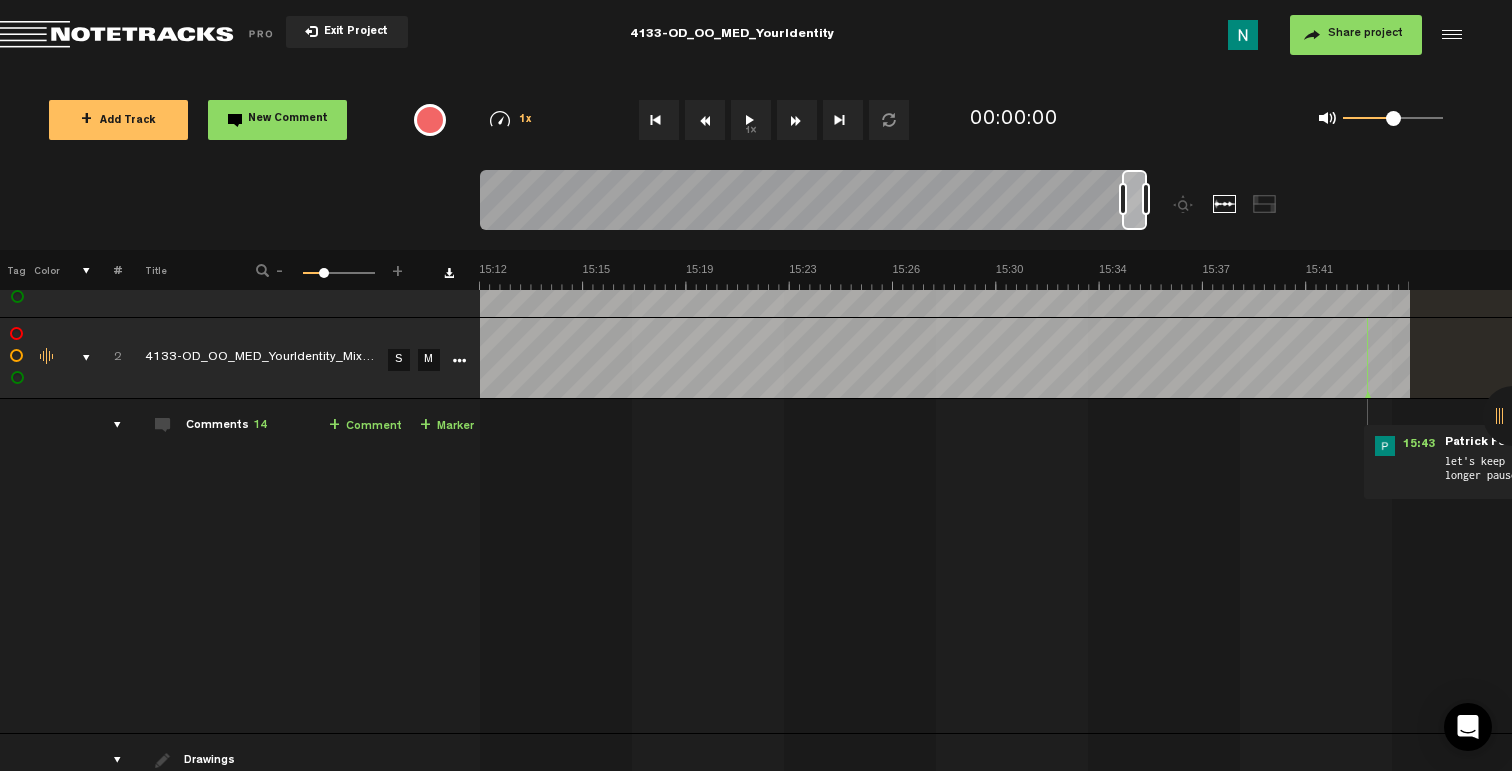 scroll, scrollTop: 0, scrollLeft: 26048, axis: horizontal 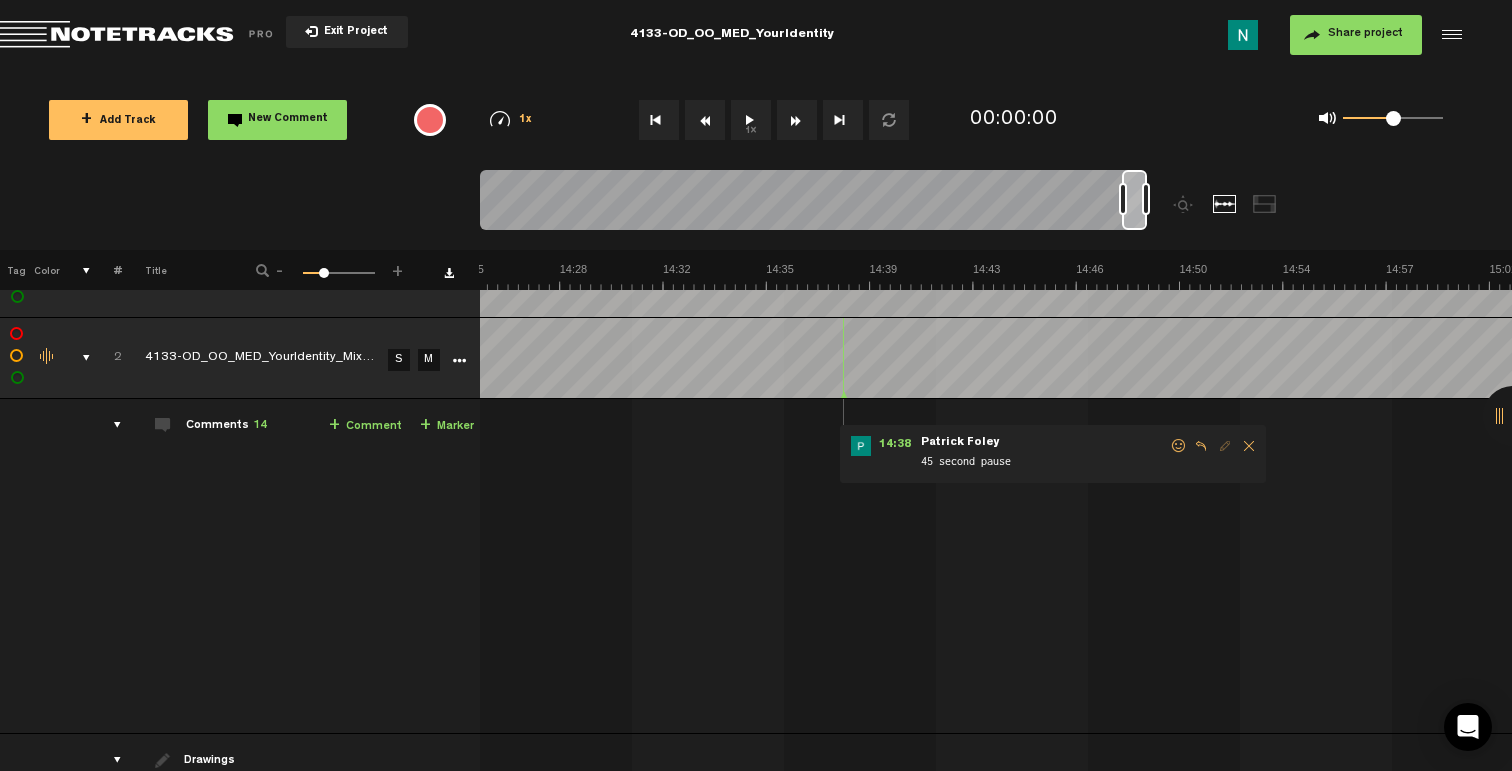 click at bounding box center (1179, 446) 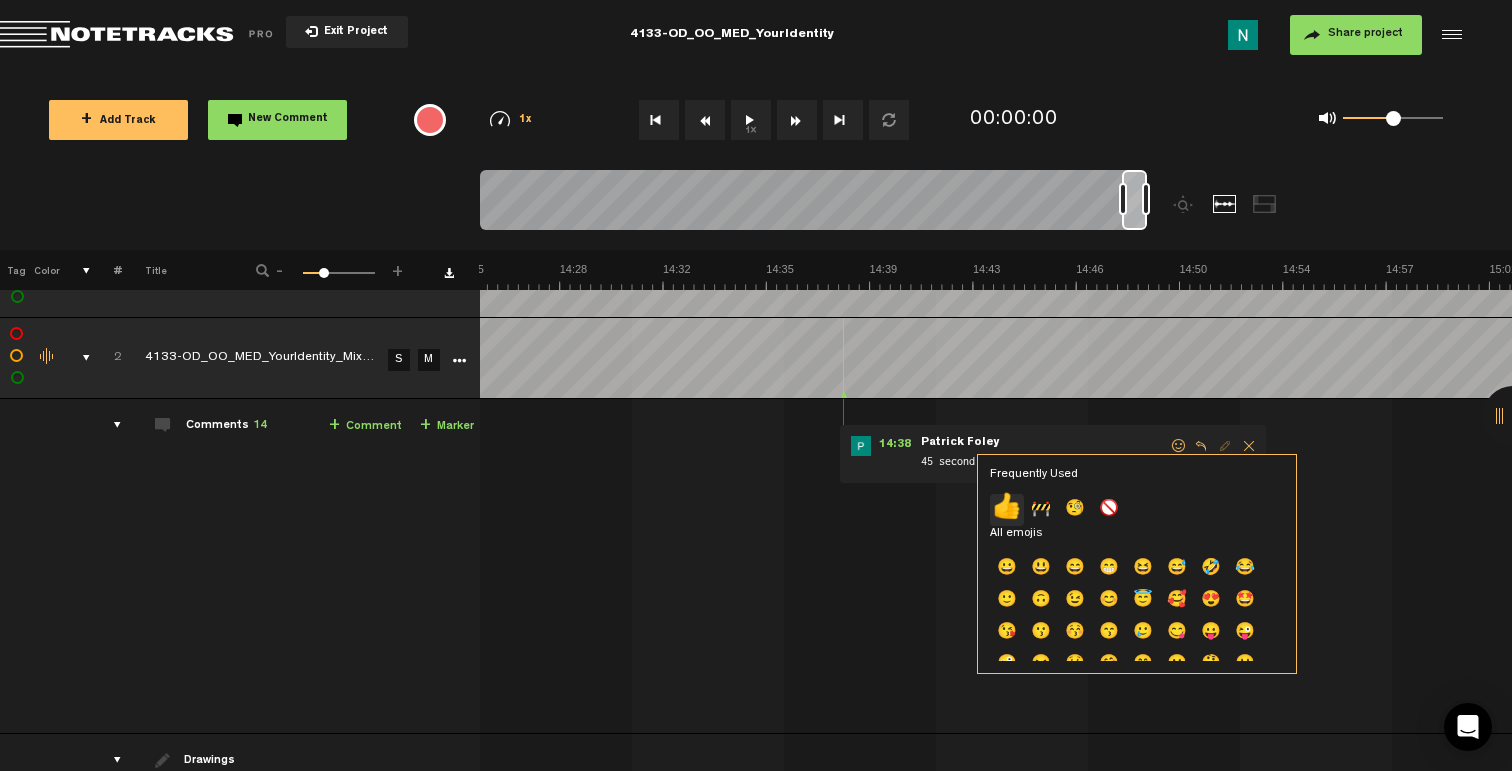 click on "👍" 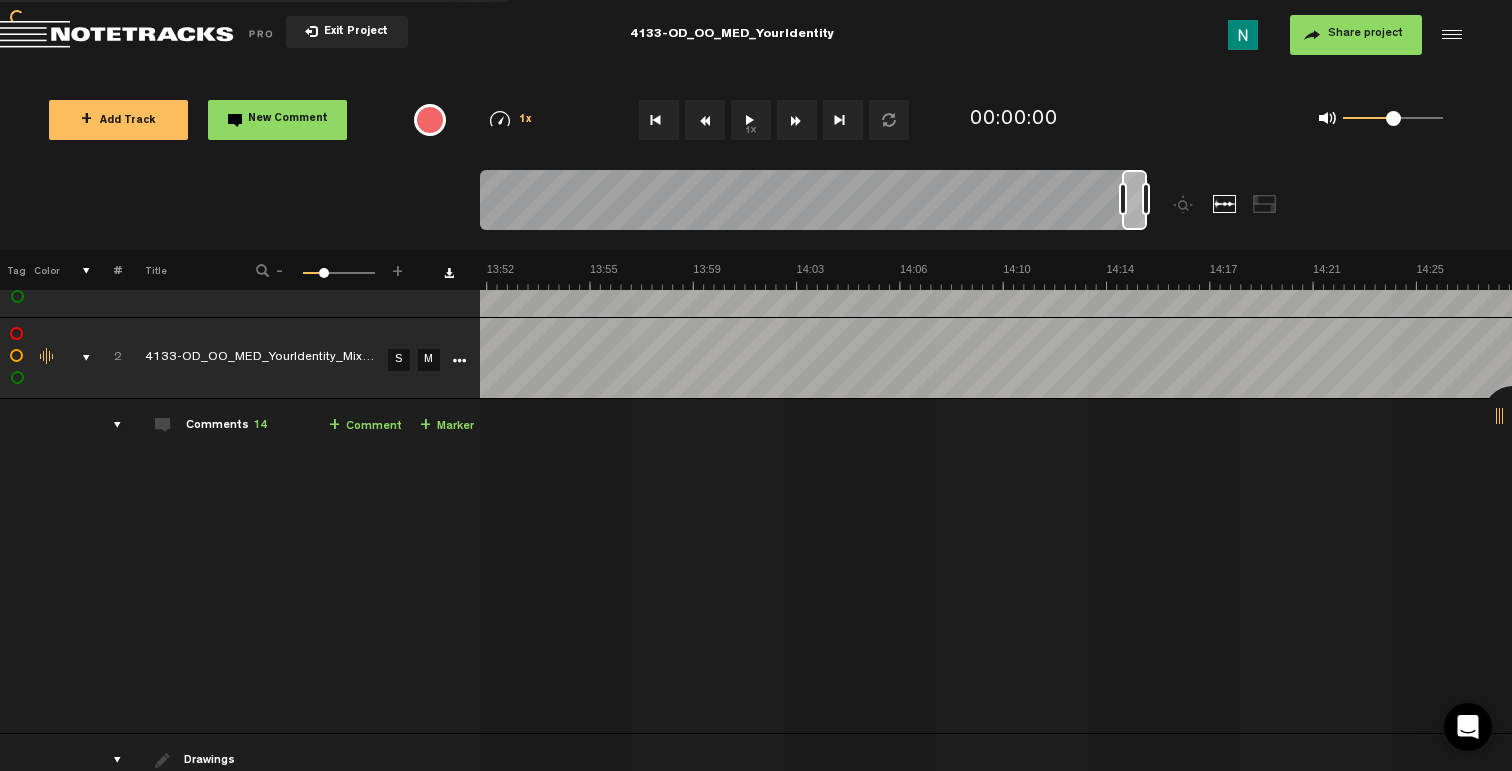 scroll, scrollTop: 0, scrollLeft: 23528, axis: horizontal 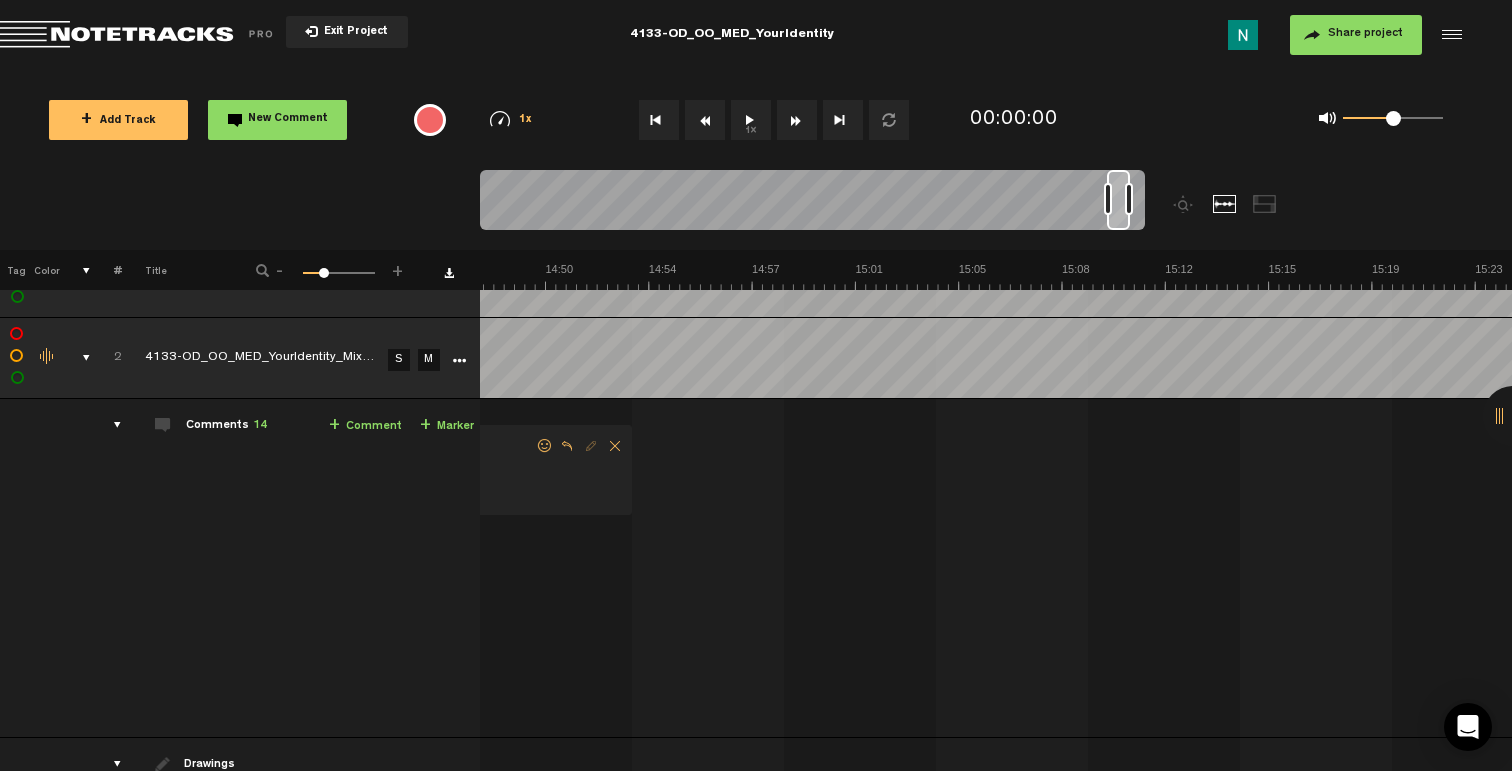drag, startPoint x: 1133, startPoint y: 223, endPoint x: 1118, endPoint y: 225, distance: 15.132746 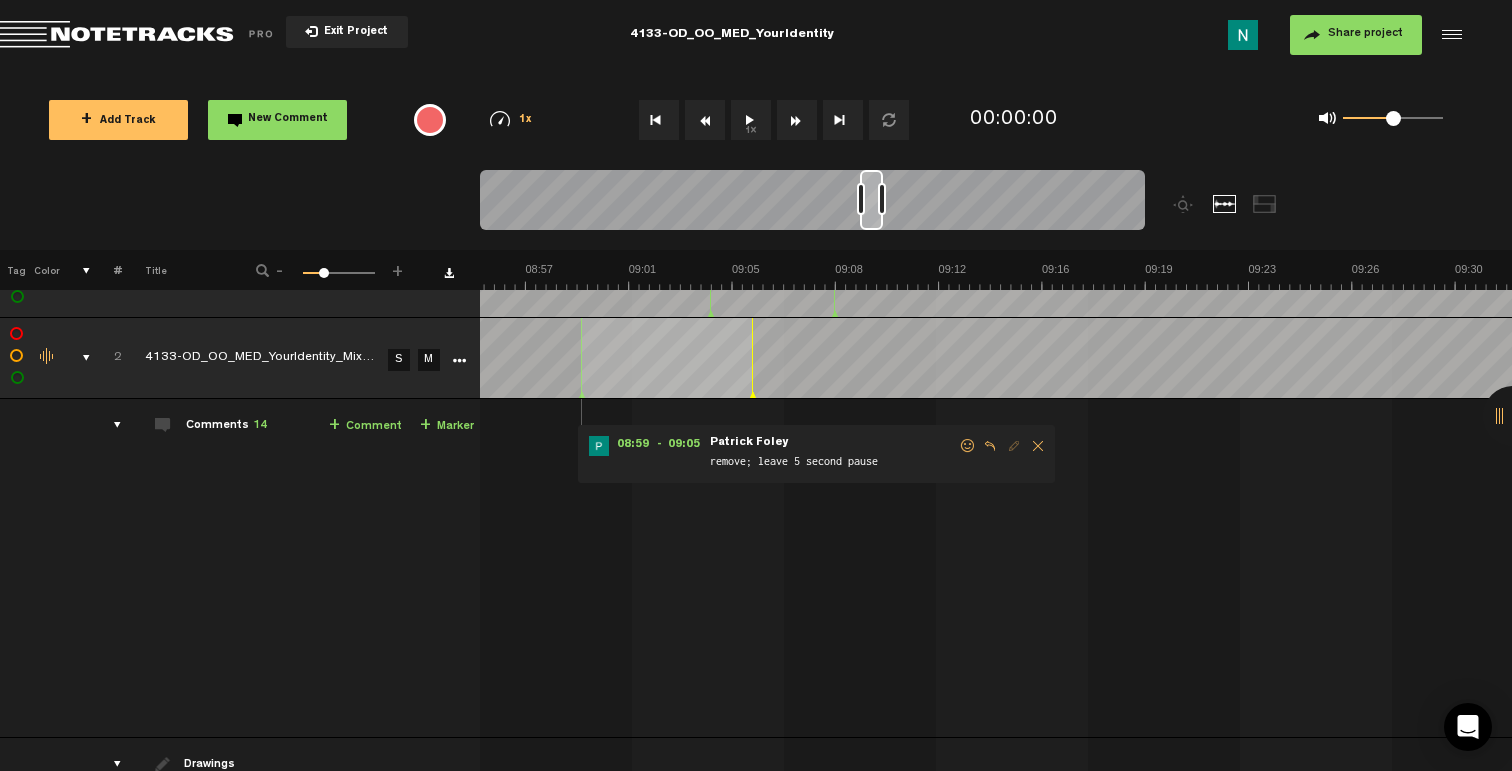 scroll, scrollTop: 0, scrollLeft: 15122, axis: horizontal 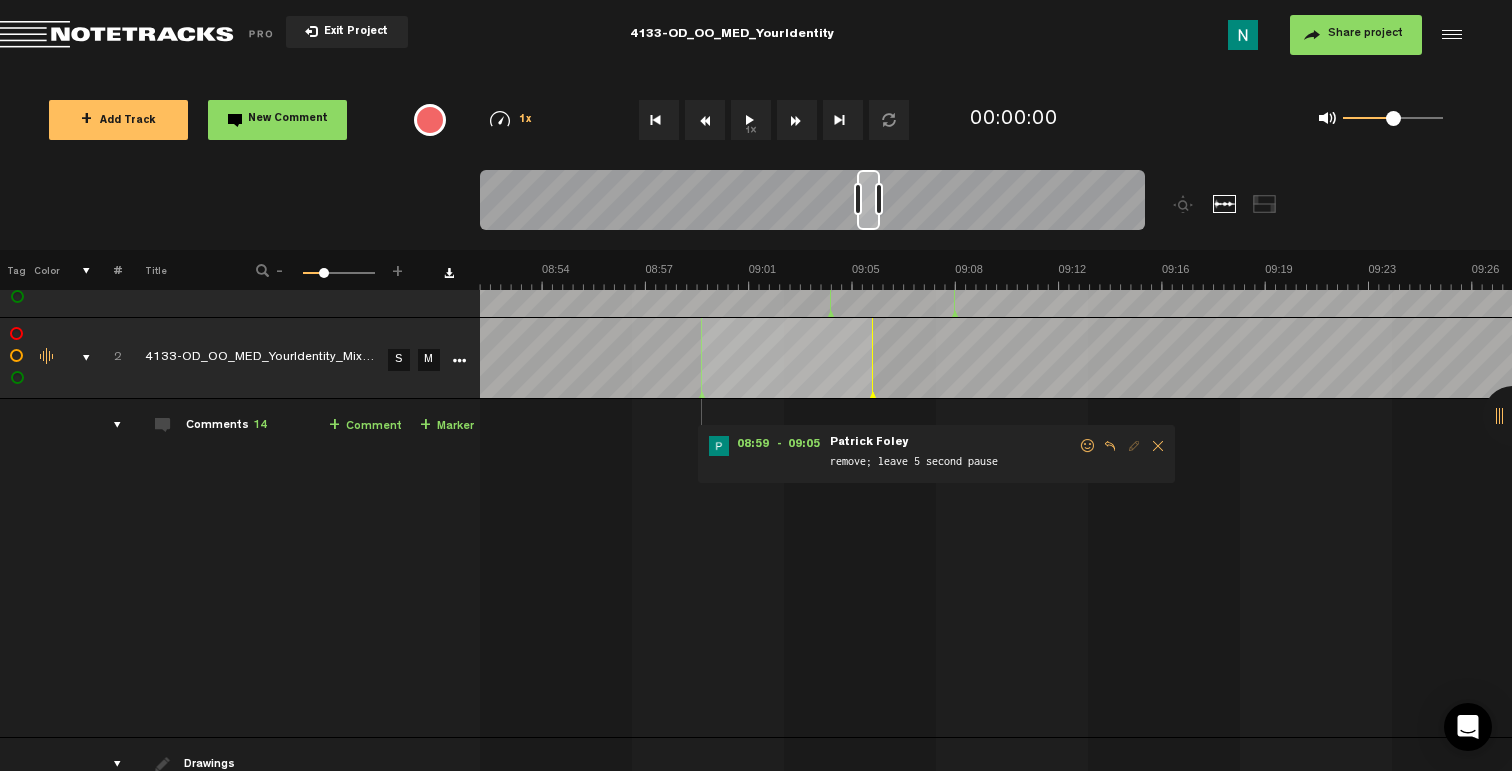 click at bounding box center (1088, 446) 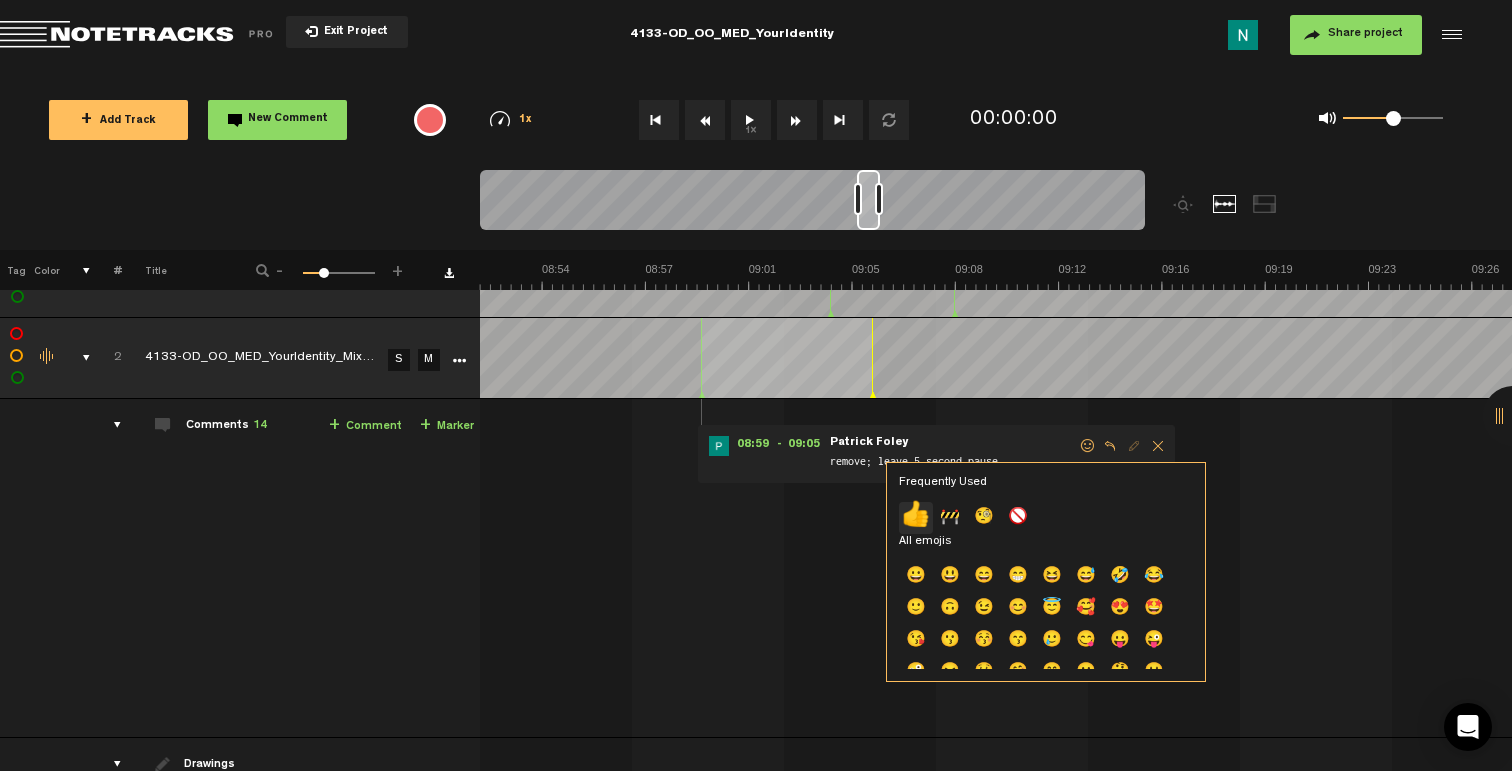 click on "👍" 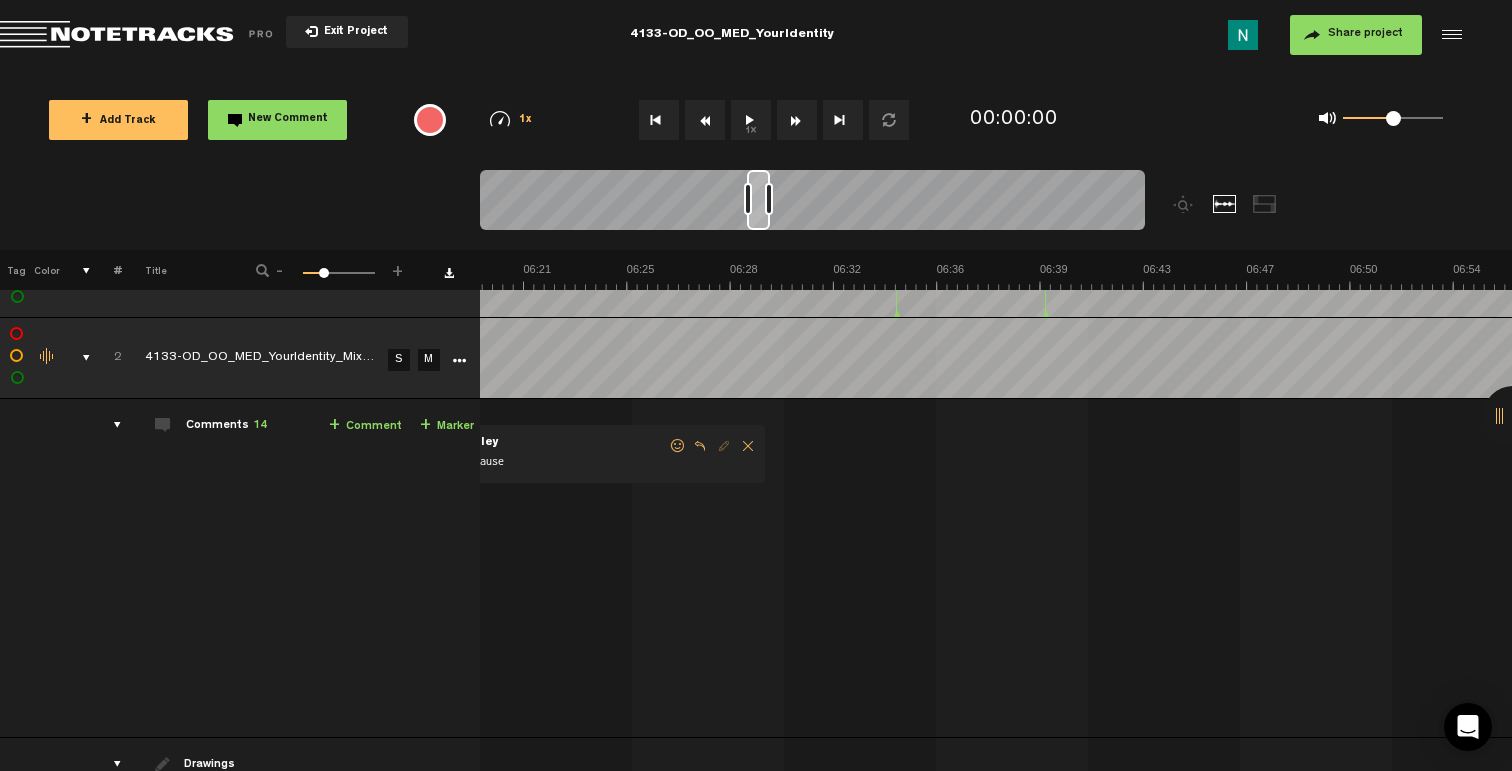 scroll, scrollTop: 0, scrollLeft: 10442, axis: horizontal 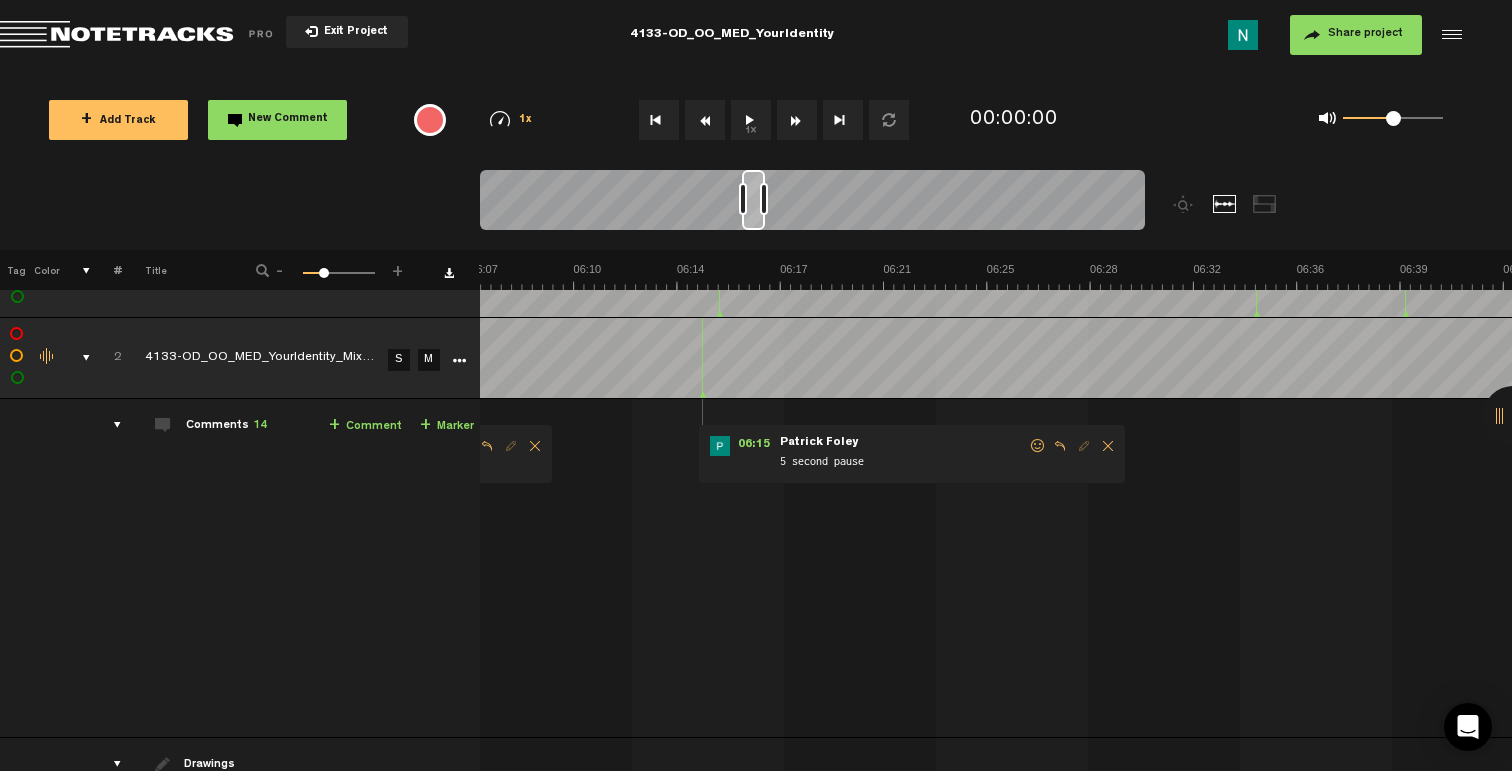 click at bounding box center (1038, 446) 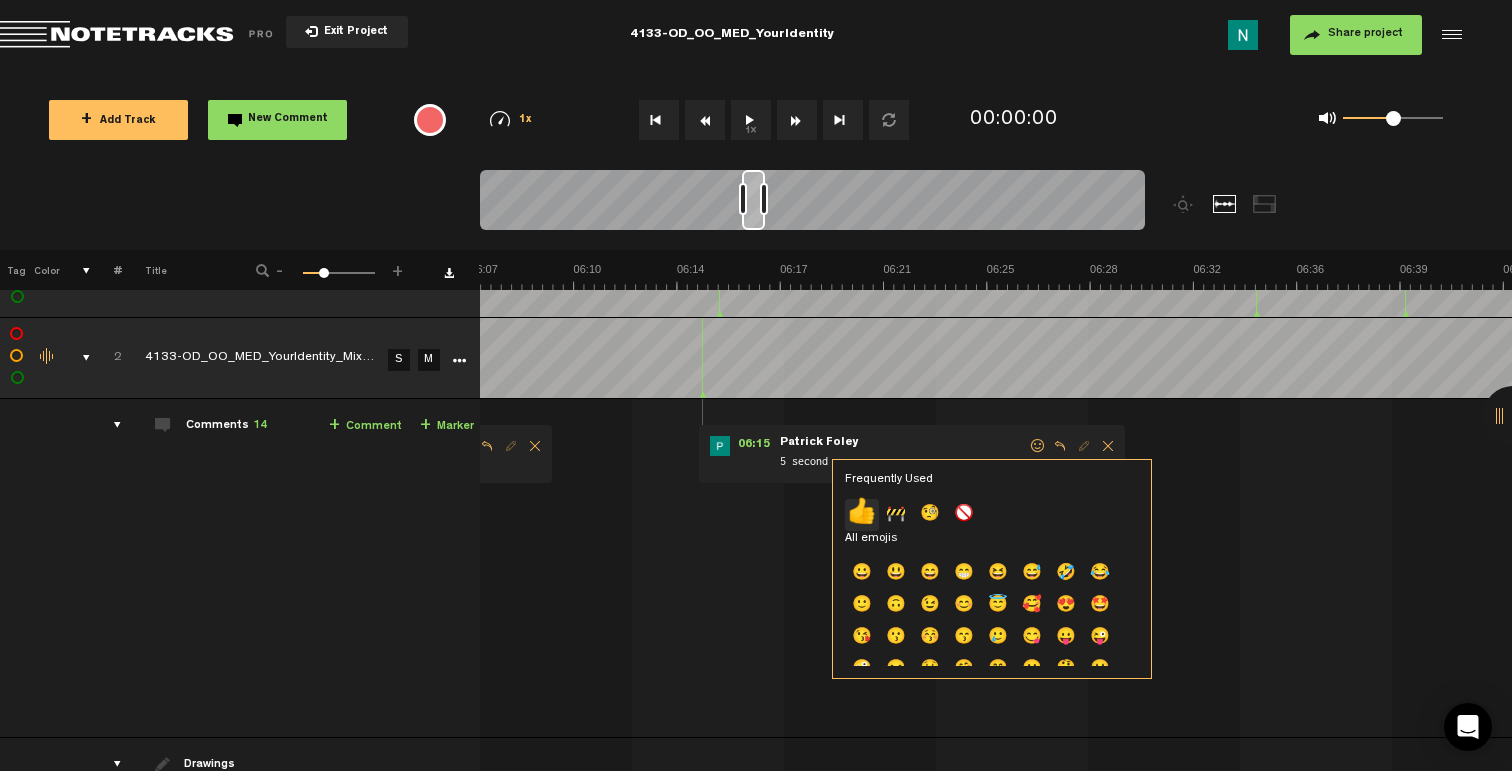 click on "👍" 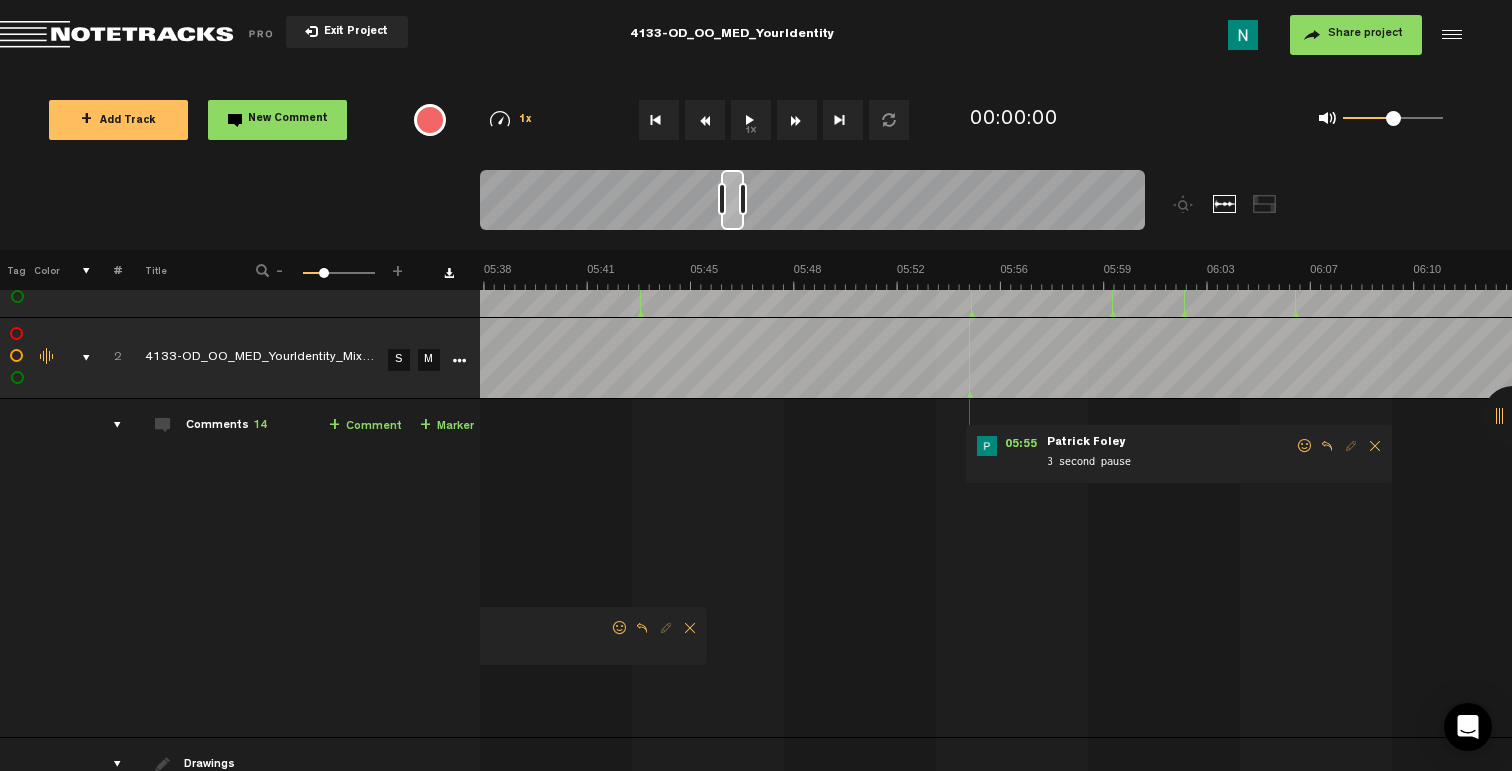 scroll, scrollTop: 0, scrollLeft: 9602, axis: horizontal 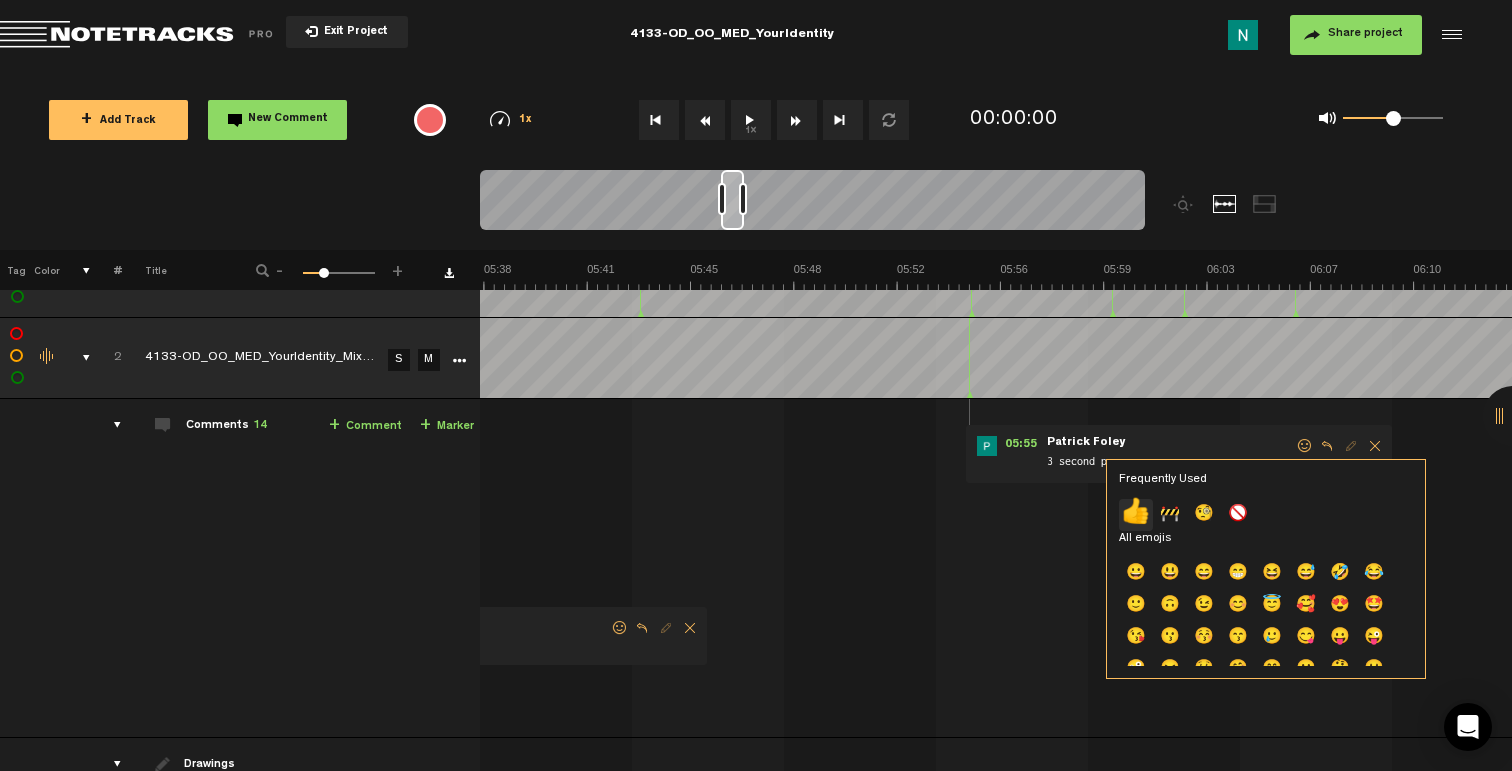 click on "👍" 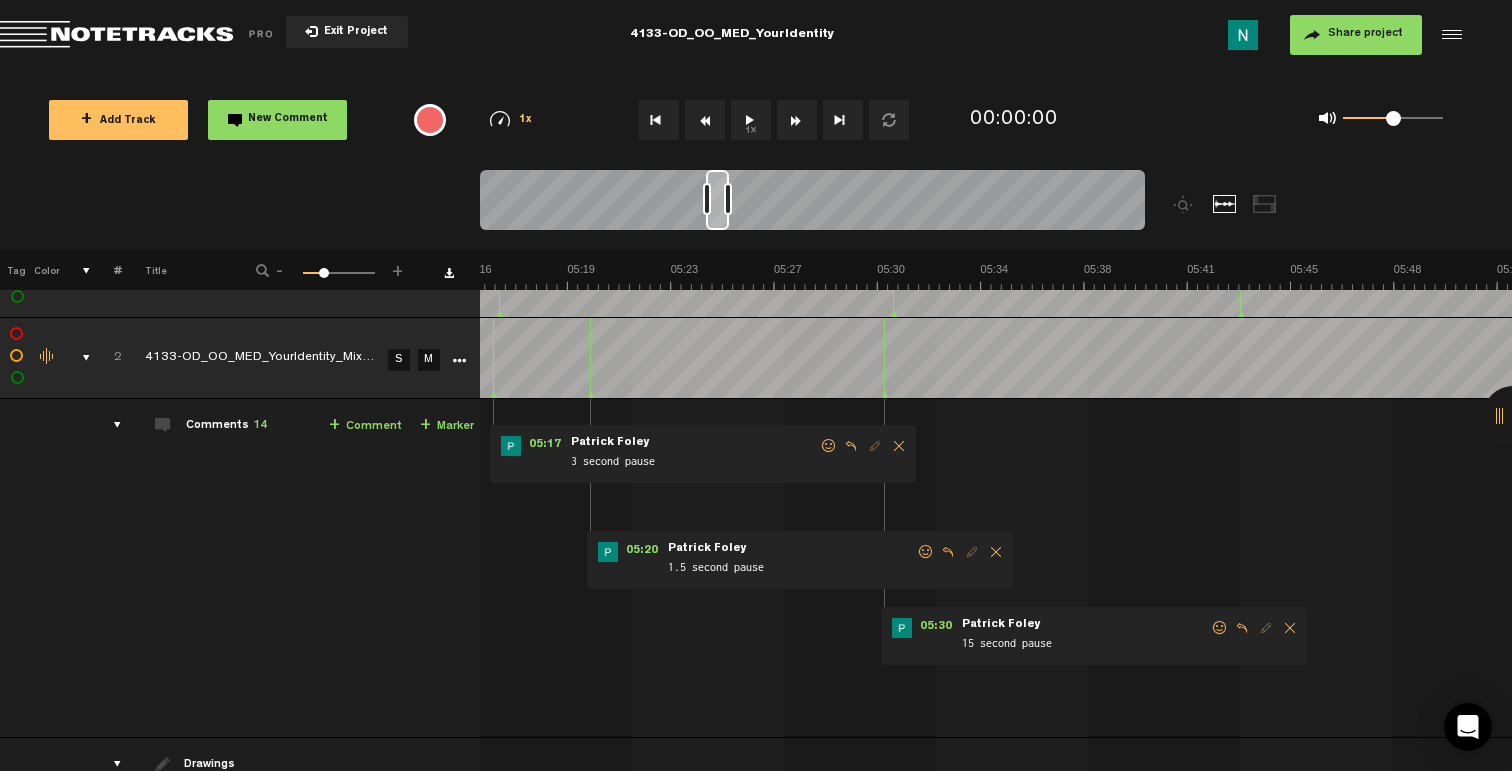 scroll, scrollTop: 0, scrollLeft: 9002, axis: horizontal 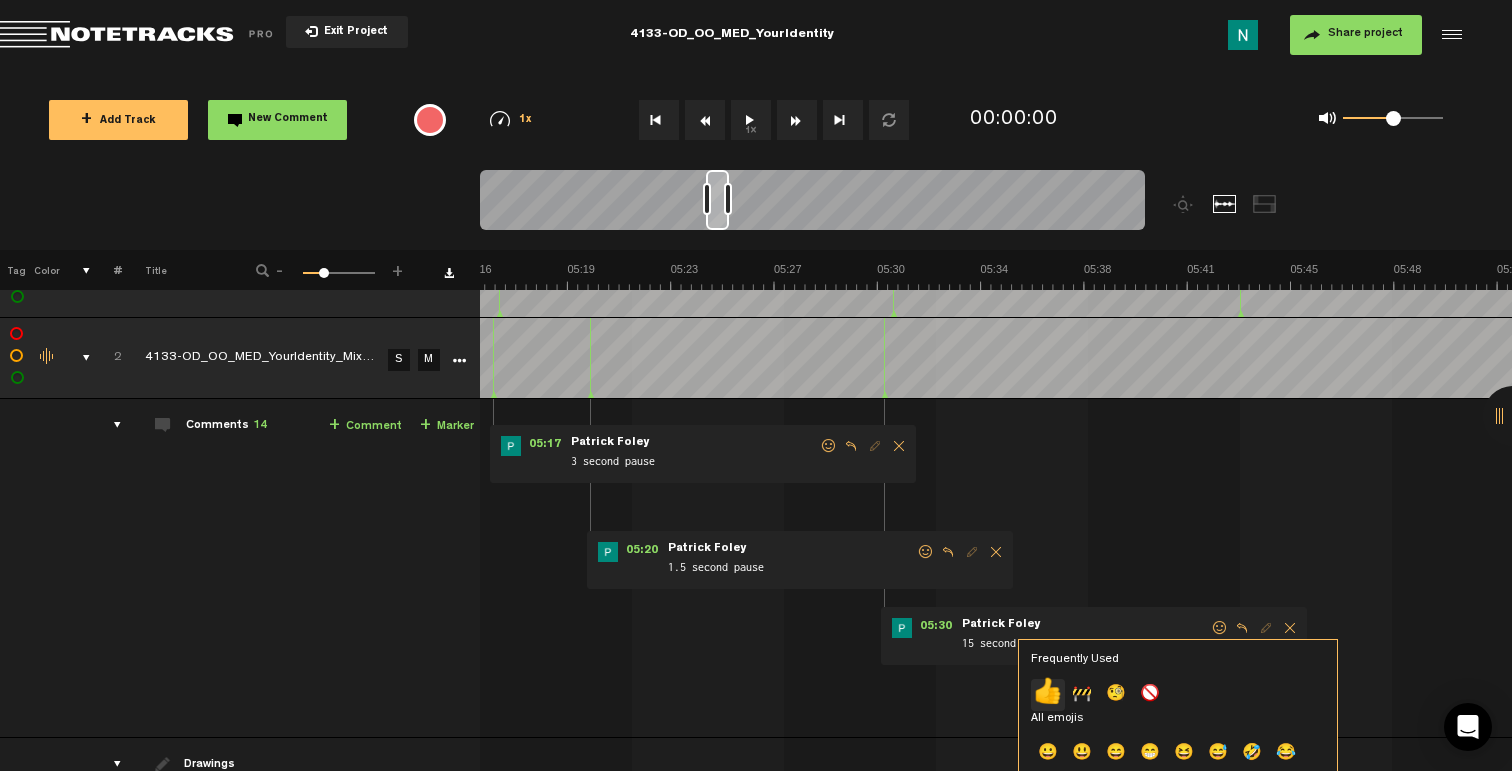 click on "👍" 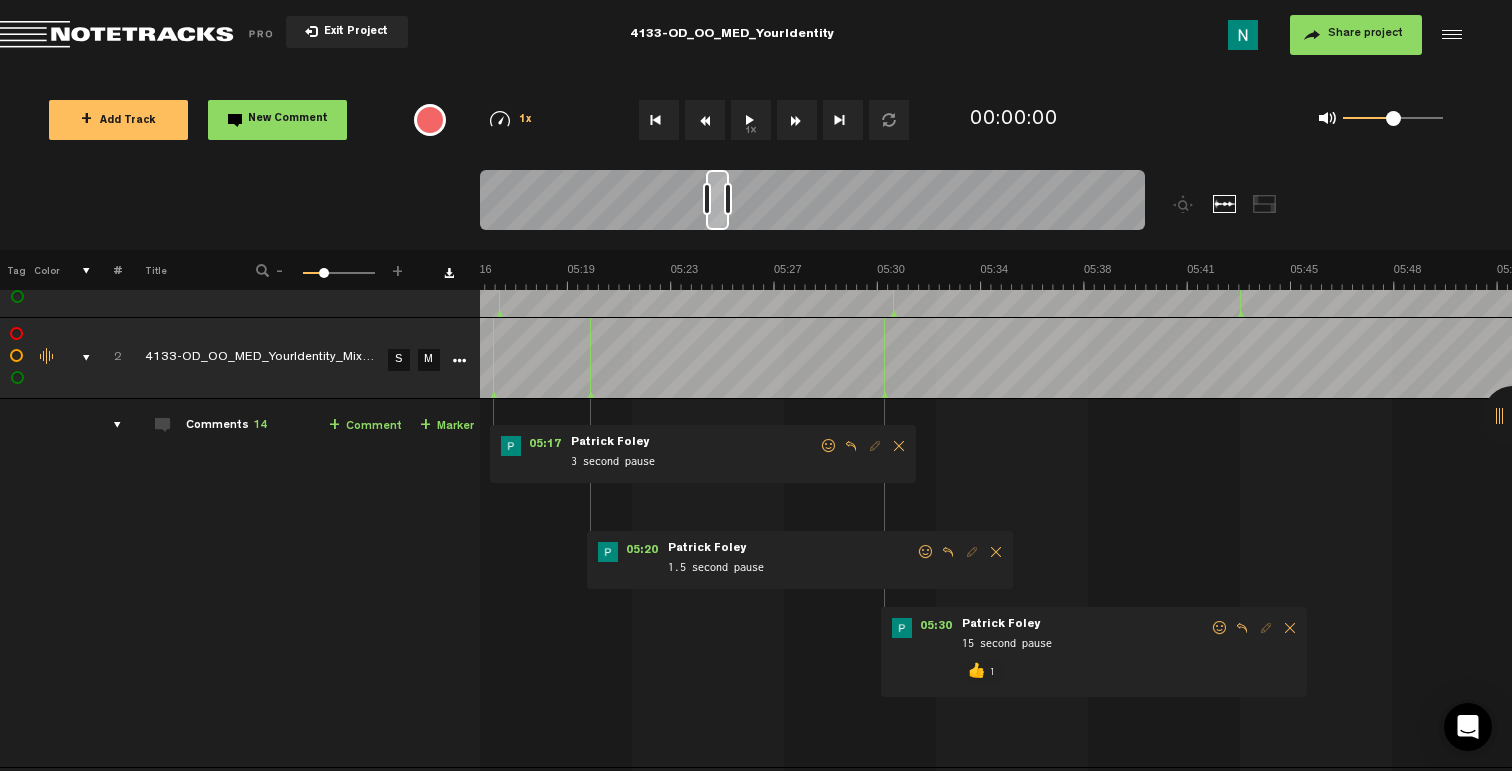 click at bounding box center [926, 552] 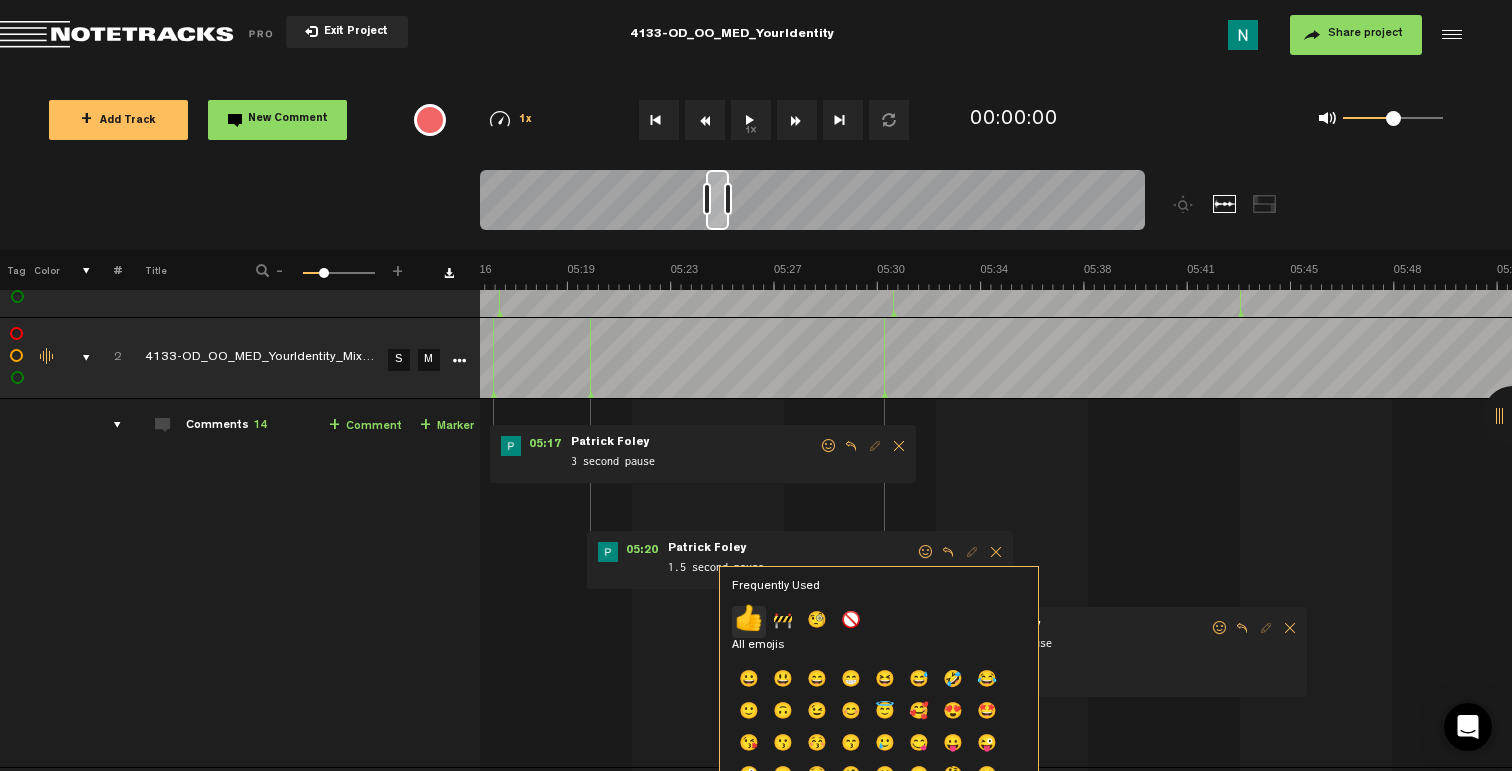 click on "👍" 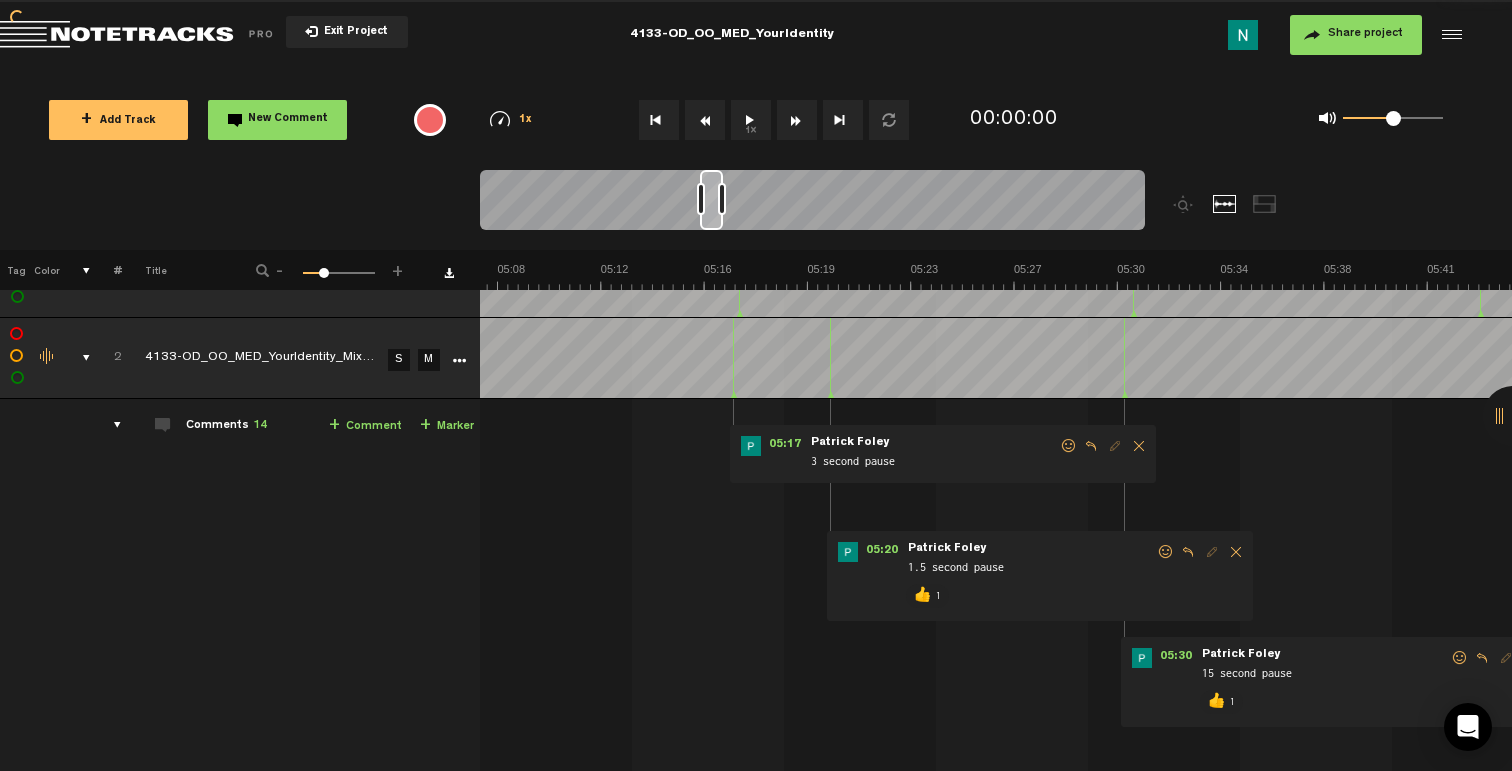 scroll, scrollTop: 0, scrollLeft: 8642, axis: horizontal 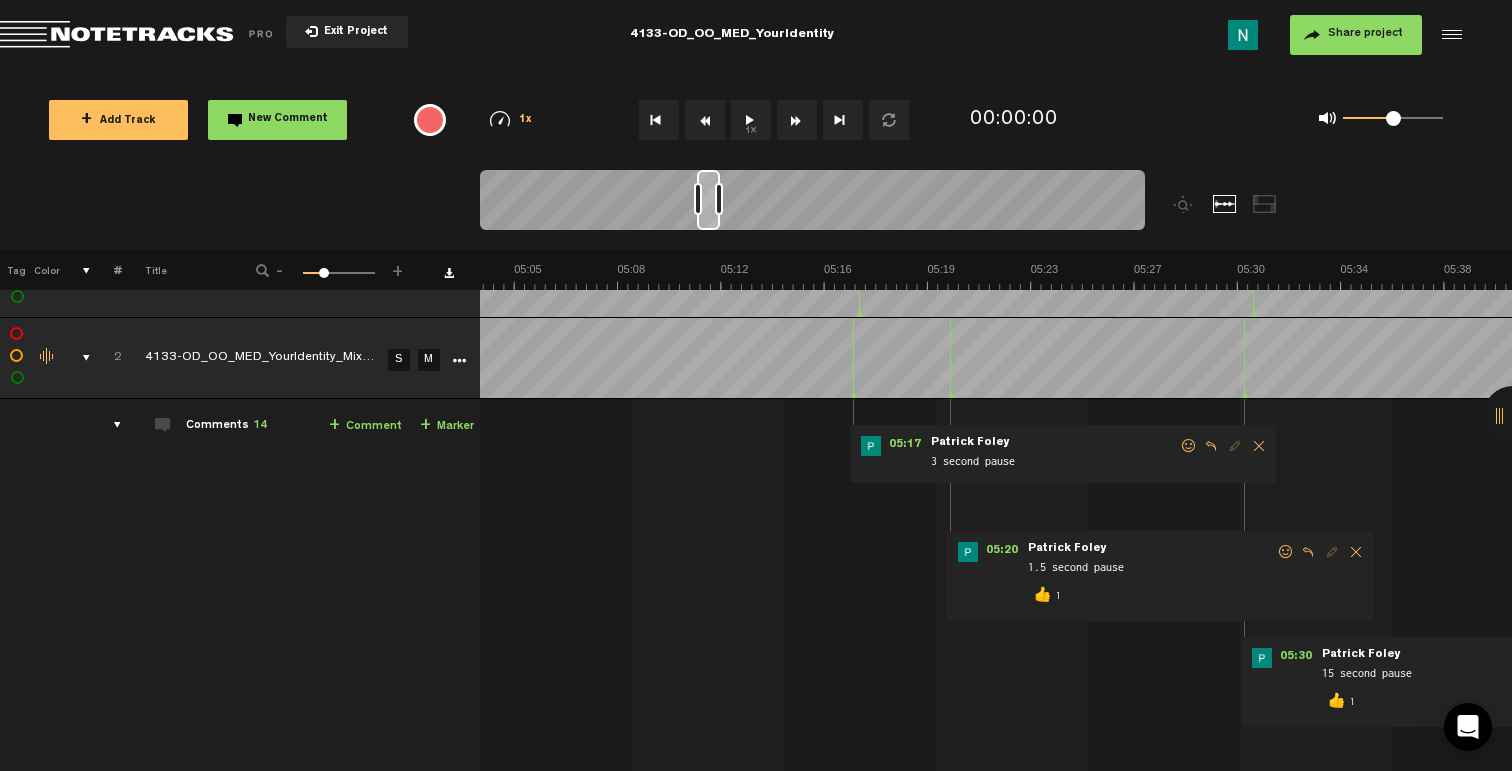 click at bounding box center (1189, 446) 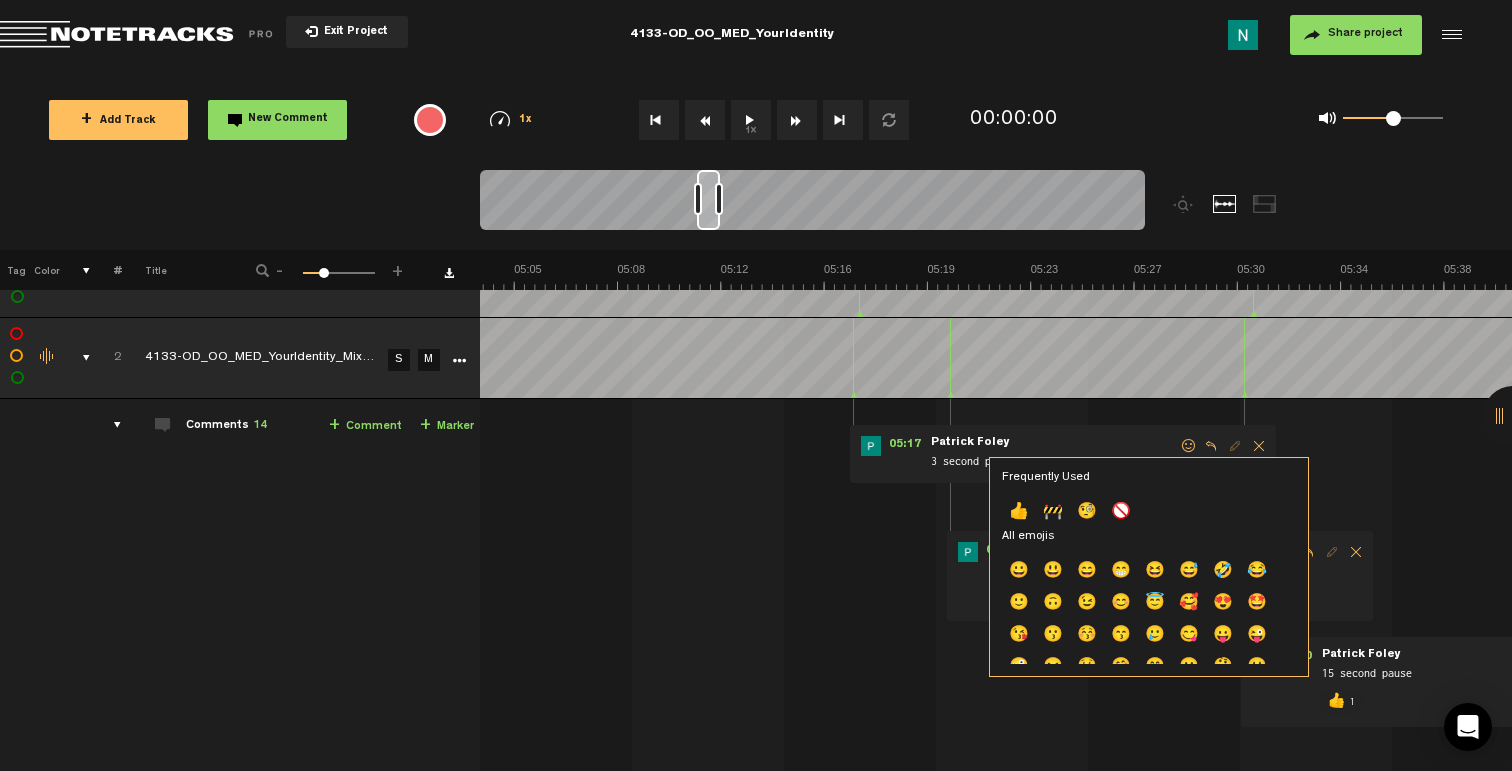click on "👍" 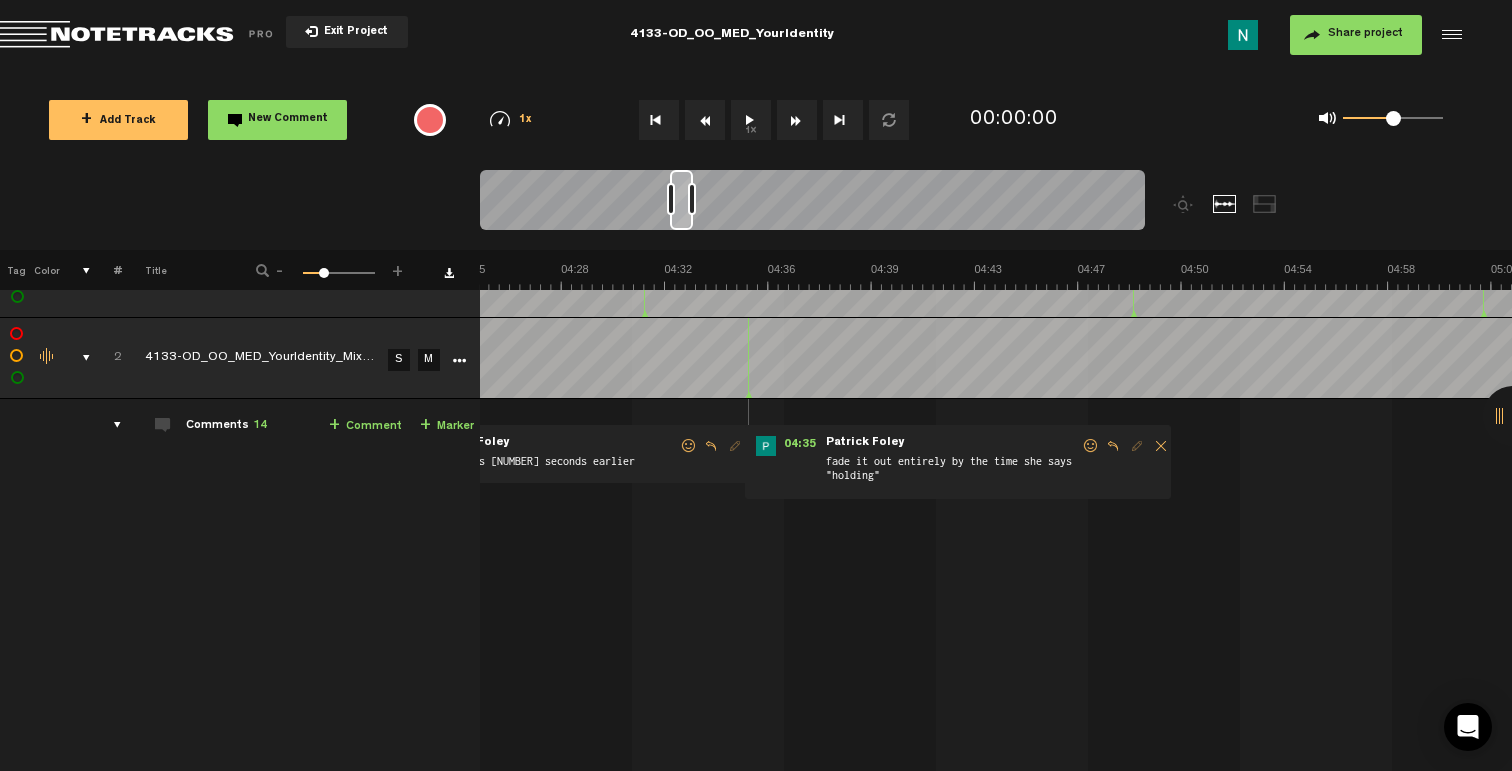 scroll, scrollTop: 0, scrollLeft: 7442, axis: horizontal 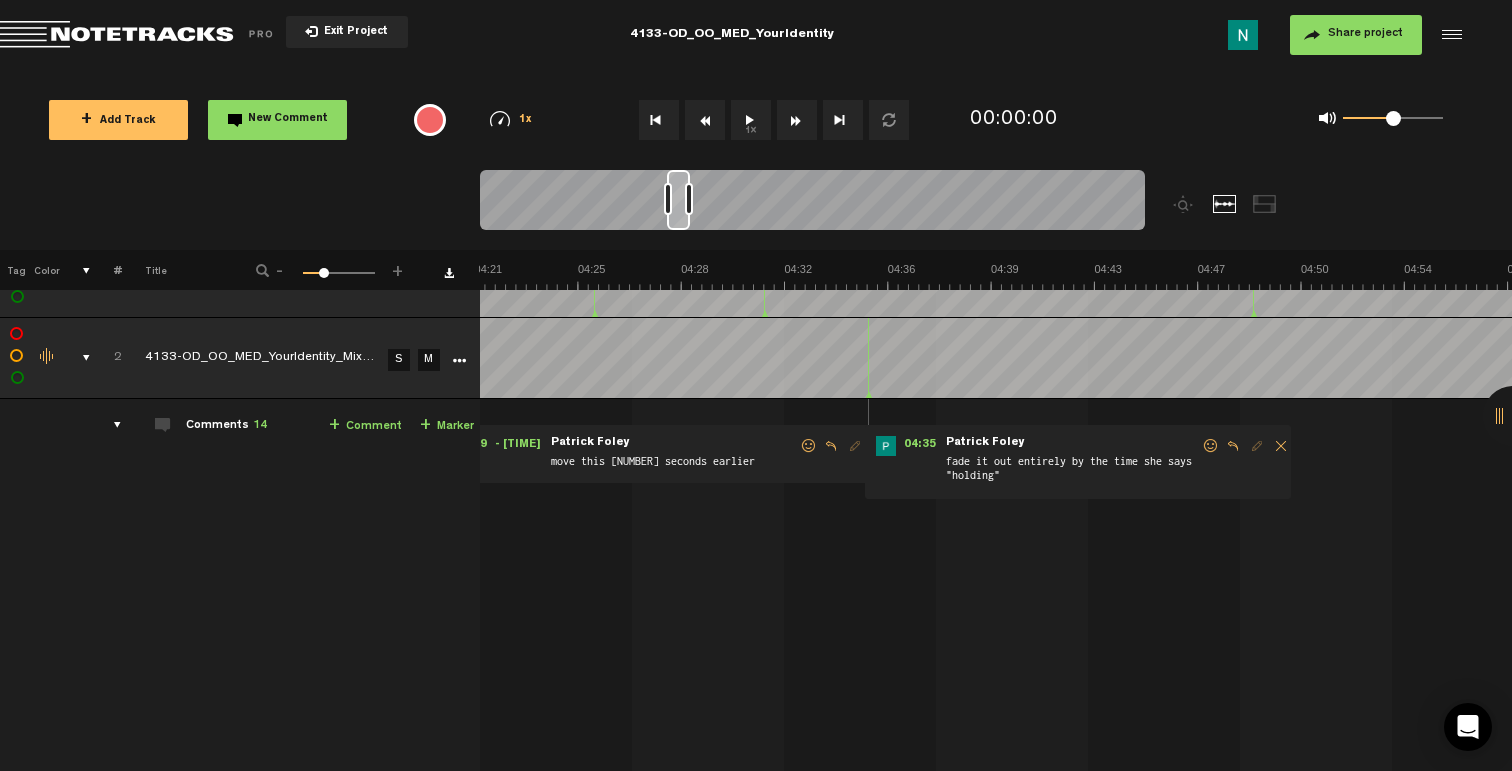 click at bounding box center (1211, 446) 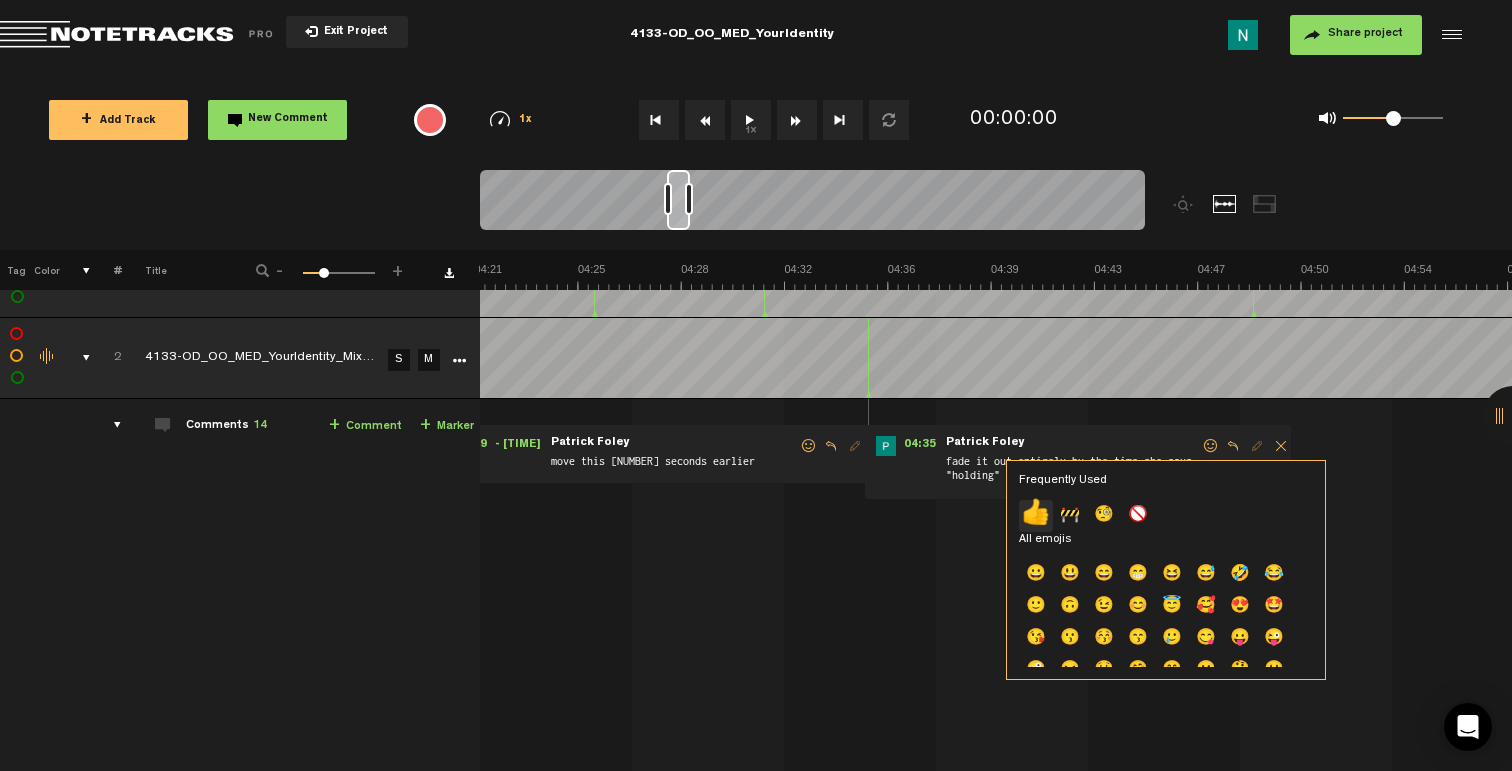 click on "👍" 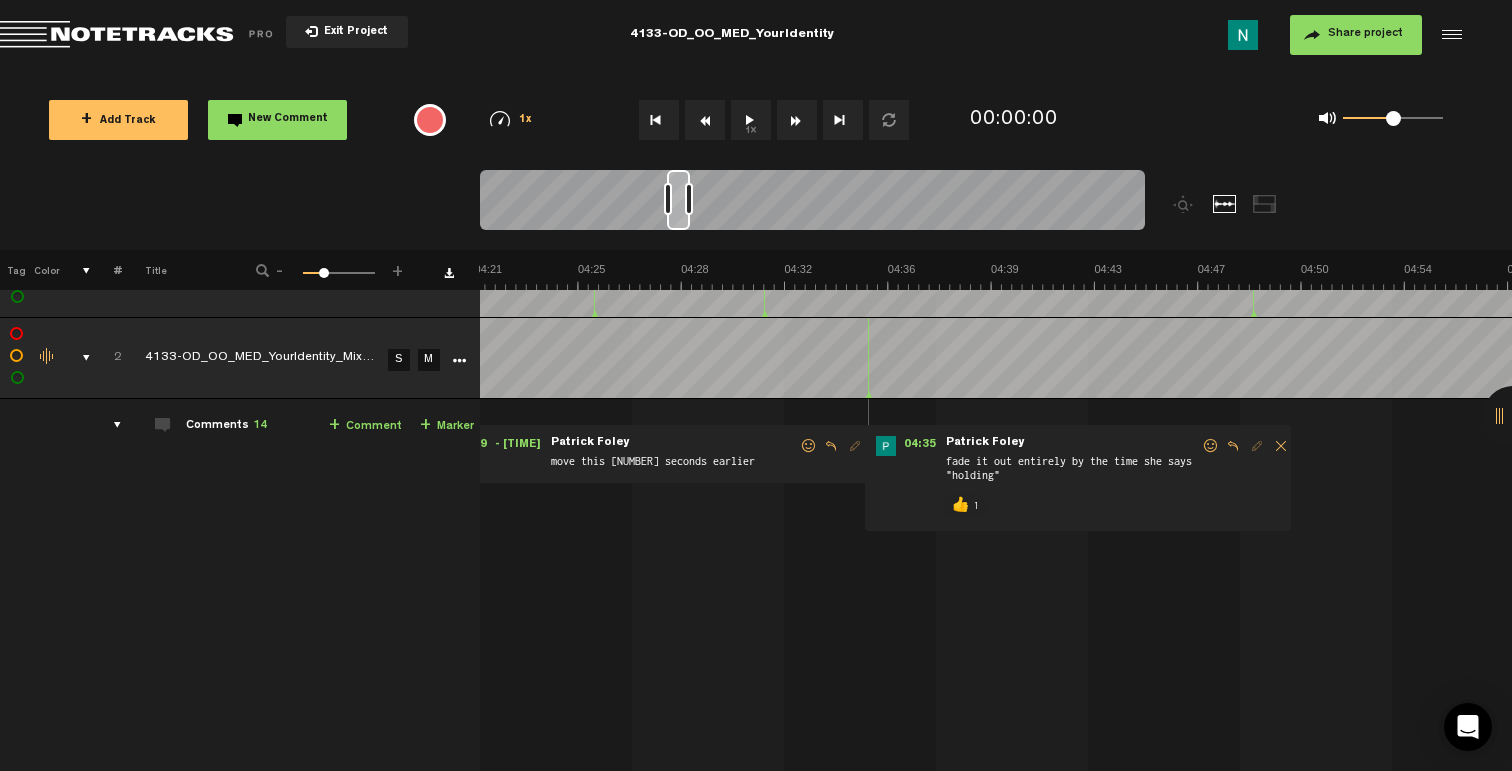 scroll, scrollTop: 0, scrollLeft: 7202, axis: horizontal 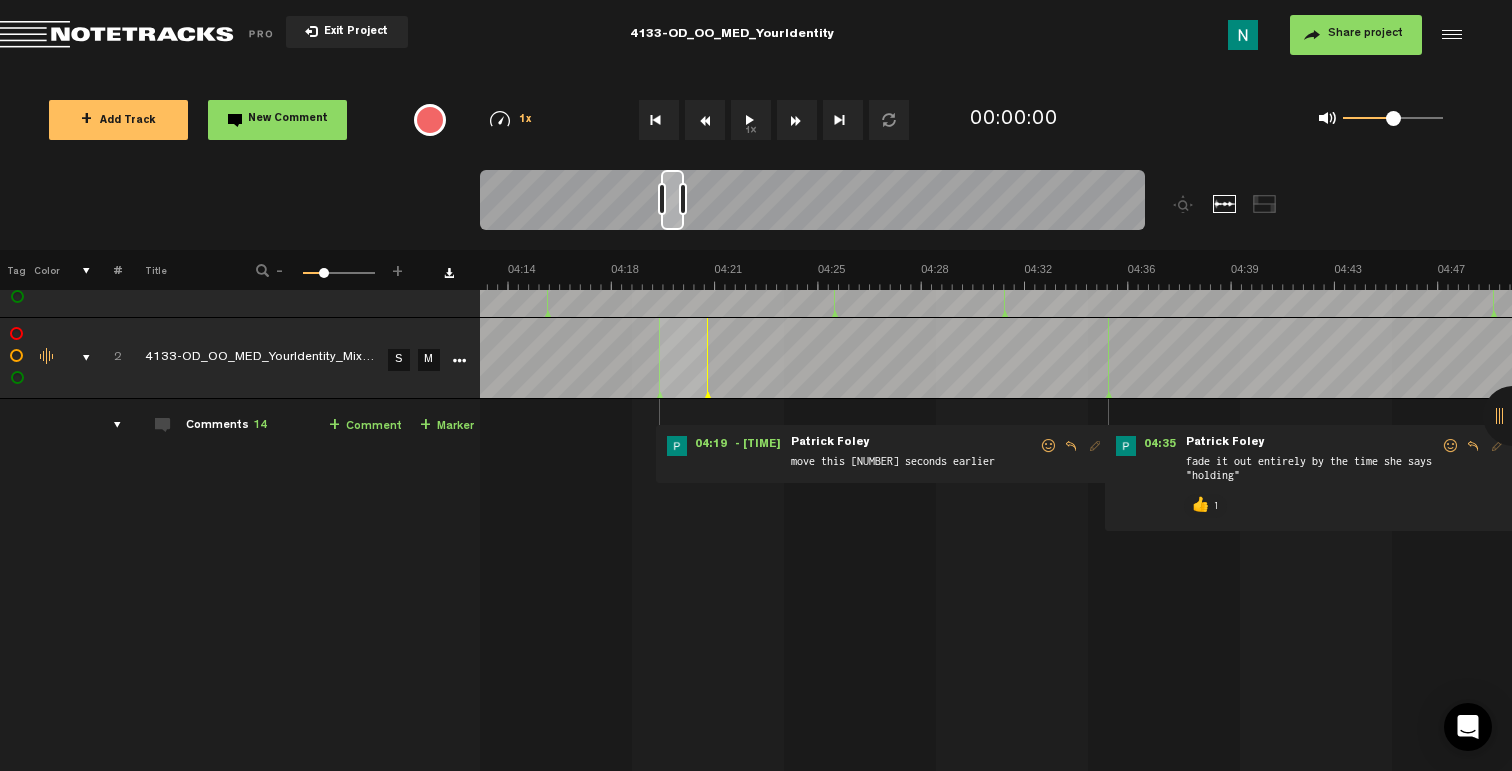 click at bounding box center (1049, 446) 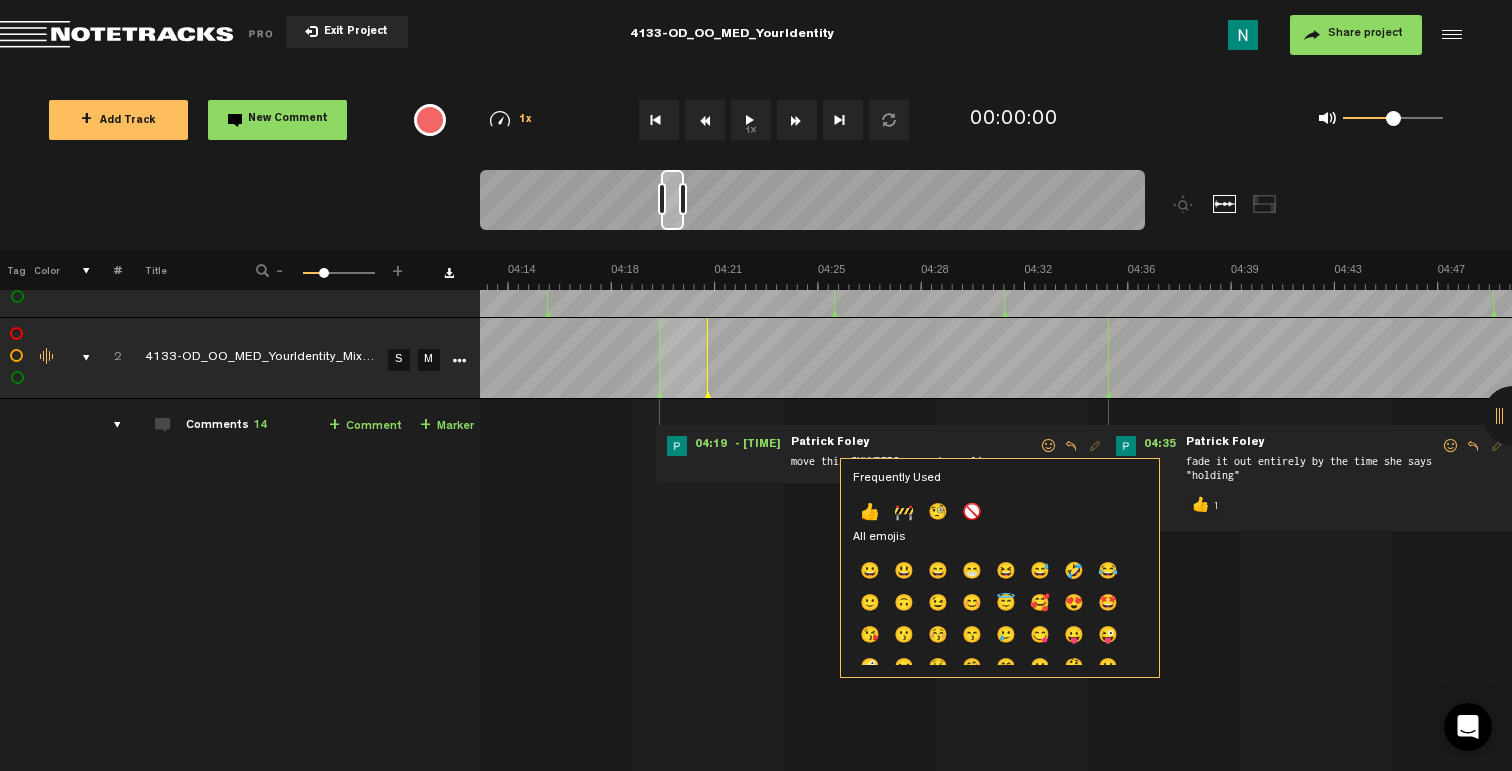click on "👍" 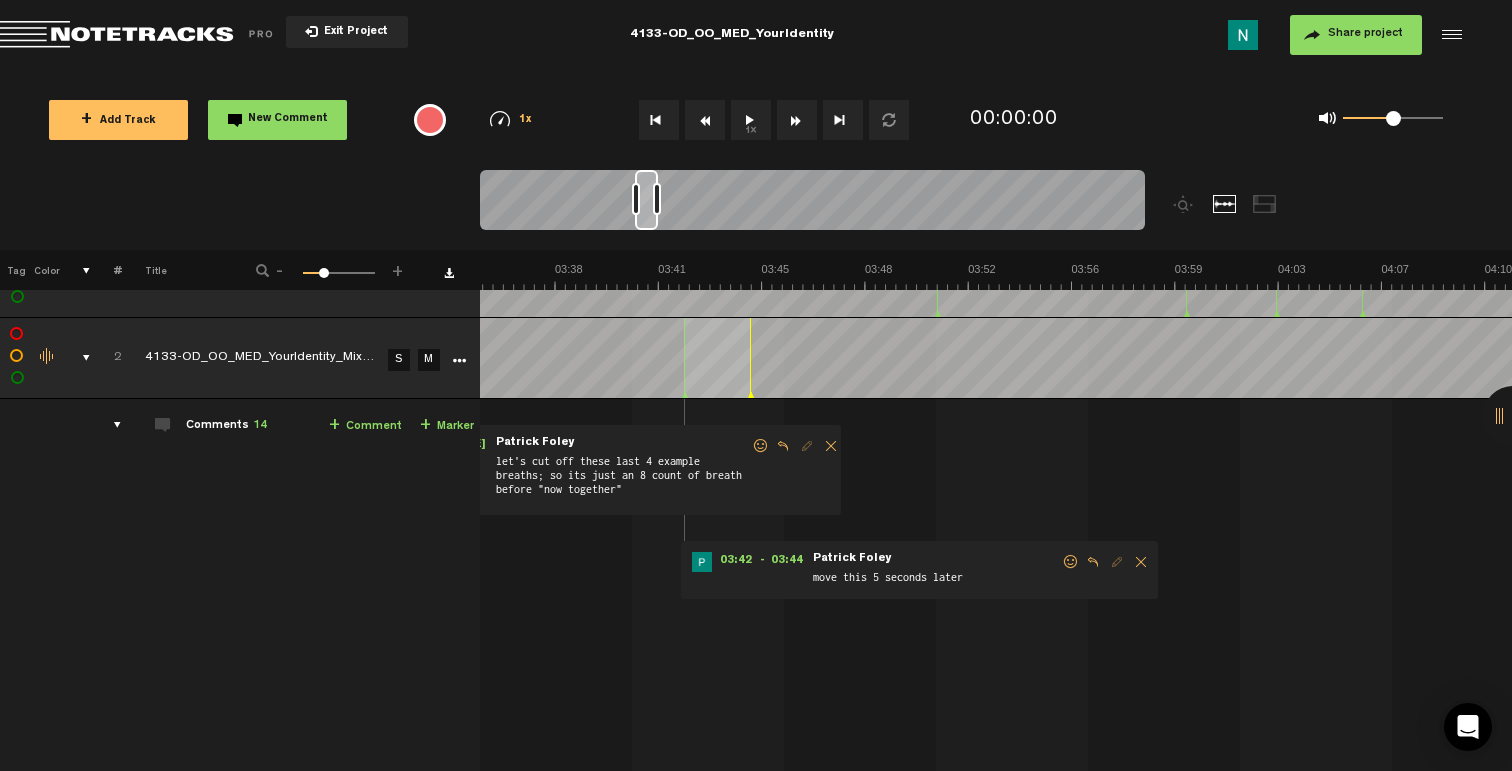 scroll, scrollTop: 0, scrollLeft: 6002, axis: horizontal 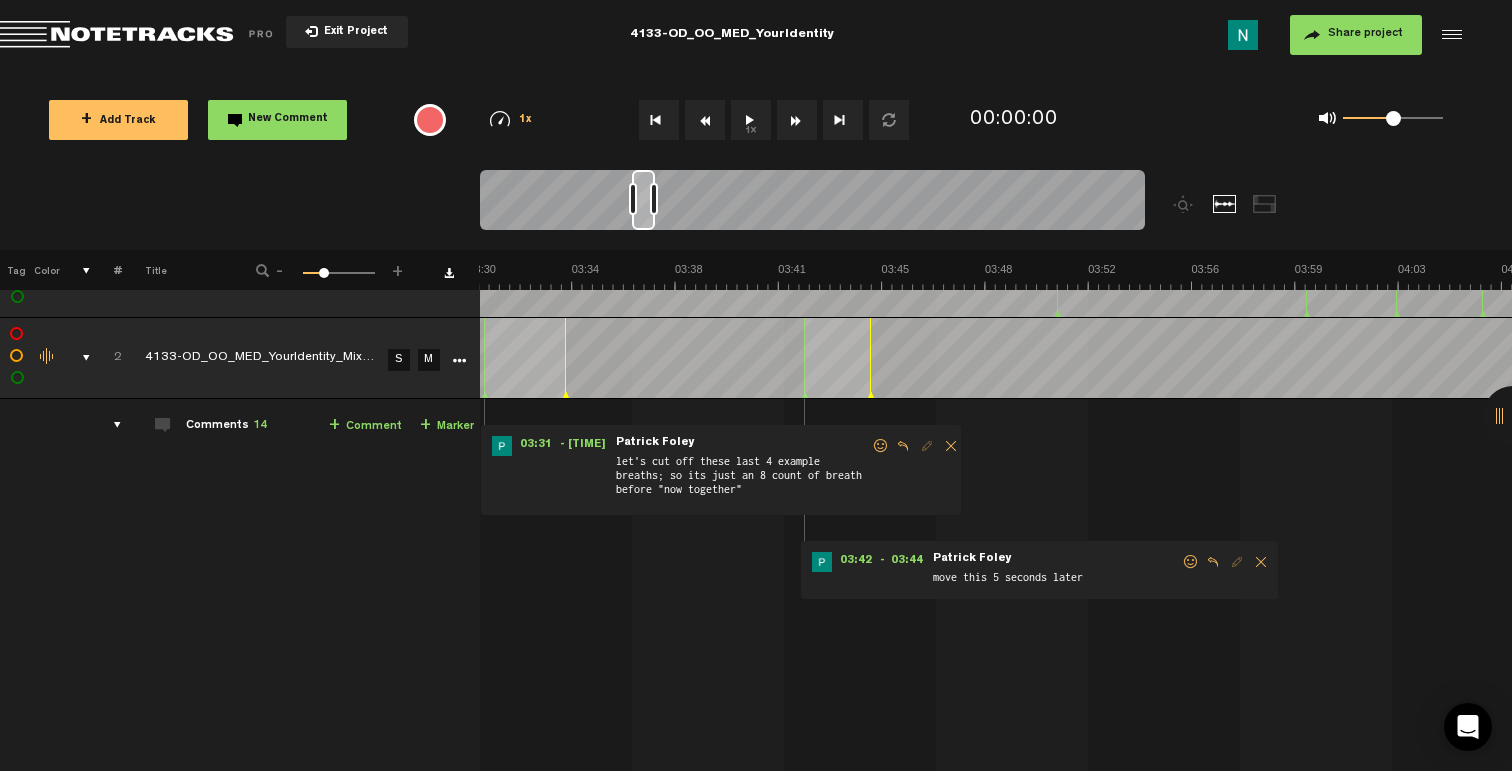 click at bounding box center (1191, 562) 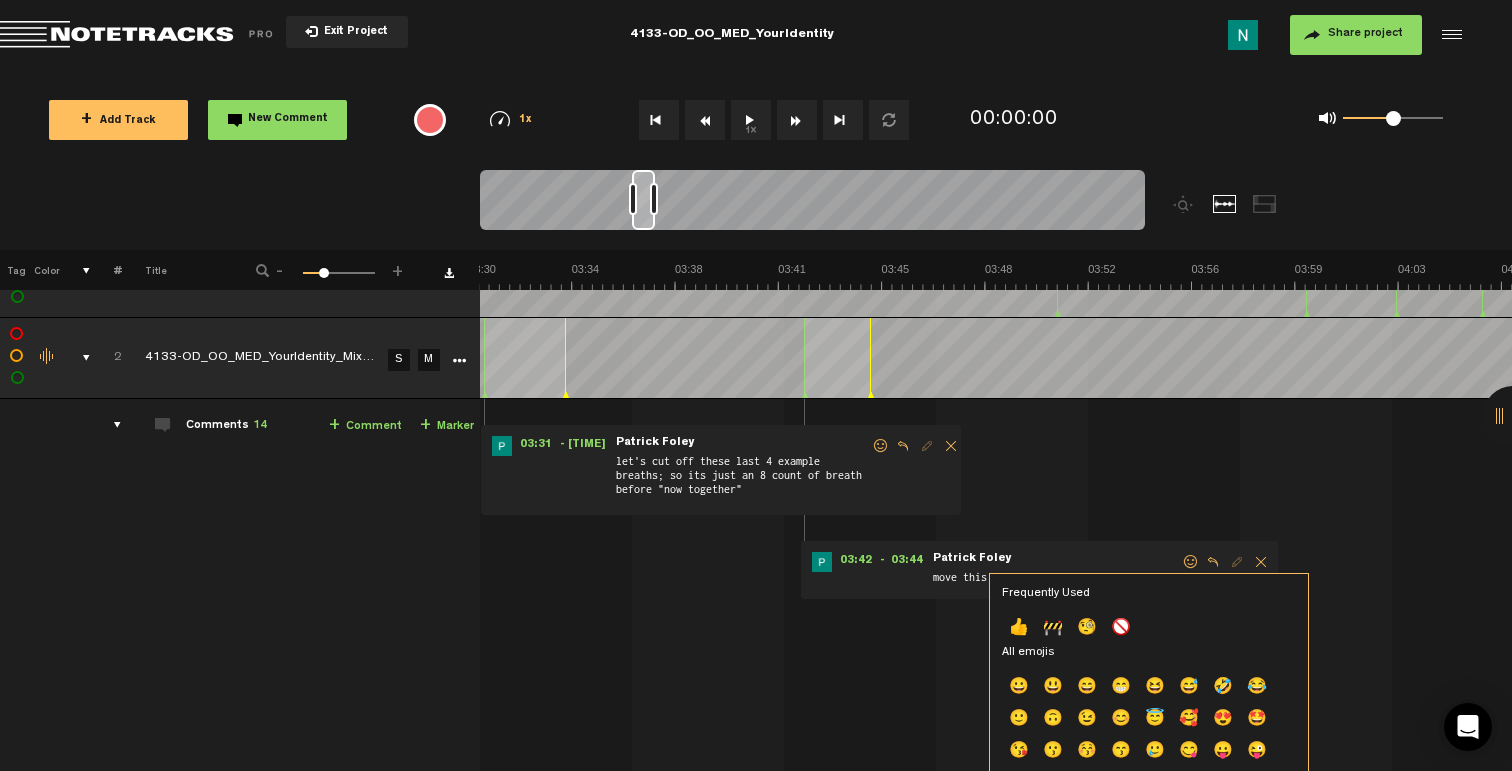 click on "👍" 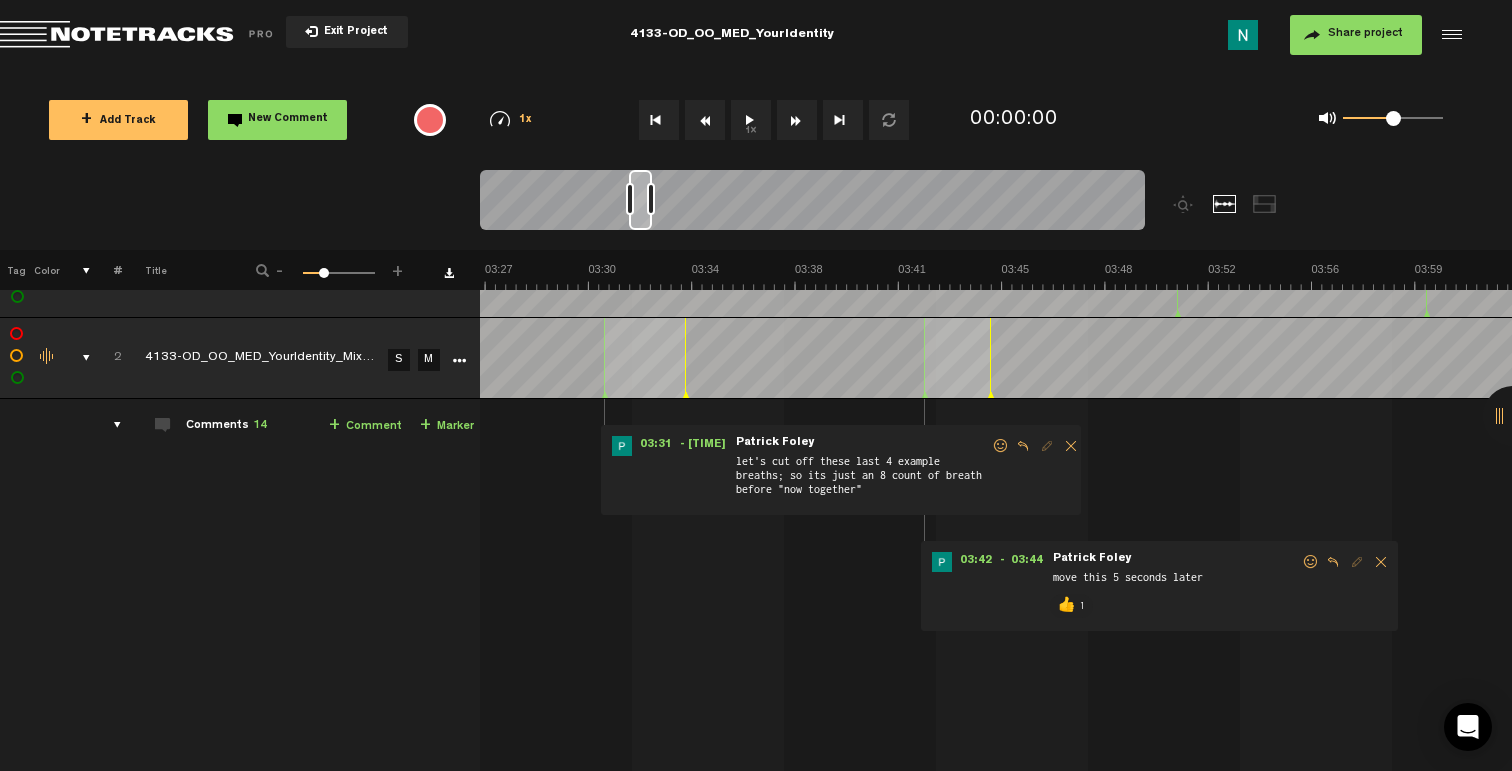 scroll, scrollTop: 0, scrollLeft: 5642, axis: horizontal 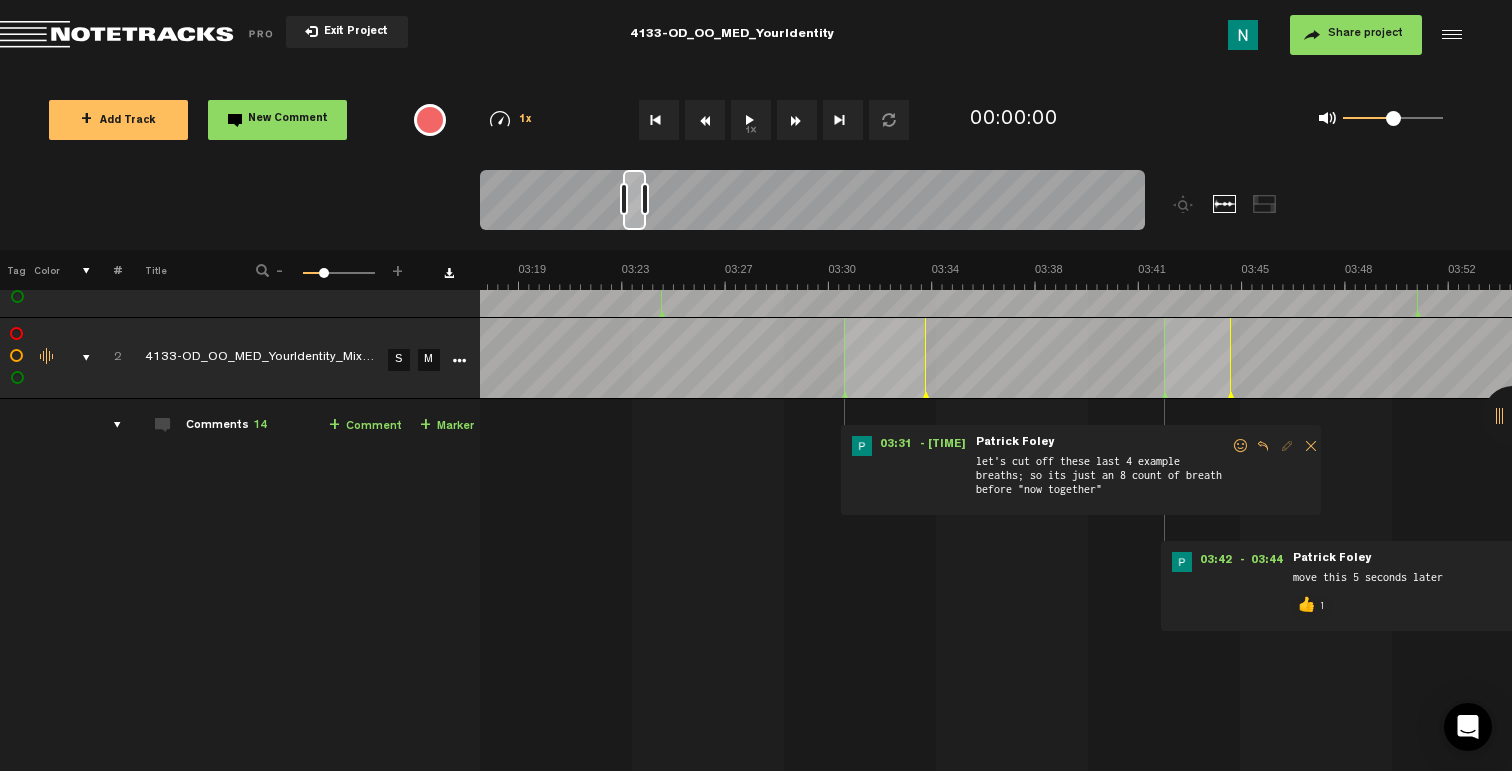 drag, startPoint x: 1239, startPoint y: 448, endPoint x: 1228, endPoint y: 455, distance: 13.038404 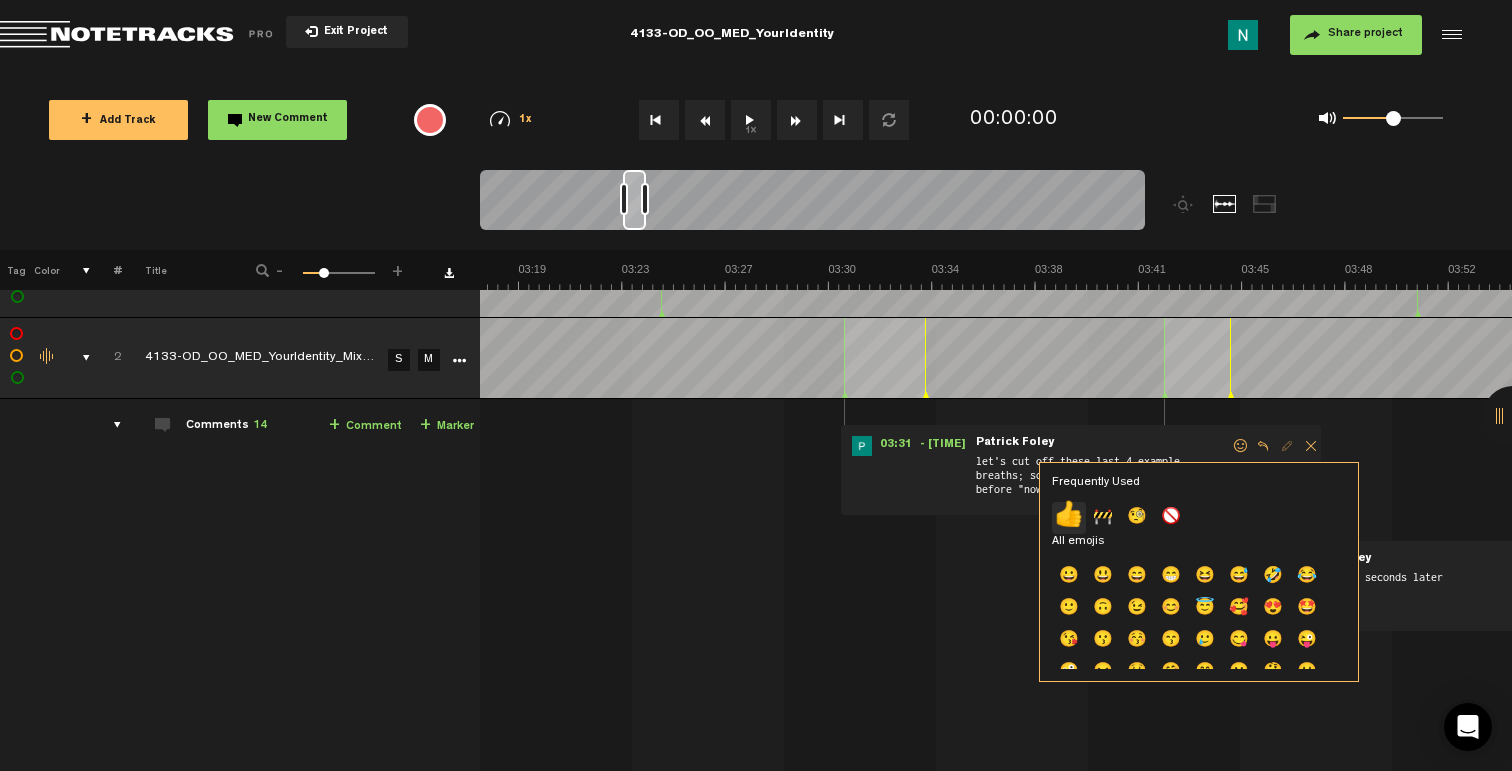 click on "👍" 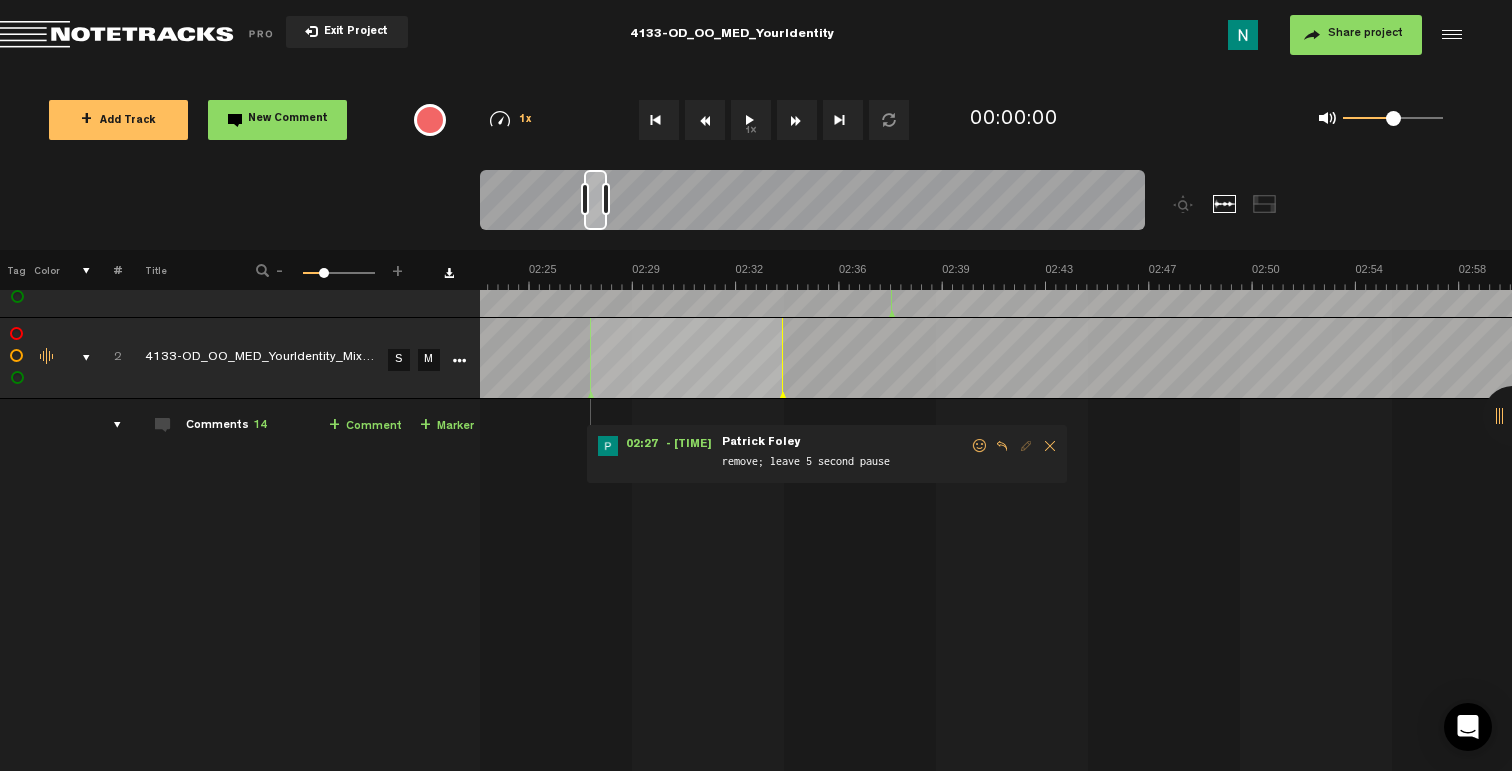 scroll, scrollTop: 0, scrollLeft: 4802, axis: horizontal 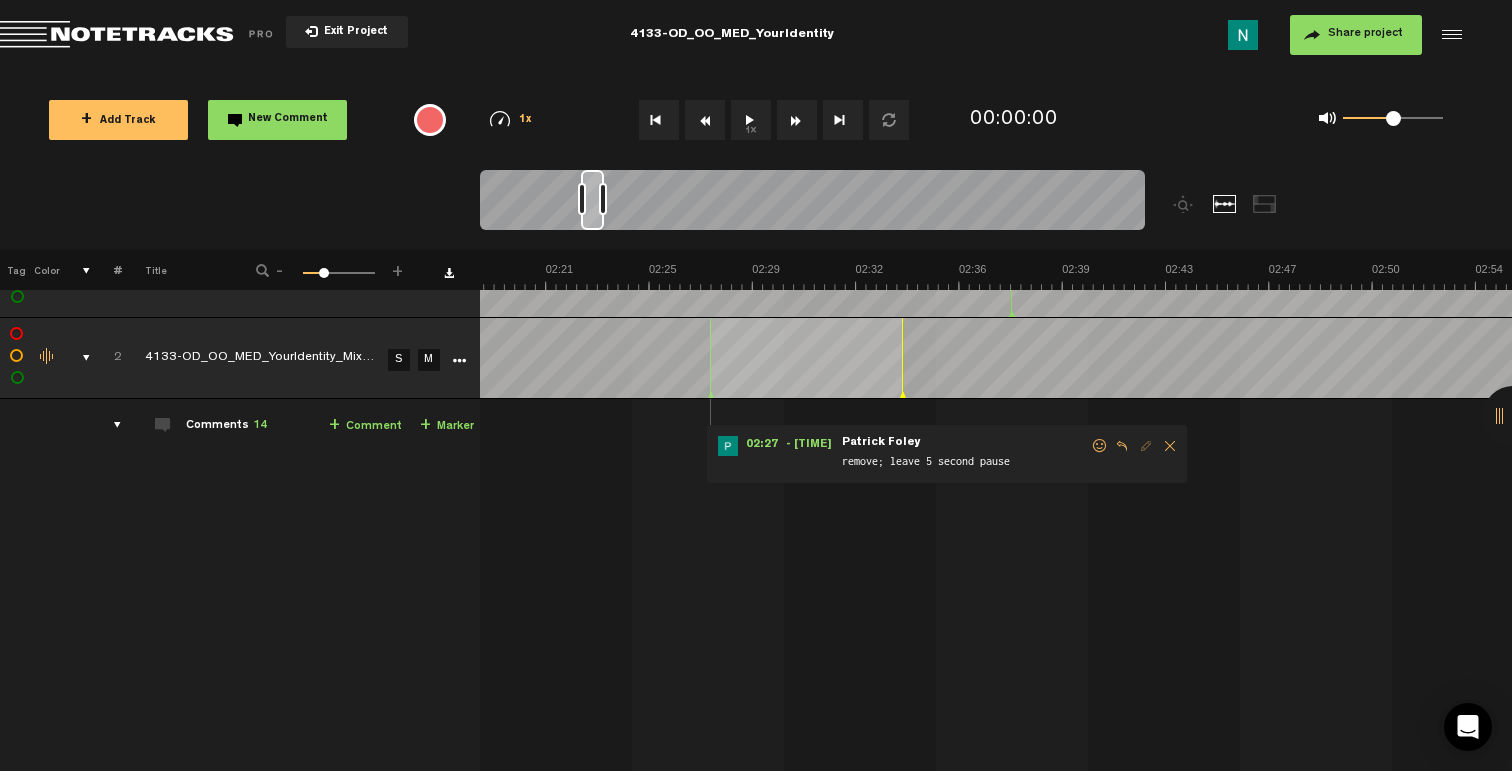 click at bounding box center (1100, 446) 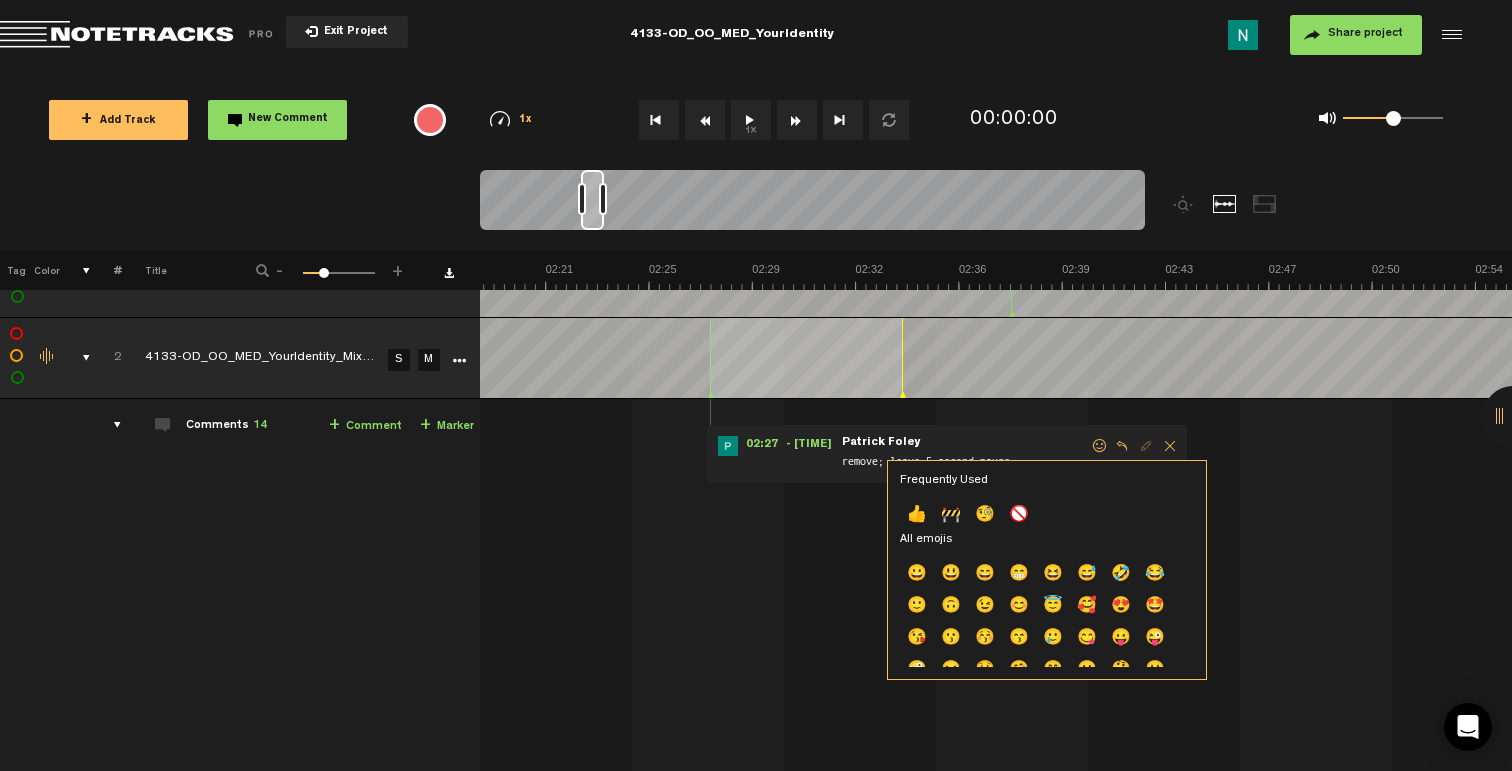 click on "👍" 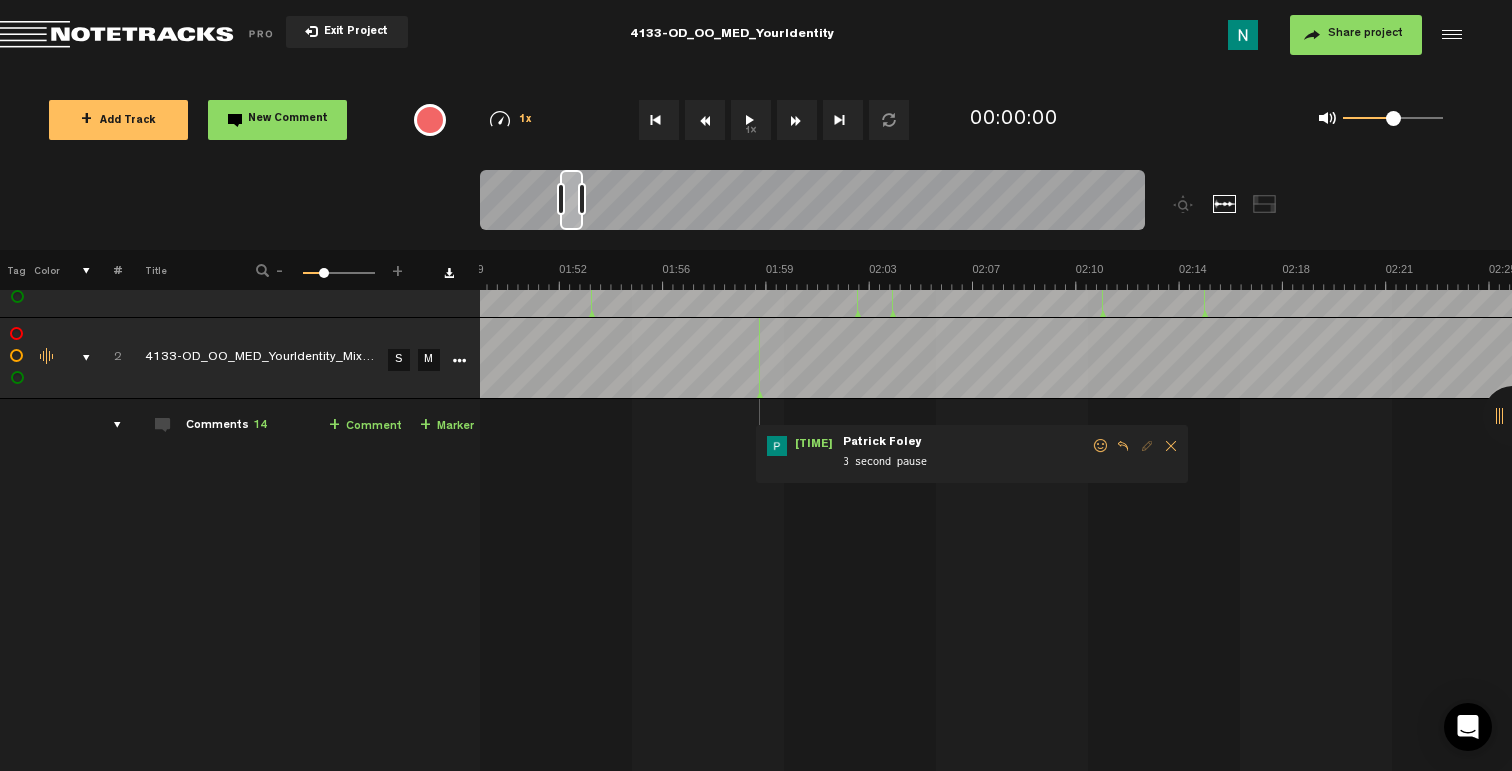 scroll, scrollTop: 0, scrollLeft: 3242, axis: horizontal 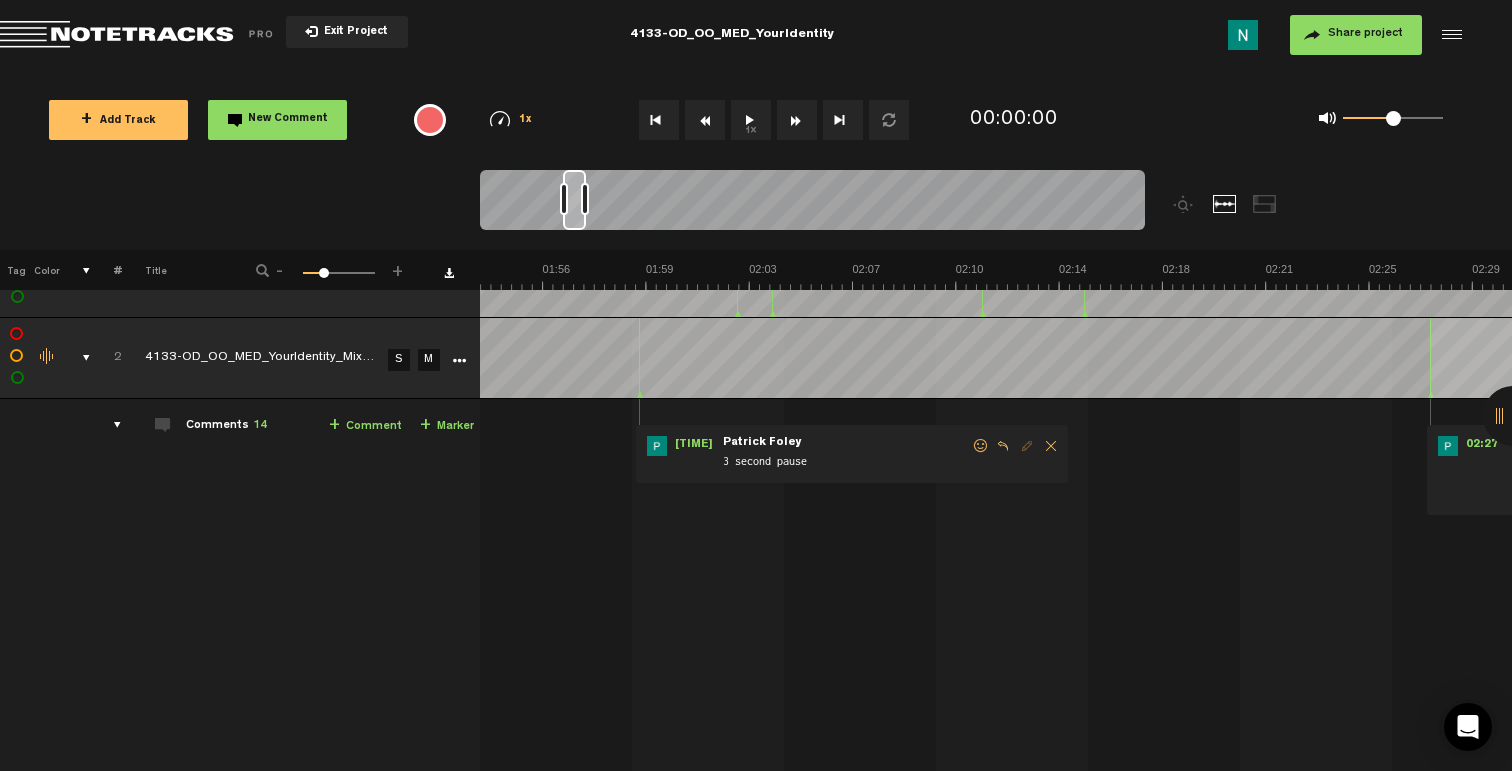 click on "3 second pause" at bounding box center [846, 455] 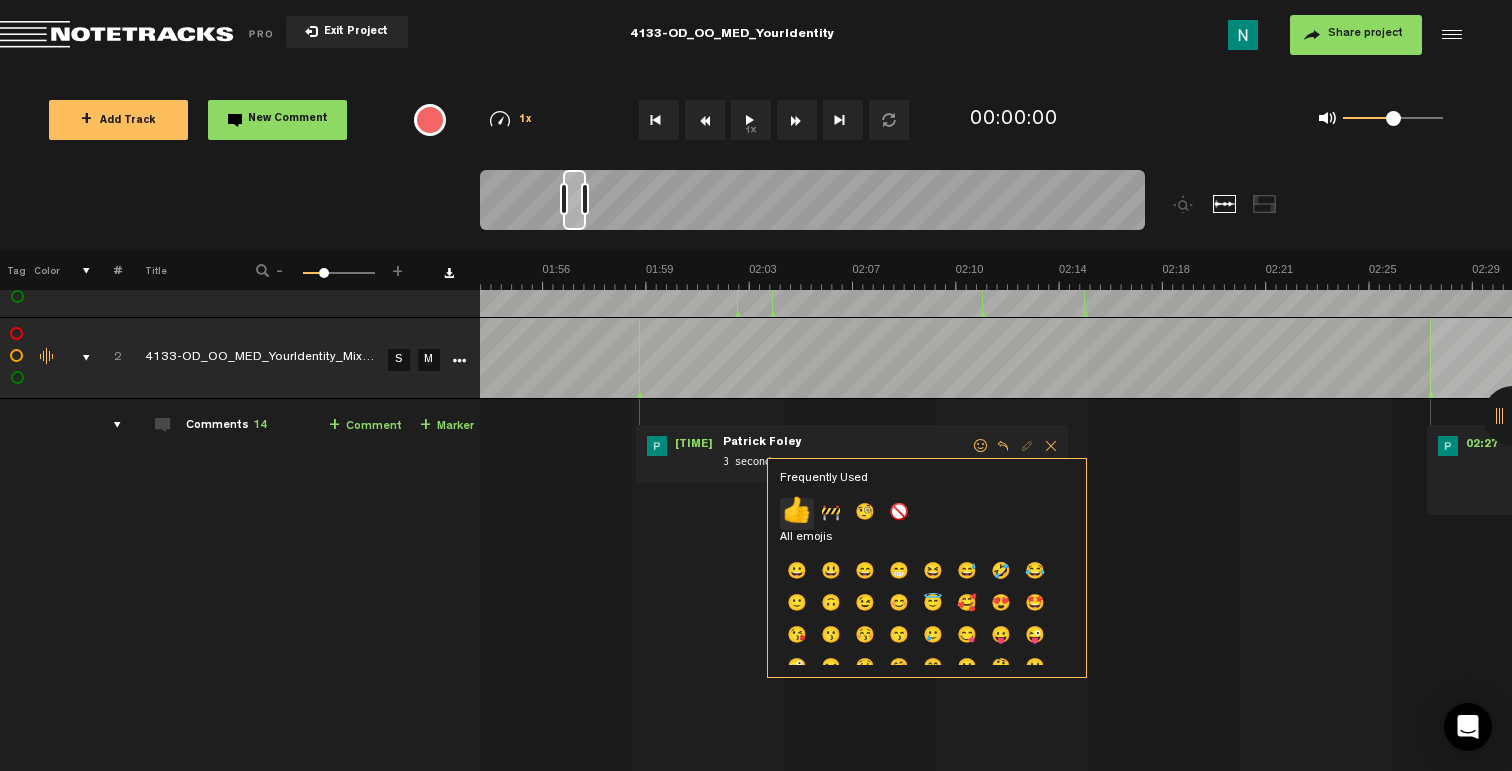 click on "👍" 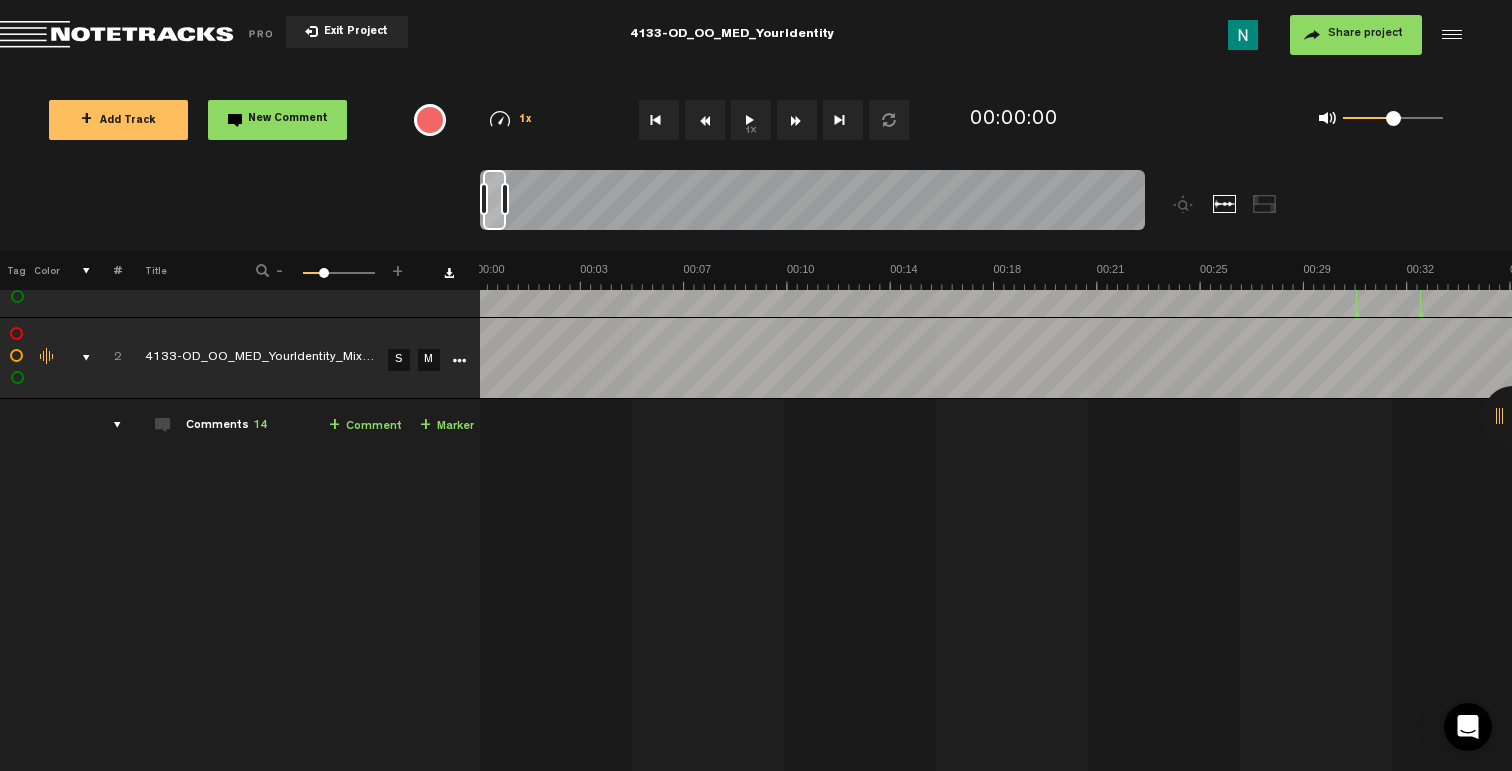 scroll, scrollTop: 0, scrollLeft: 0, axis: both 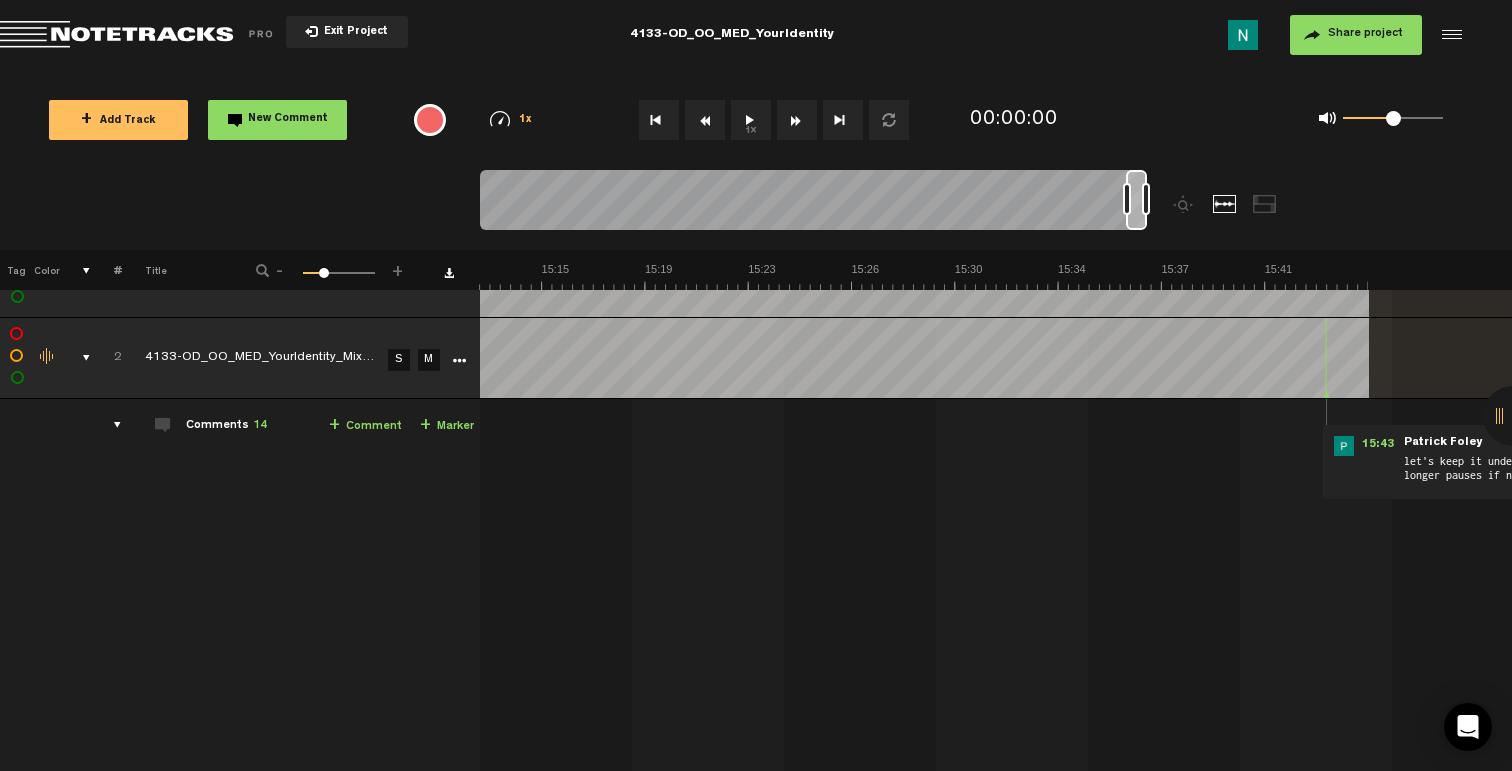 drag, startPoint x: 498, startPoint y: 216, endPoint x: 1181, endPoint y: 231, distance: 683.1647 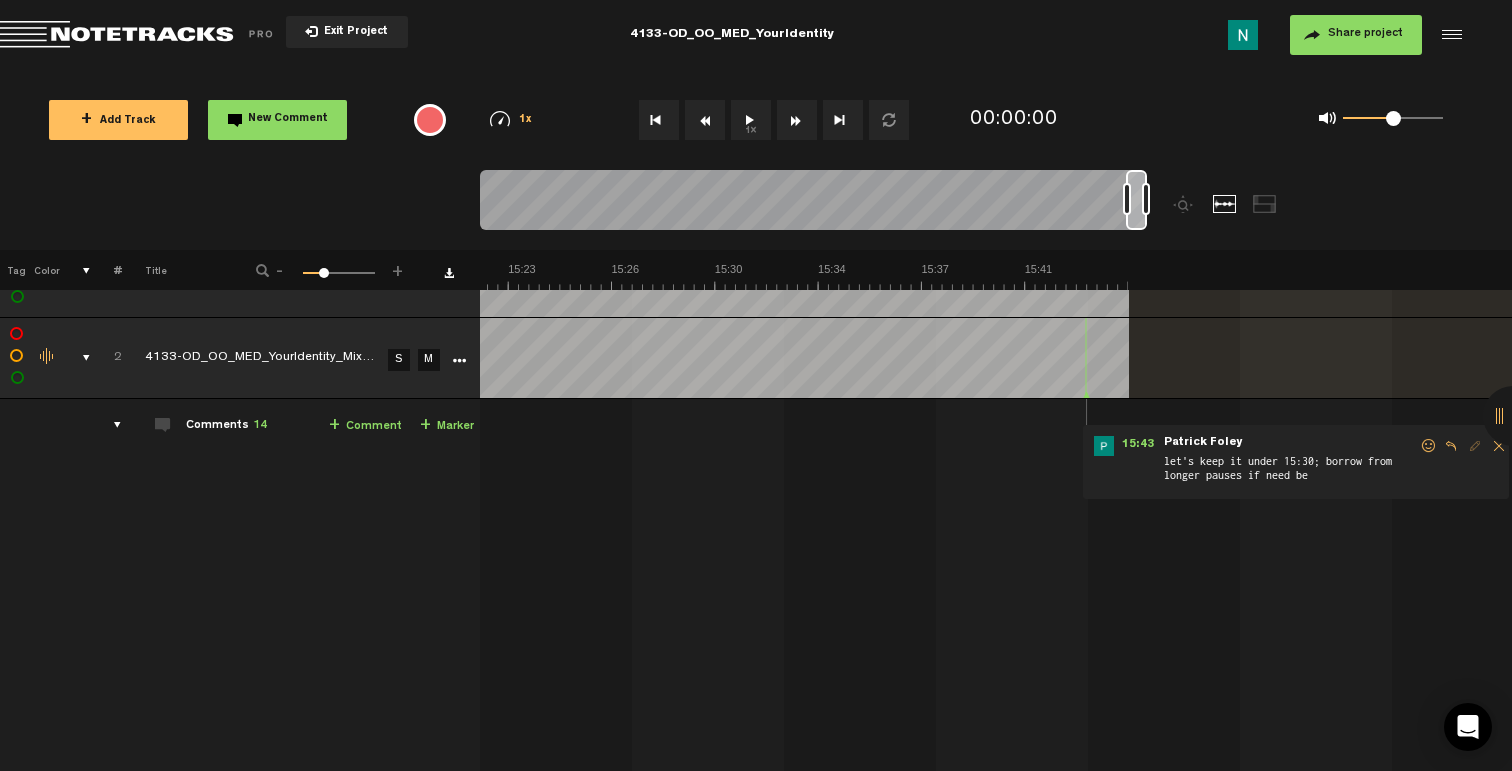 scroll, scrollTop: 53, scrollLeft: 16, axis: both 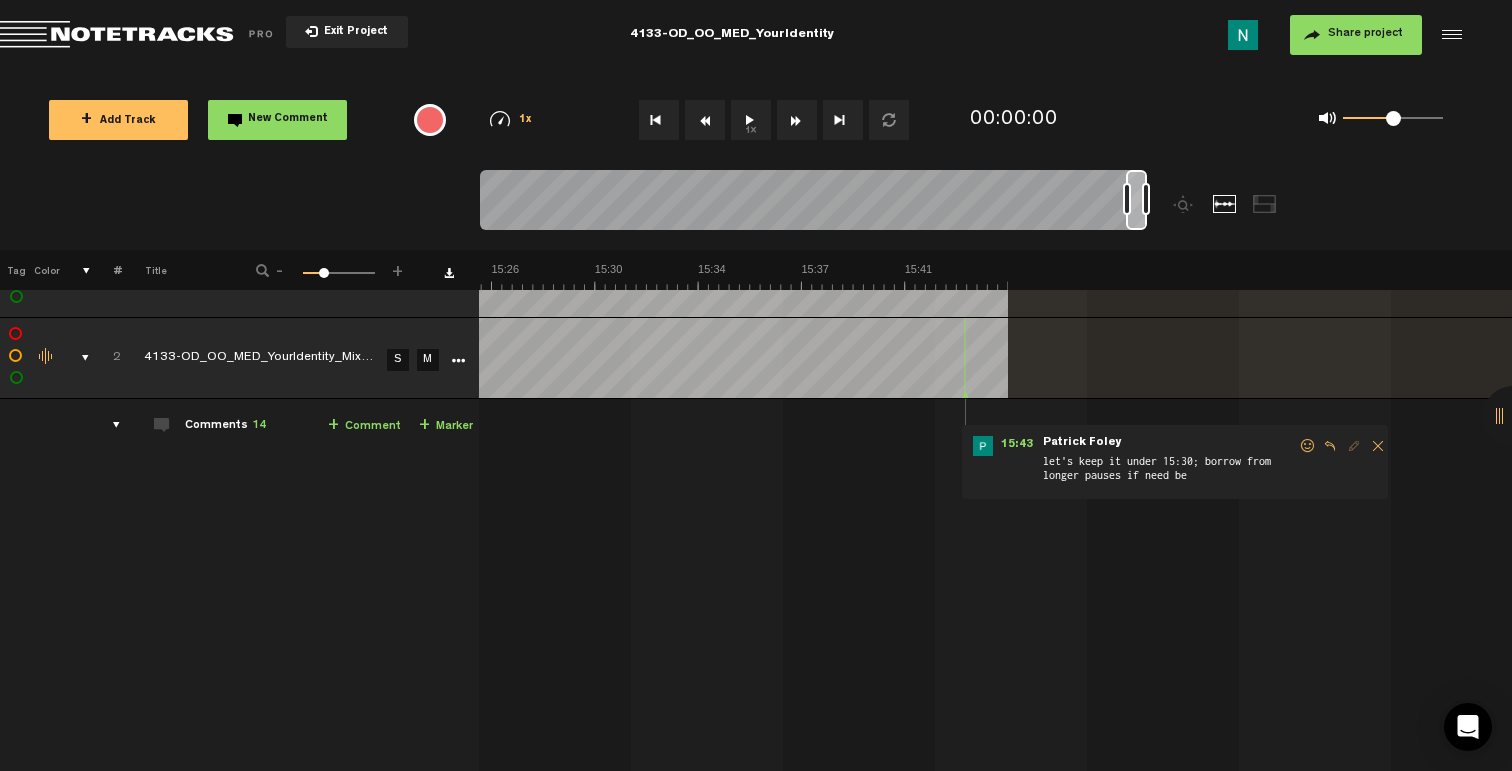 click at bounding box center (1308, 446) 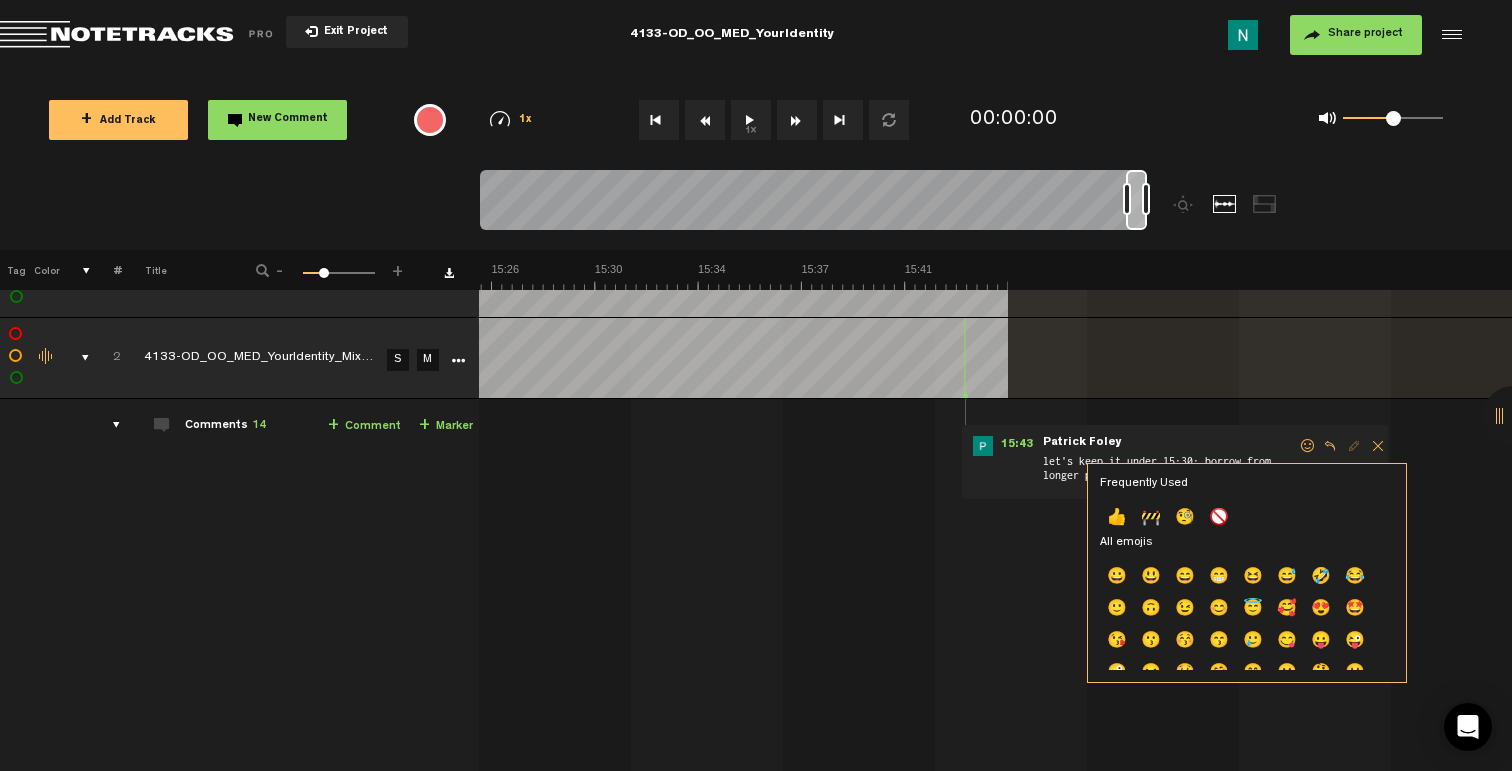drag, startPoint x: 1121, startPoint y: 525, endPoint x: 1093, endPoint y: 402, distance: 126.146736 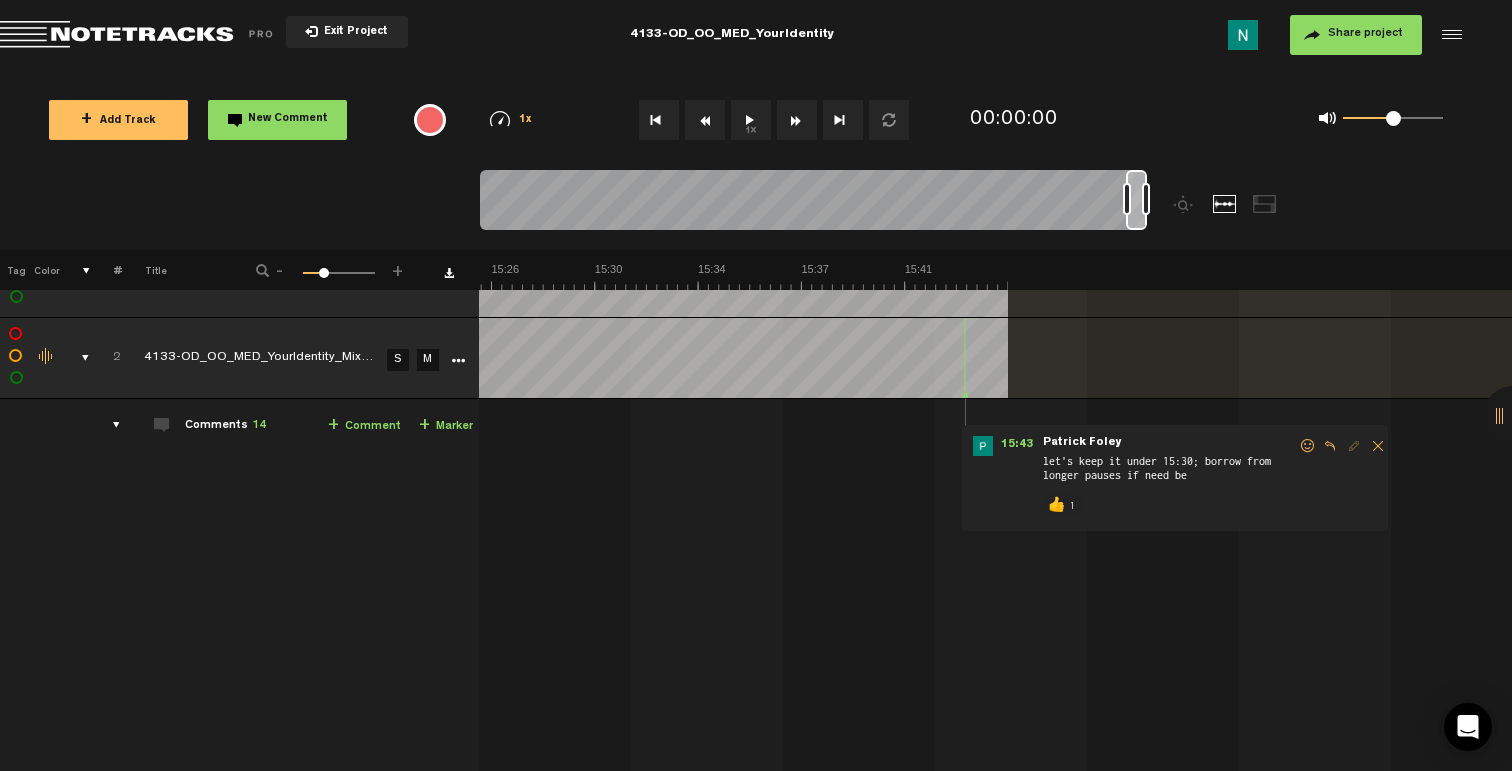 click at bounding box center (77, 358) 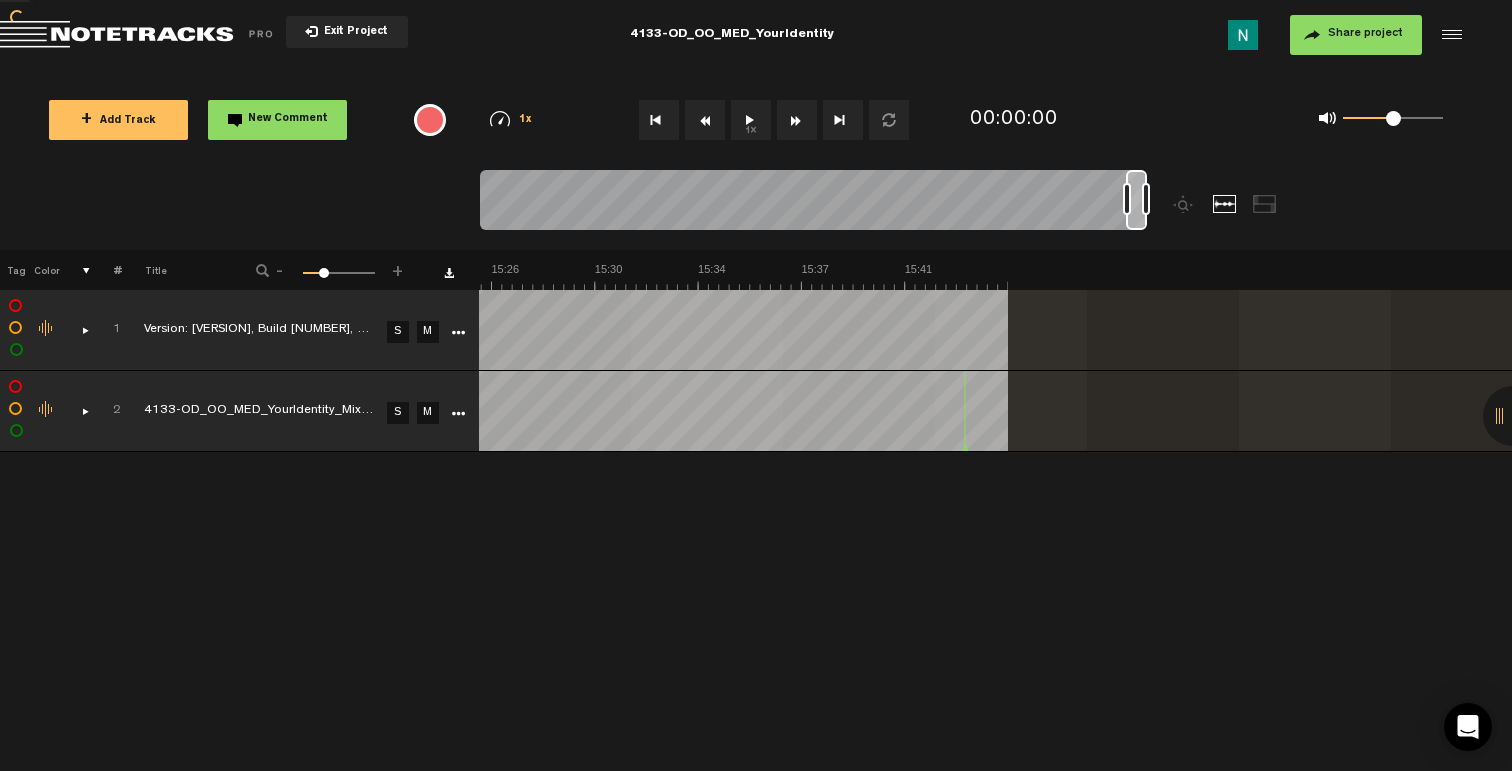 scroll, scrollTop: 0, scrollLeft: 1, axis: horizontal 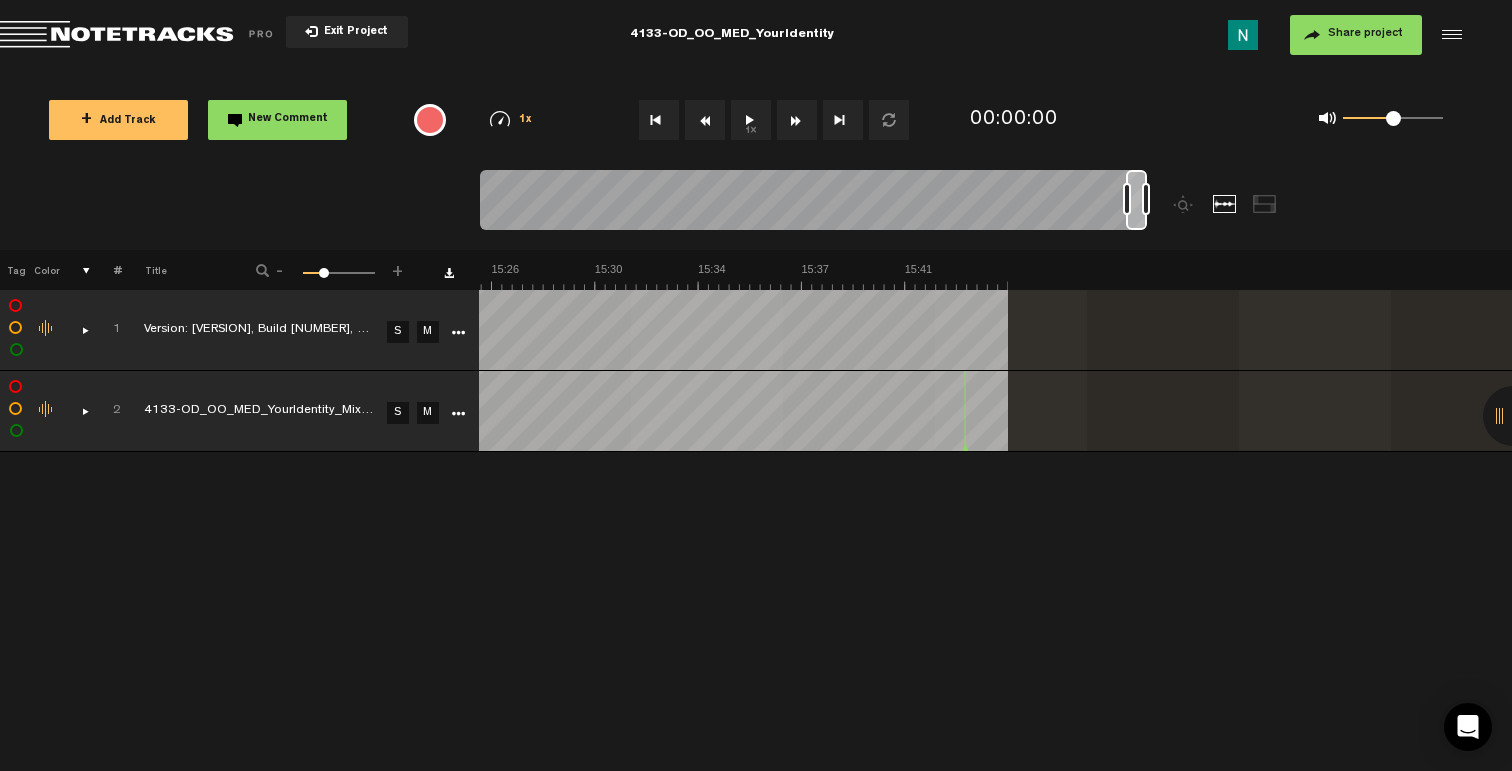 click on "+ Add Track
New Comment" at bounding box center [208, 120] 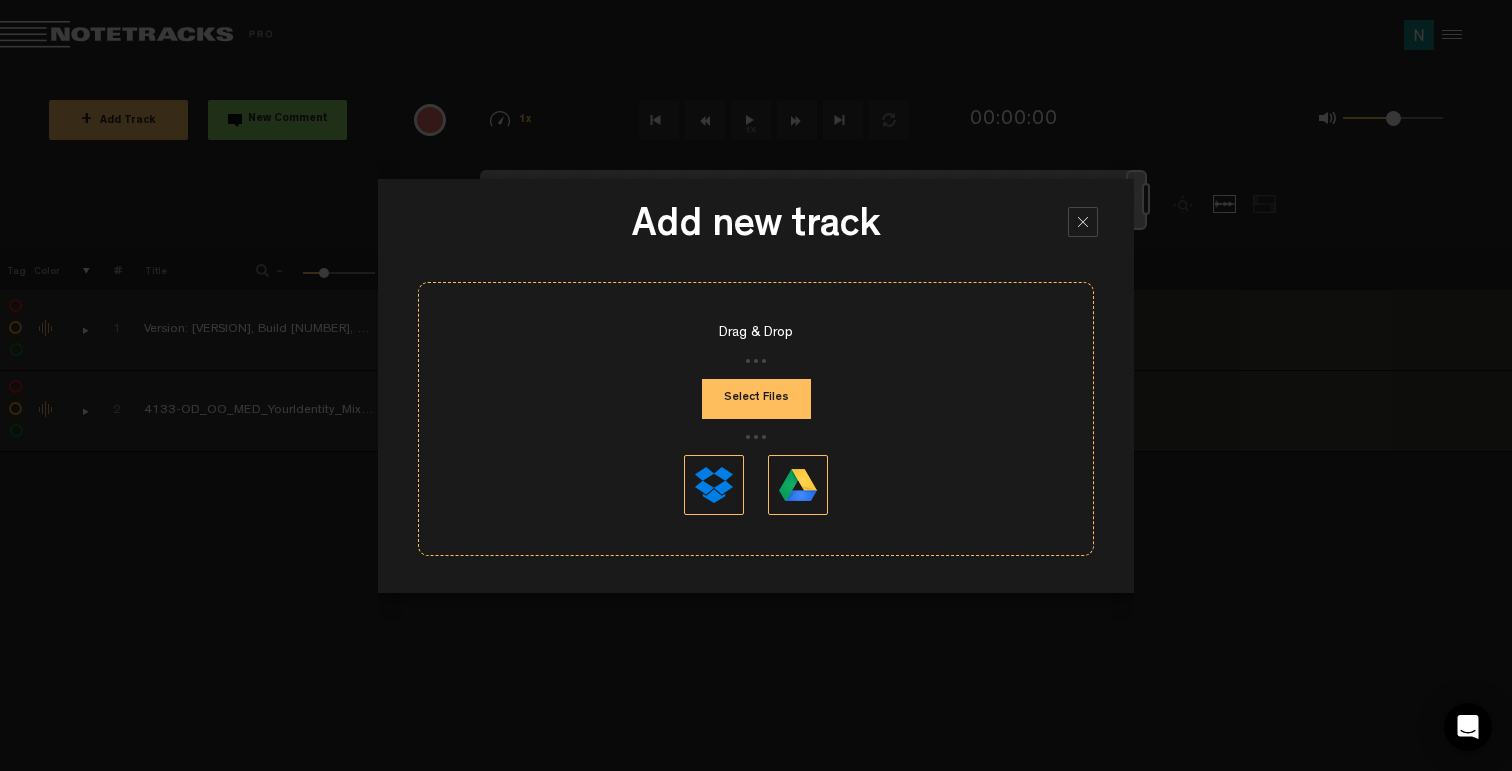 drag, startPoint x: 748, startPoint y: 365, endPoint x: 745, endPoint y: 376, distance: 11.401754 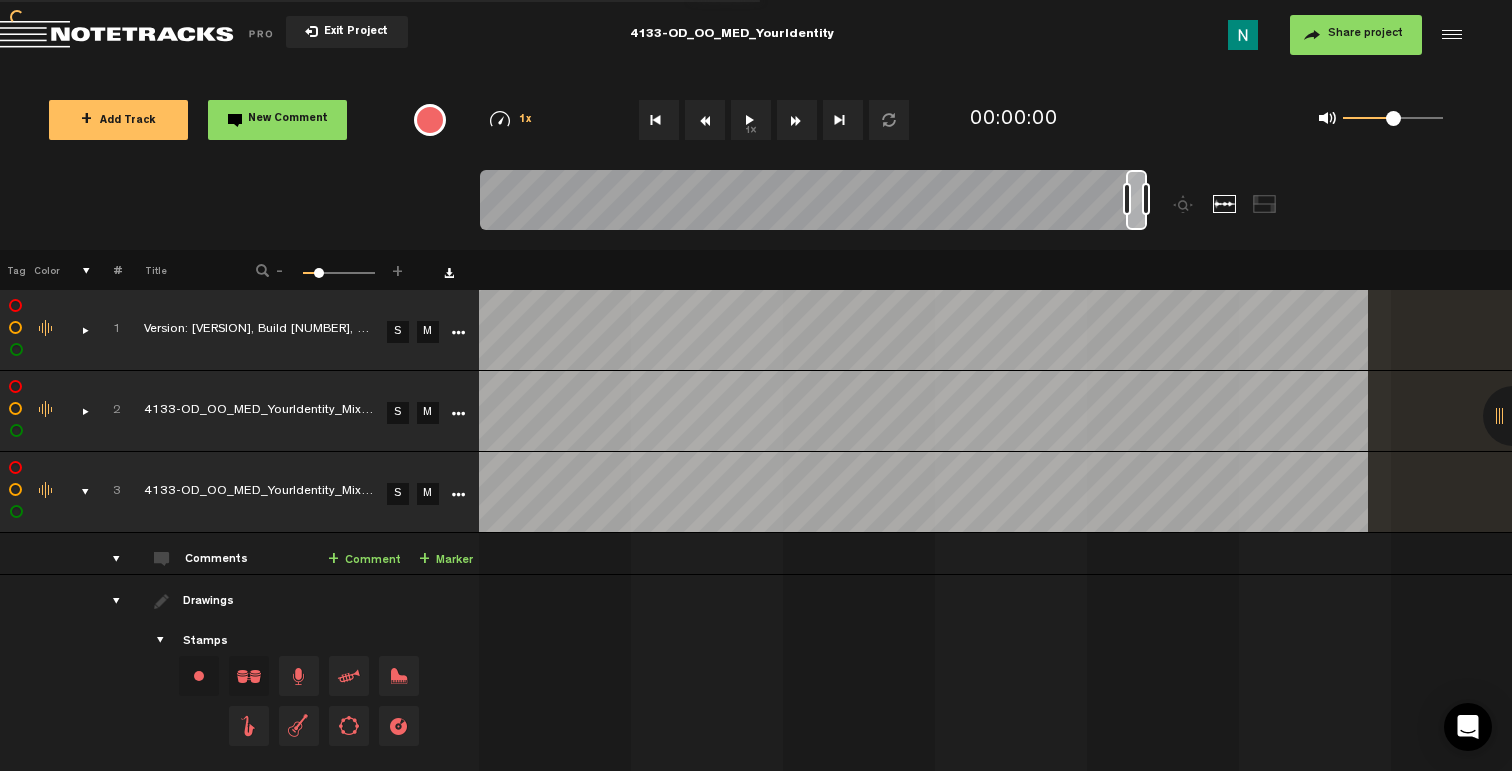 scroll, scrollTop: 0, scrollLeft: 18977, axis: horizontal 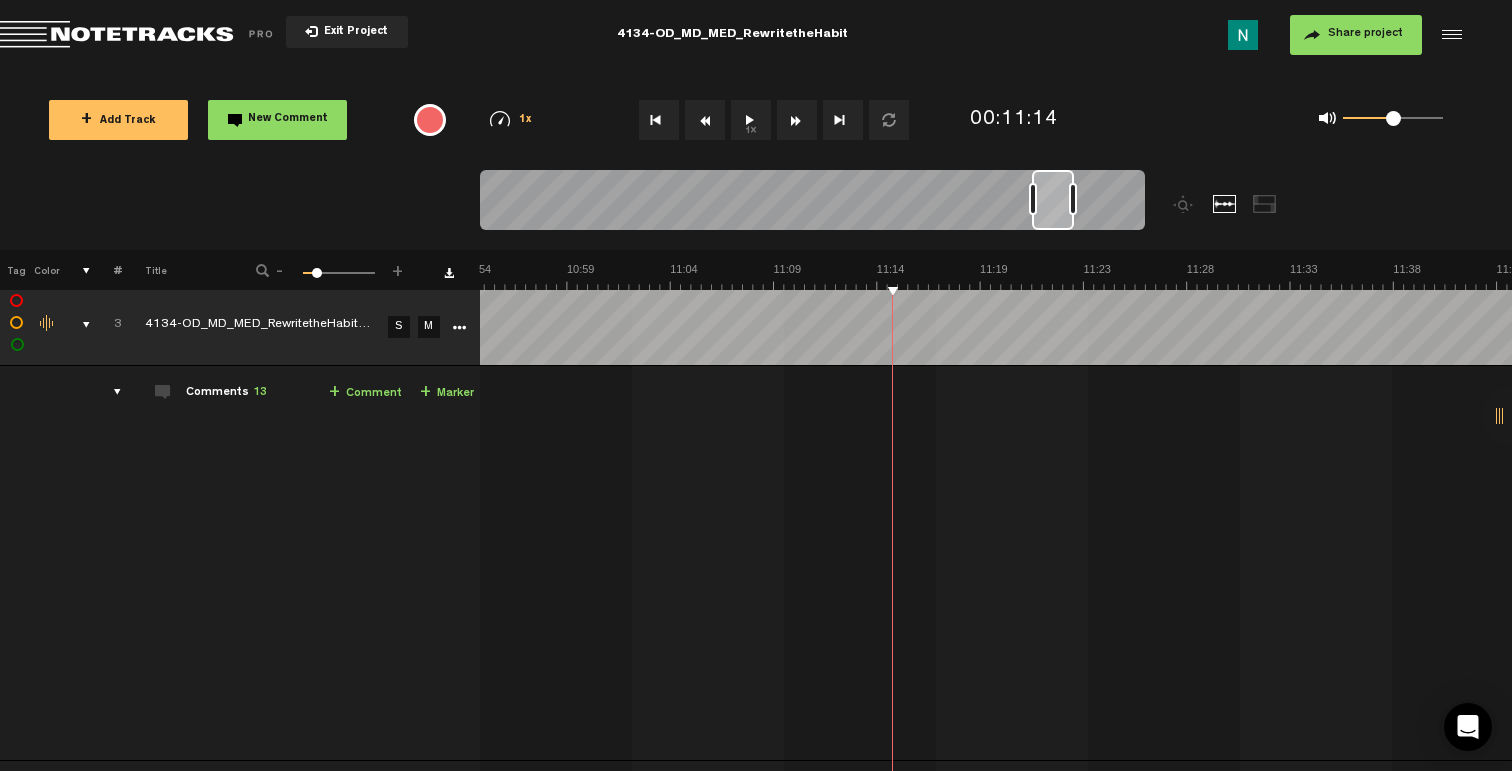 click on "3" at bounding box center [106, 325] 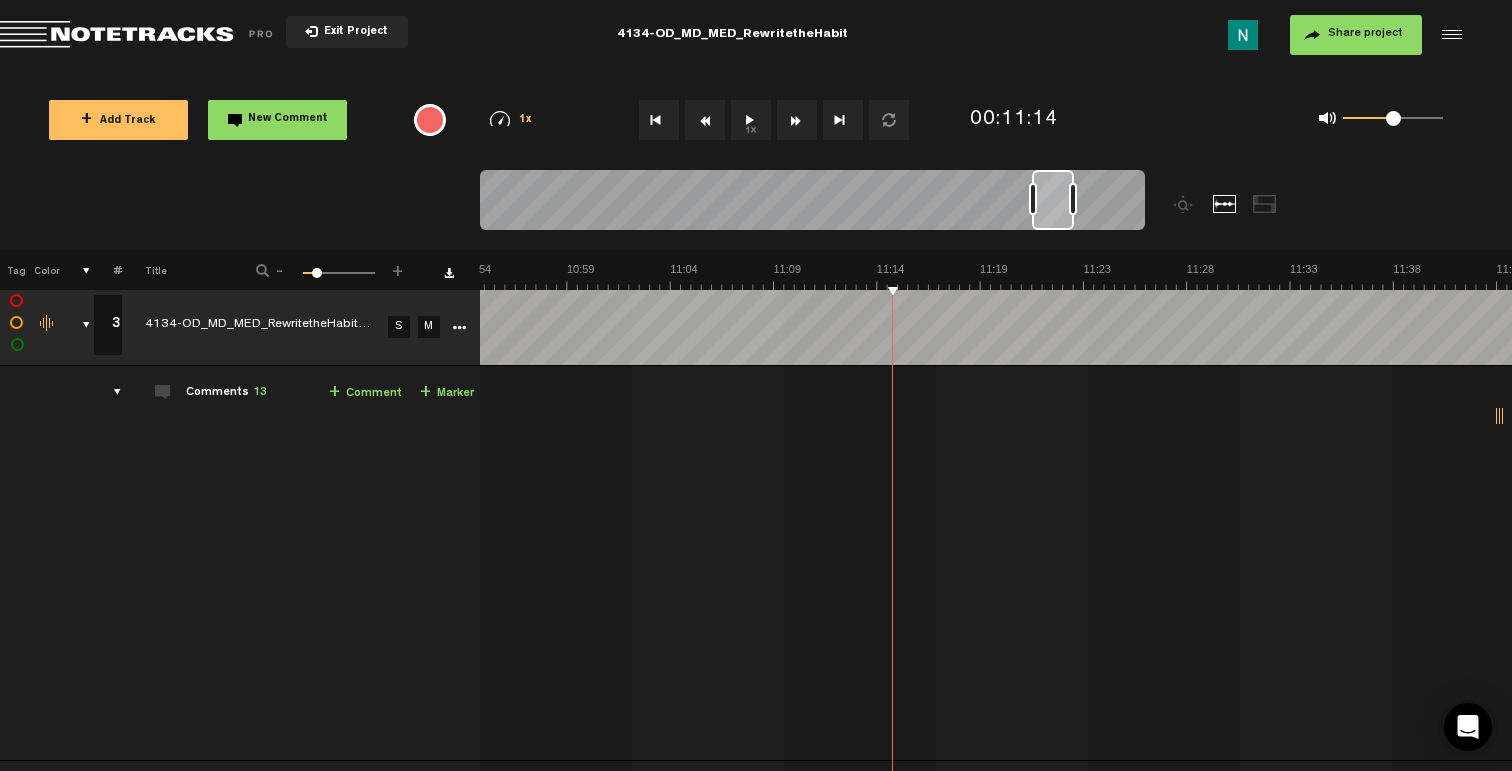 scroll, scrollTop: 0, scrollLeft: 4, axis: horizontal 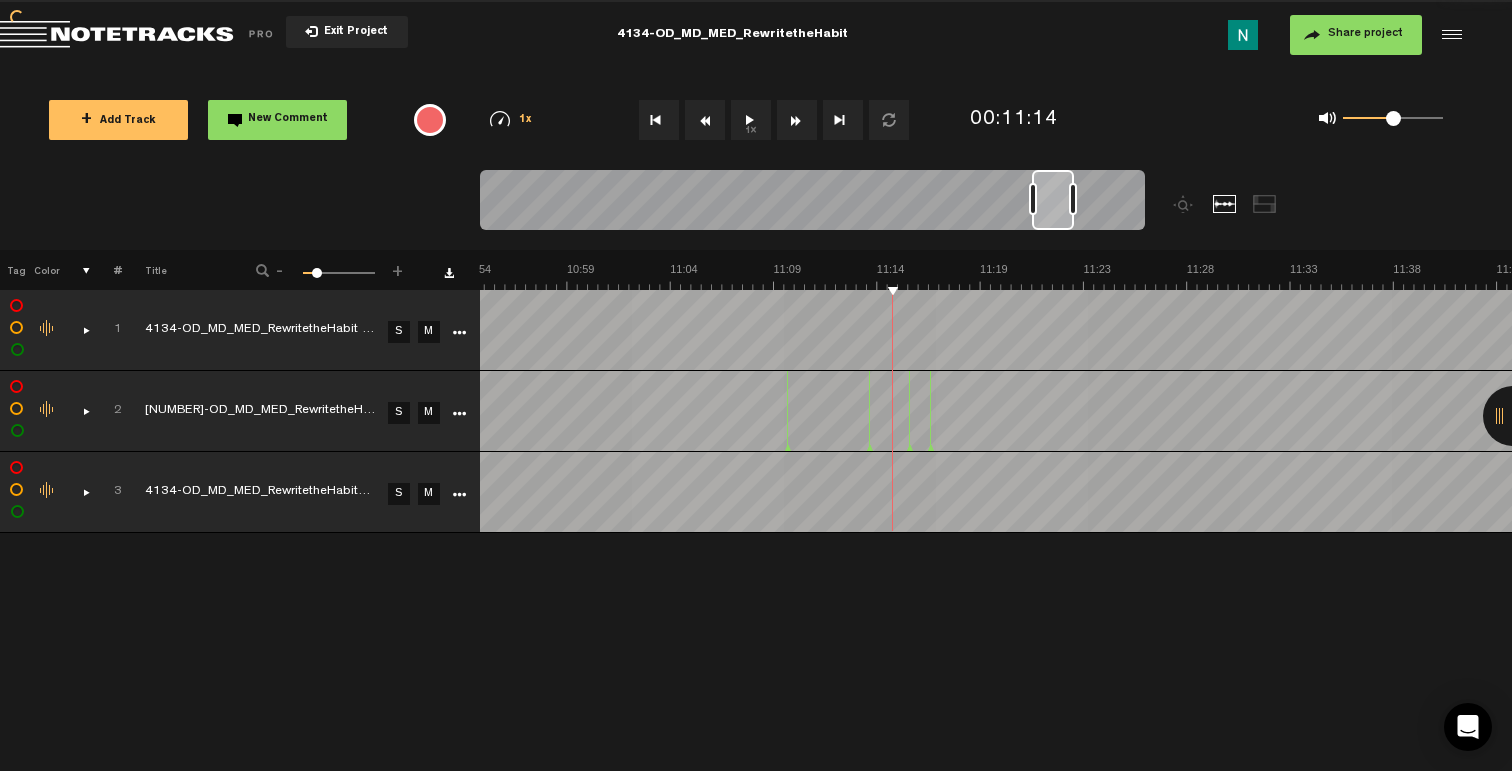 click at bounding box center (78, 492) 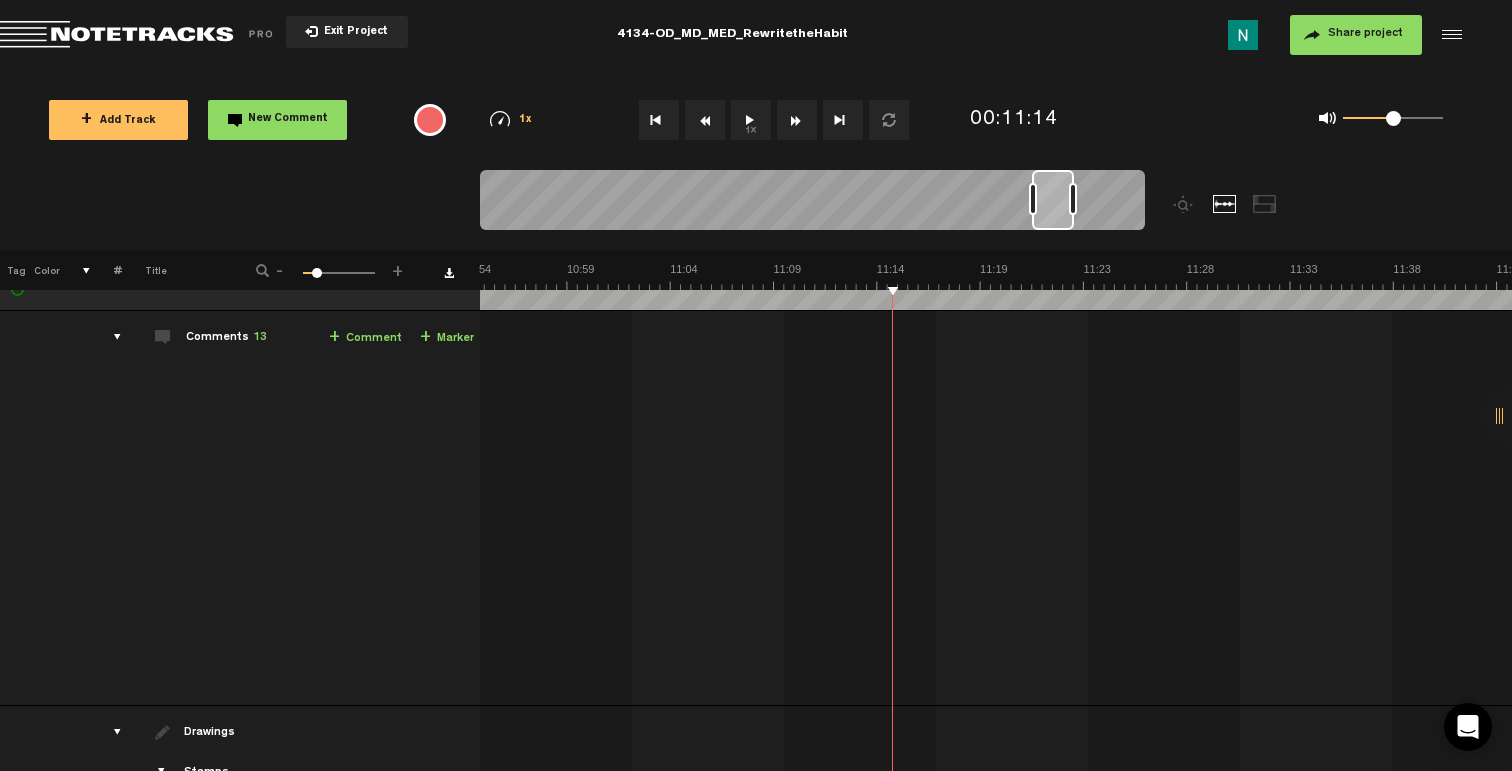 scroll, scrollTop: 165, scrollLeft: 0, axis: vertical 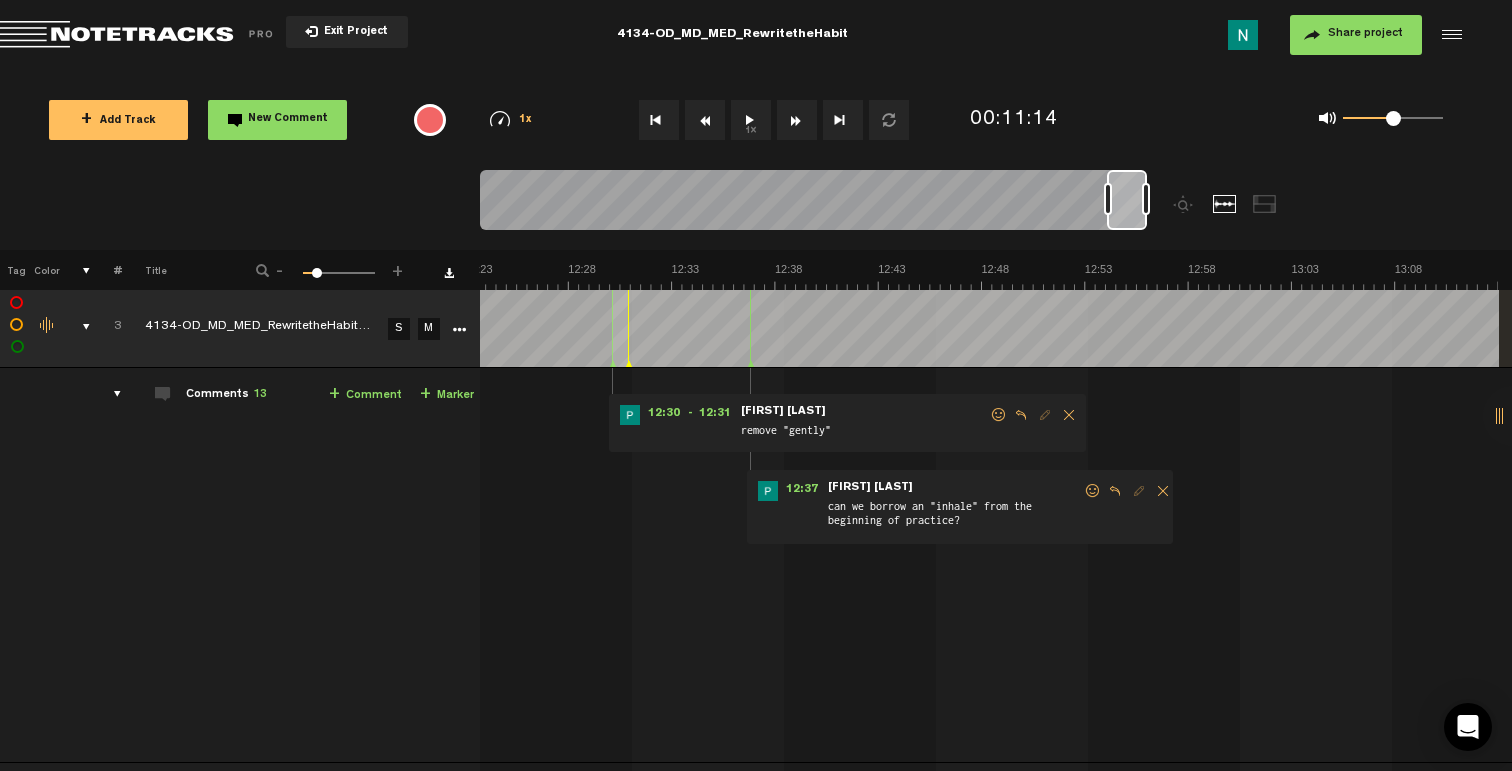 drag, startPoint x: 1054, startPoint y: 221, endPoint x: 1145, endPoint y: 225, distance: 91.08787 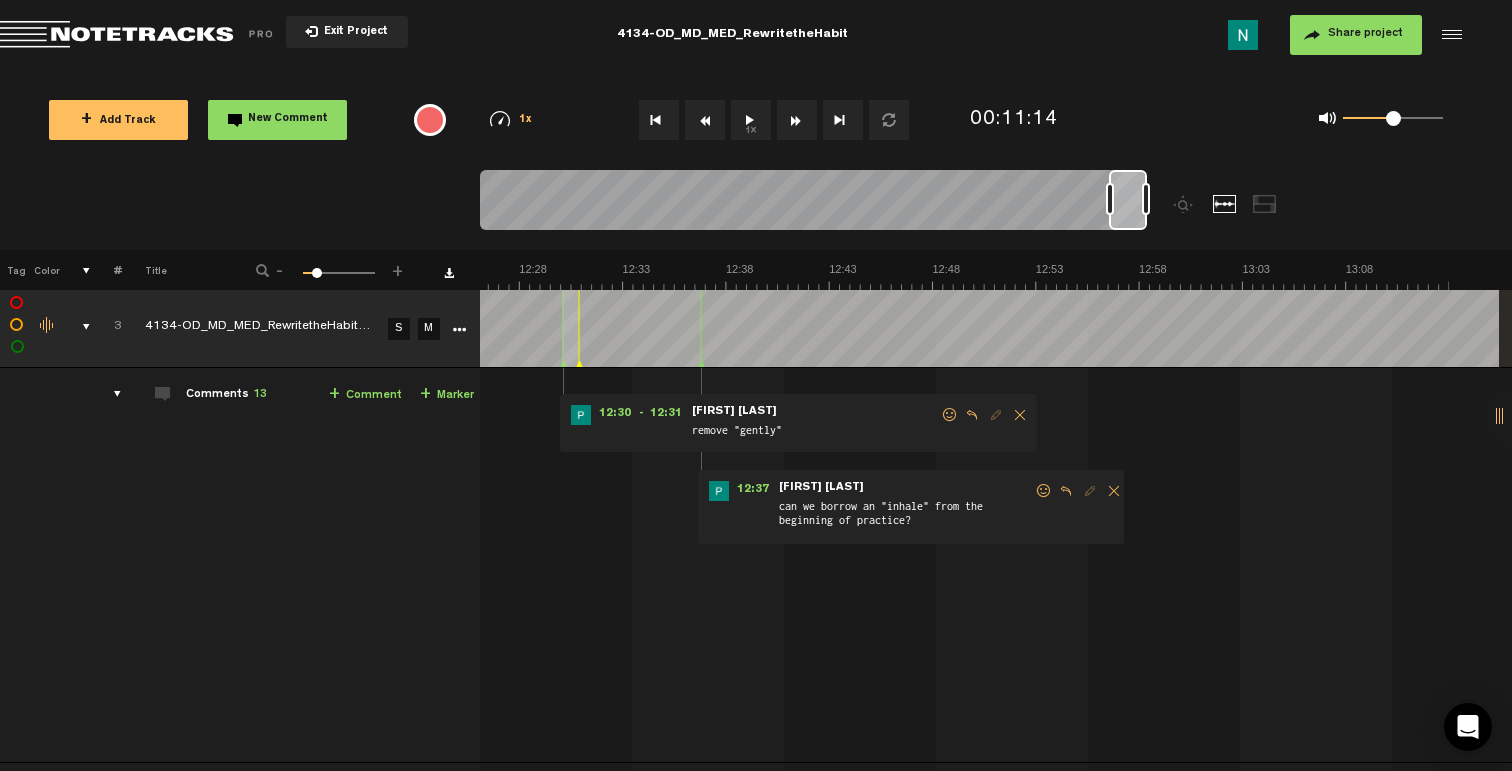 scroll, scrollTop: 0, scrollLeft: 15558, axis: horizontal 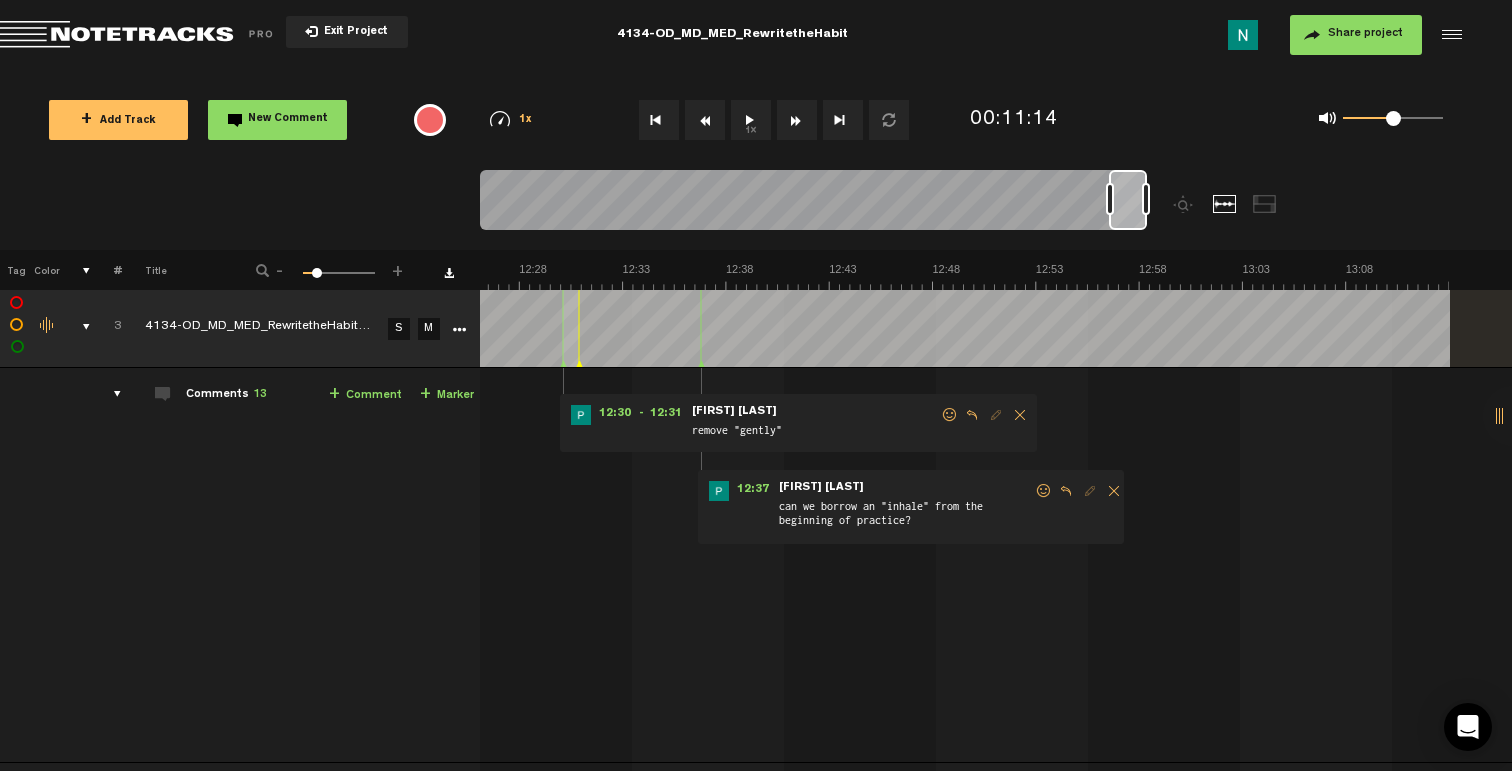 click at bounding box center [1044, 491] 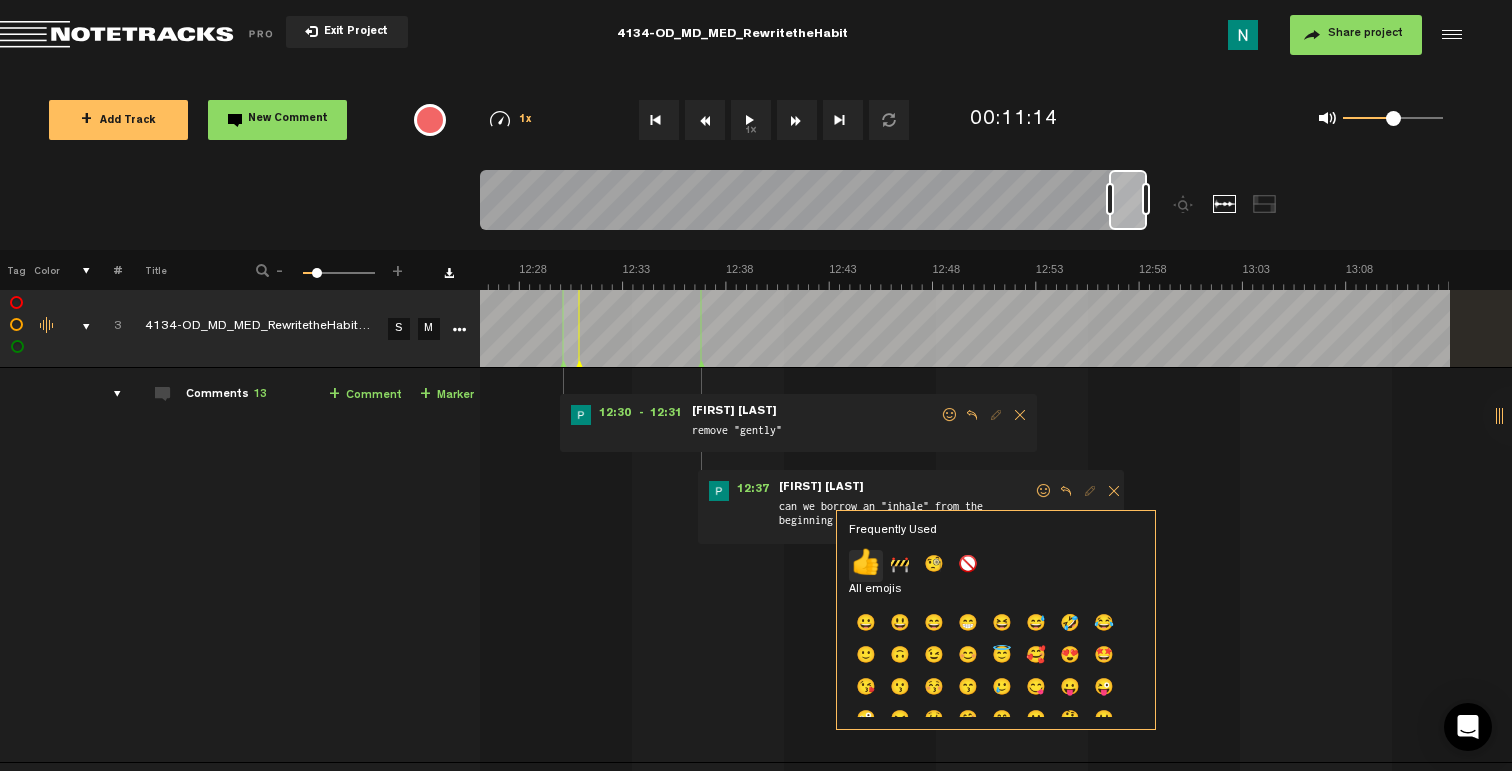 click on "👍" 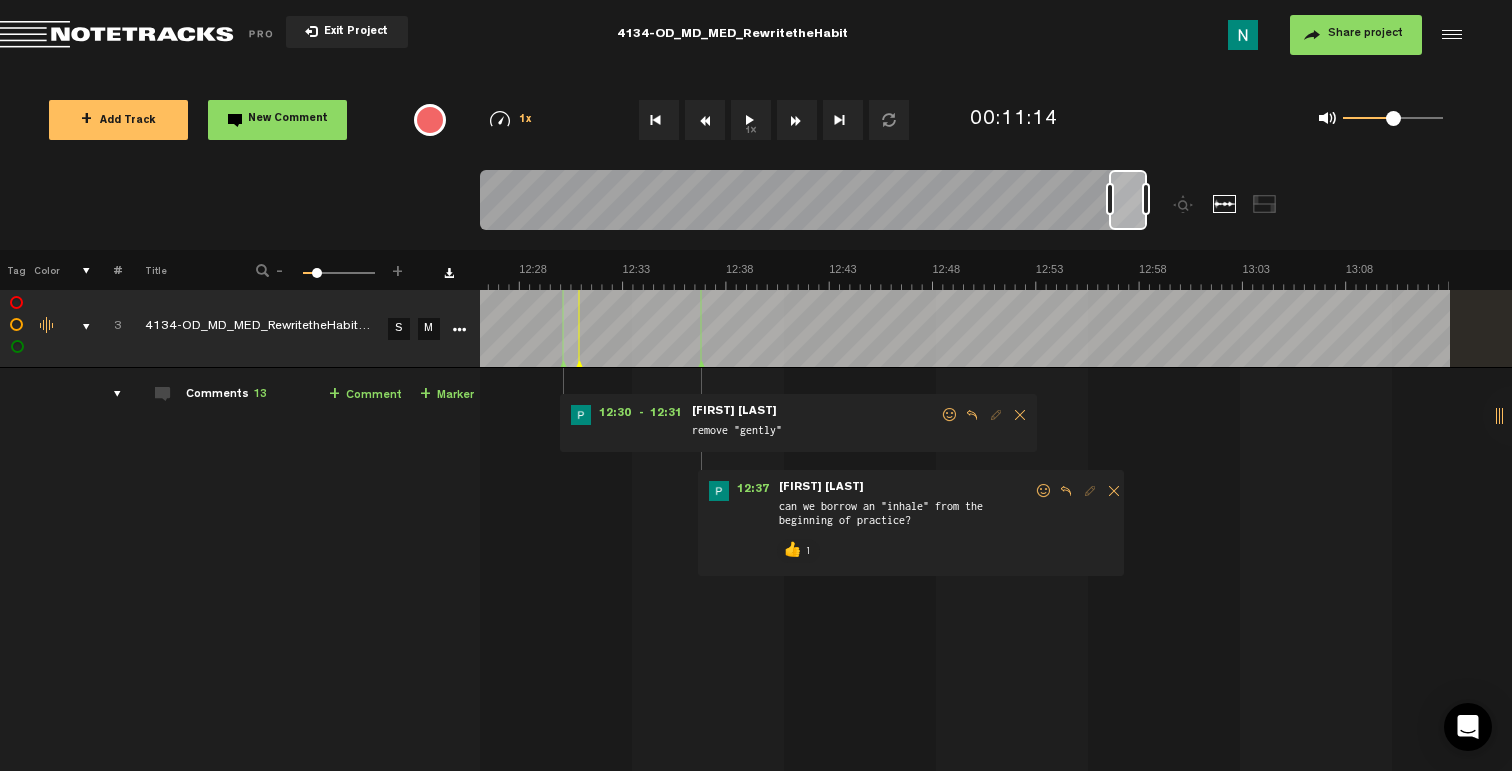 click at bounding box center (950, 415) 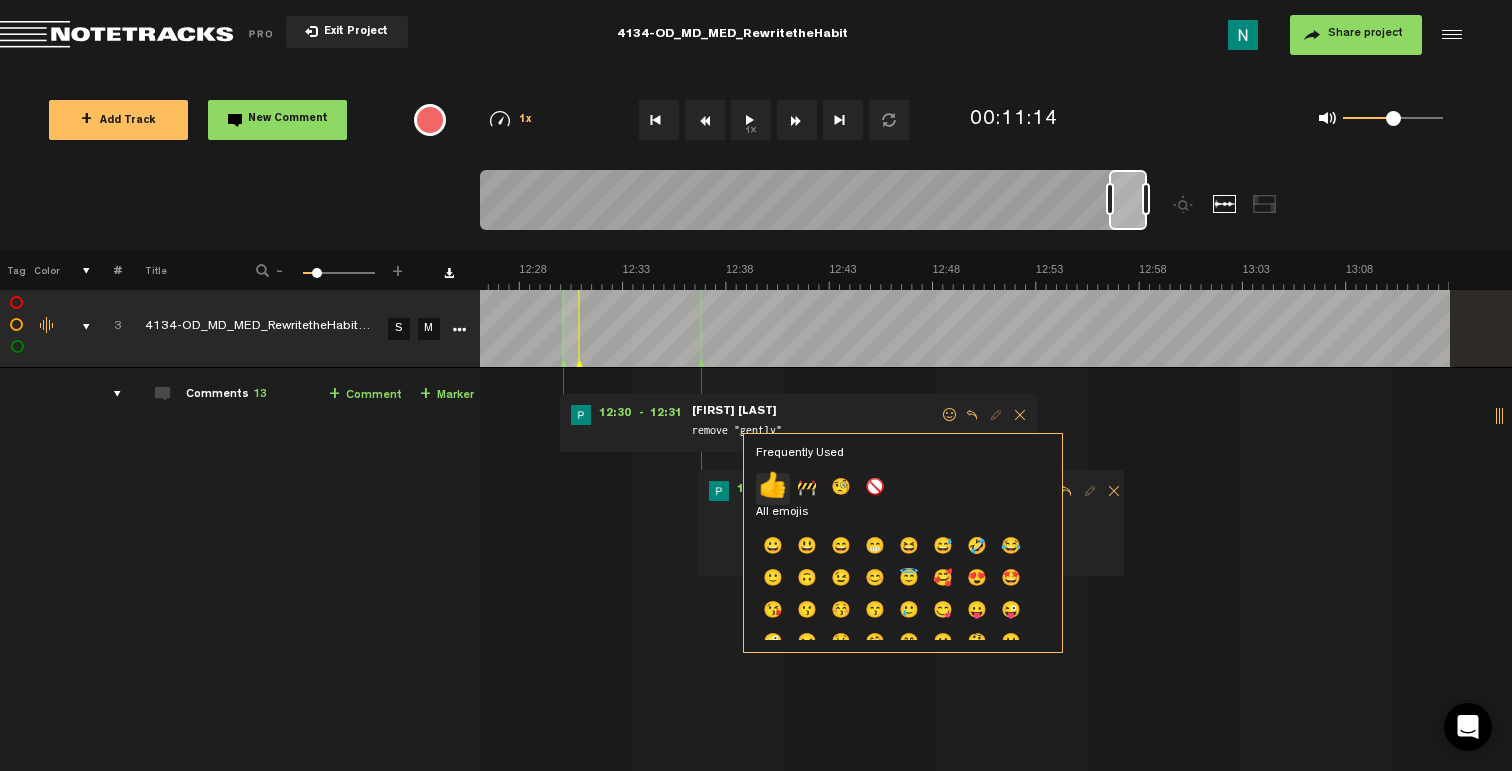 click on "👍" 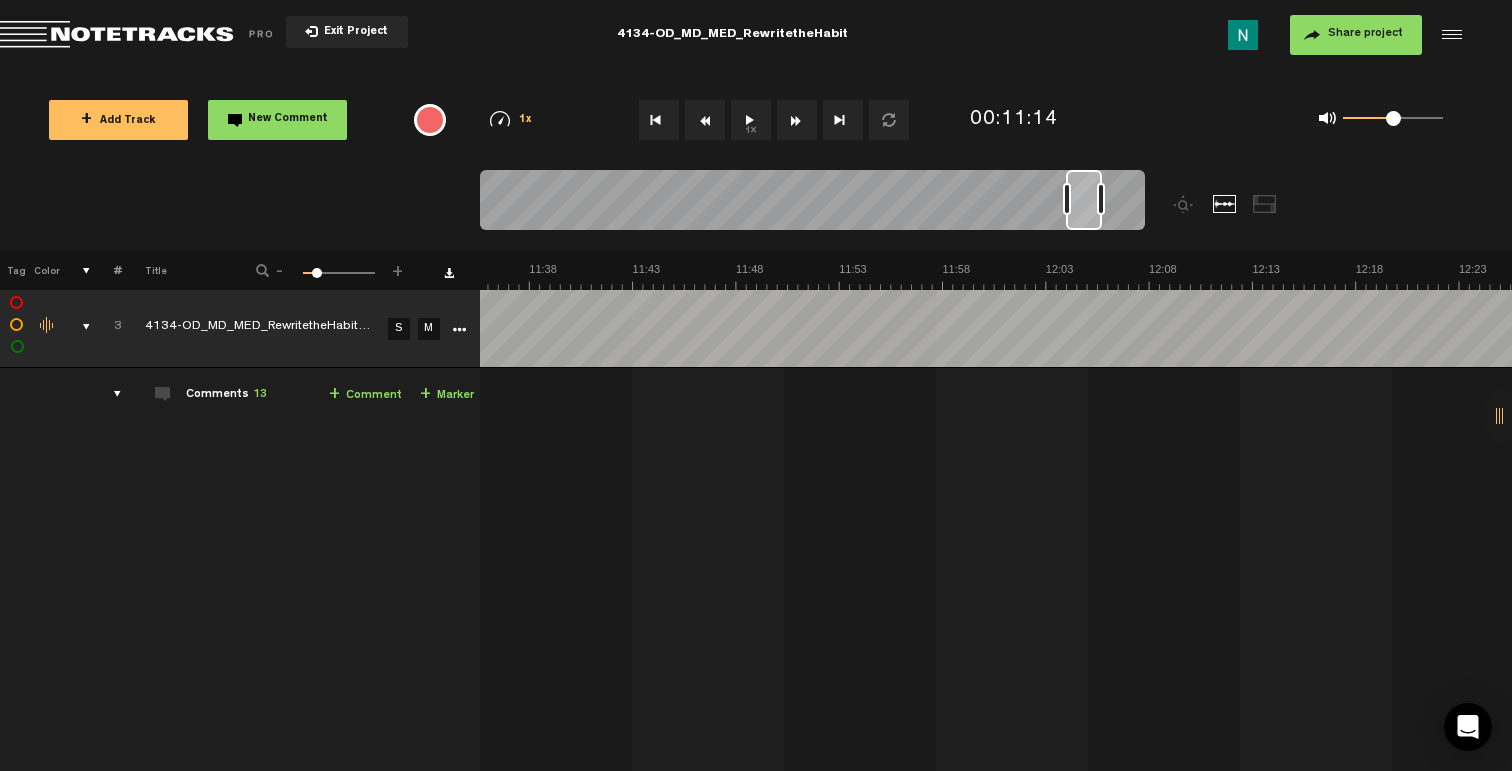 drag, startPoint x: 1092, startPoint y: 220, endPoint x: 1082, endPoint y: 216, distance: 10.770329 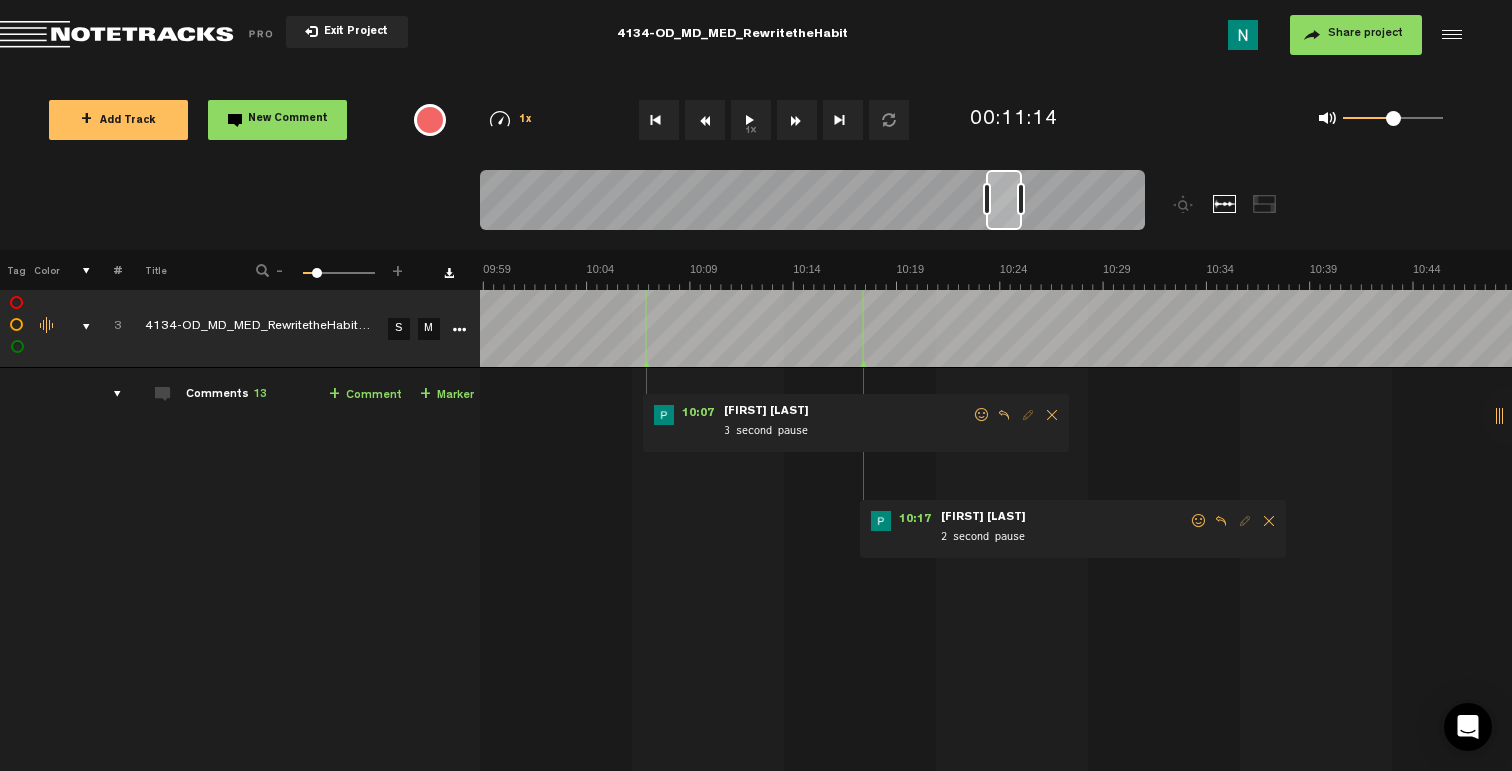 scroll, scrollTop: 0, scrollLeft: 12375, axis: horizontal 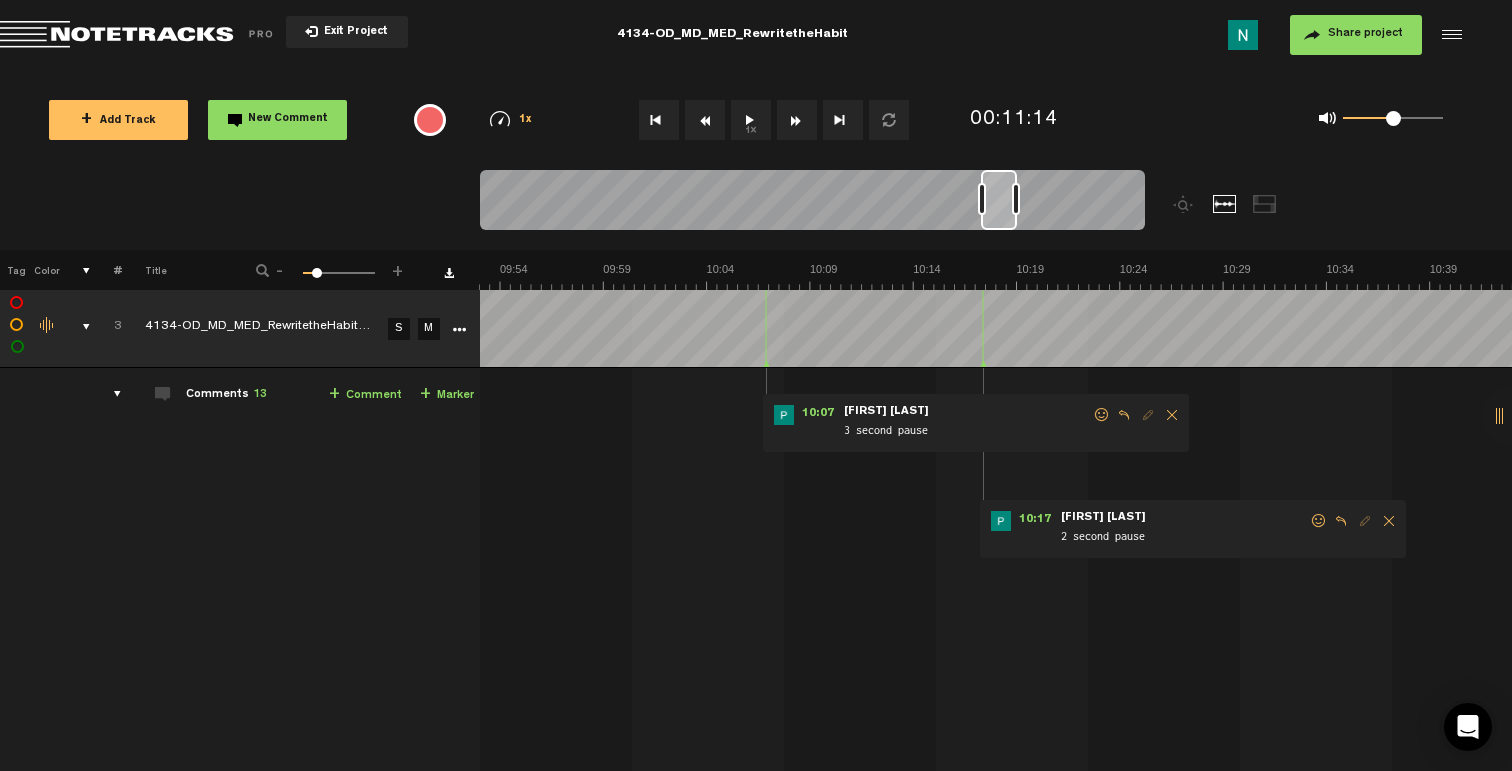 click on "2 second pause" at bounding box center [1184, 530] 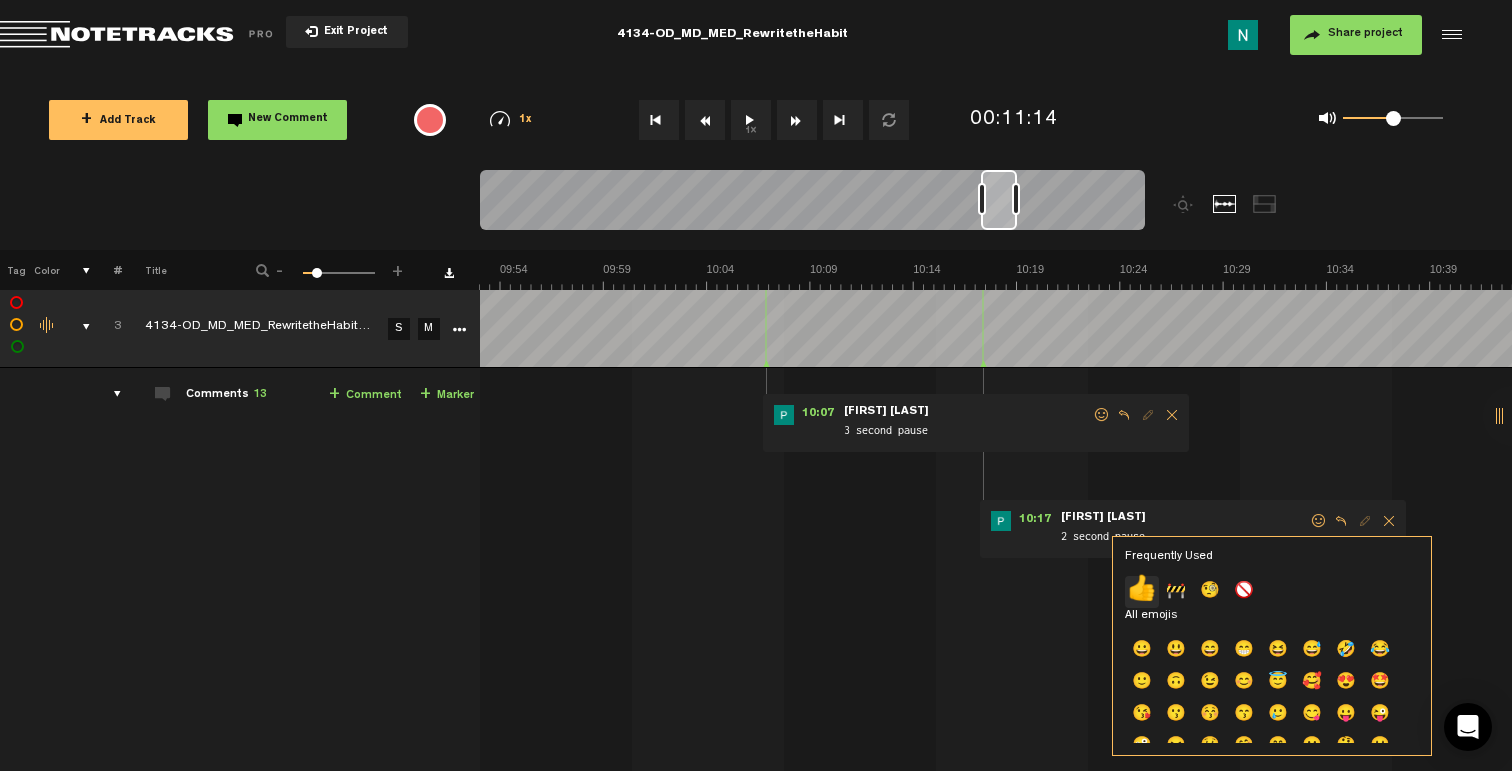 click on "👍" 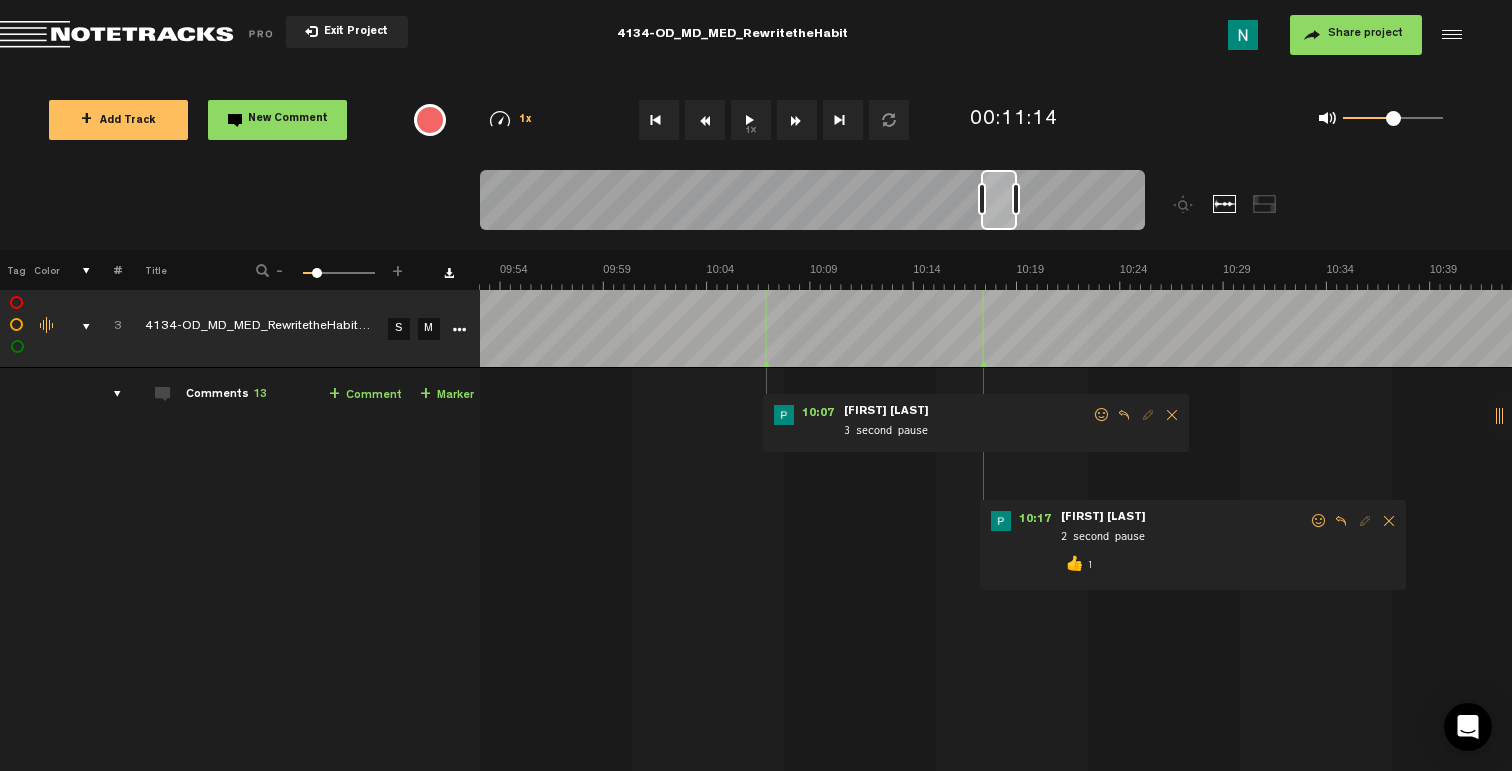 click at bounding box center [1102, 415] 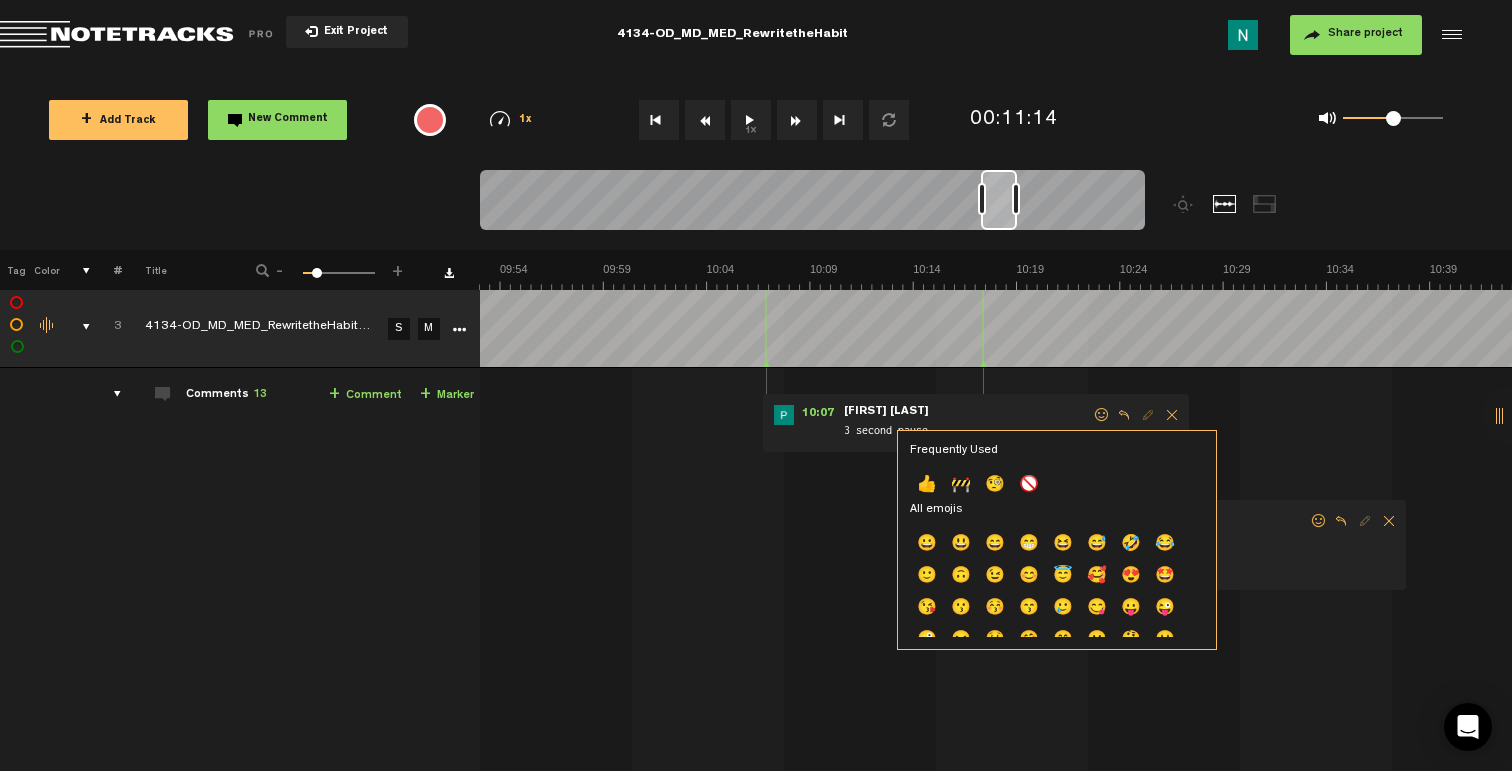 click on "👍" 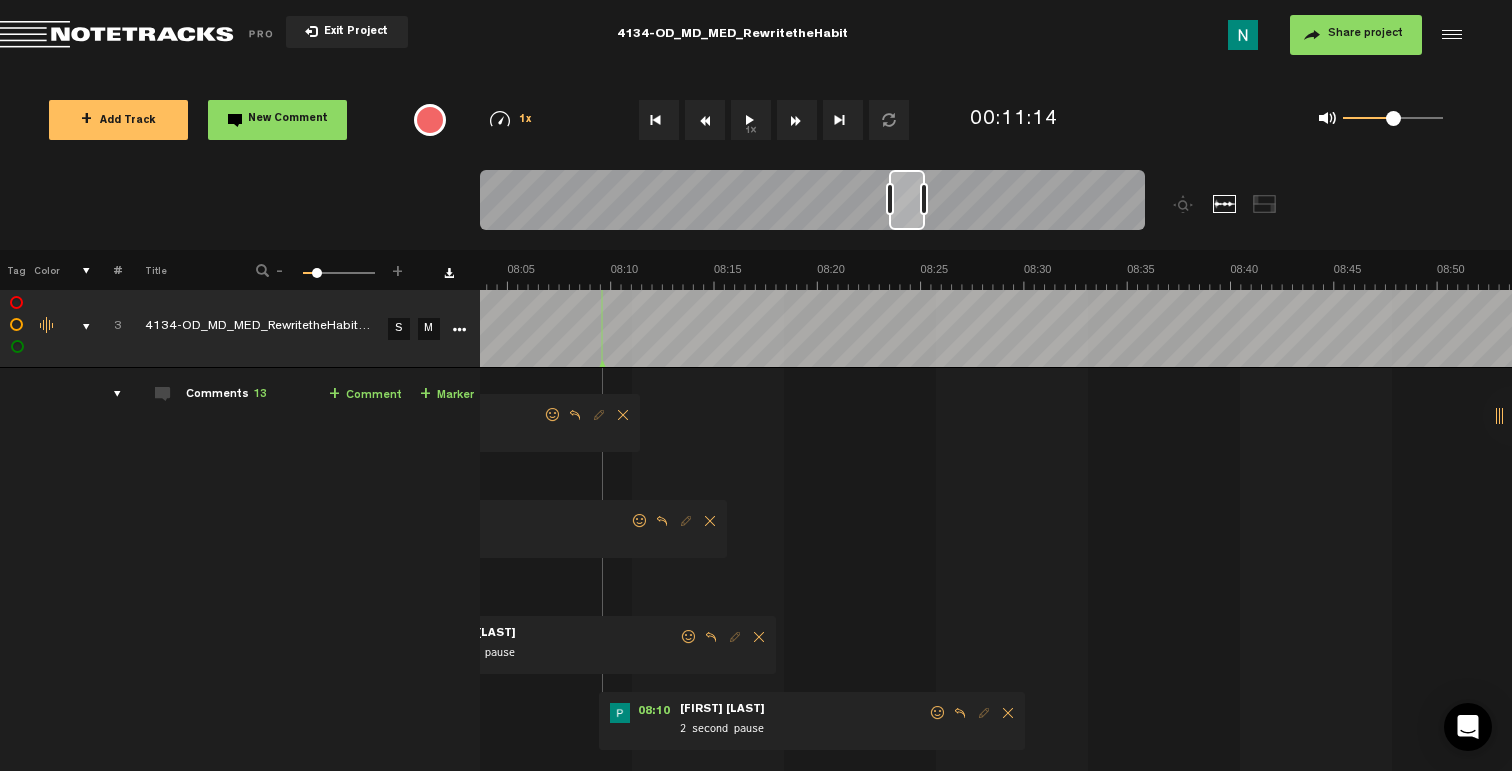 scroll, scrollTop: 0, scrollLeft: 9975, axis: horizontal 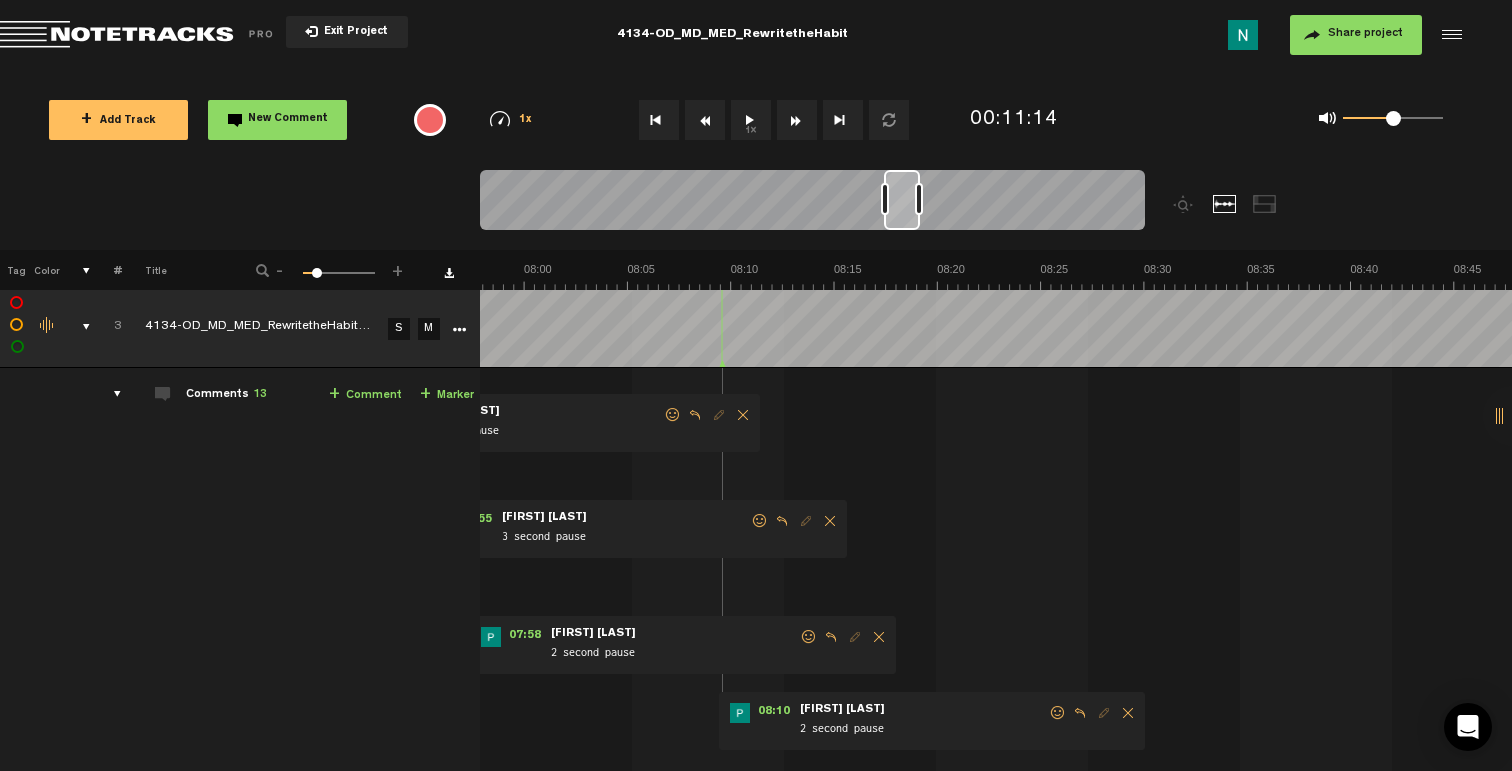 click at bounding box center [1058, 713] 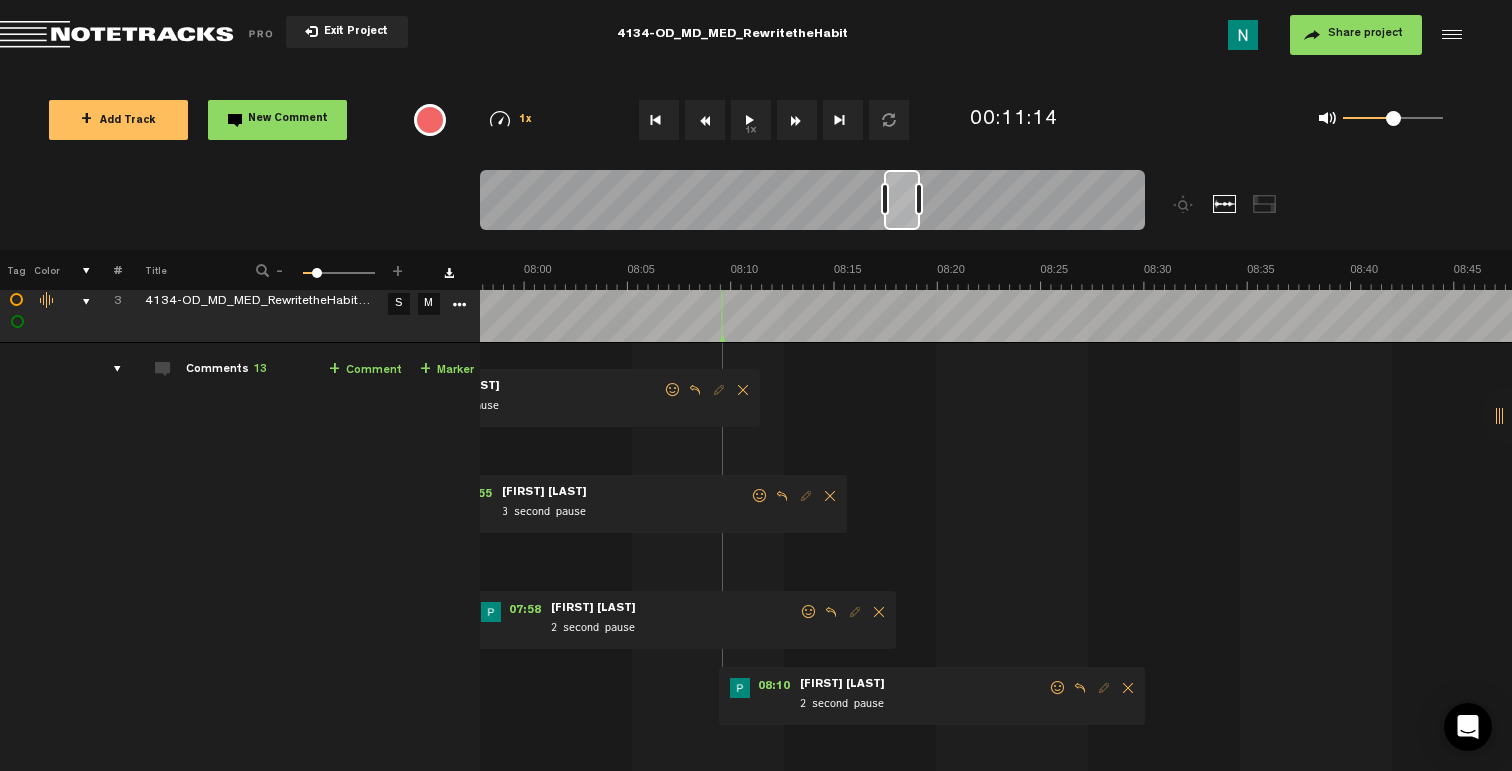 drag, startPoint x: 1056, startPoint y: 689, endPoint x: 1028, endPoint y: 706, distance: 32.75668 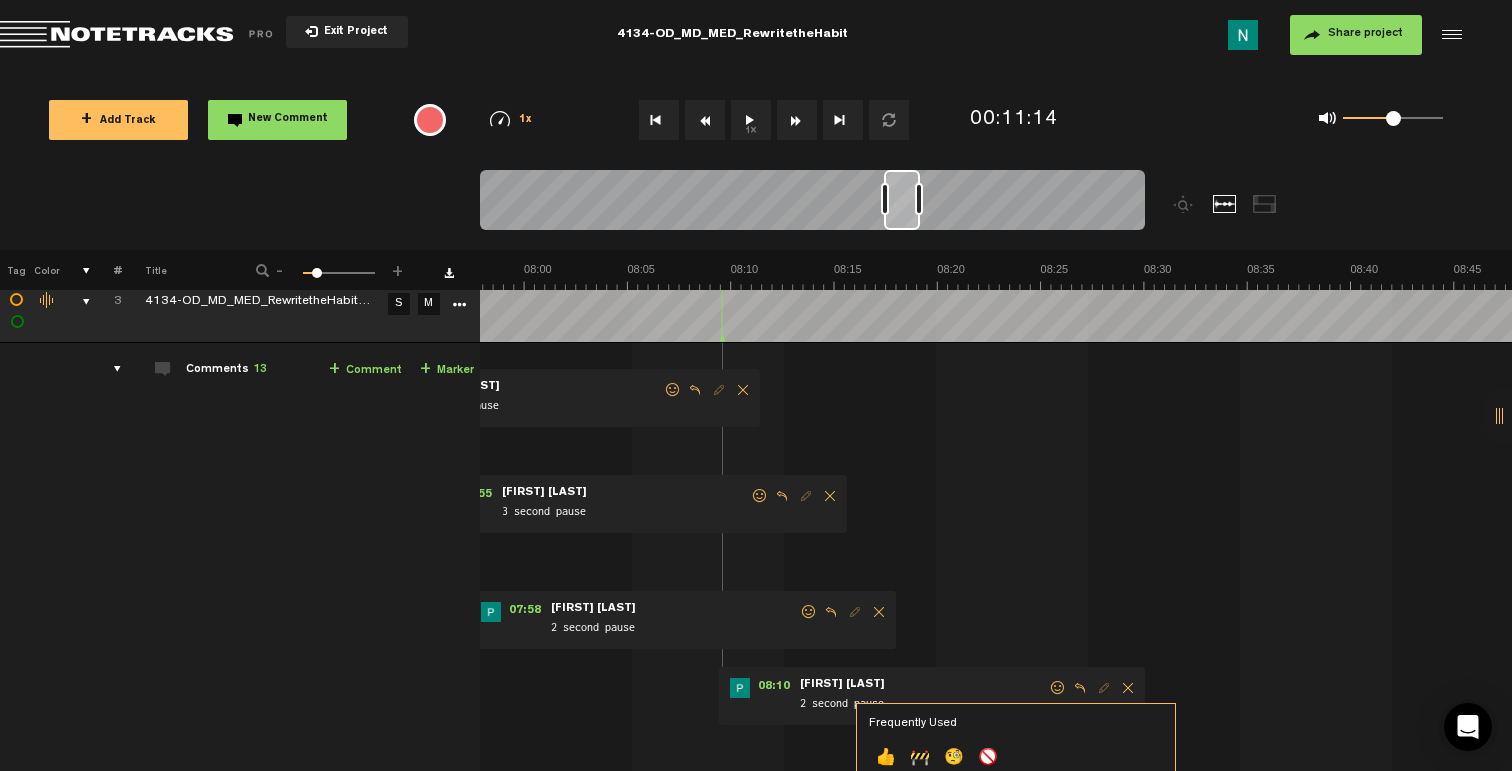 click on "👍" 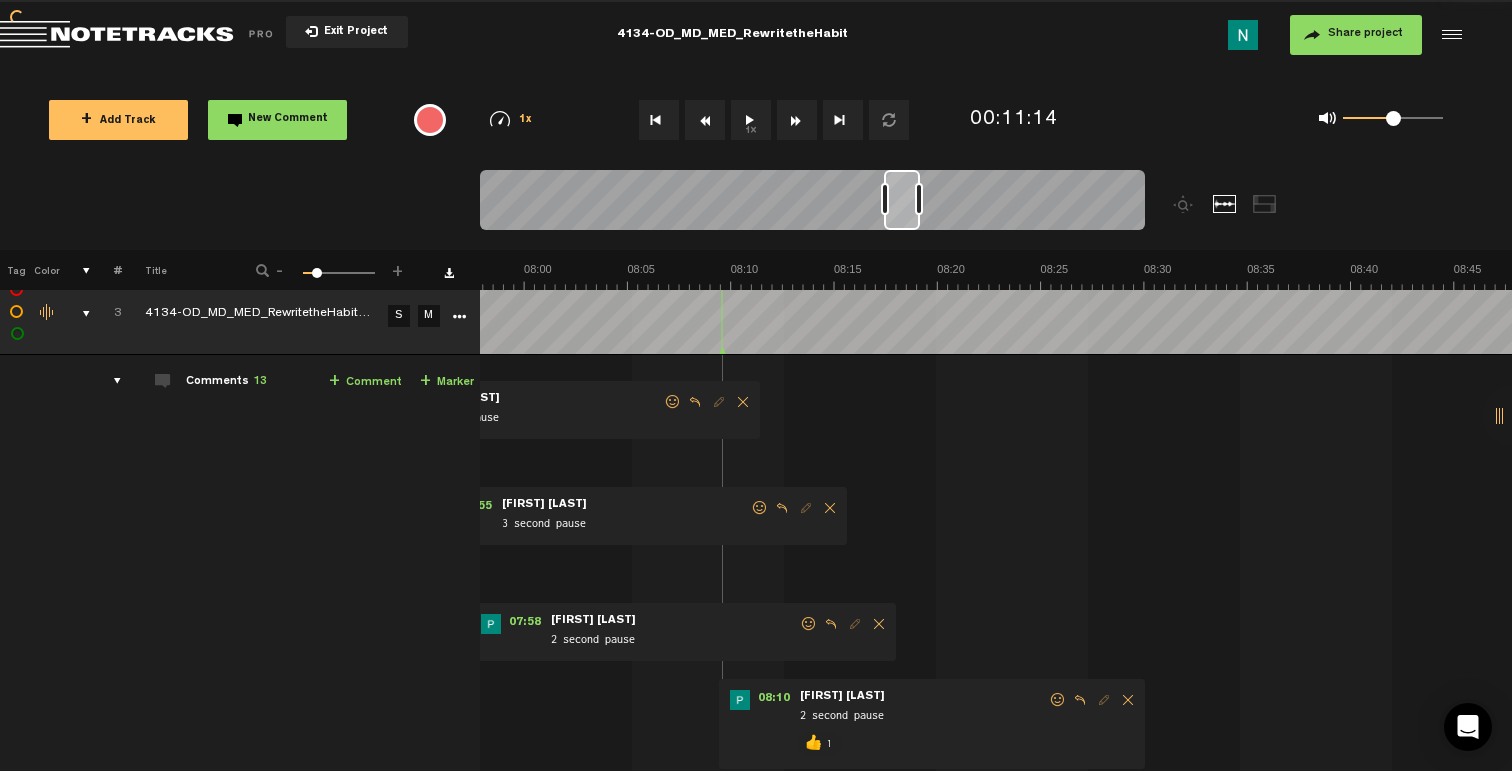 scroll, scrollTop: 165, scrollLeft: 0, axis: vertical 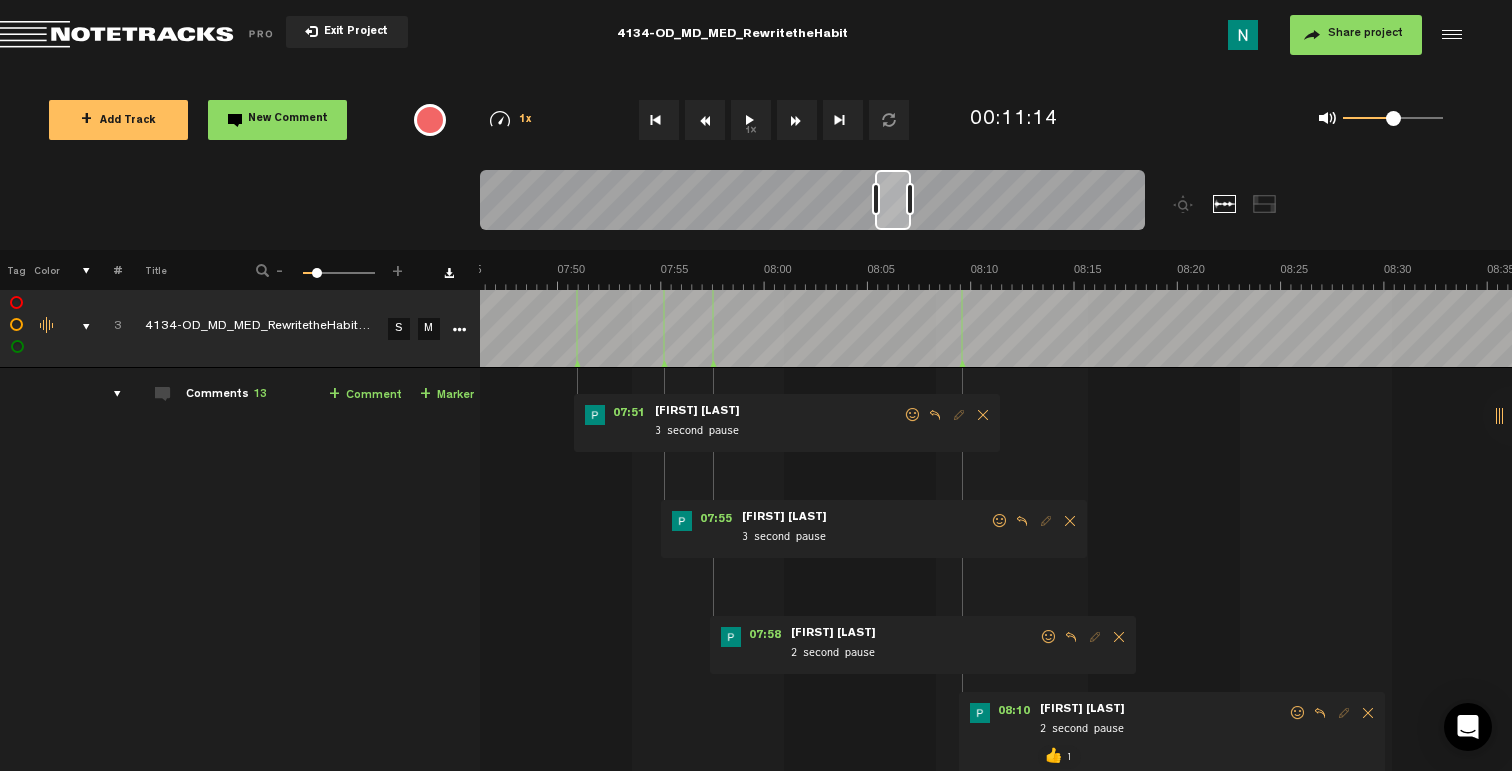 click at bounding box center (1049, 637) 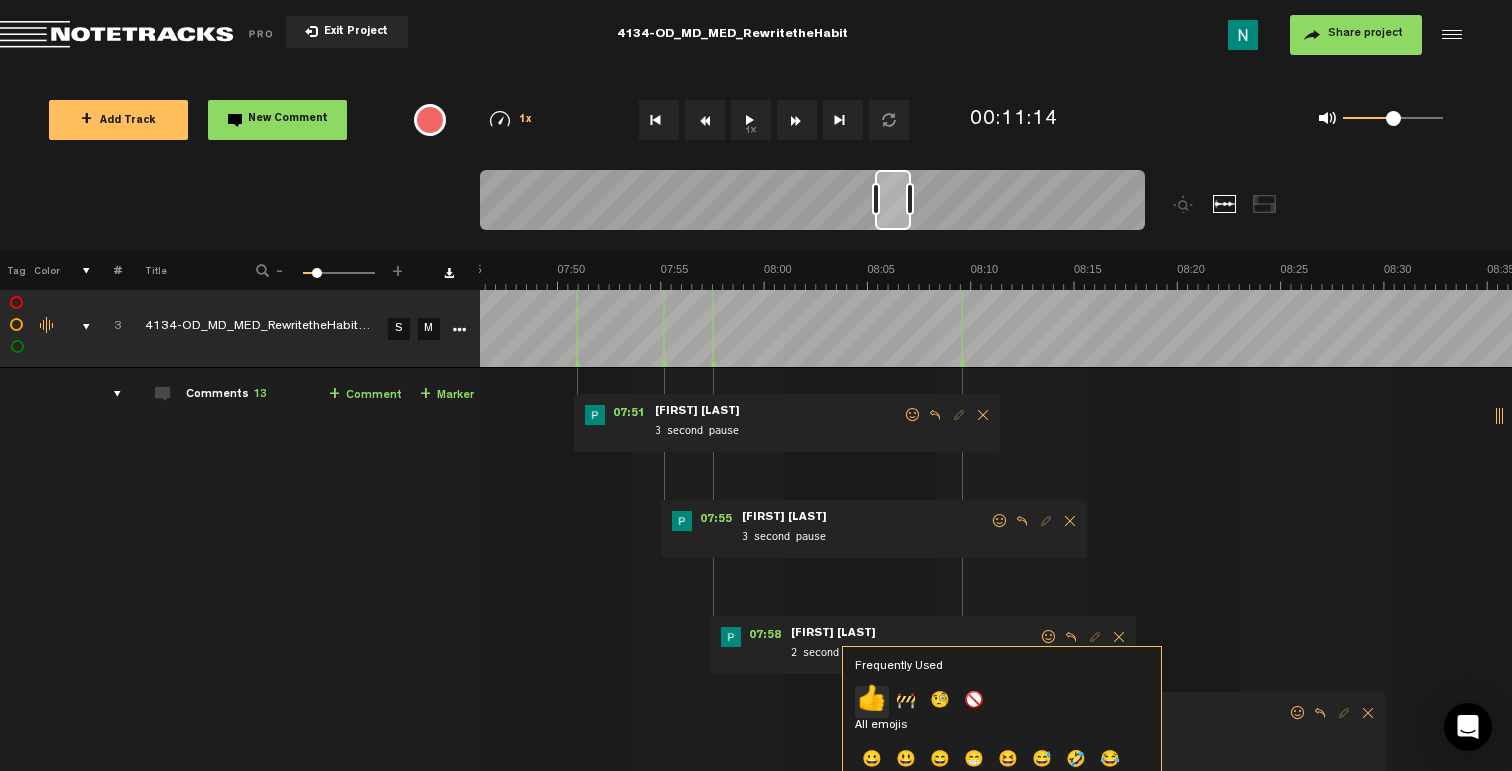 click on "👍" 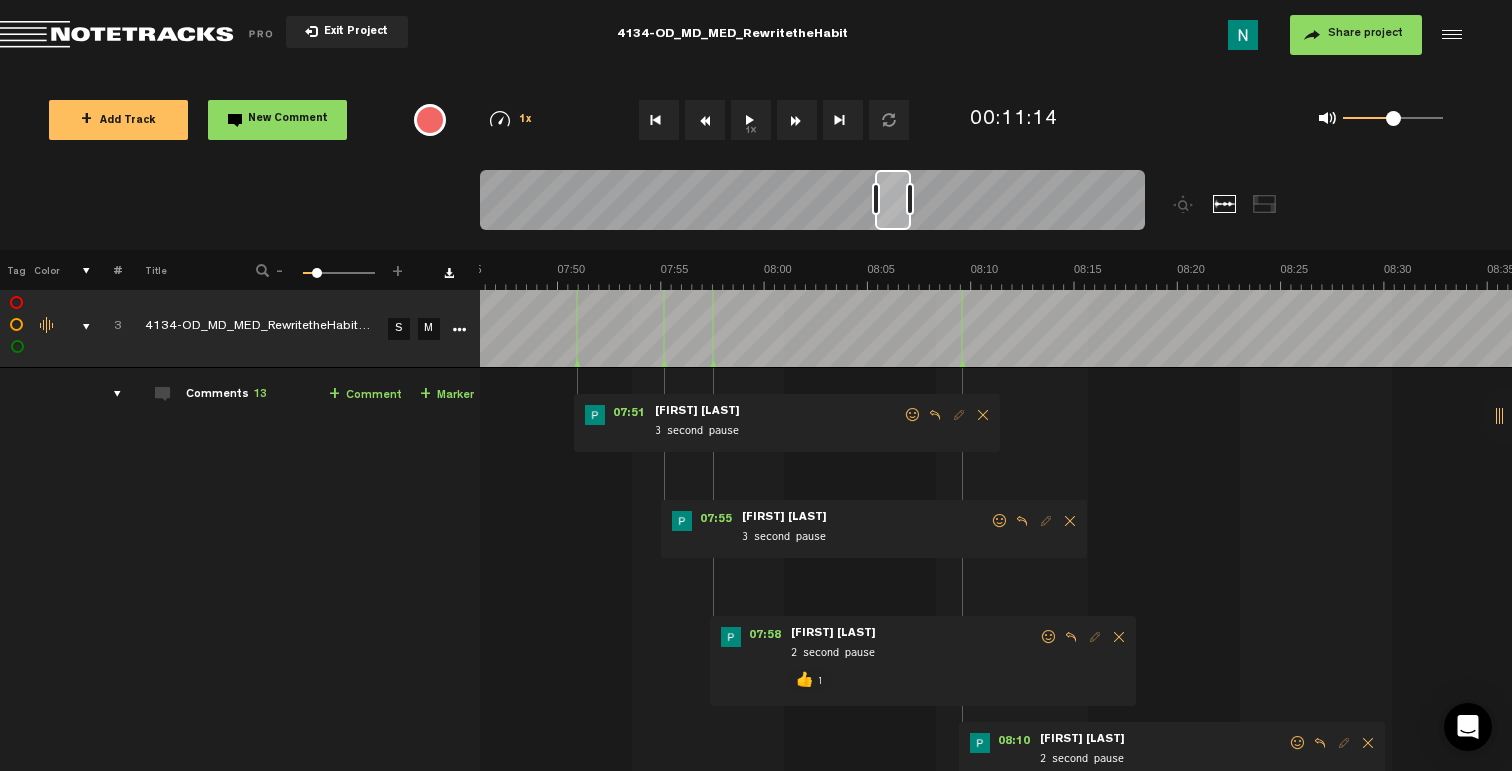 click at bounding box center (1000, 521) 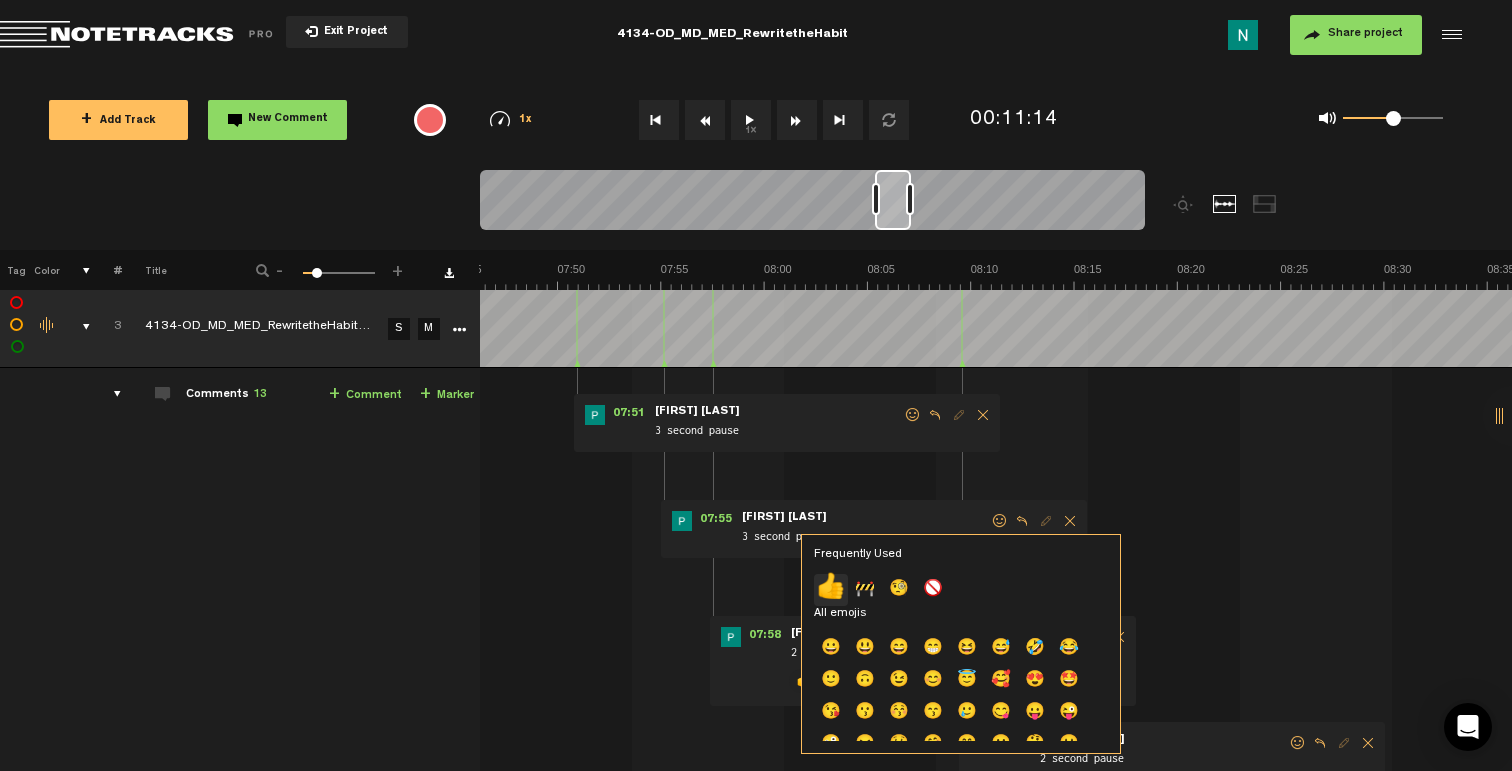 click on "👍" 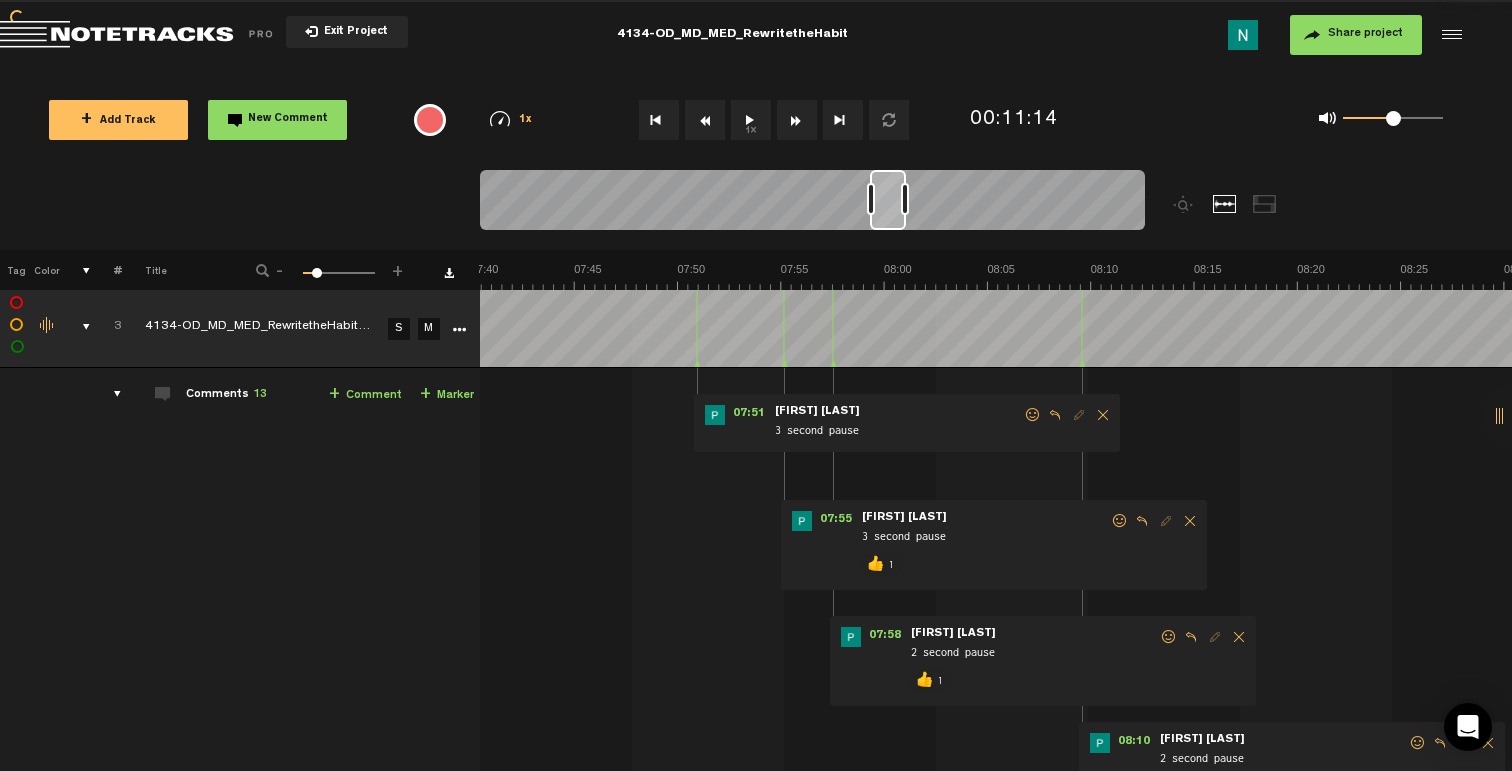 scroll, scrollTop: 0, scrollLeft: 9495, axis: horizontal 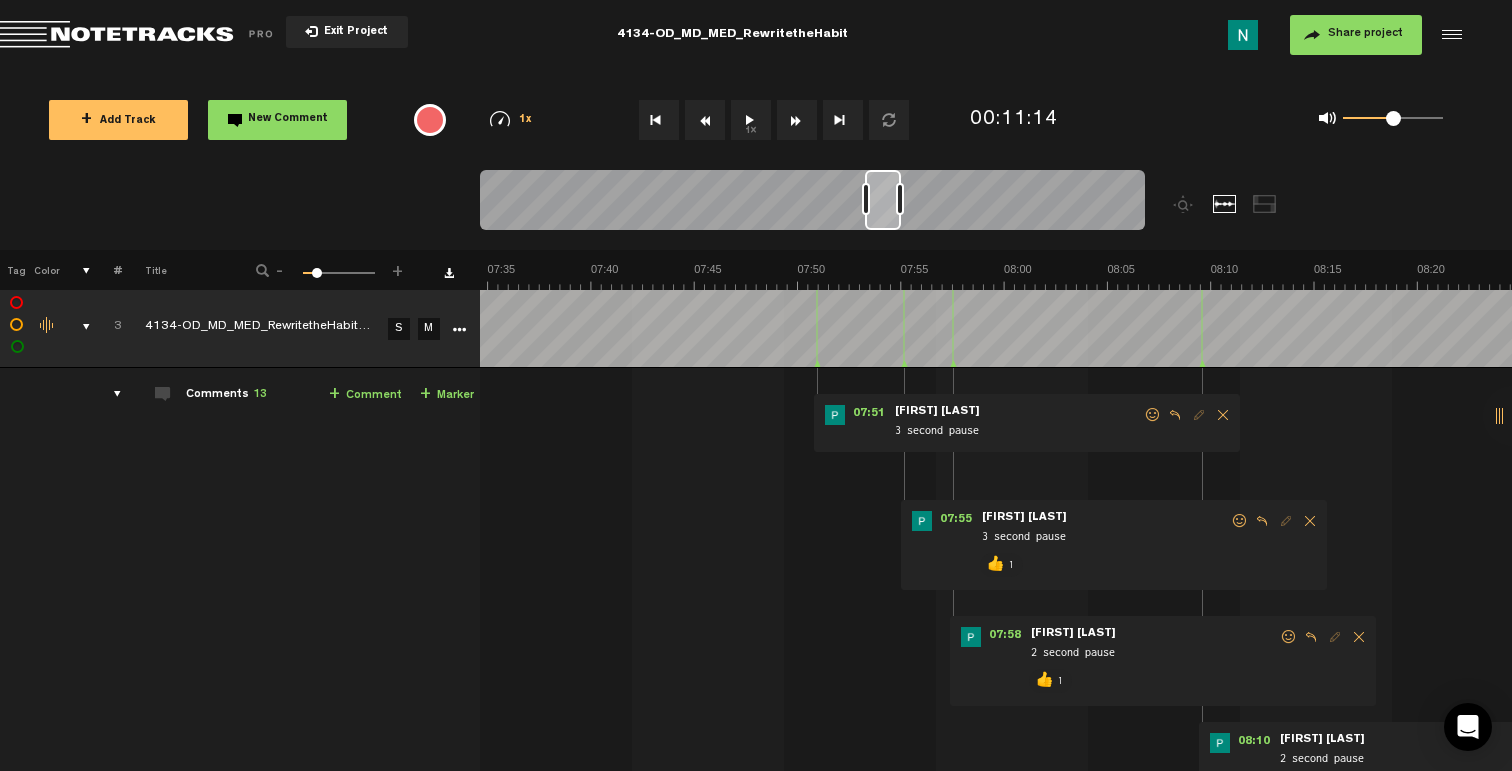 click at bounding box center (1153, 415) 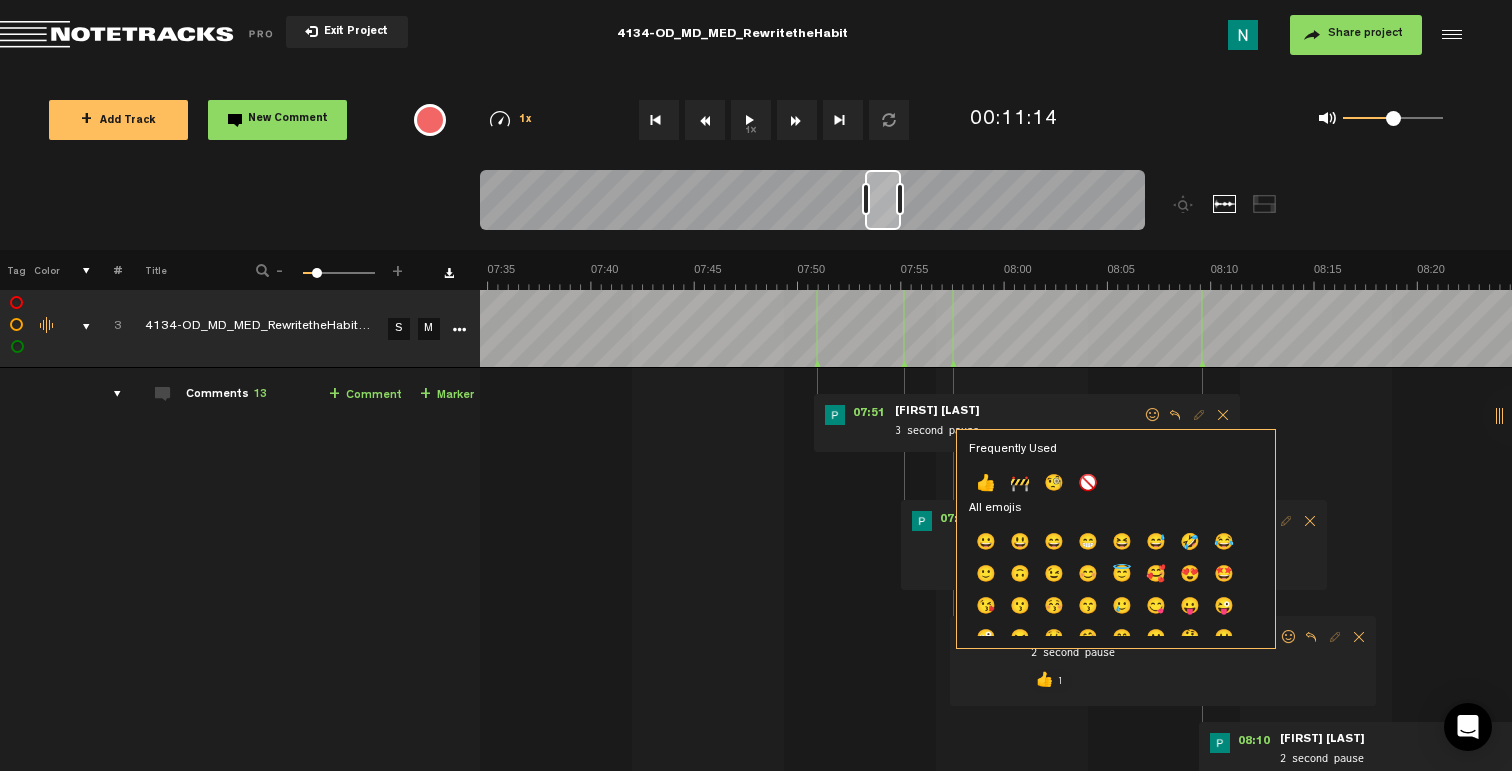 click on "👍" 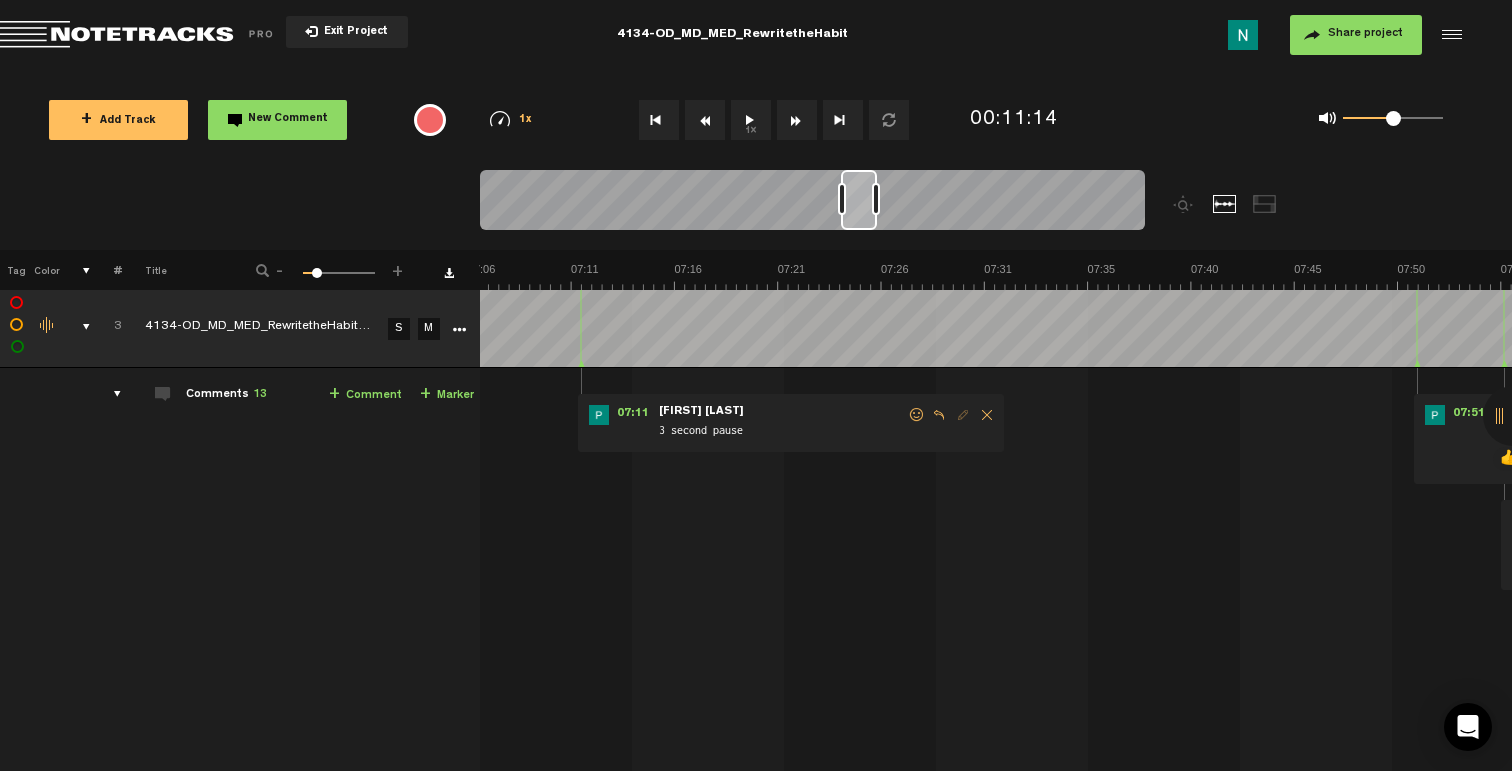 scroll, scrollTop: 0, scrollLeft: 8655, axis: horizontal 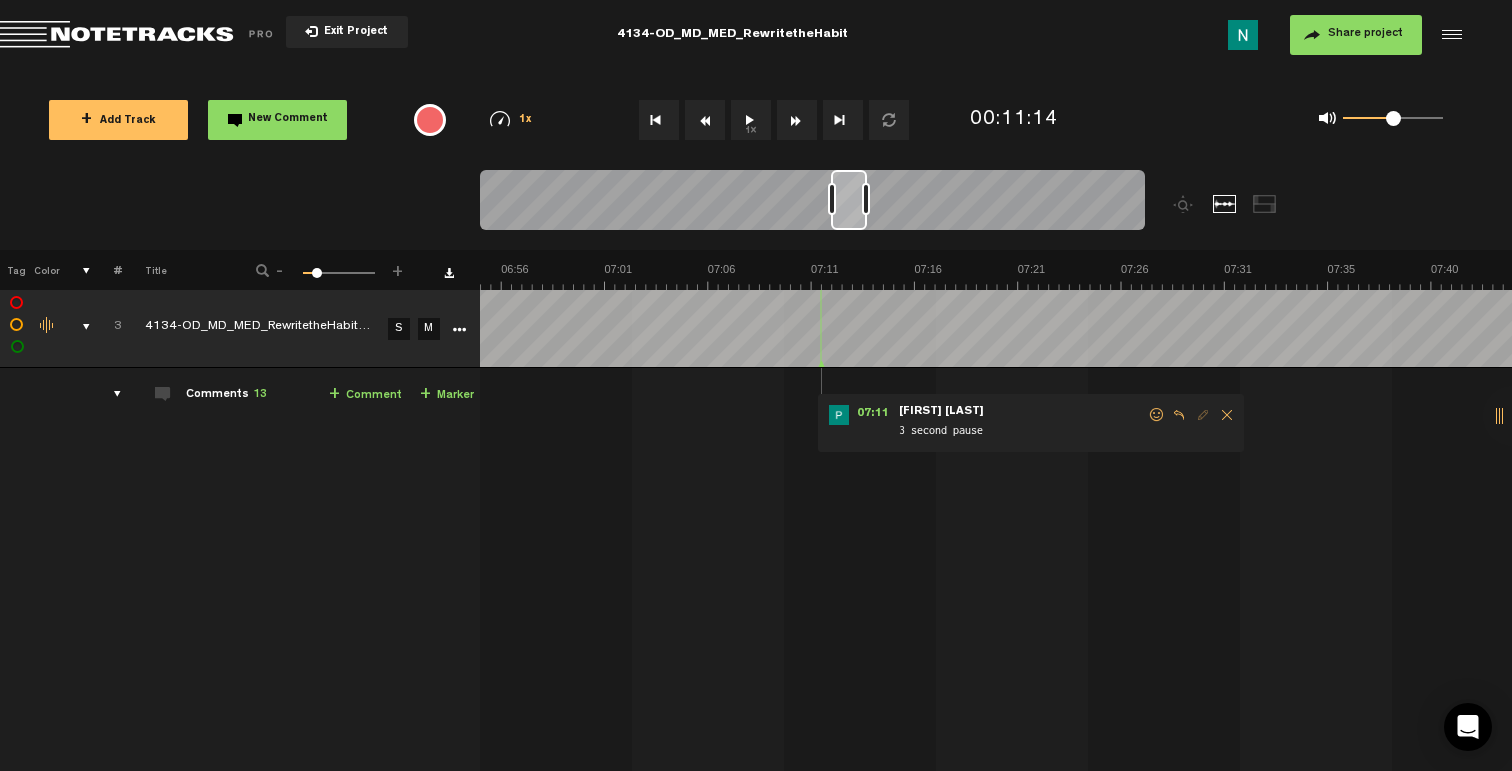 click at bounding box center (1157, 415) 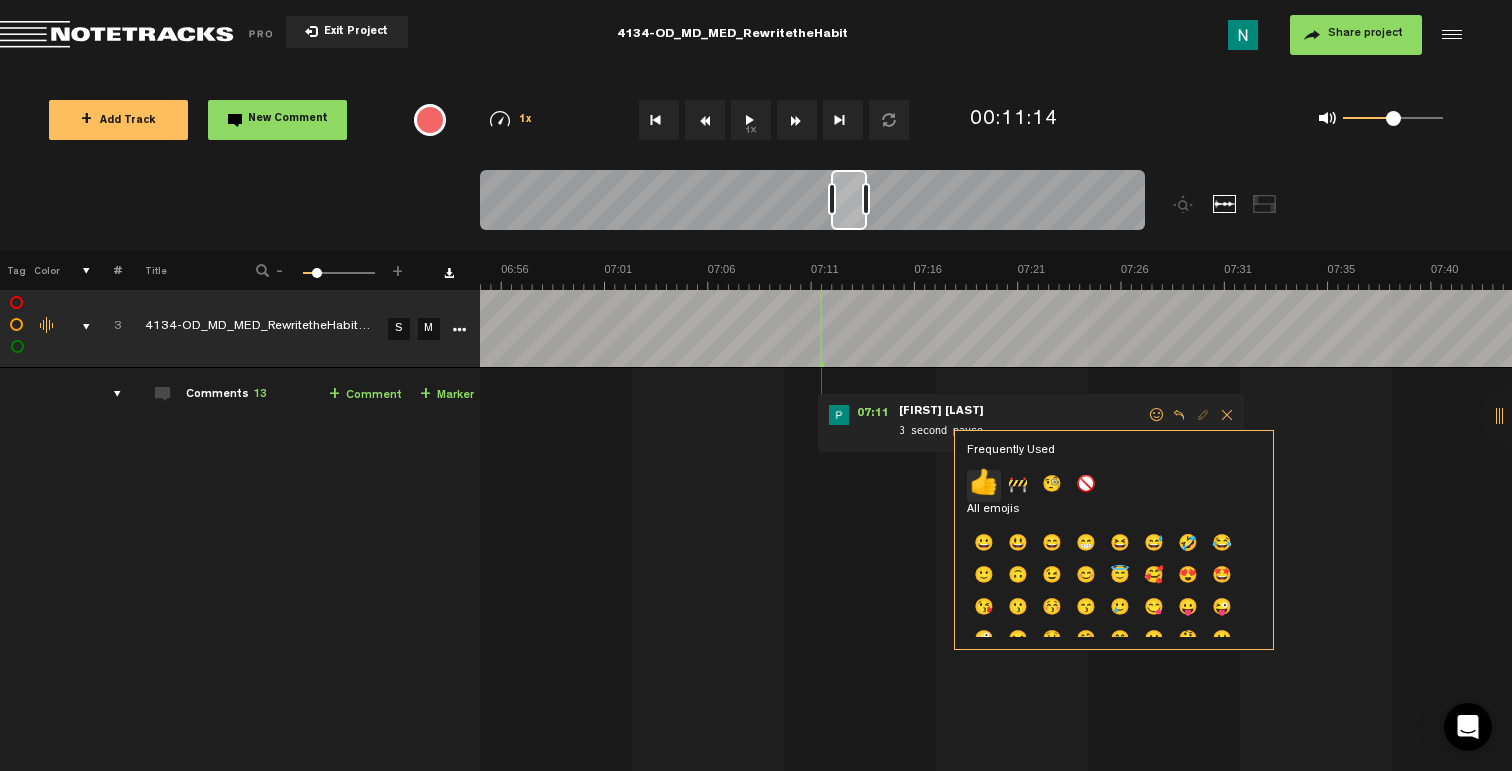 click on "👍" 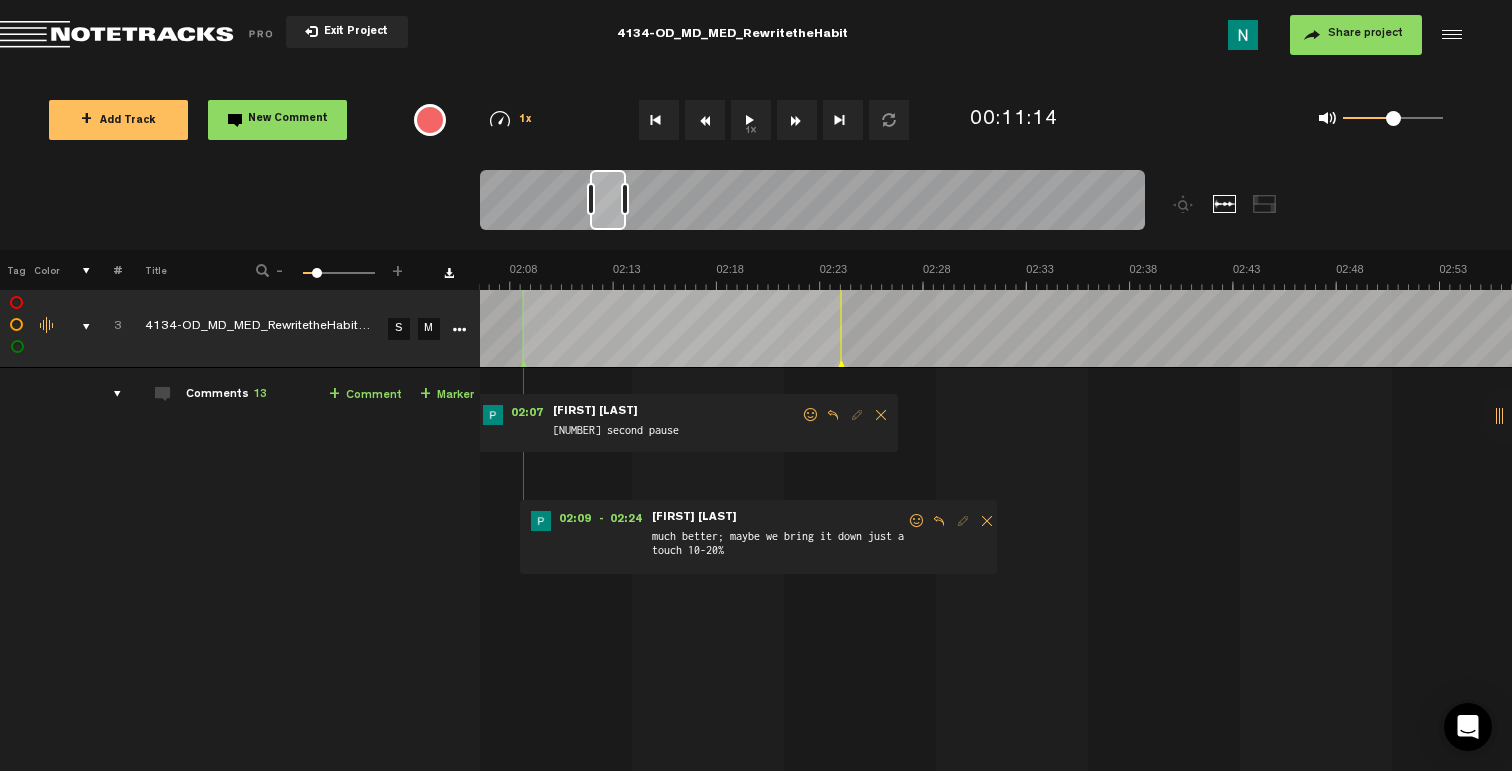 scroll, scrollTop: 0, scrollLeft: 2415, axis: horizontal 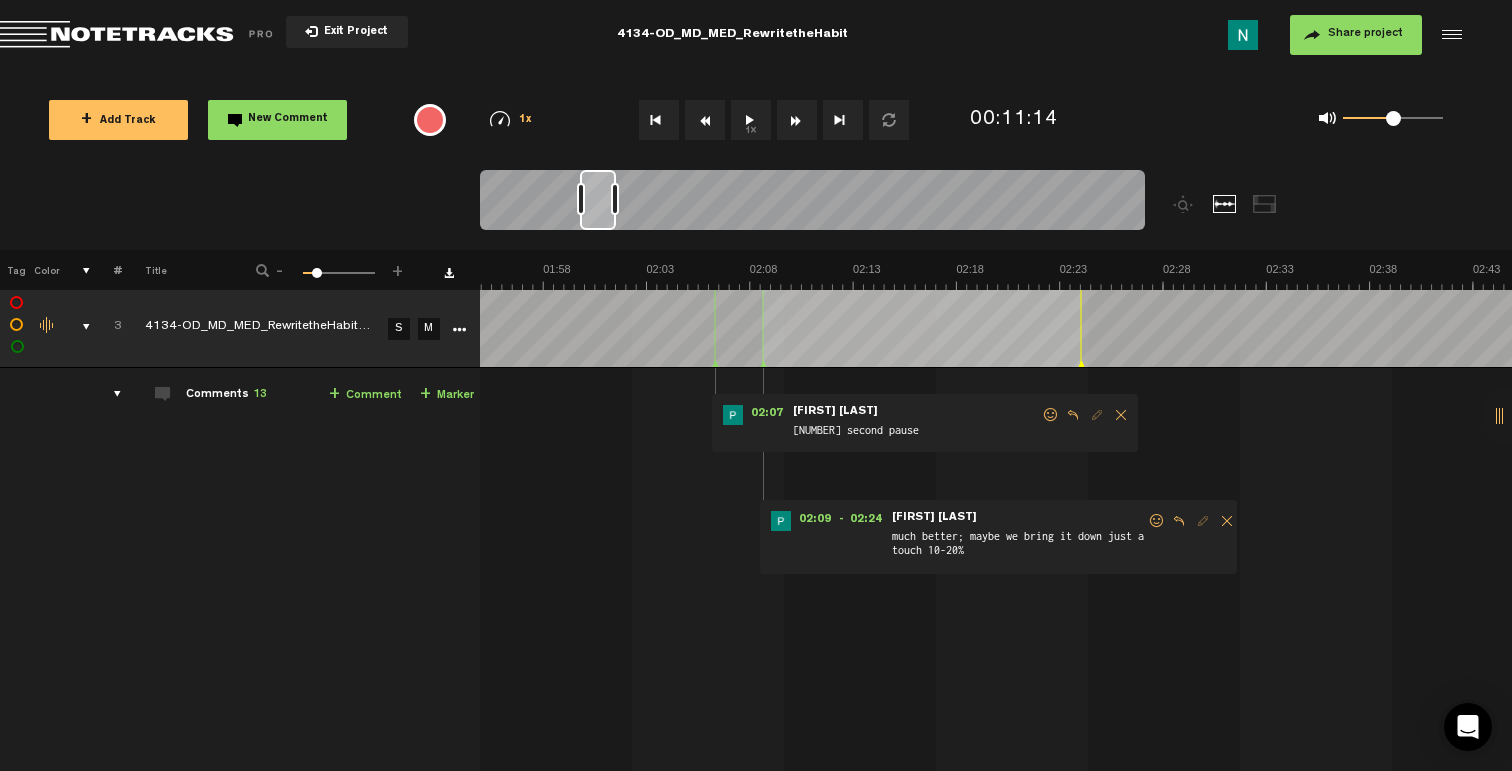click at bounding box center (1157, 521) 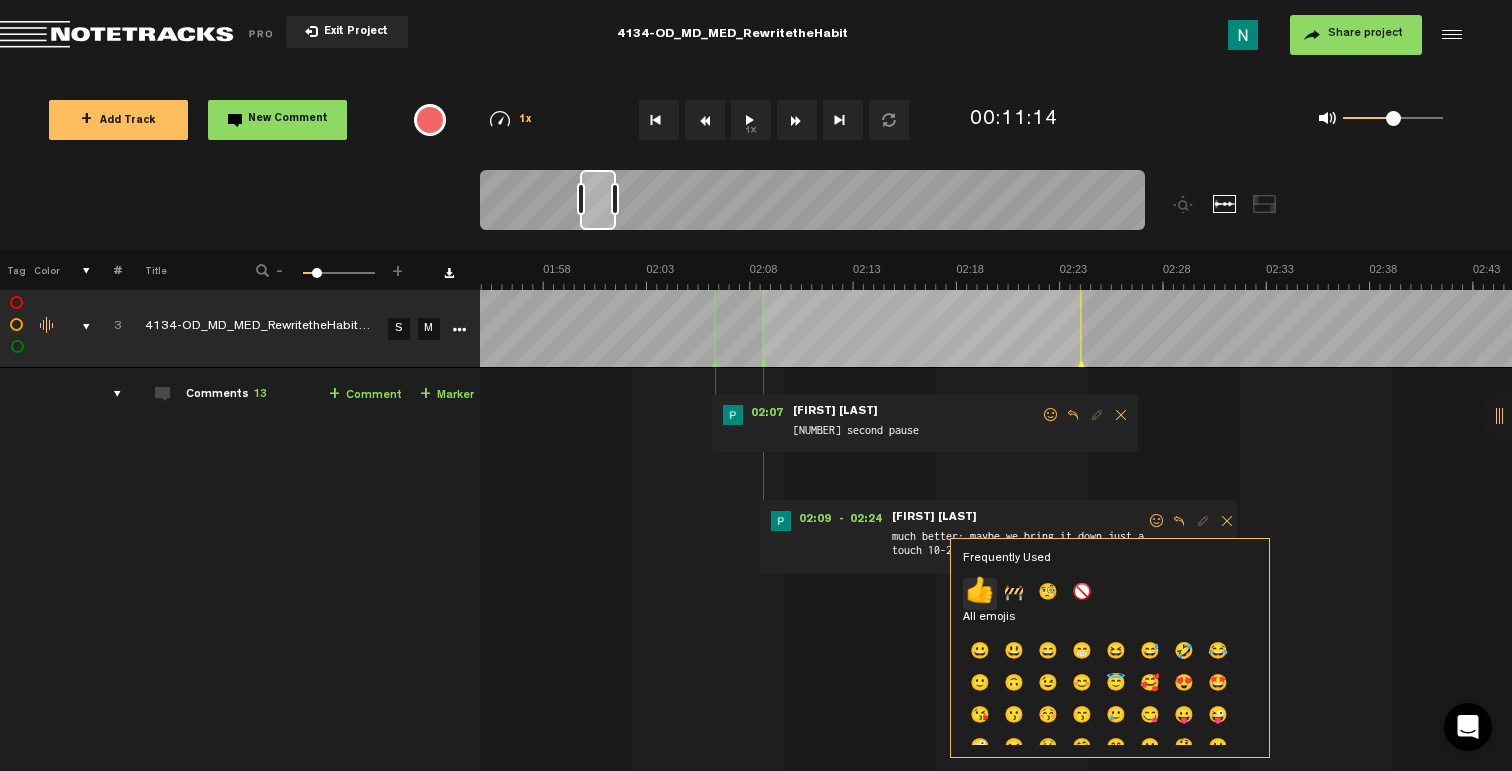 click on "👍" 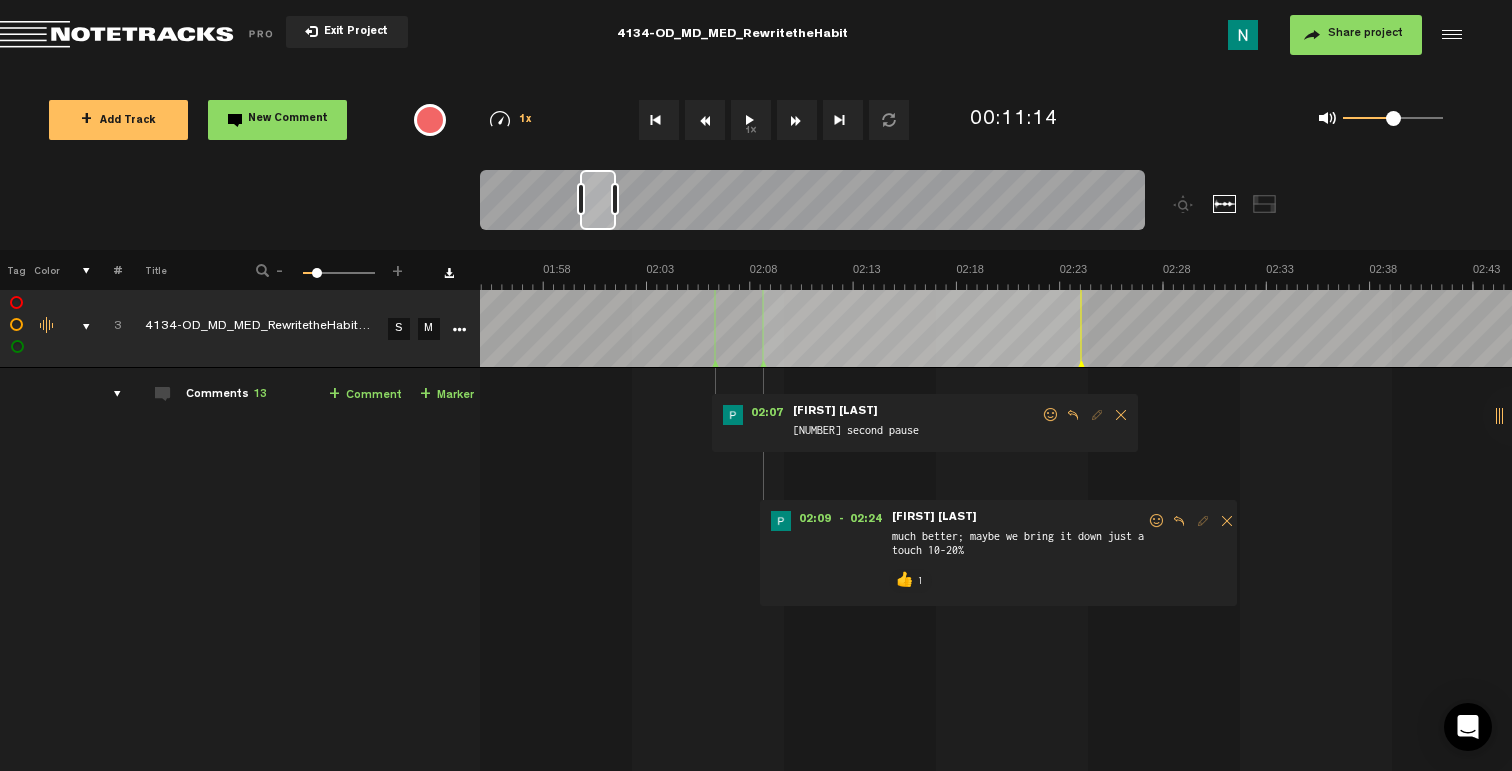 click at bounding box center [1051, 415] 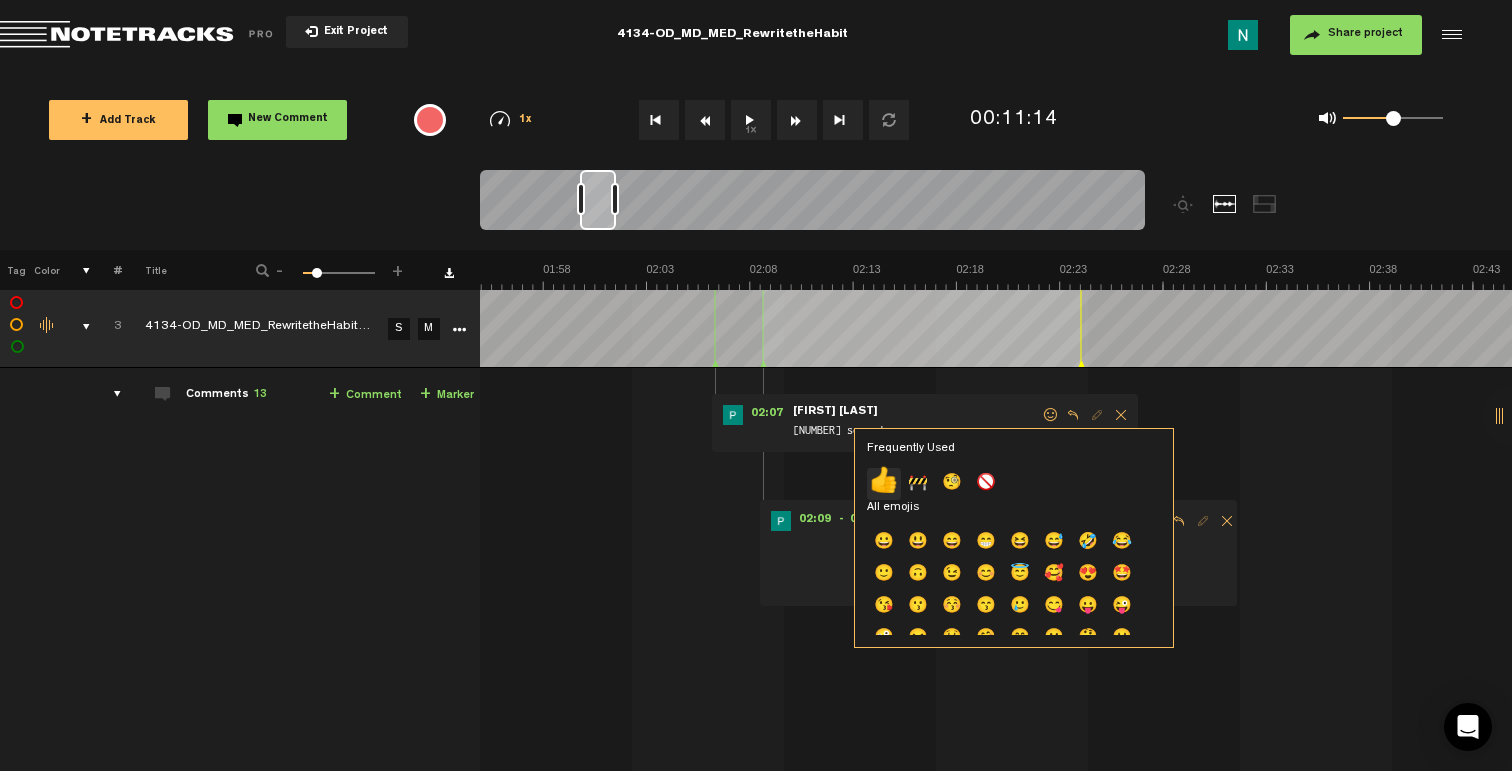 click on "👍" 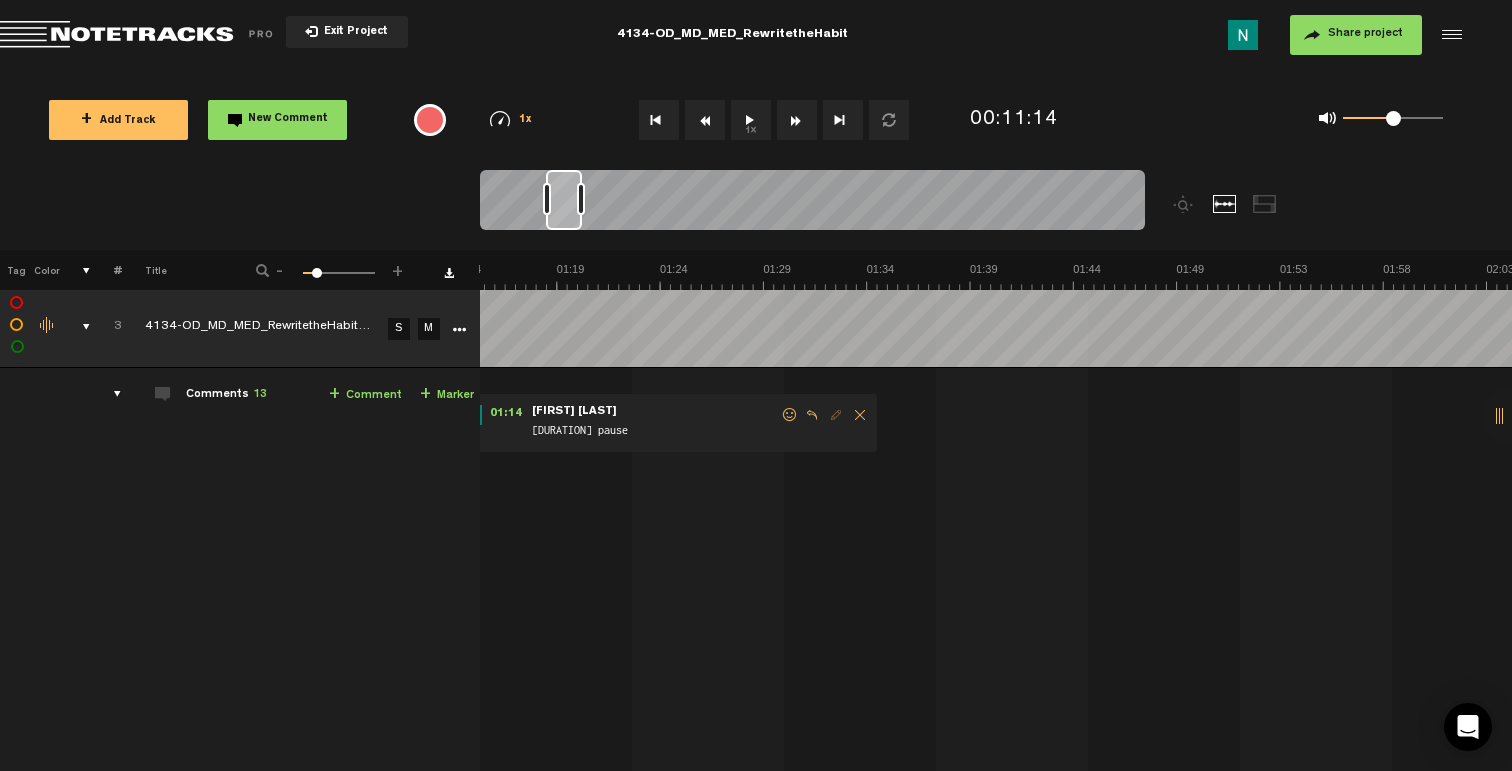scroll, scrollTop: 0, scrollLeft: 1335, axis: horizontal 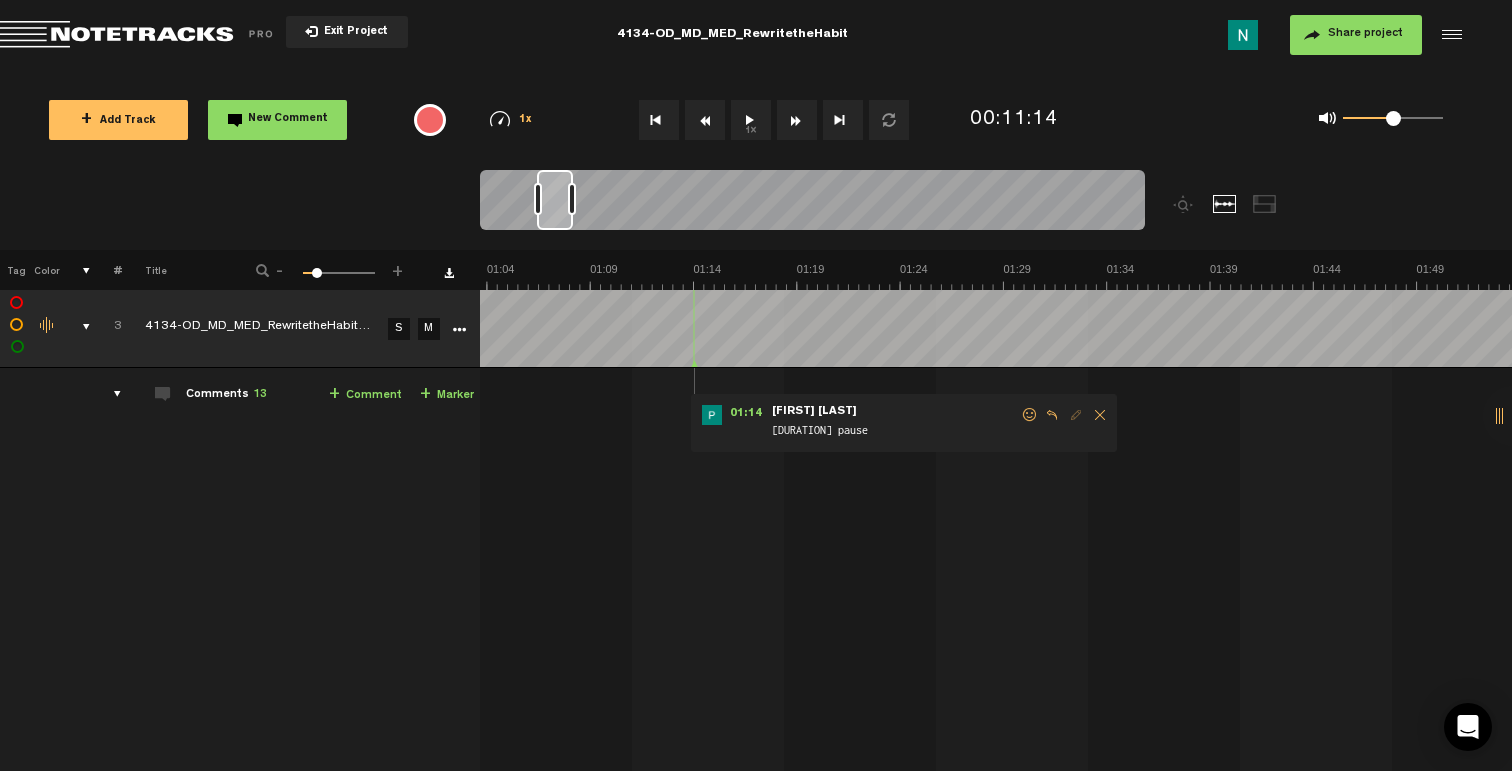 click at bounding box center [1030, 415] 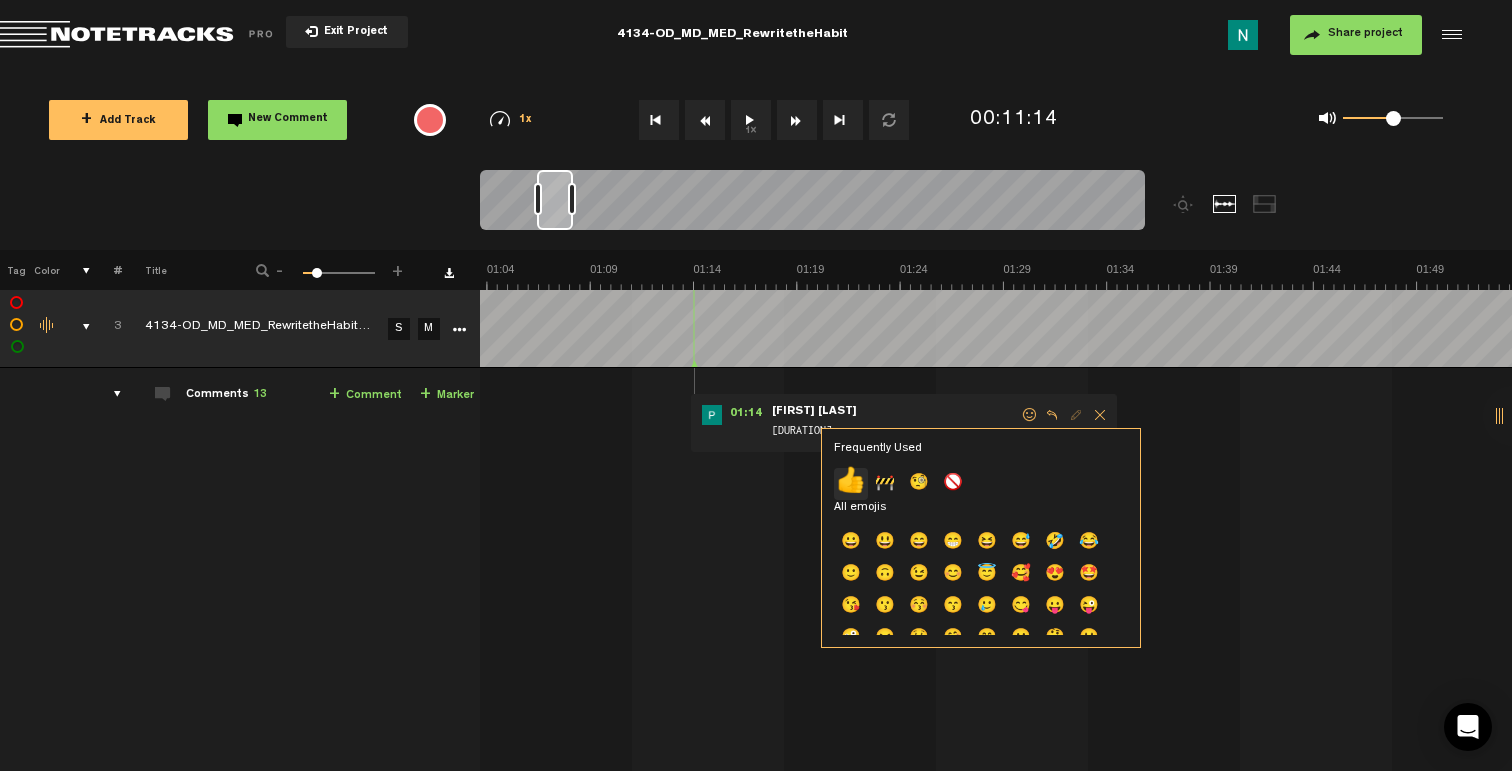 click on "👍" 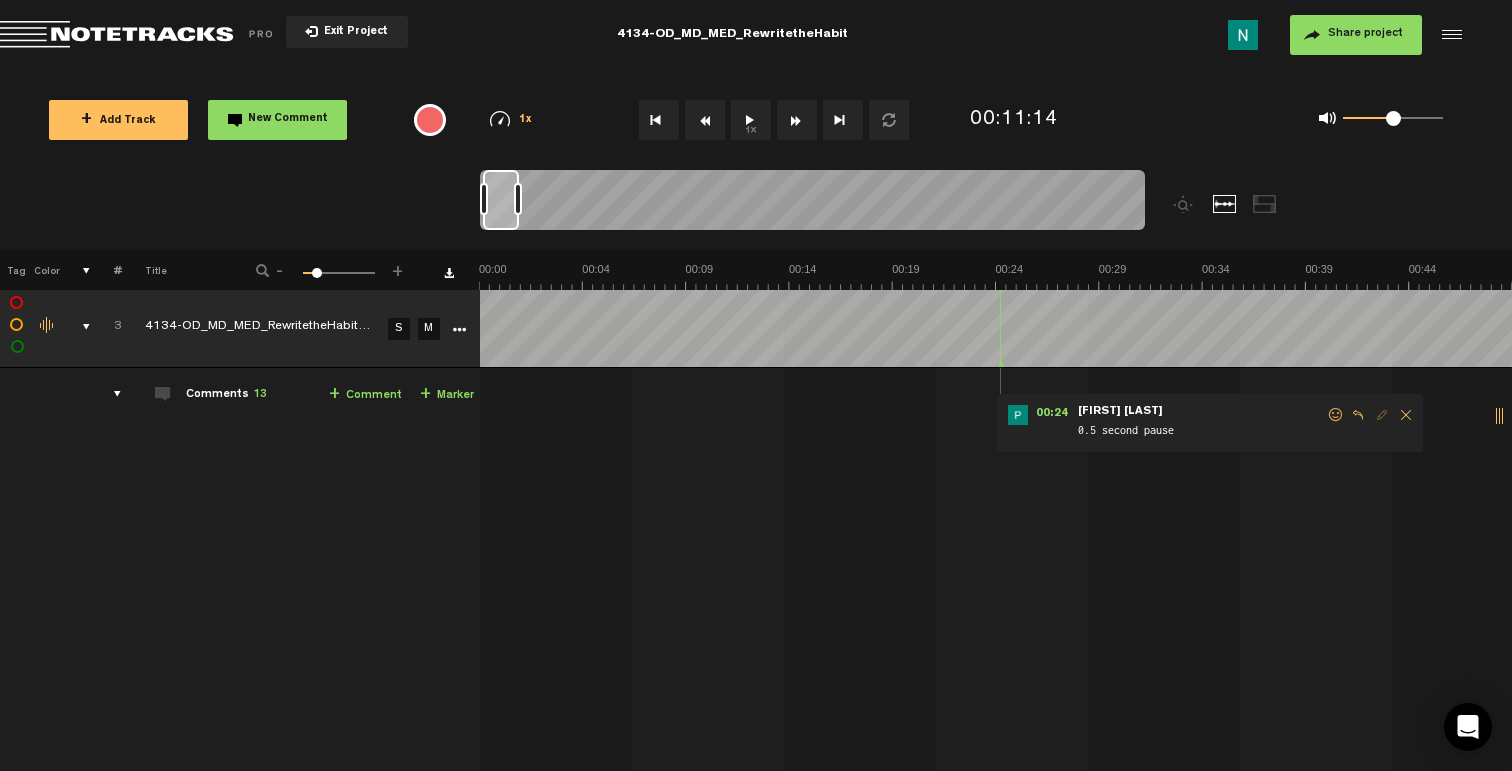 scroll, scrollTop: 0, scrollLeft: 0, axis: both 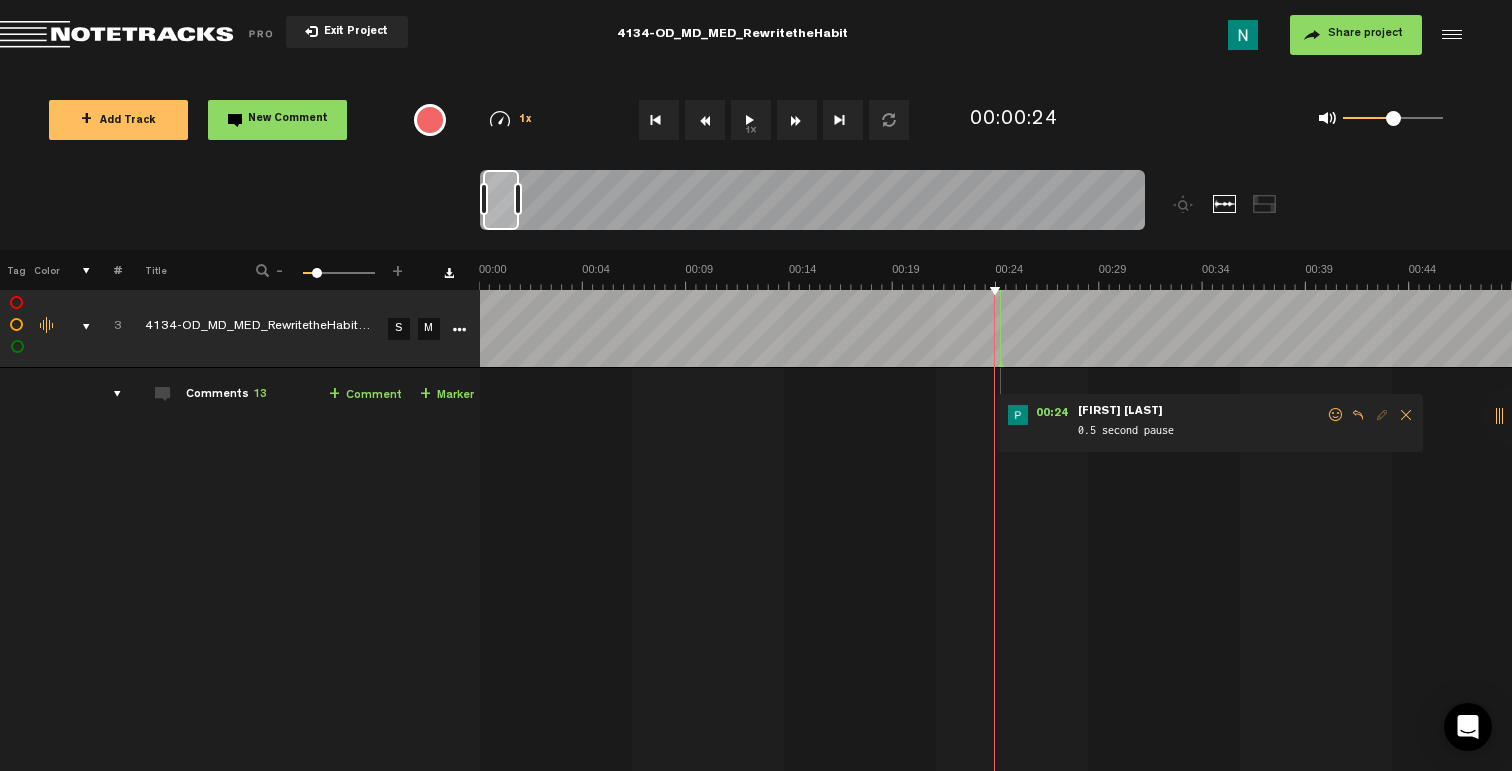 click on "S" at bounding box center [399, 329] 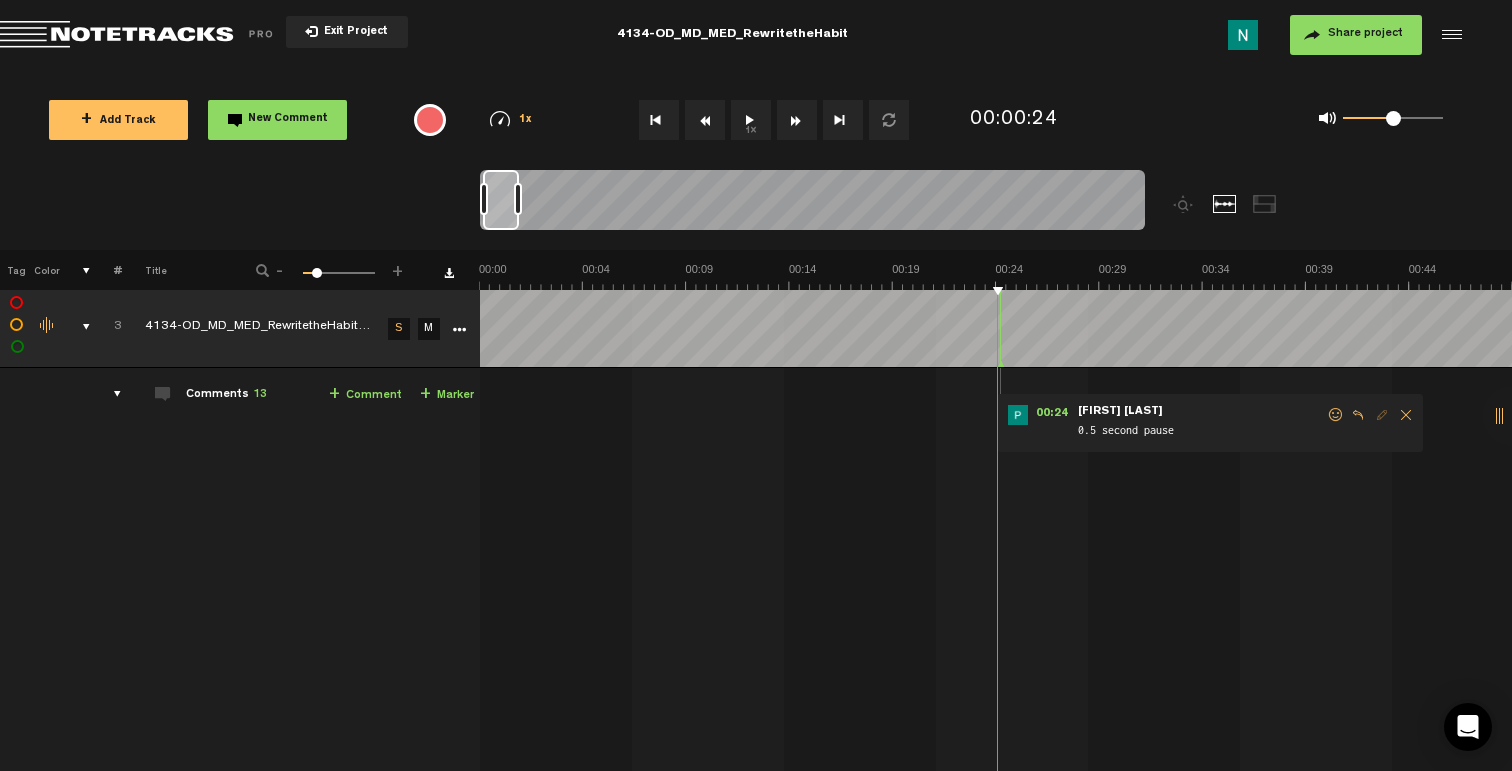 click at bounding box center (1336, 415) 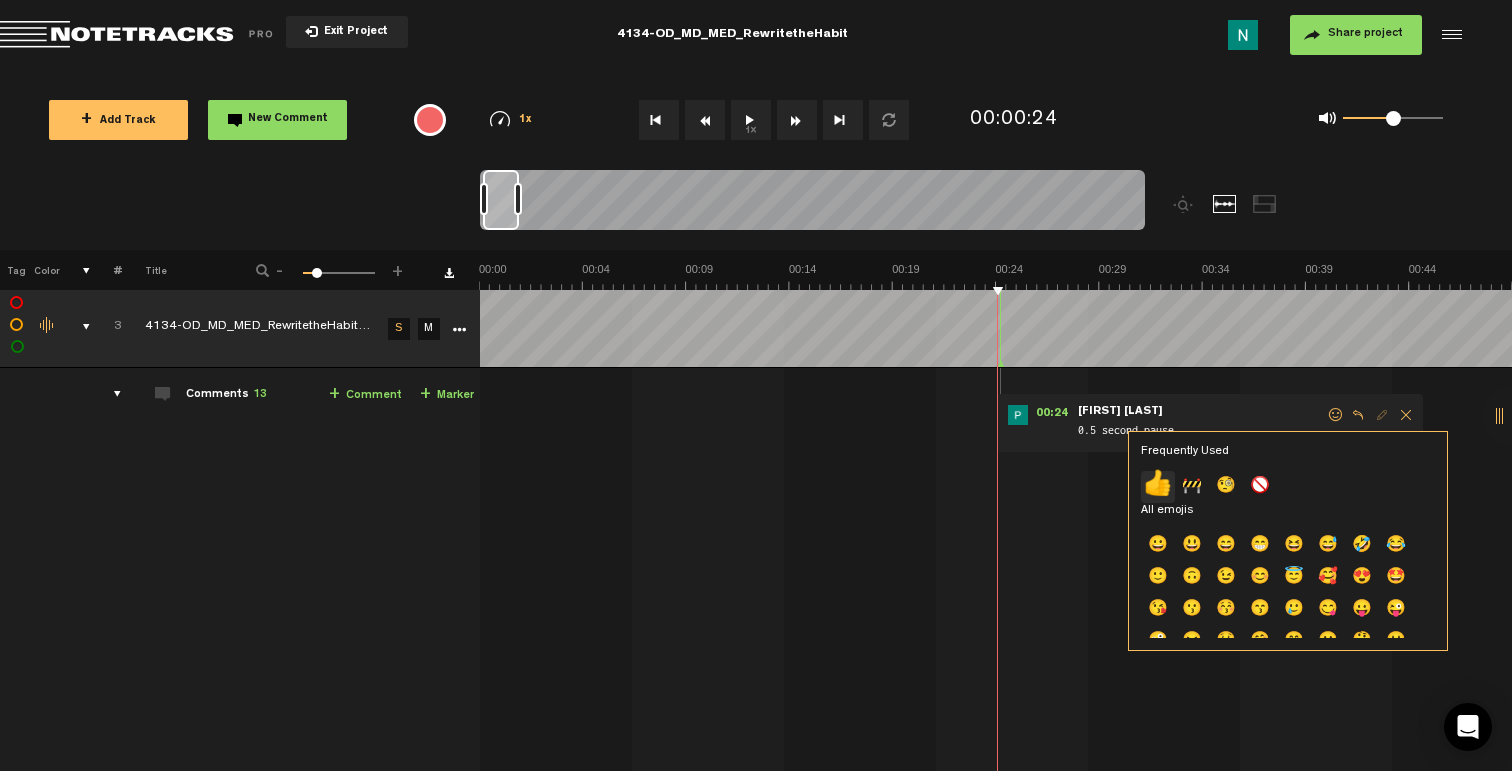 click on "👍" 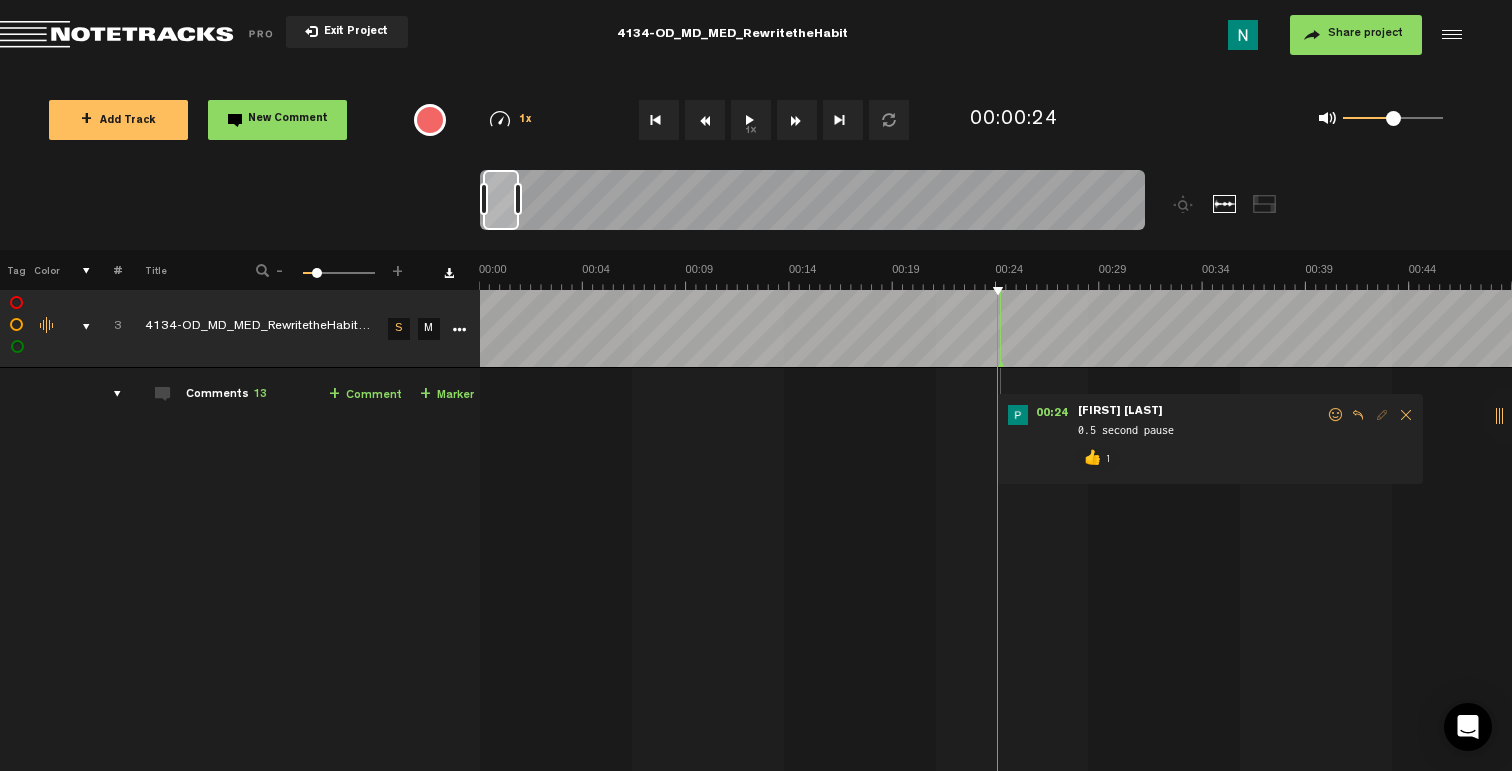 click at bounding box center [78, 327] 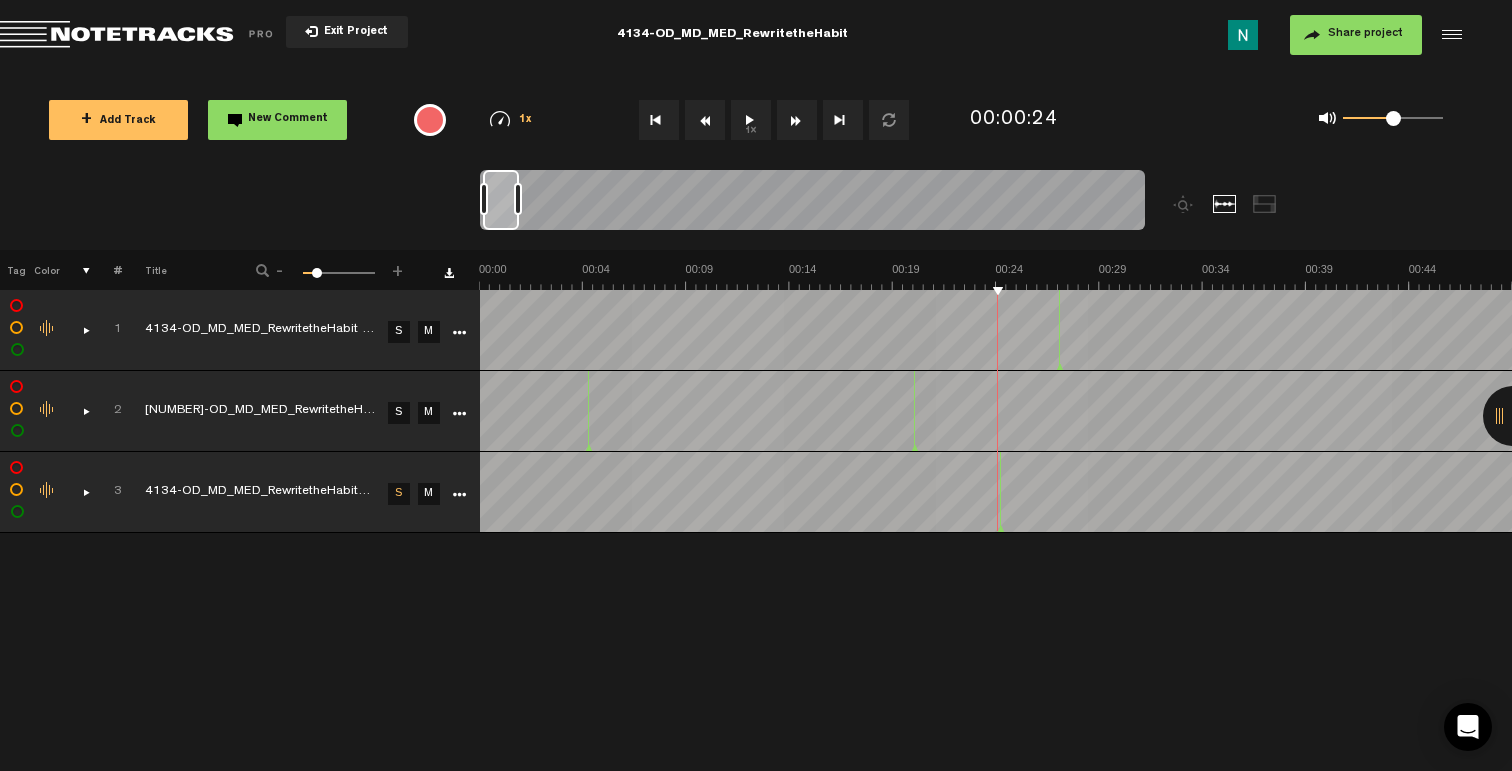 click on "+ Add Track" at bounding box center (118, 121) 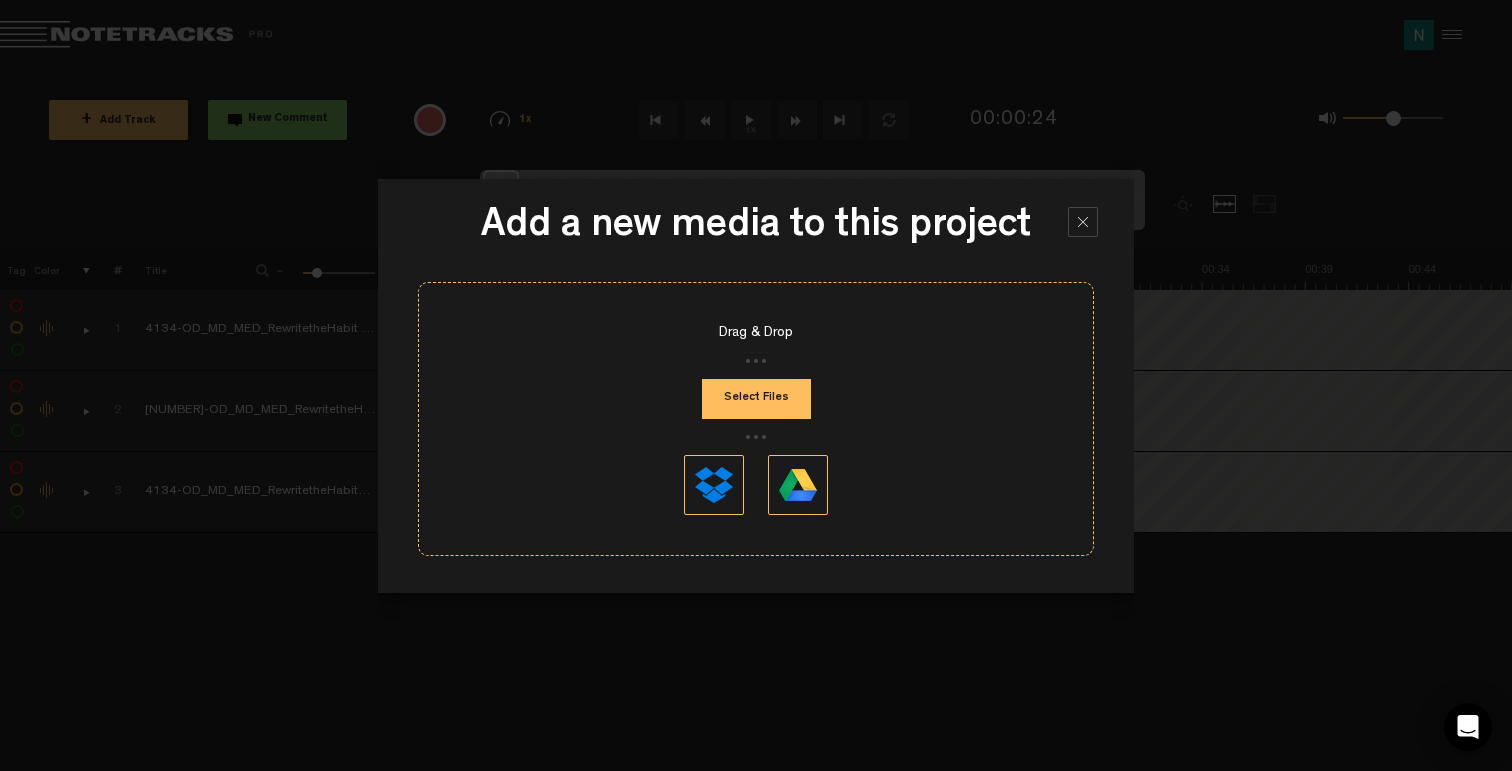 click on "Drag & Drop
Select Files" at bounding box center [756, 419] 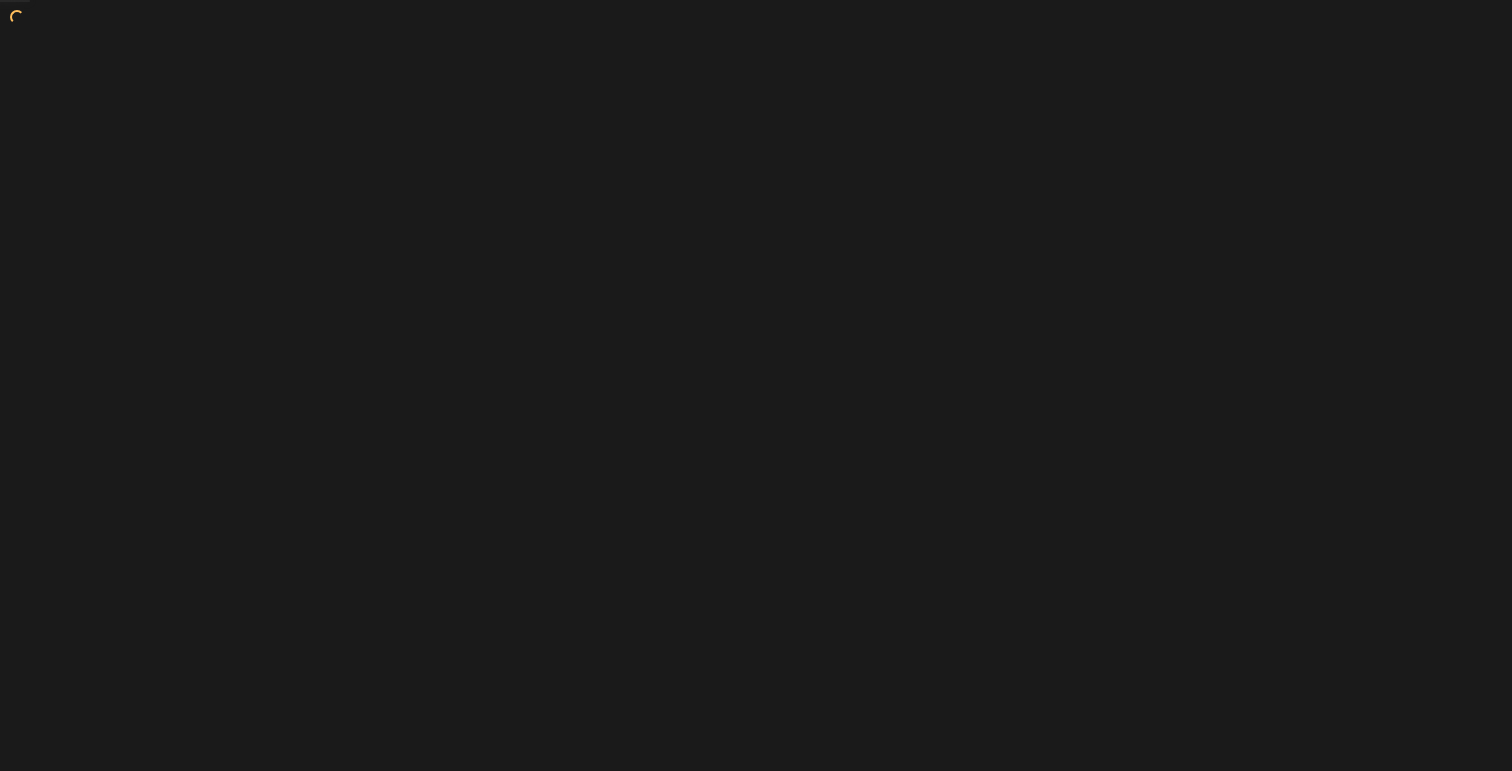scroll, scrollTop: 0, scrollLeft: 0, axis: both 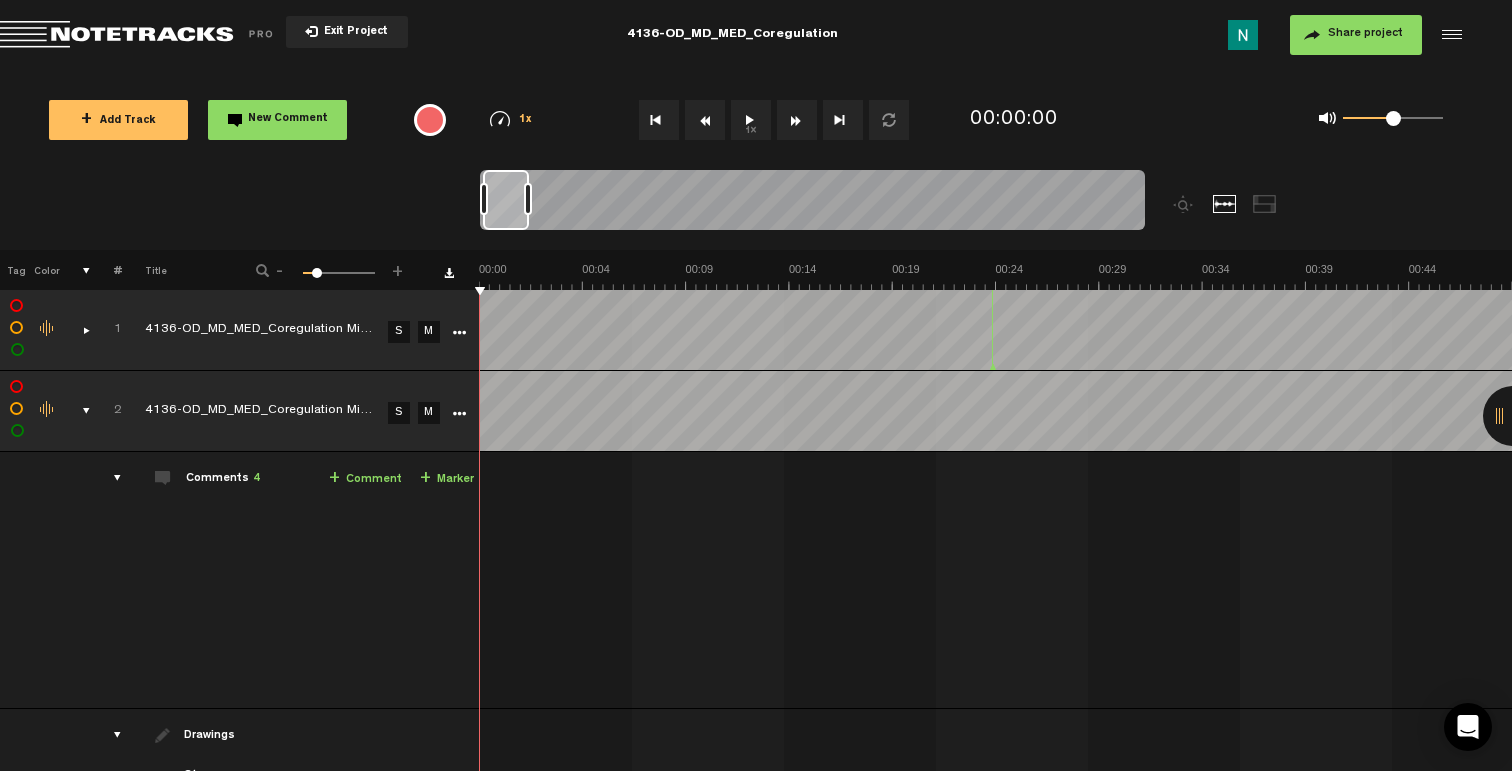 click at bounding box center (78, 411) 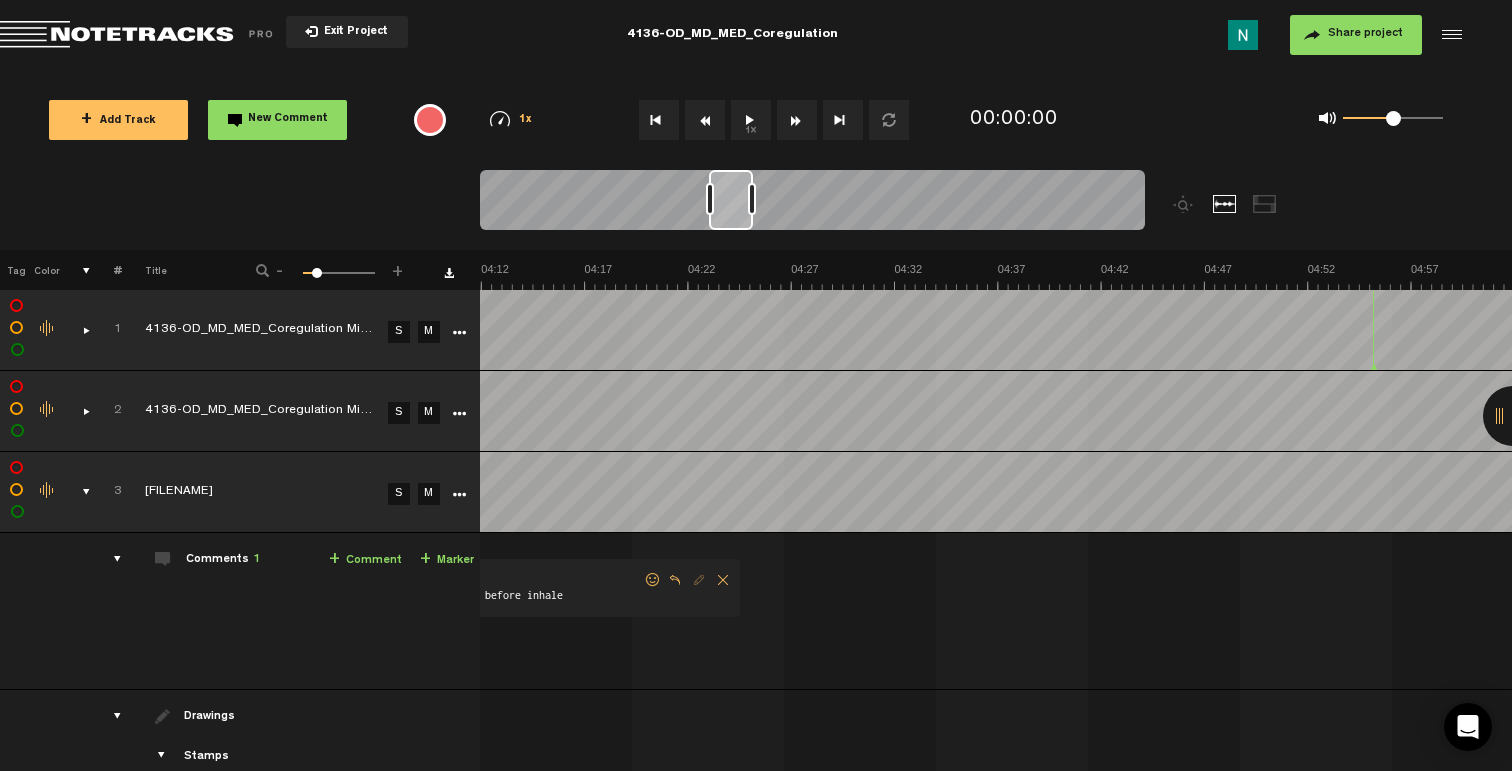 scroll, scrollTop: 0, scrollLeft: 4940, axis: horizontal 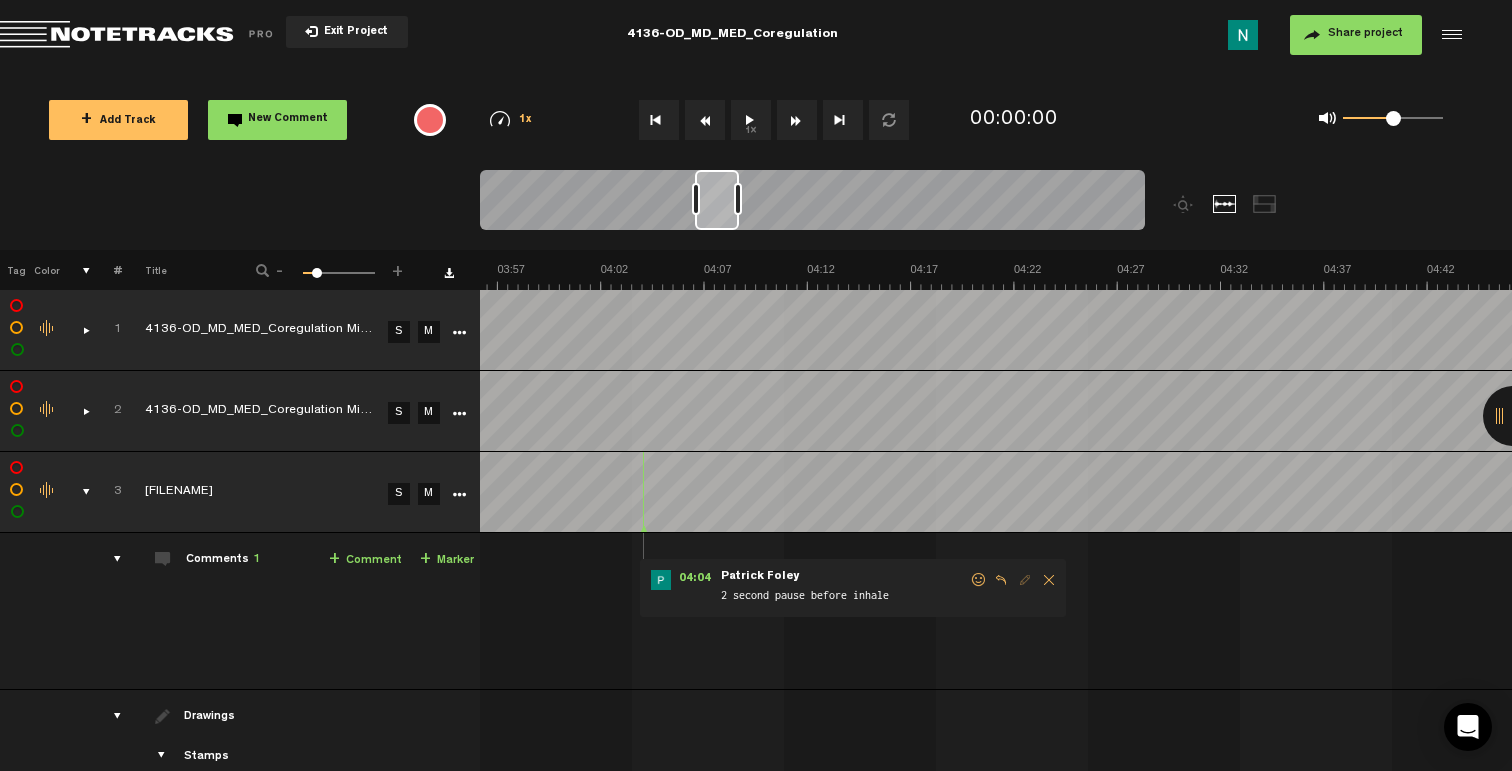 drag, startPoint x: 497, startPoint y: 209, endPoint x: 708, endPoint y: 232, distance: 212.24985 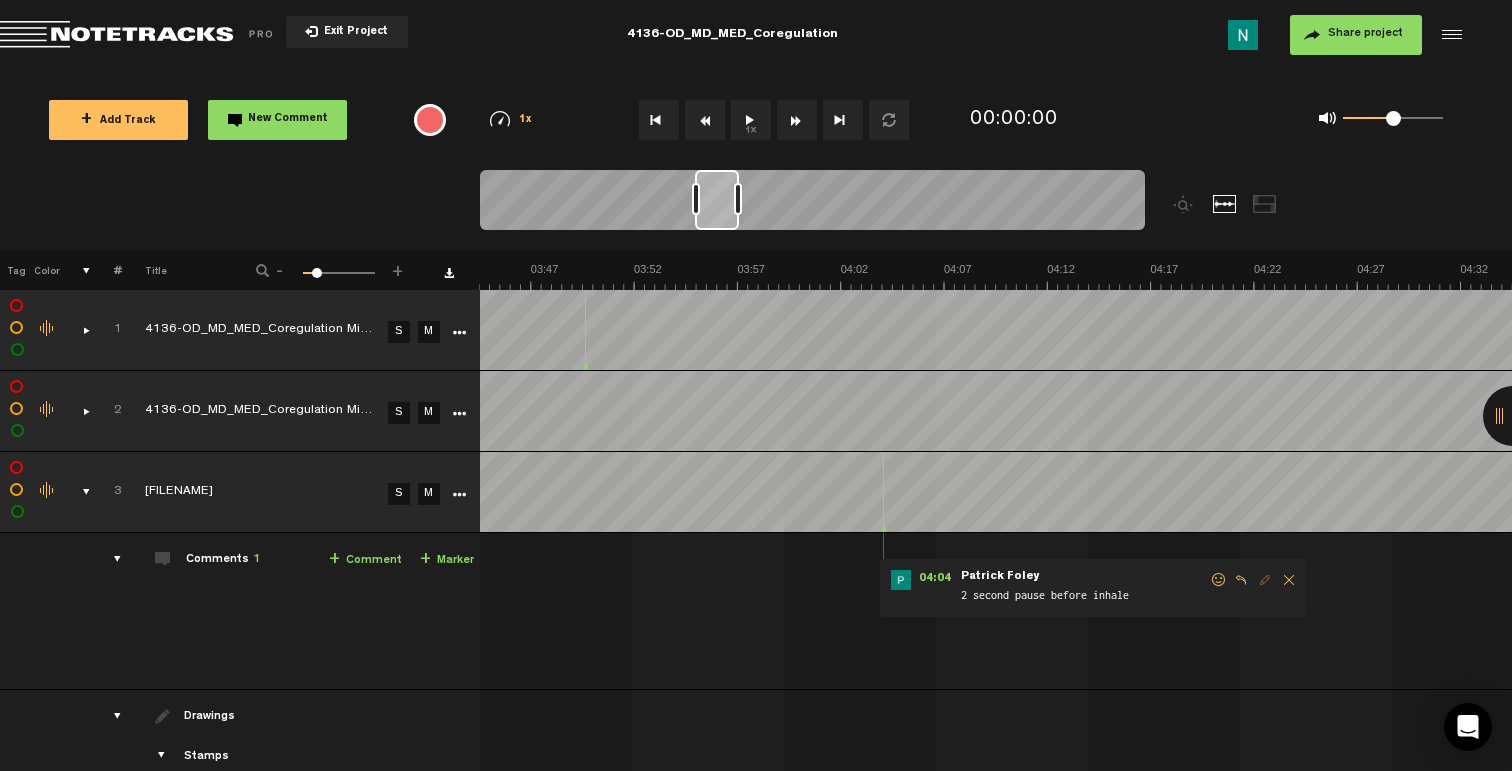 scroll, scrollTop: 0, scrollLeft: 4580, axis: horizontal 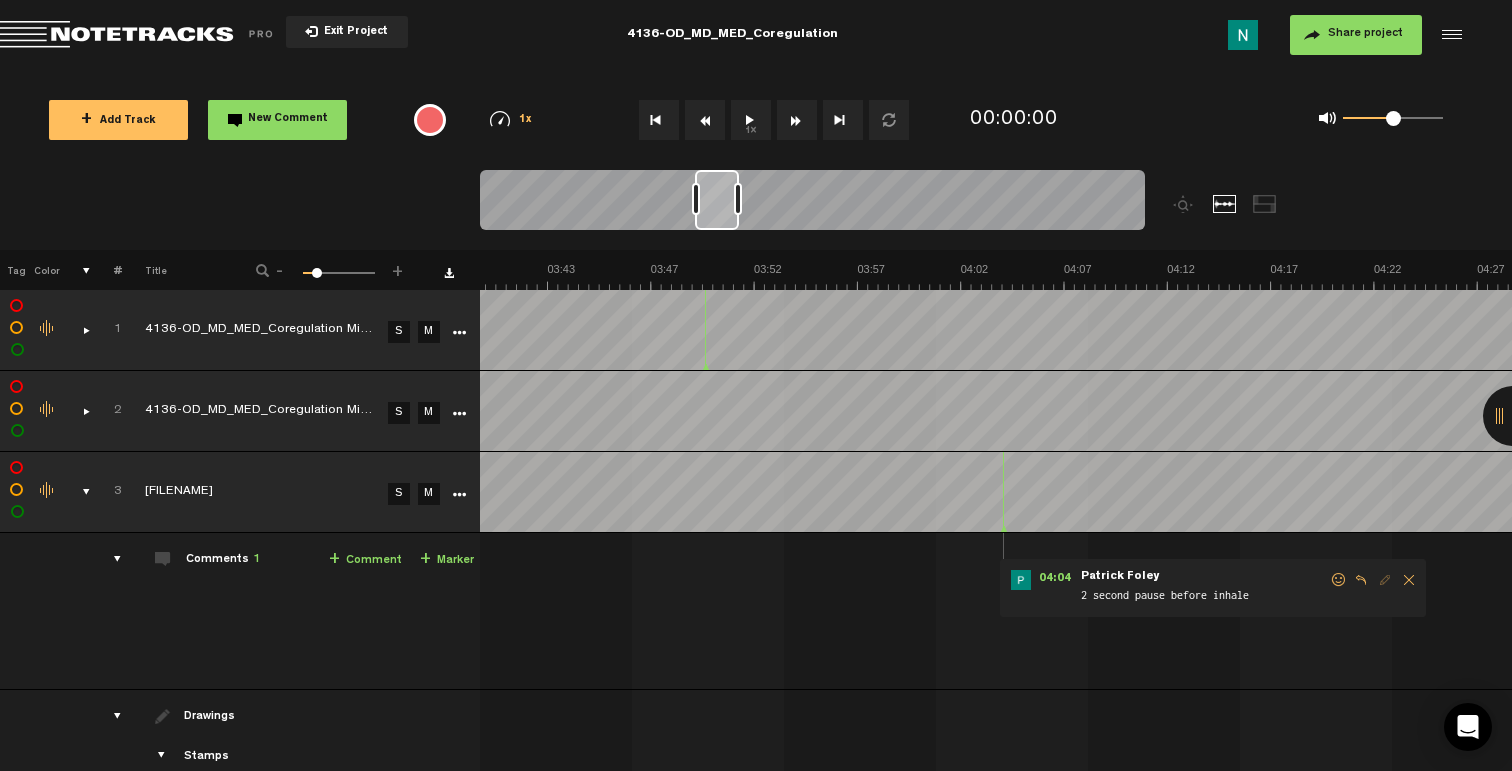 click at bounding box center [1339, 580] 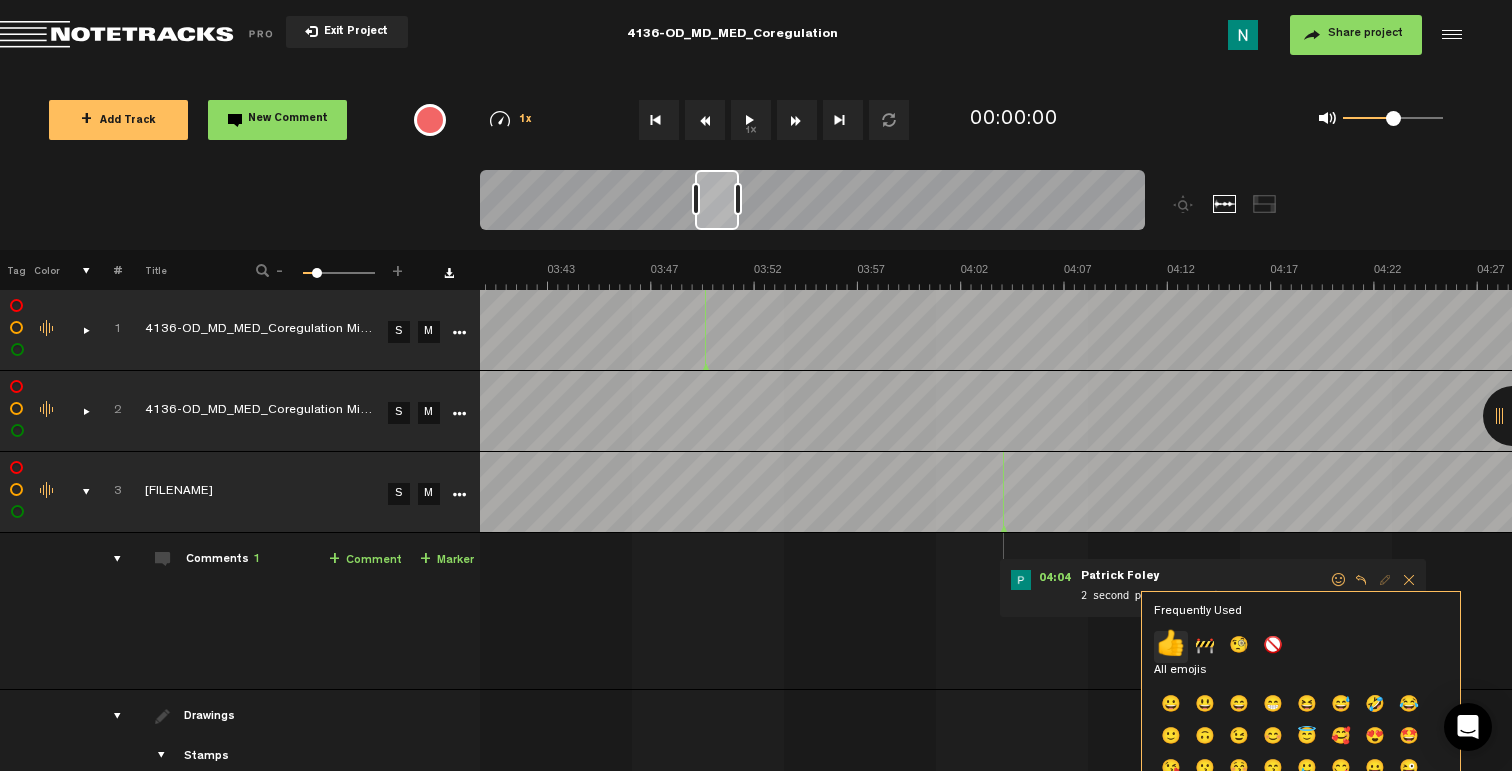 click on "👍" 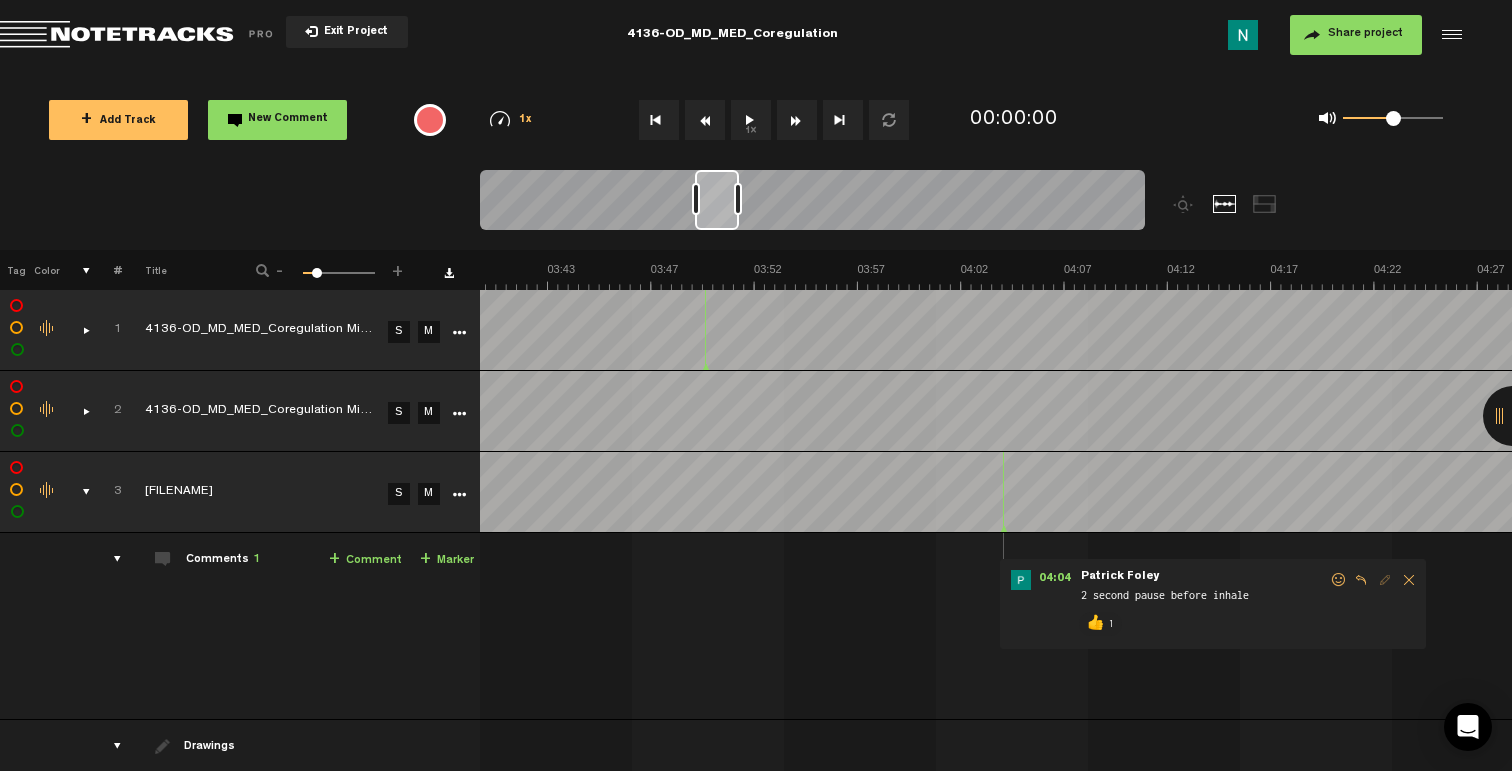 click at bounding box center (1361, 580) 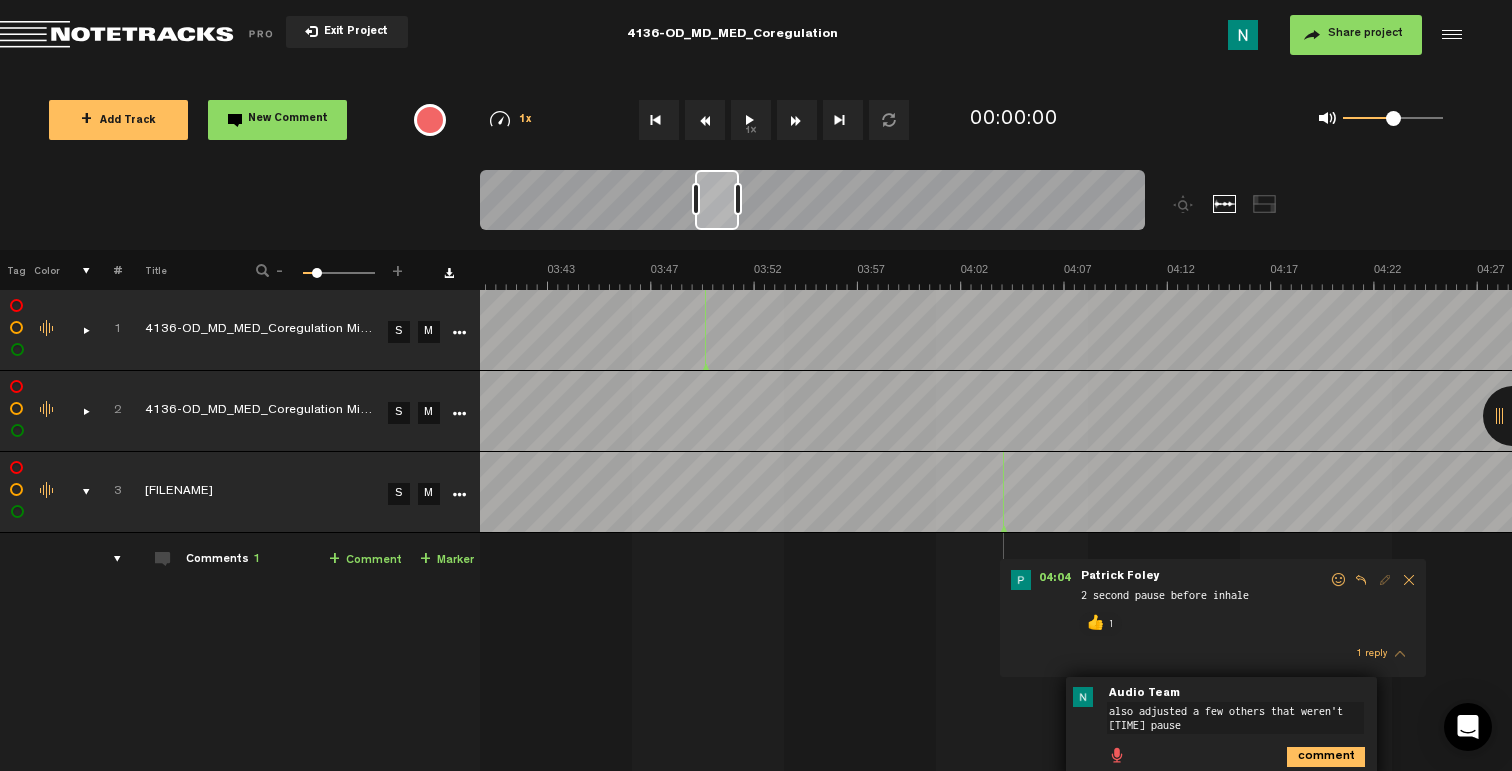 type on "also adjusted a few others that weren't [TIME] pauses" 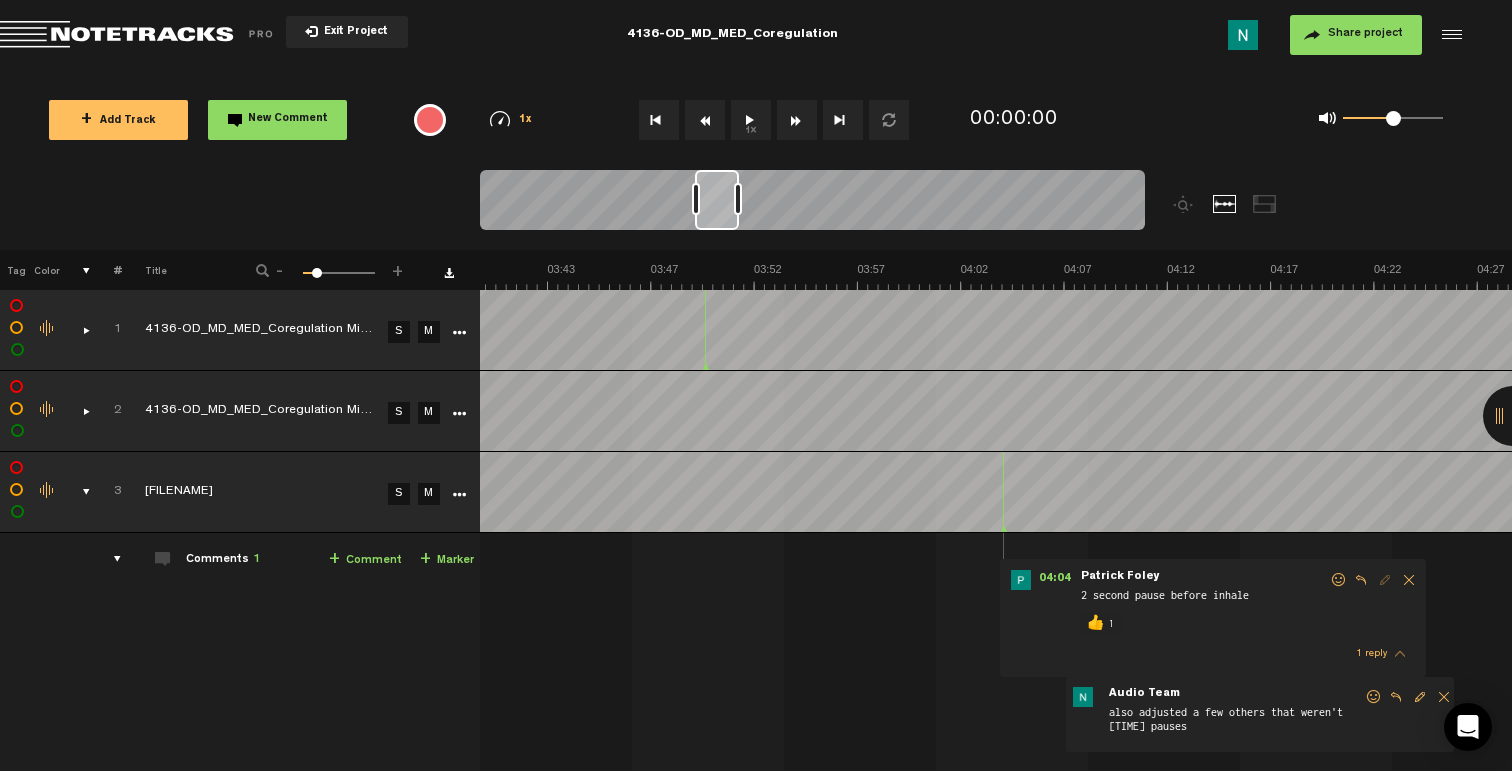 click at bounding box center (78, 492) 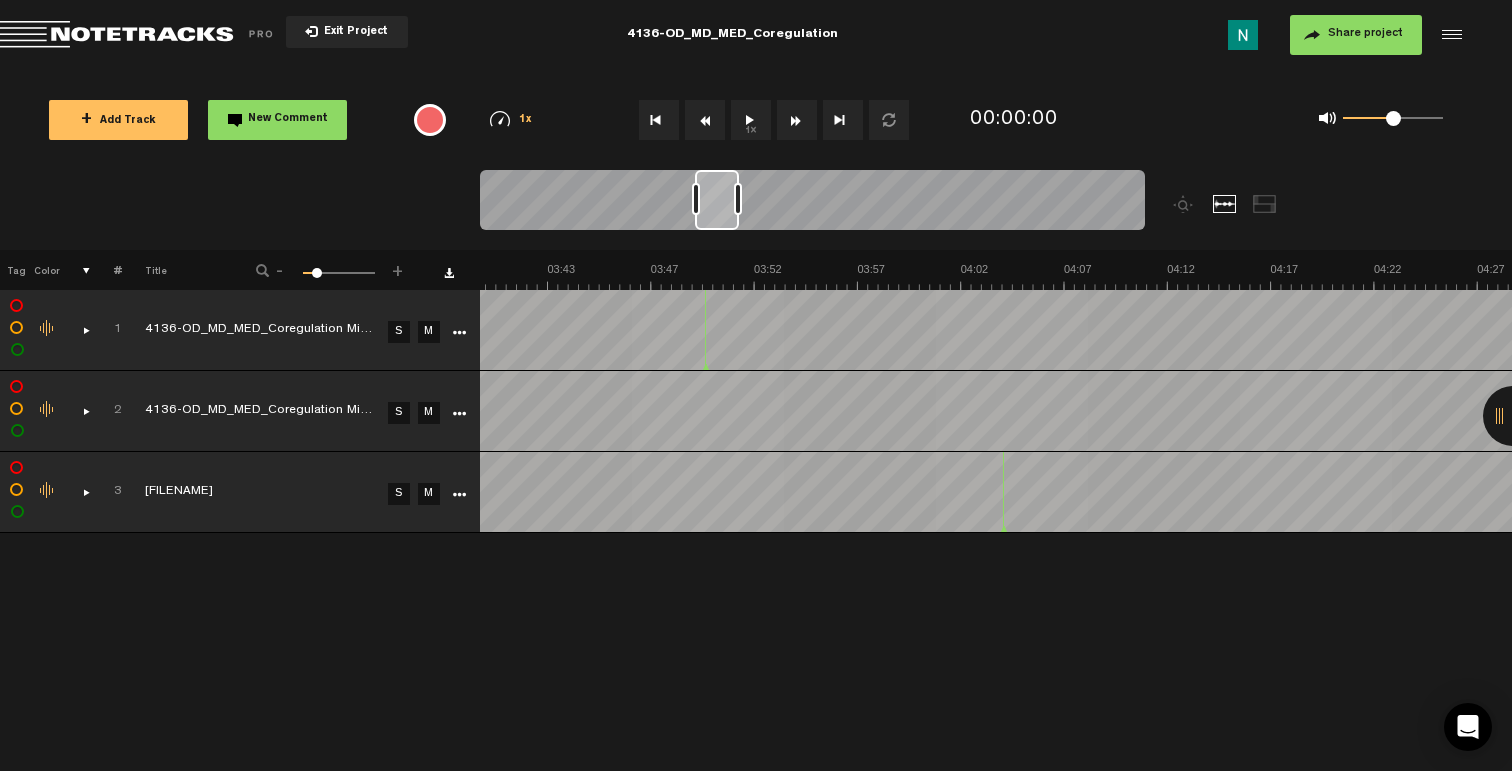 click on "+ Add Track" at bounding box center [118, 121] 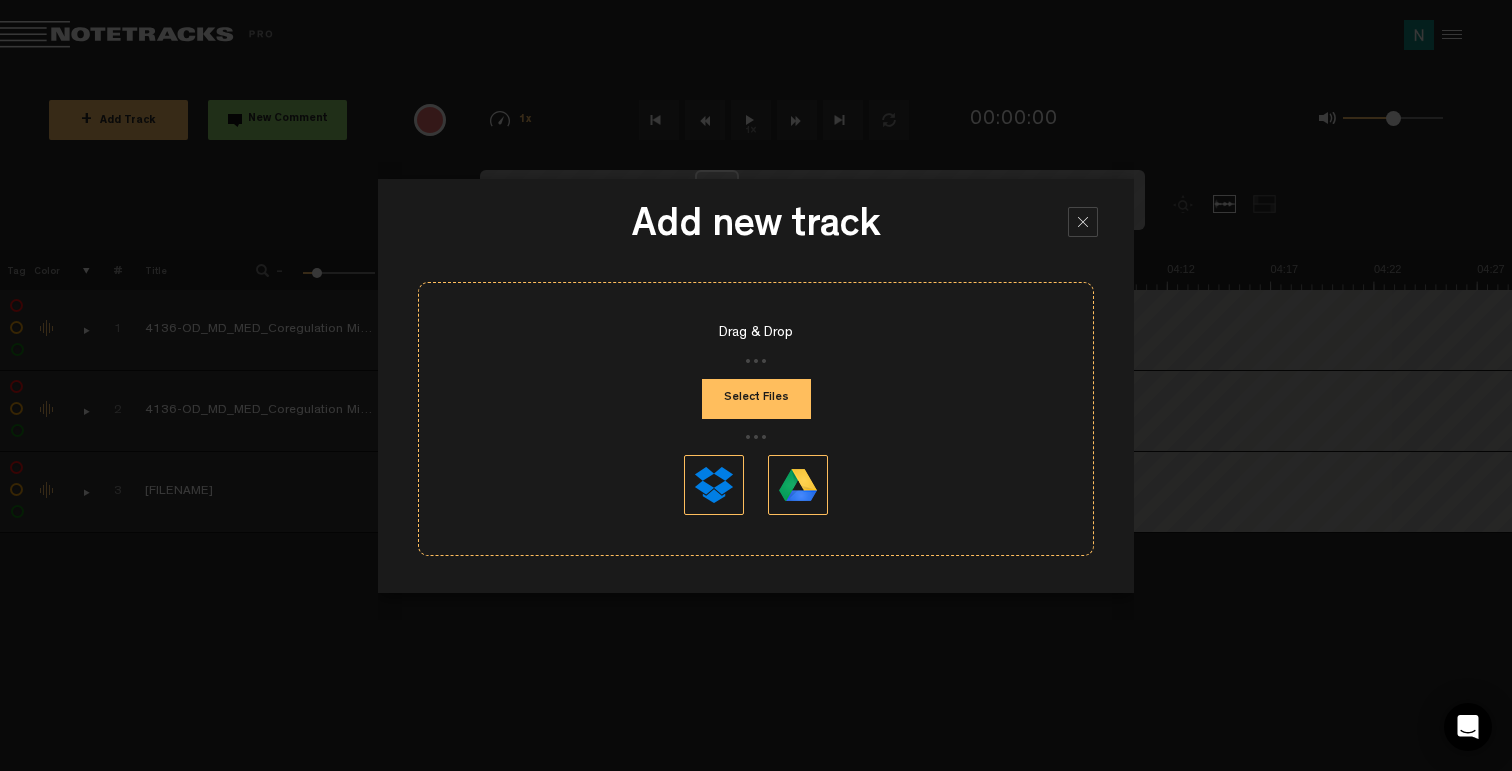 click on "Select Files" at bounding box center (756, 399) 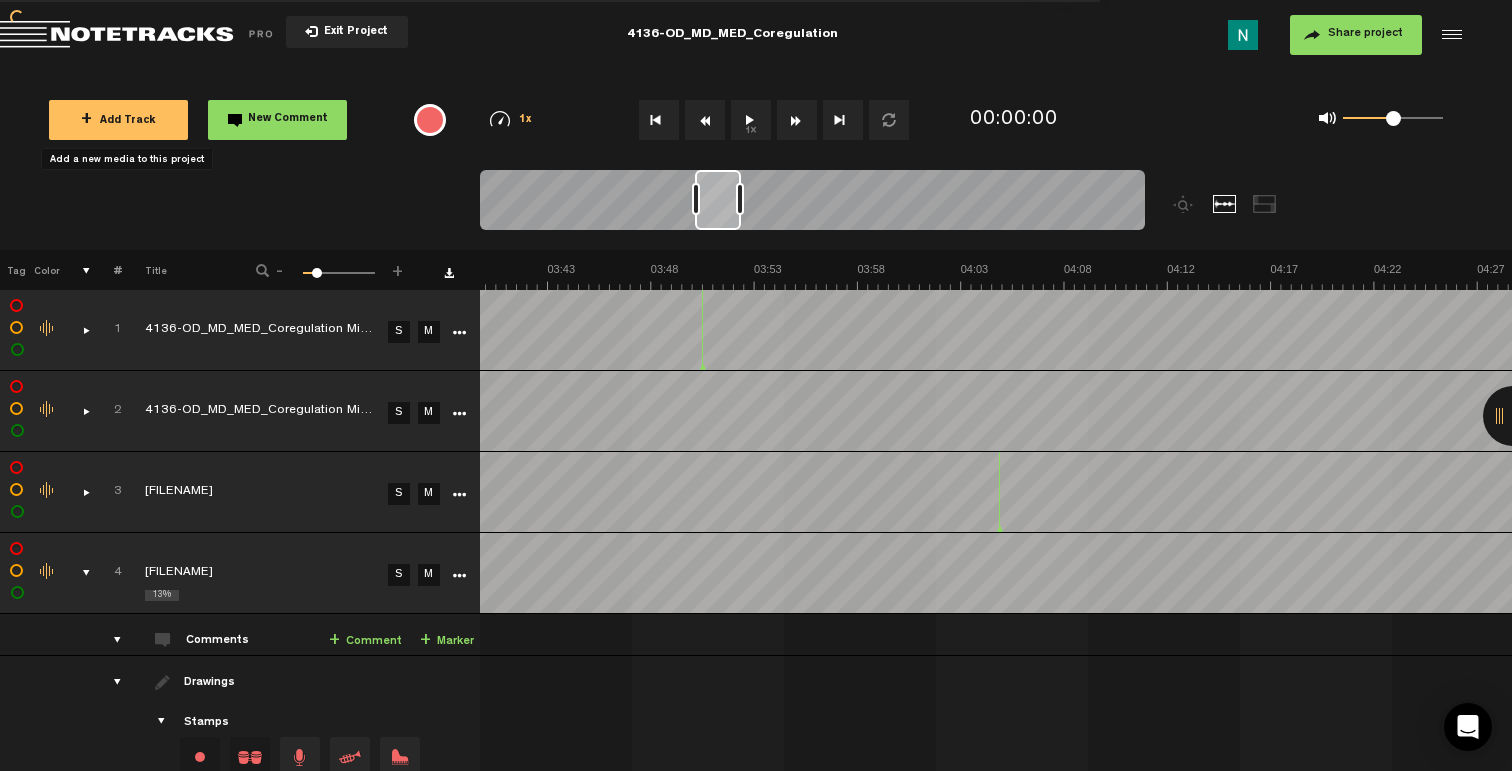 scroll, scrollTop: 0, scrollLeft: 4940, axis: horizontal 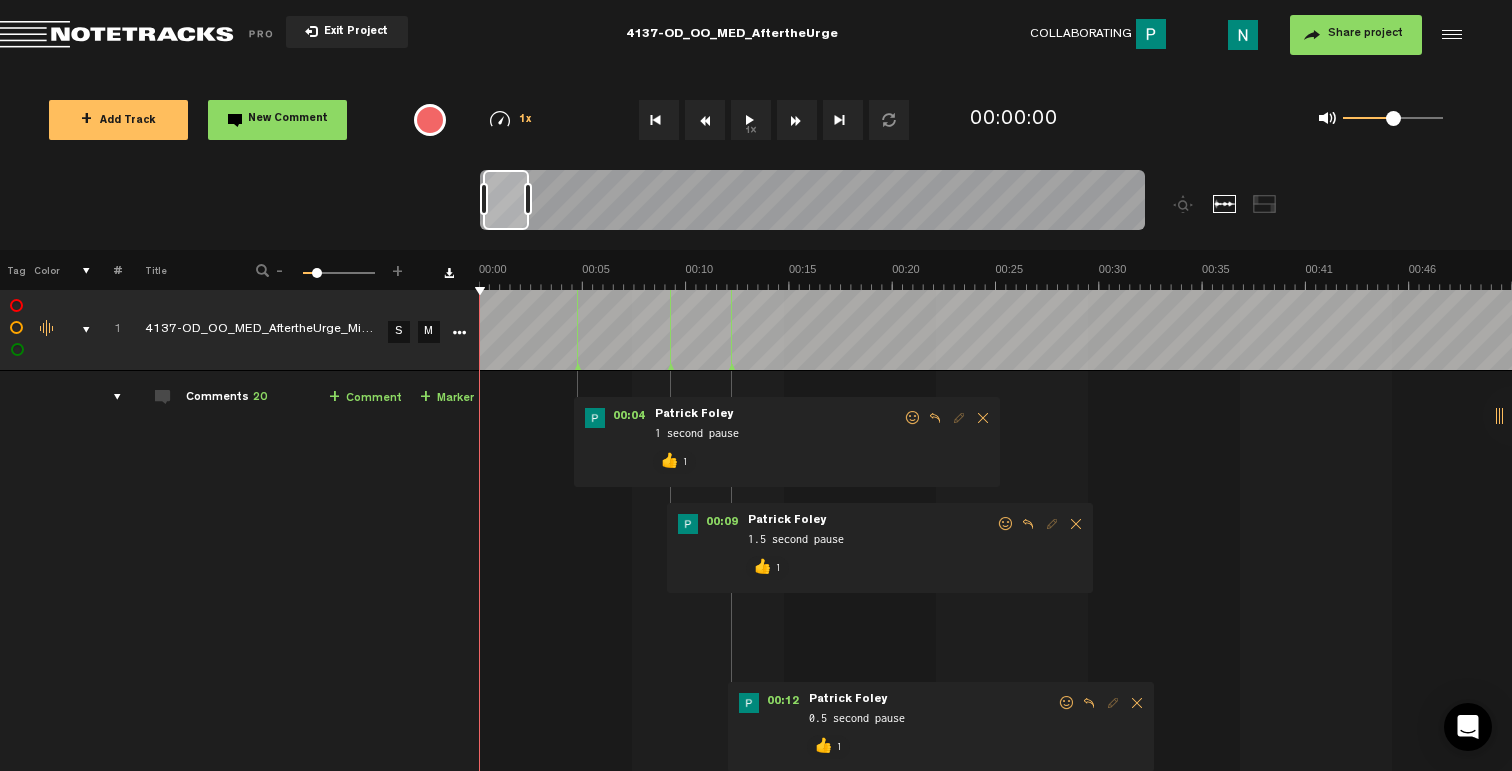click at bounding box center (78, 330) 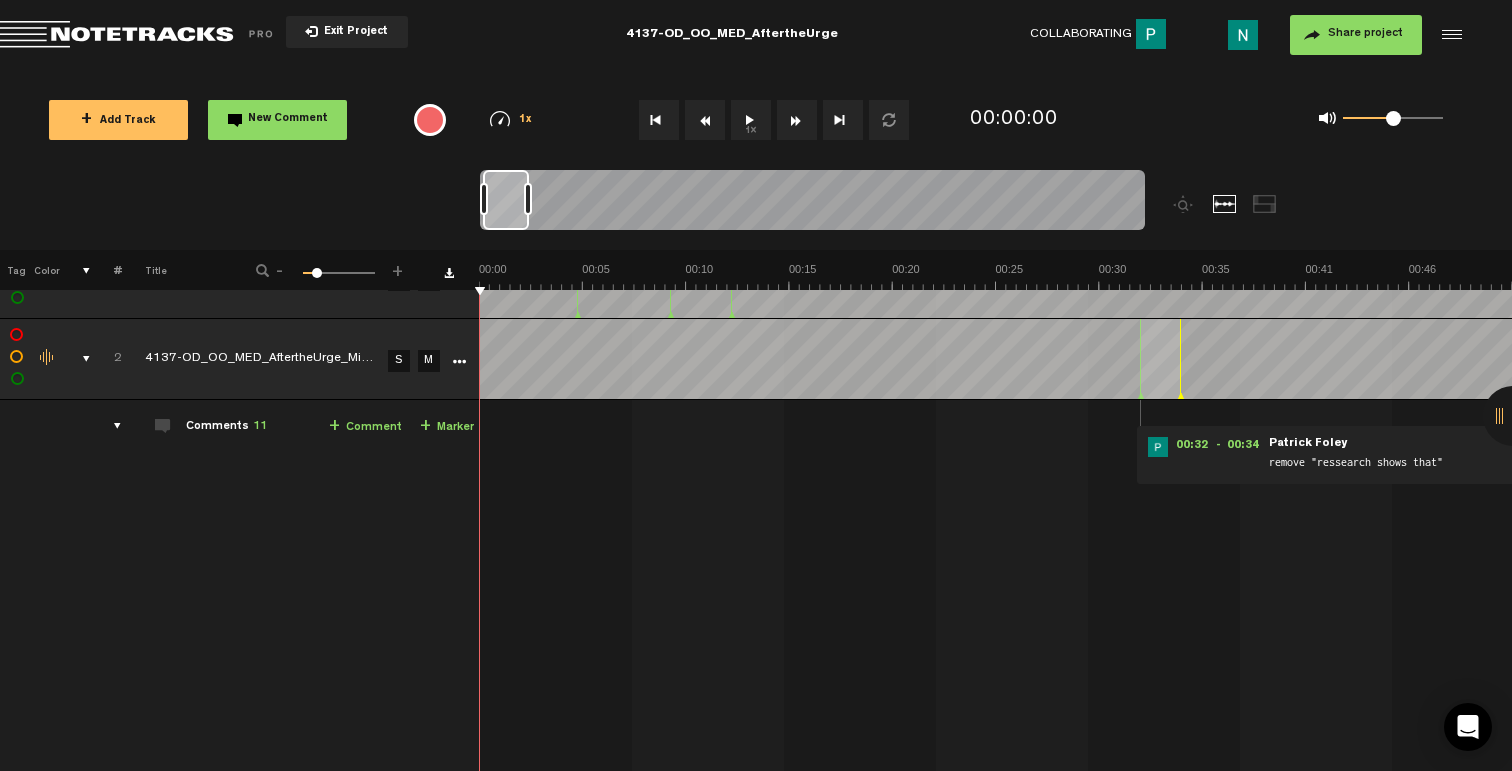 scroll, scrollTop: 65, scrollLeft: 0, axis: vertical 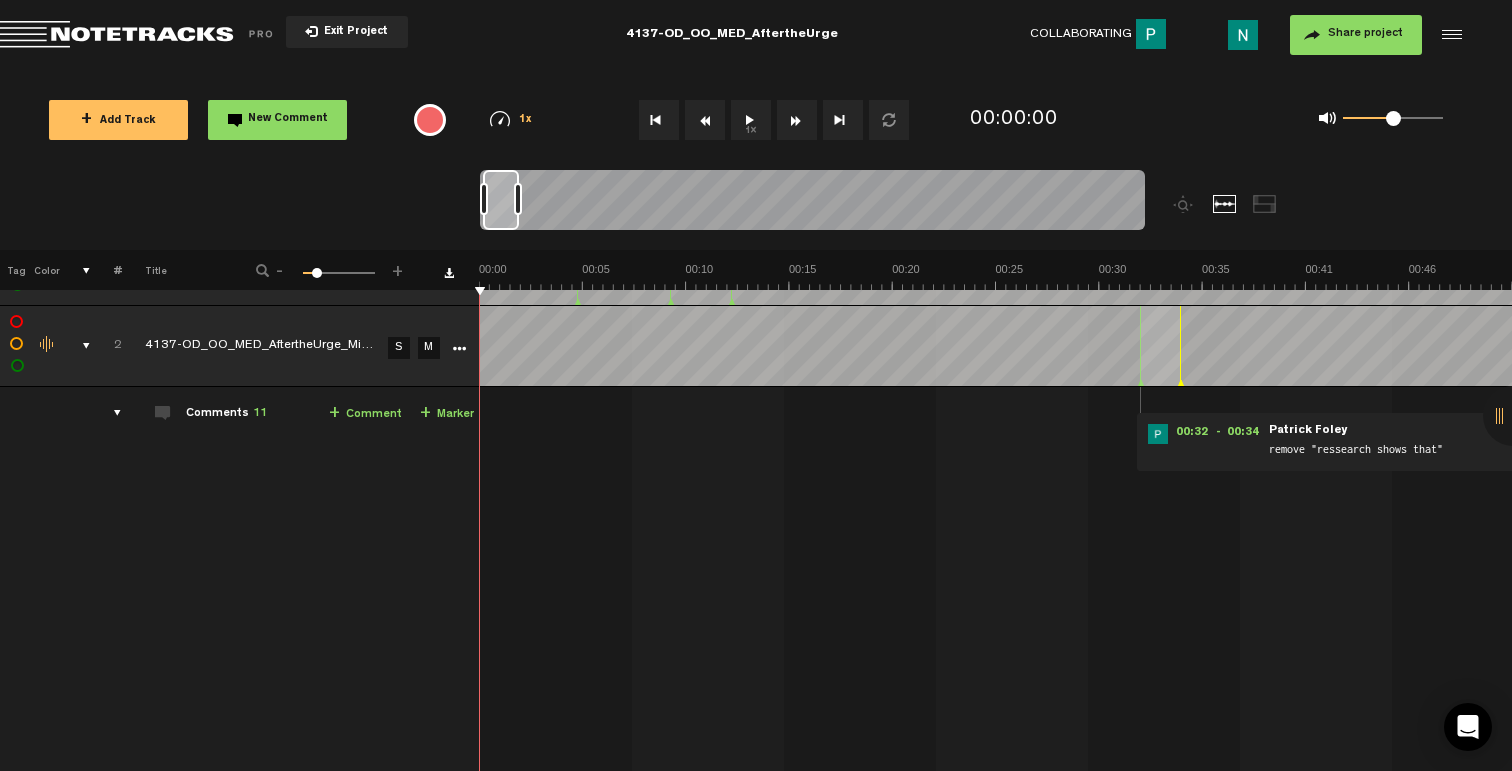 drag, startPoint x: 525, startPoint y: 203, endPoint x: 515, endPoint y: 202, distance: 10.049875 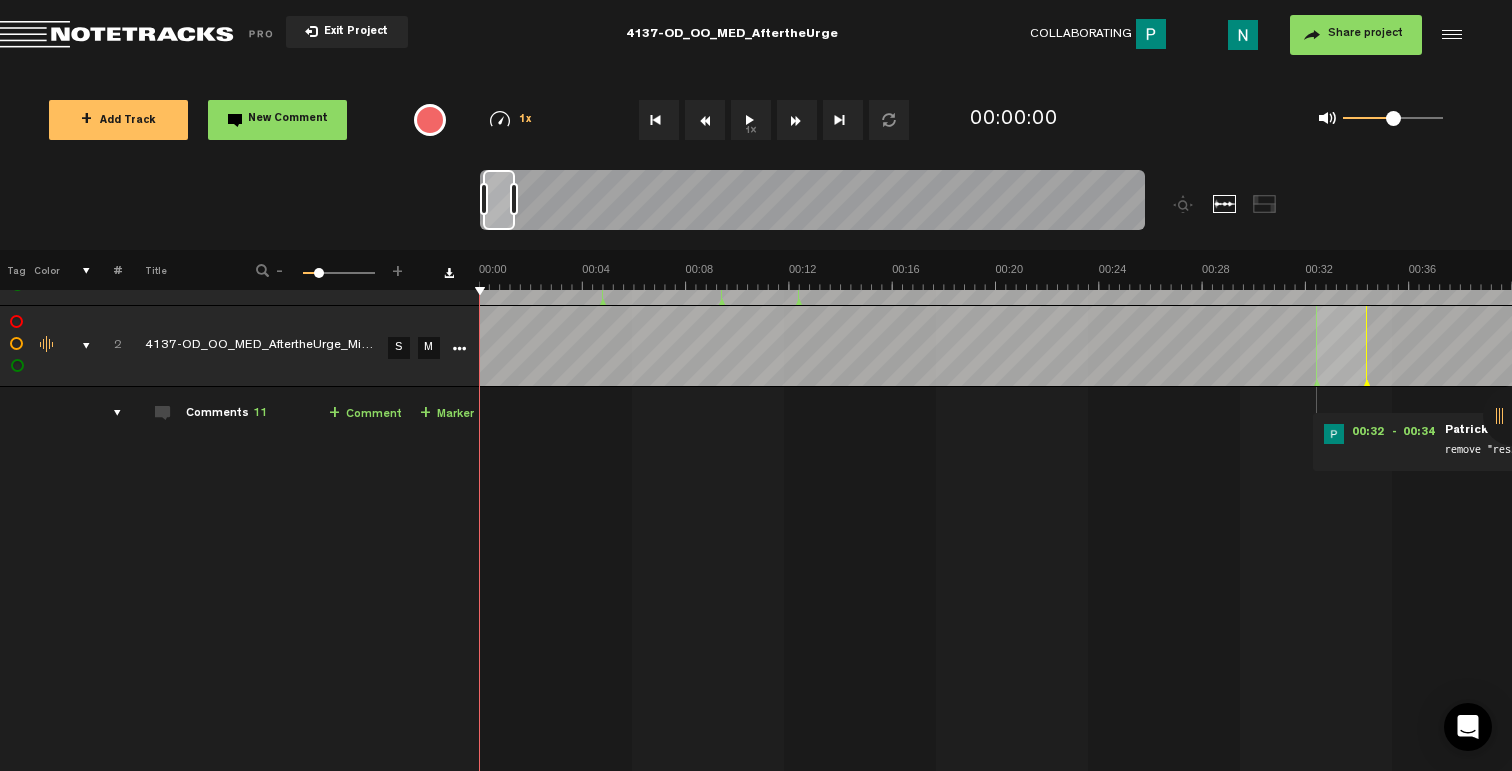 click at bounding box center [514, 199] 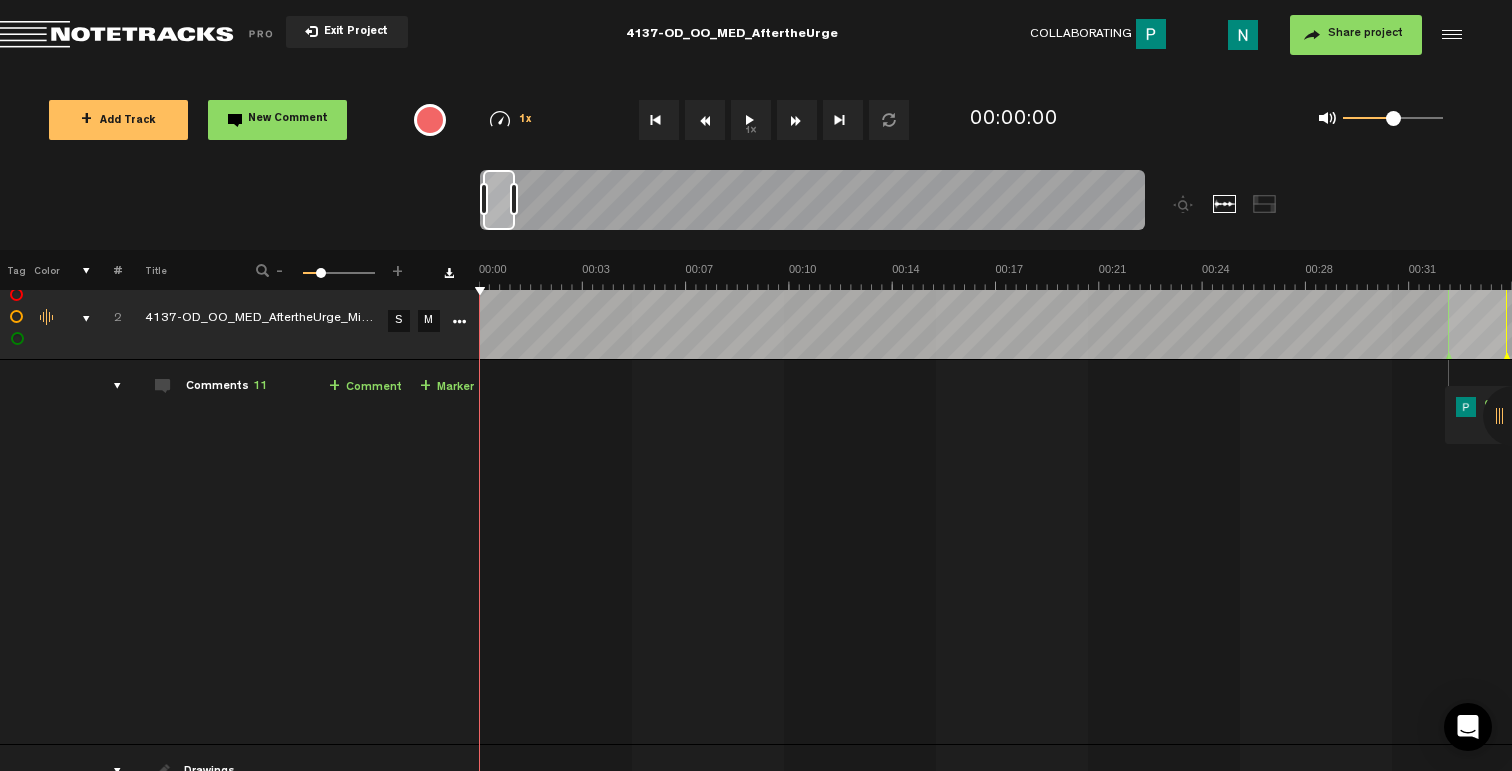 scroll, scrollTop: 79, scrollLeft: 0, axis: vertical 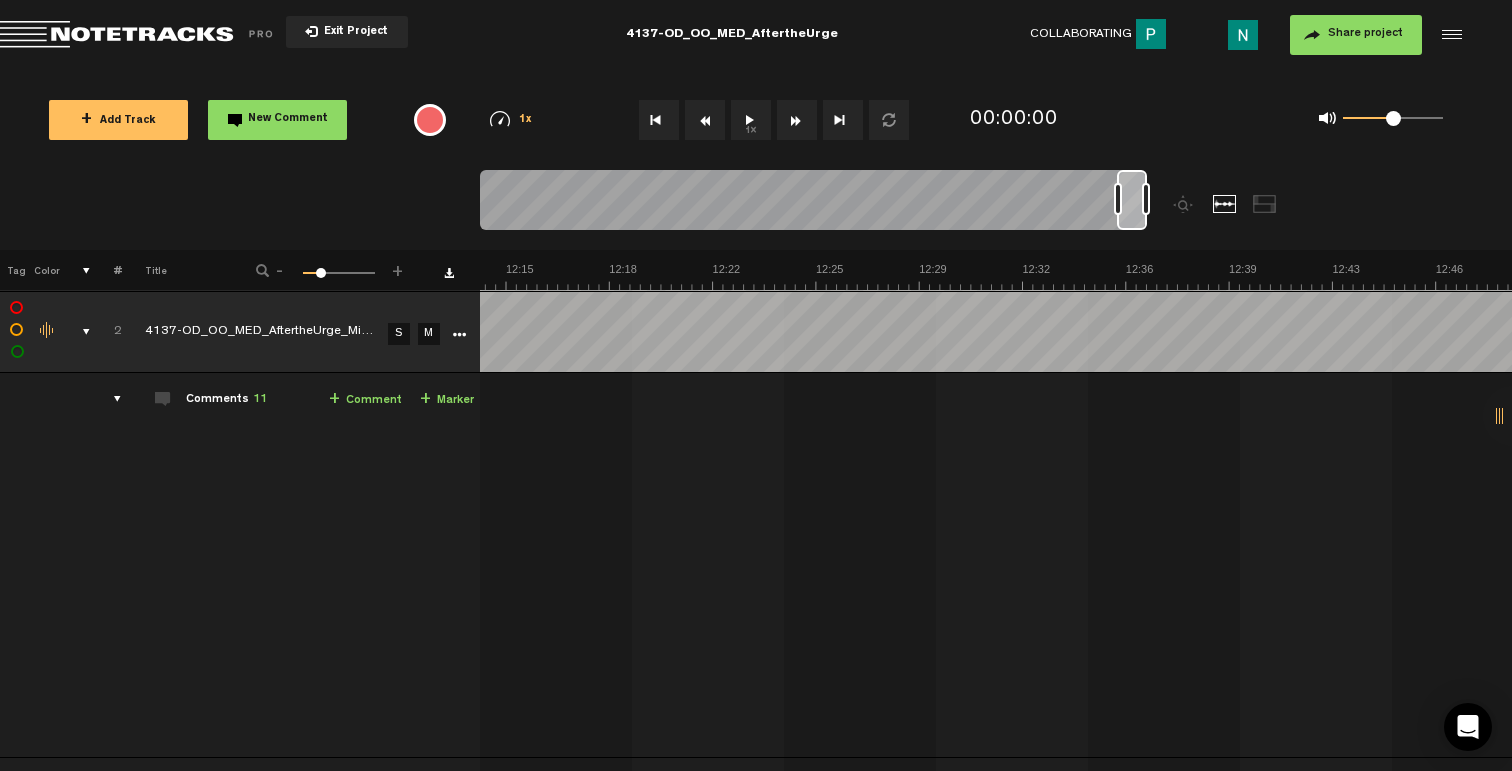 drag, startPoint x: 504, startPoint y: 218, endPoint x: 1181, endPoint y: 253, distance: 677.9041 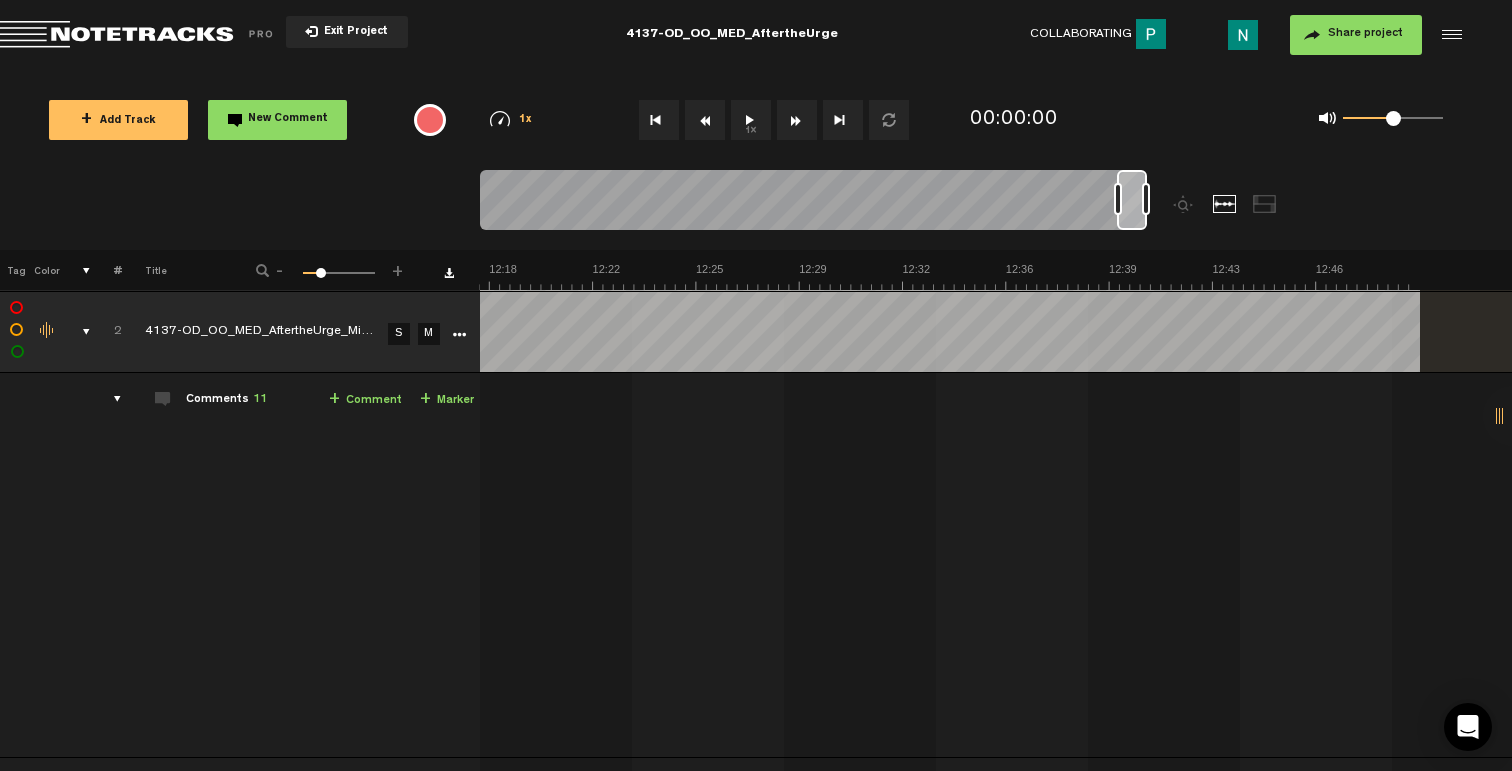 scroll, scrollTop: 0, scrollLeft: 21906, axis: horizontal 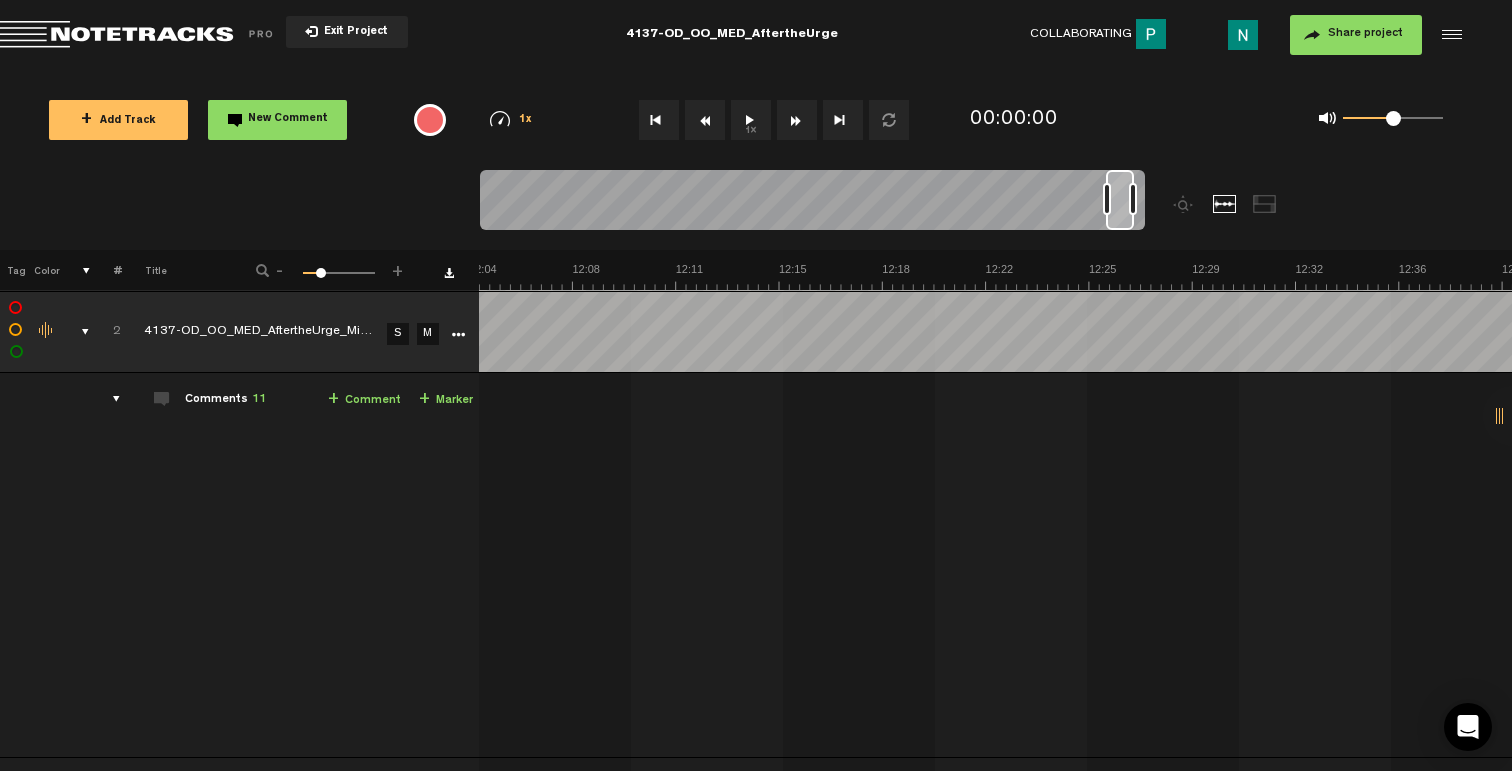 drag, startPoint x: 1133, startPoint y: 219, endPoint x: 1114, endPoint y: 222, distance: 19.235384 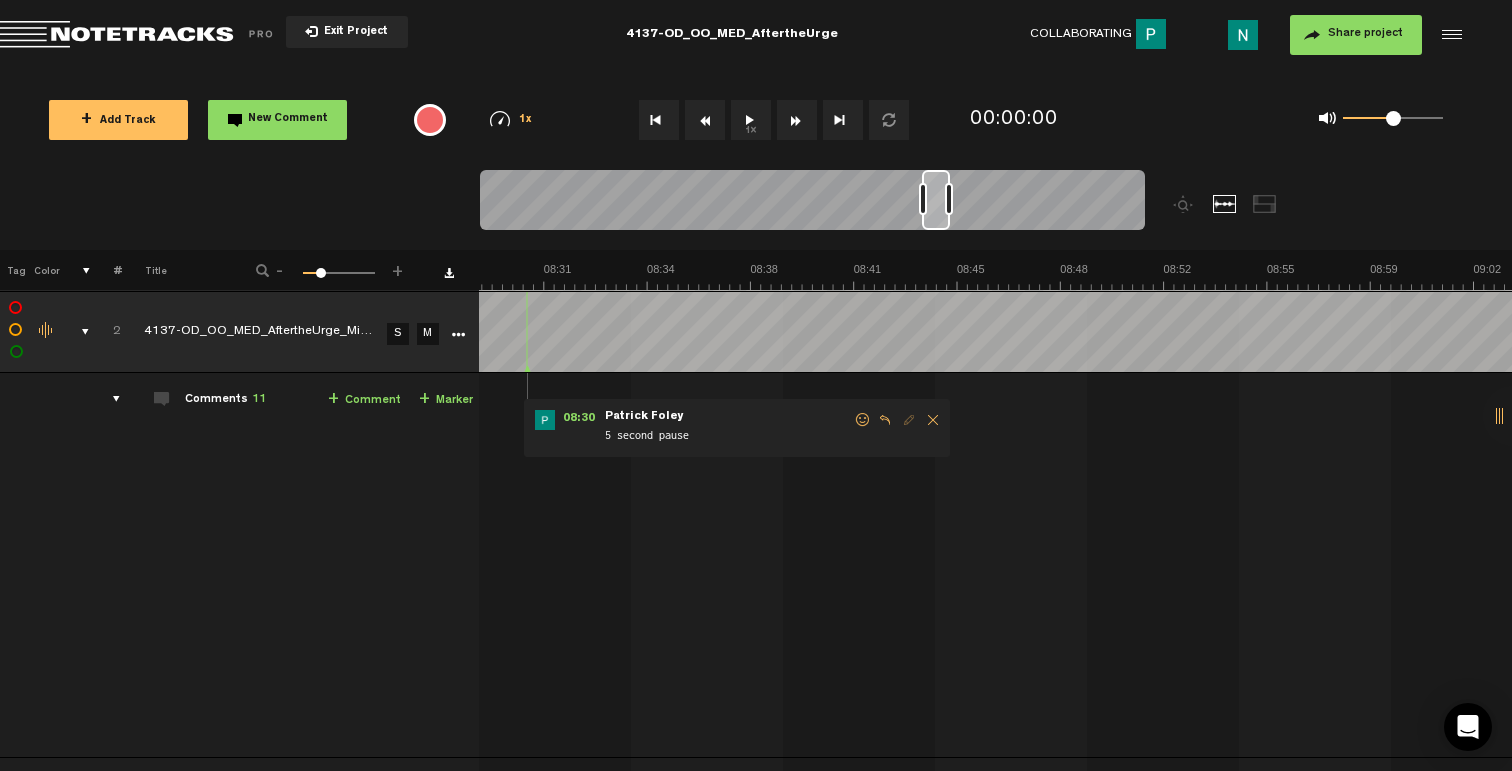 scroll, scrollTop: 0, scrollLeft: 14657, axis: horizontal 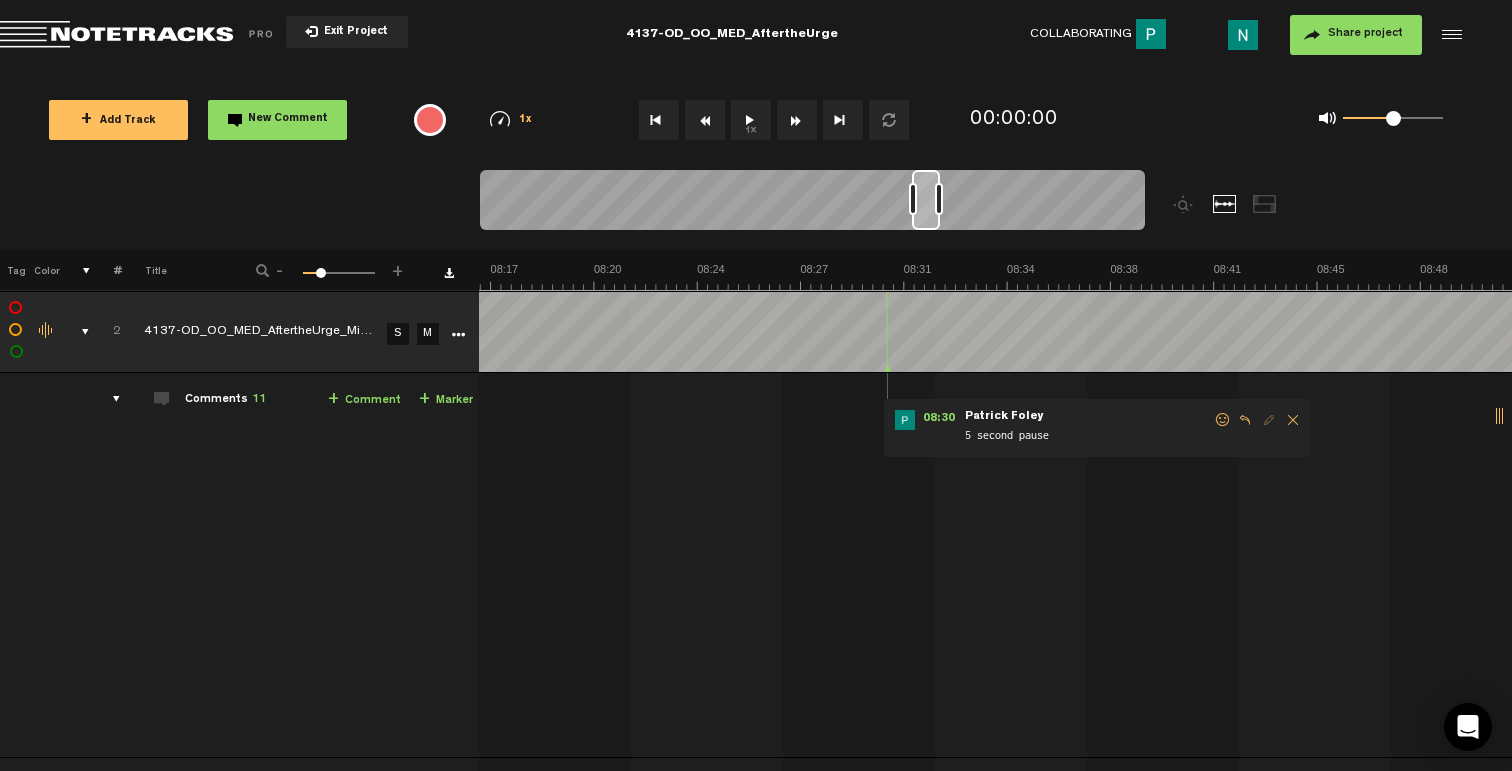 click at bounding box center (1223, 420) 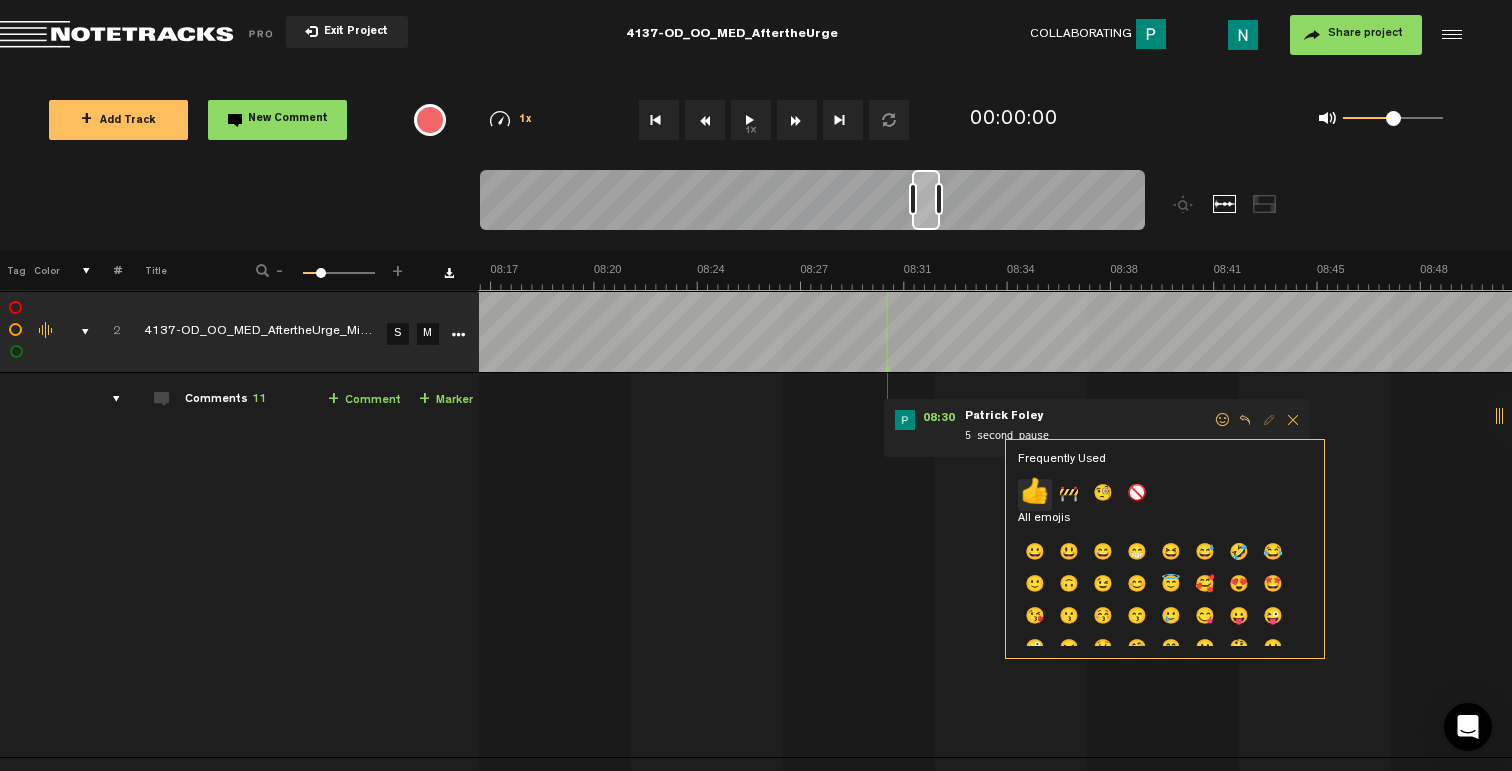 click on "👍" 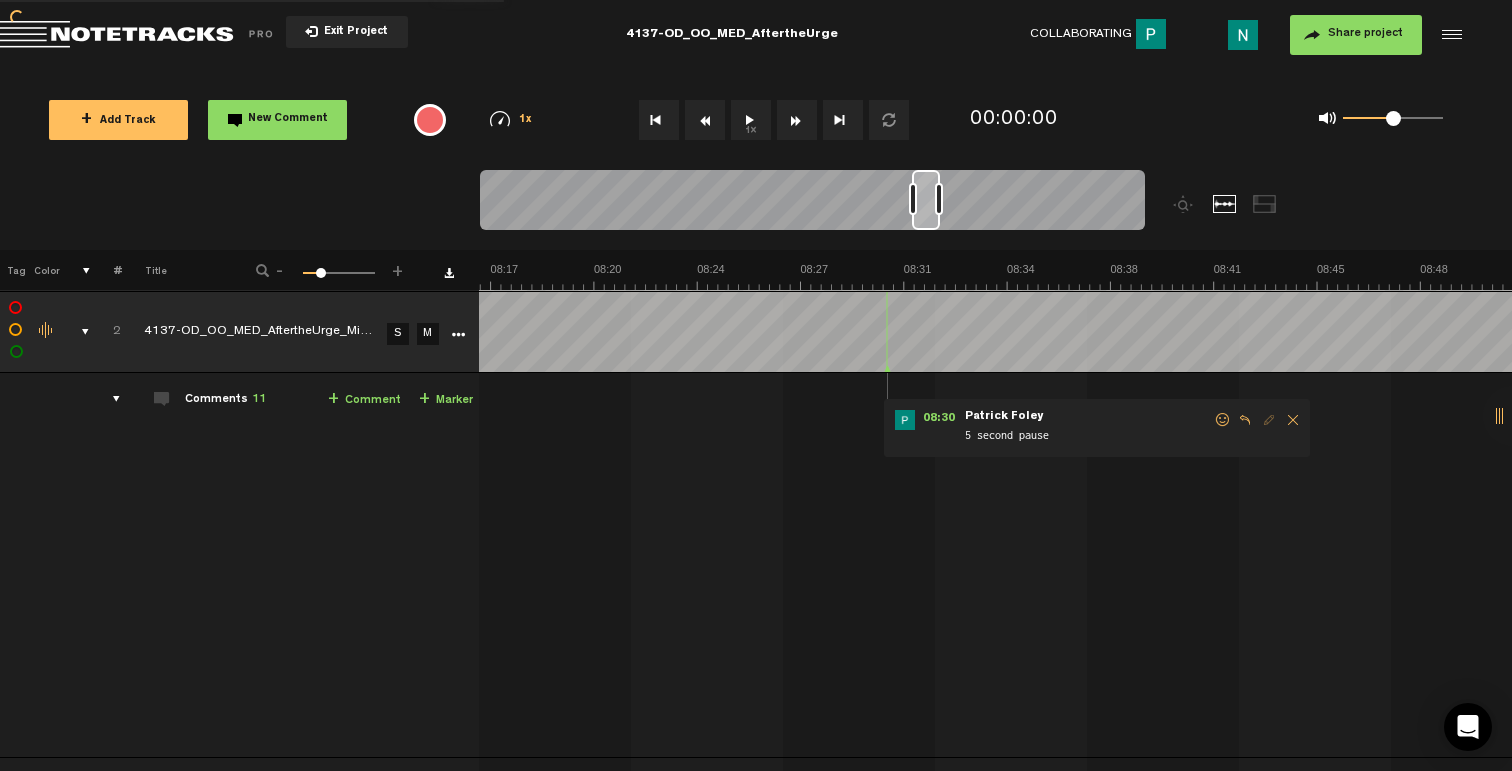 scroll, scrollTop: 79, scrollLeft: 3, axis: both 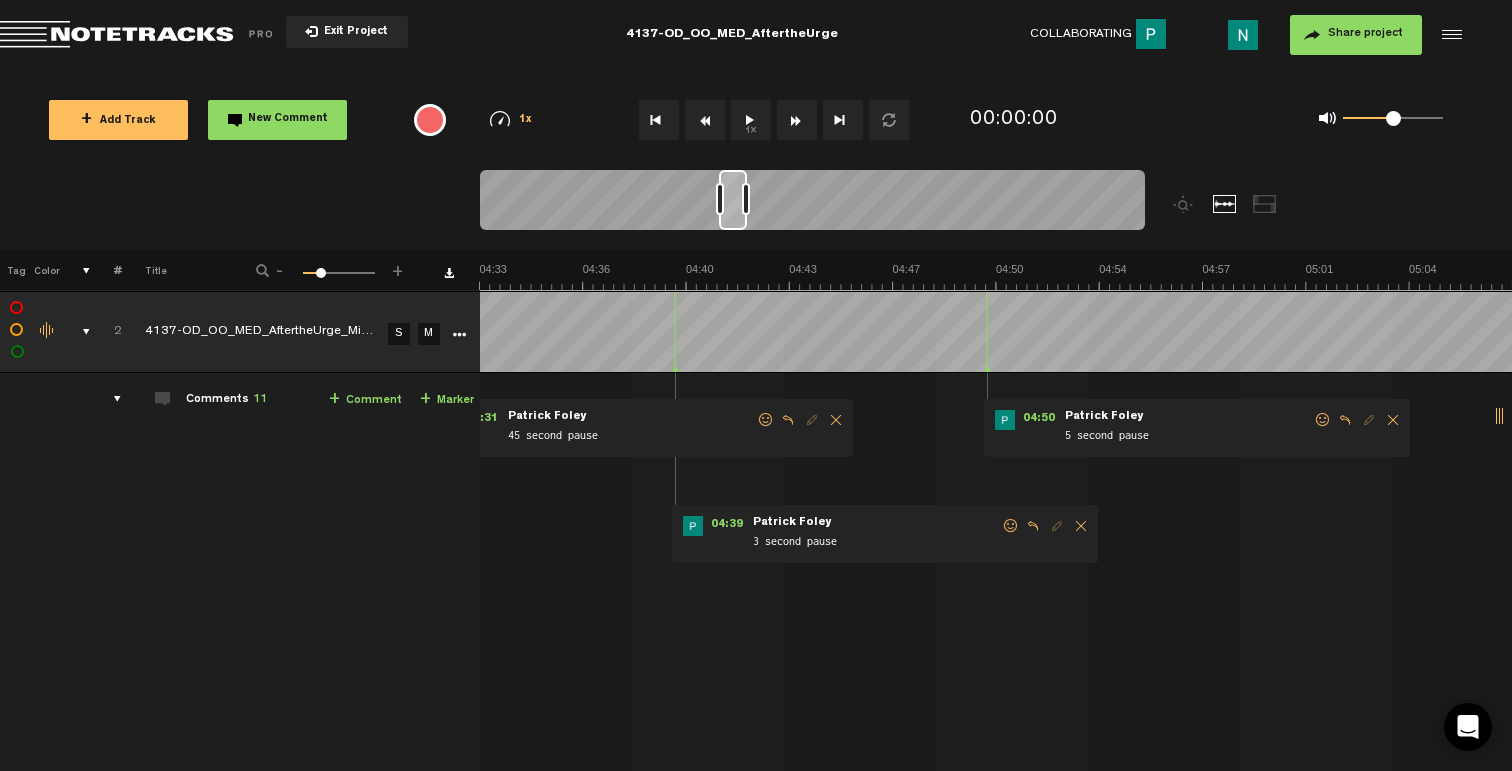 click at bounding box center [1323, 420] 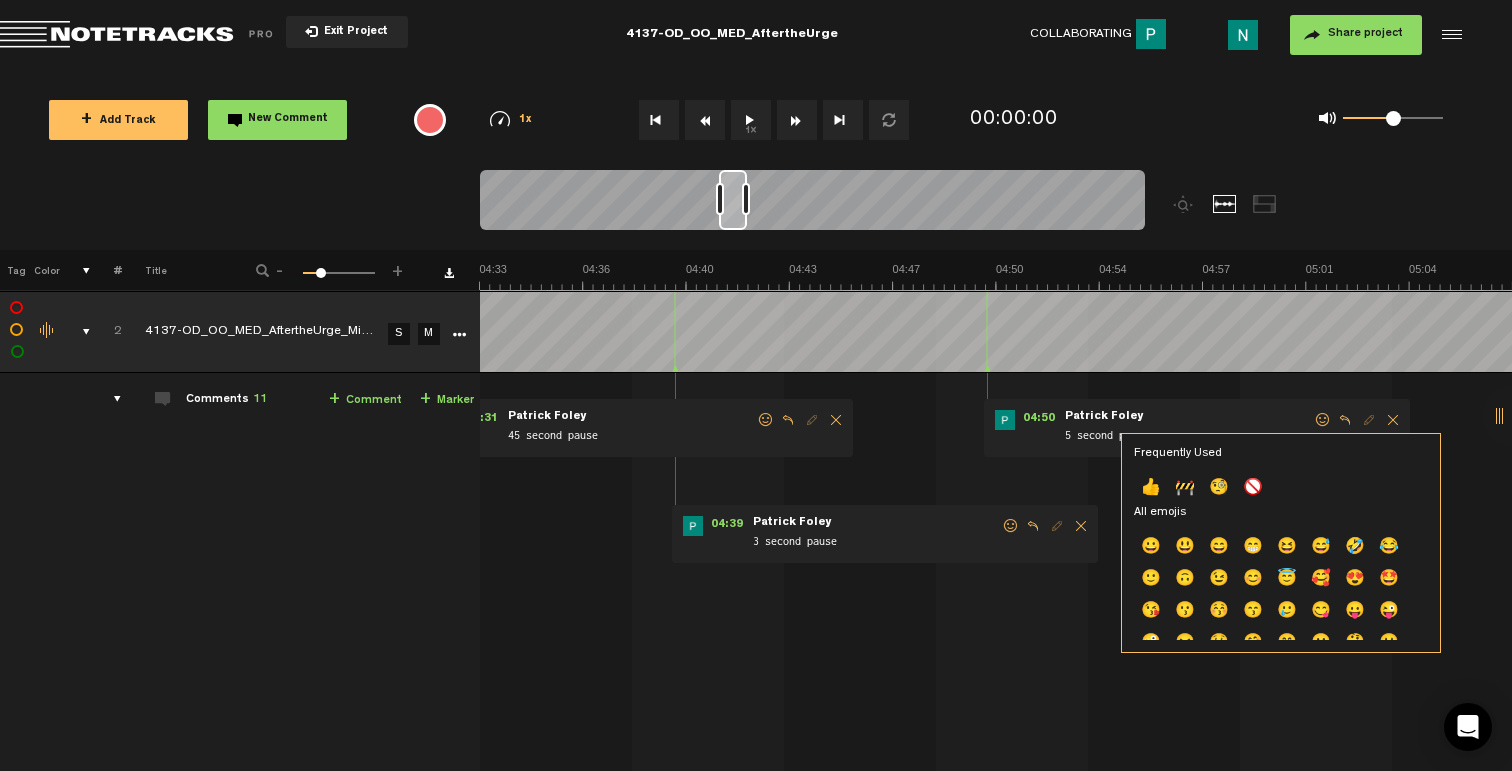 click on "👍" 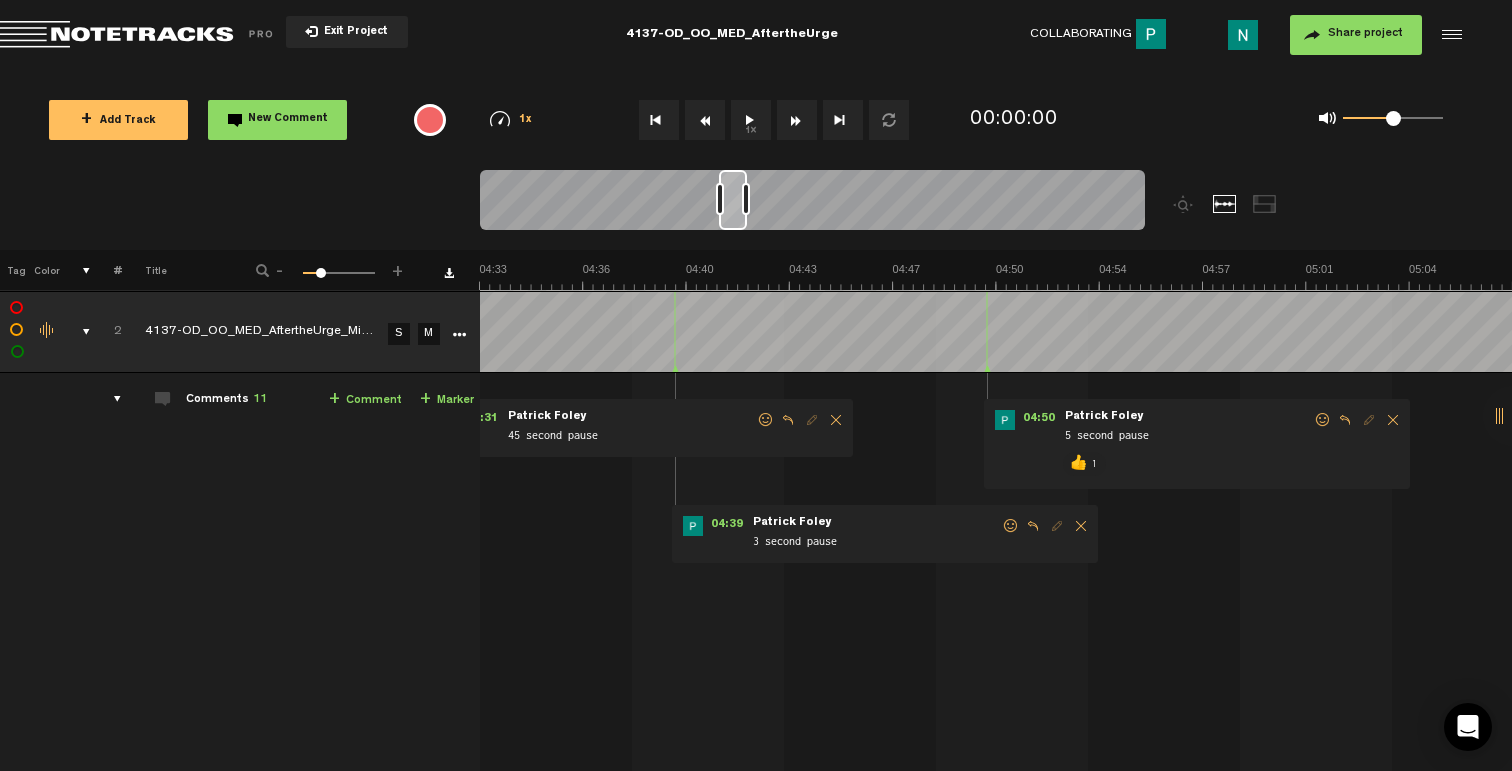 click at bounding box center [1011, 526] 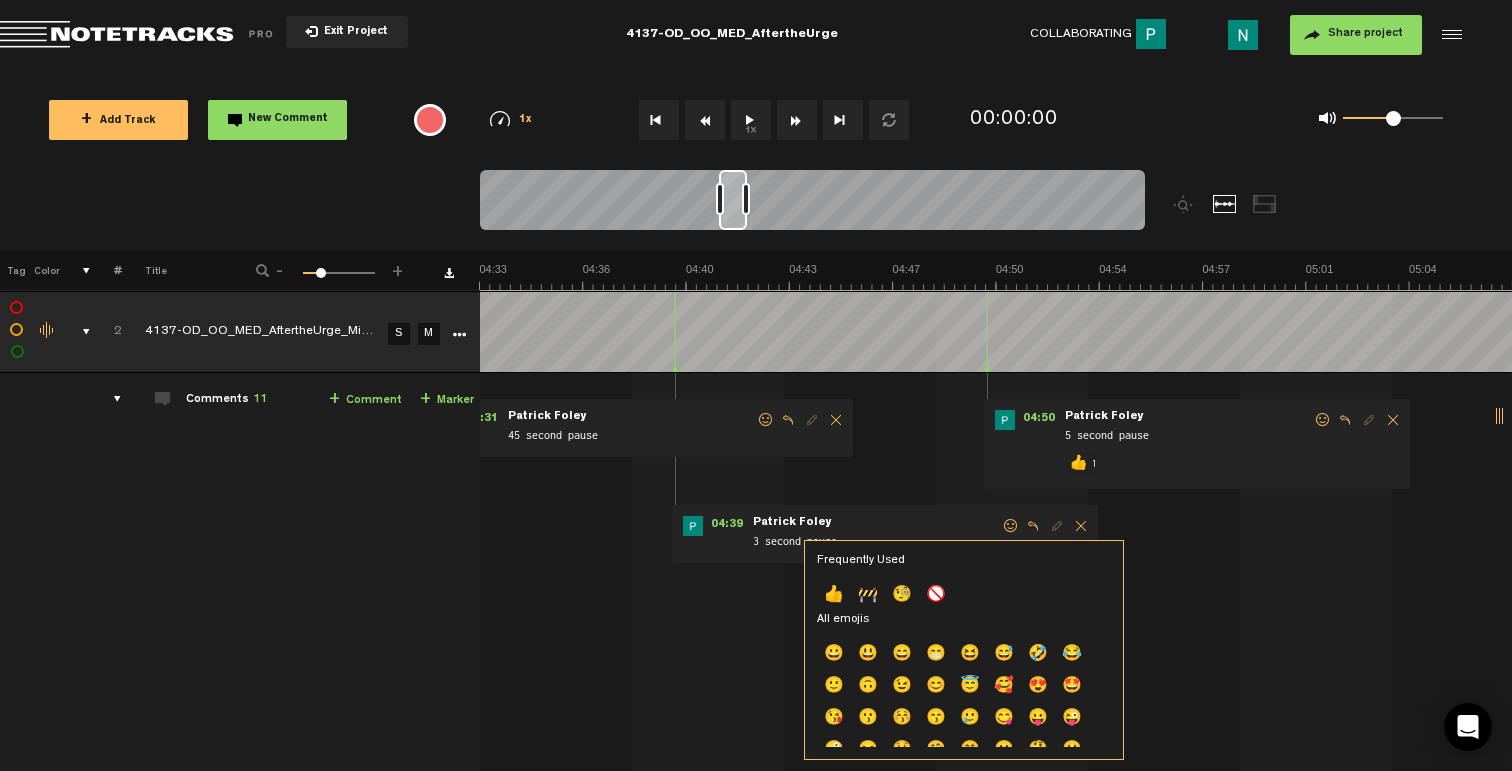 click on "👍" 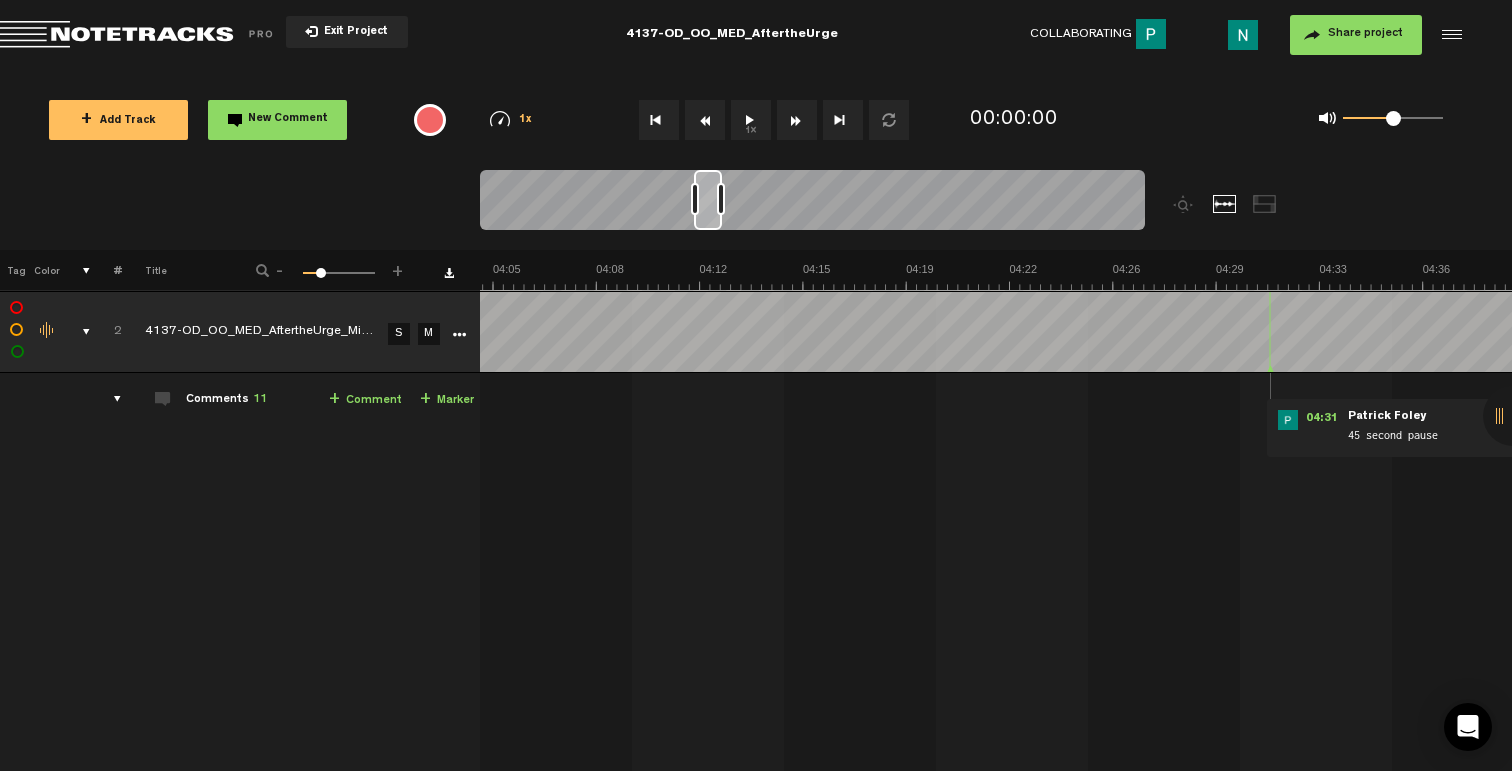 scroll, scrollTop: 0, scrollLeft: 7457, axis: horizontal 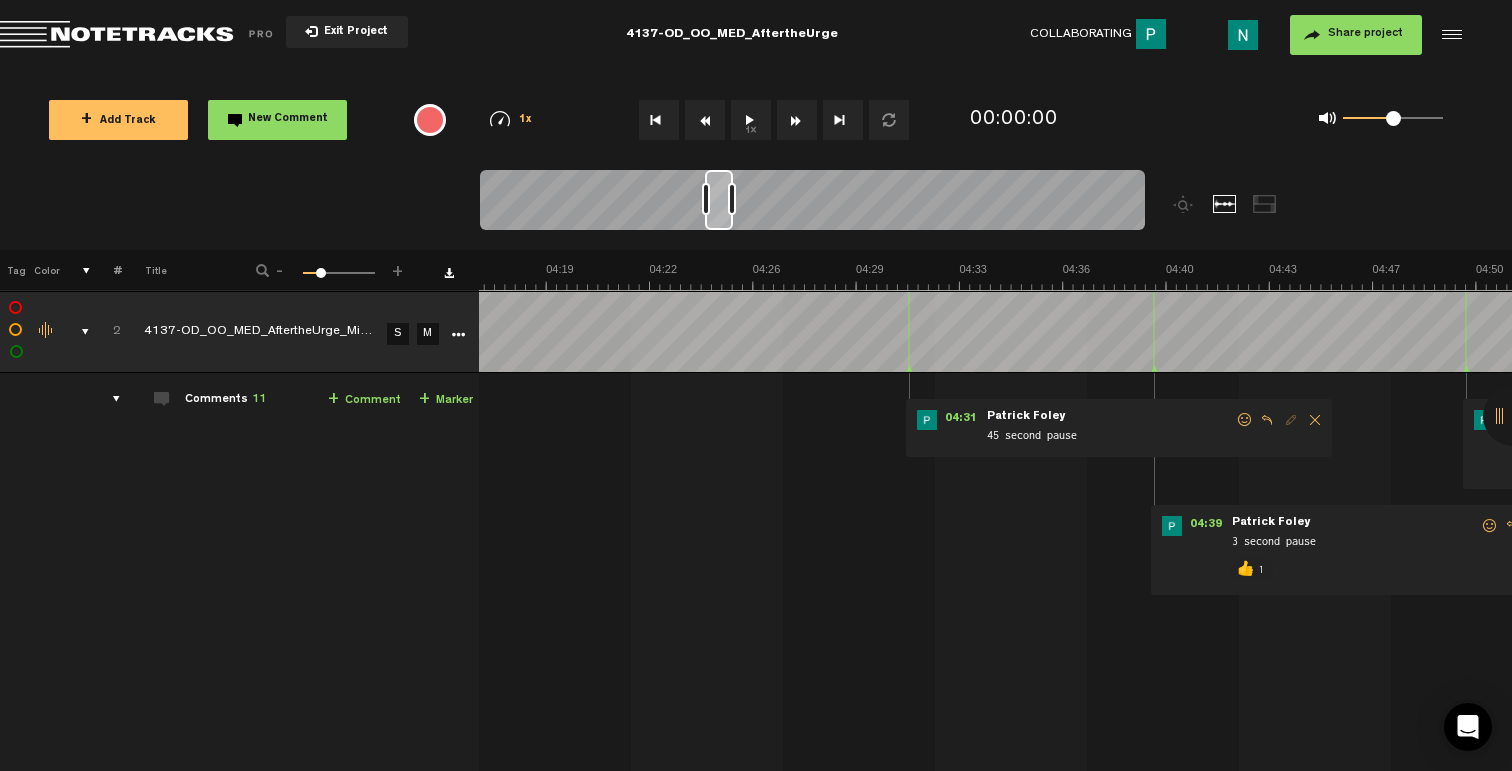 click on "04:31 -     • Patrick  Foley:  "45 second pause" Patrick  Foley 45 second pause" at bounding box center (1119, 428) 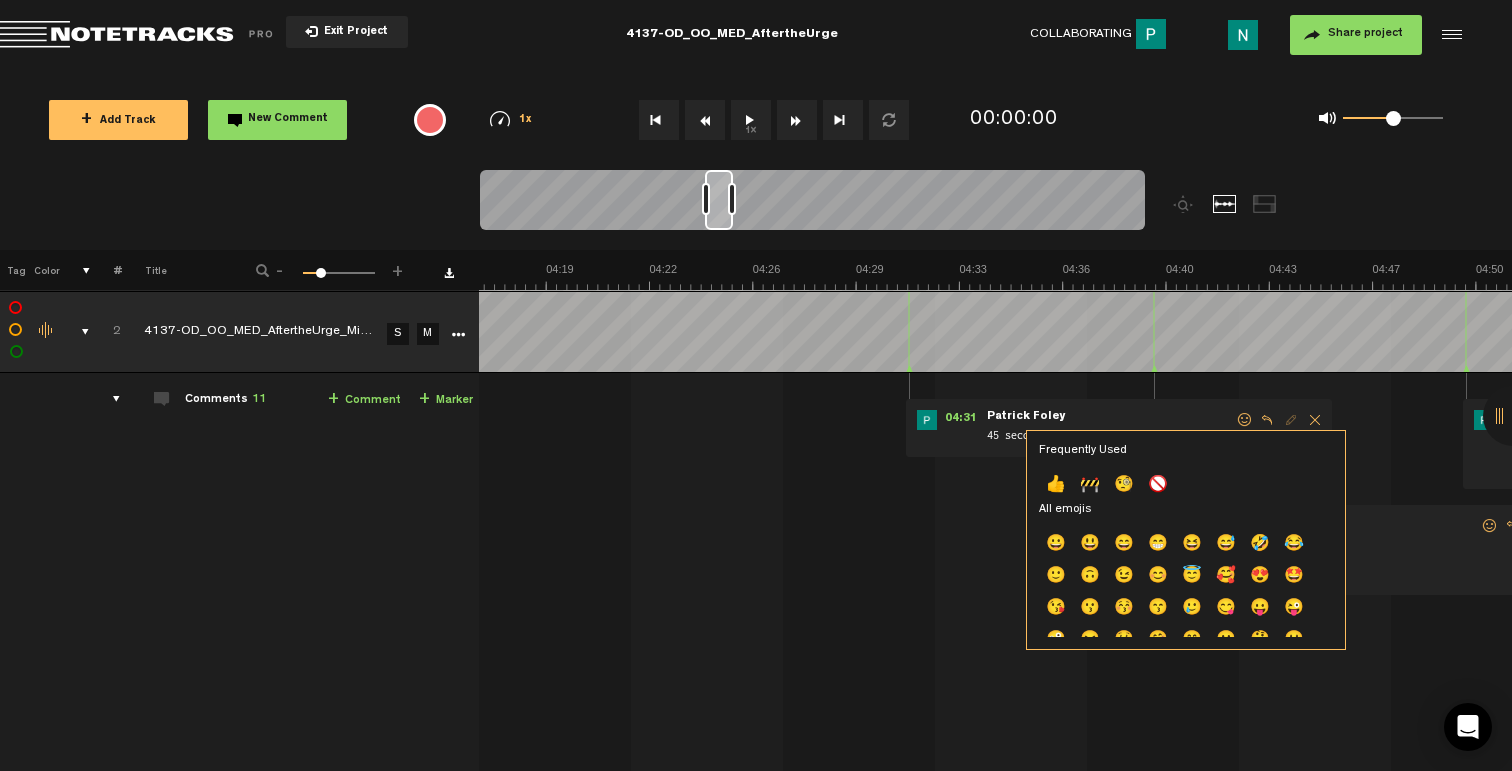 click on "👍" 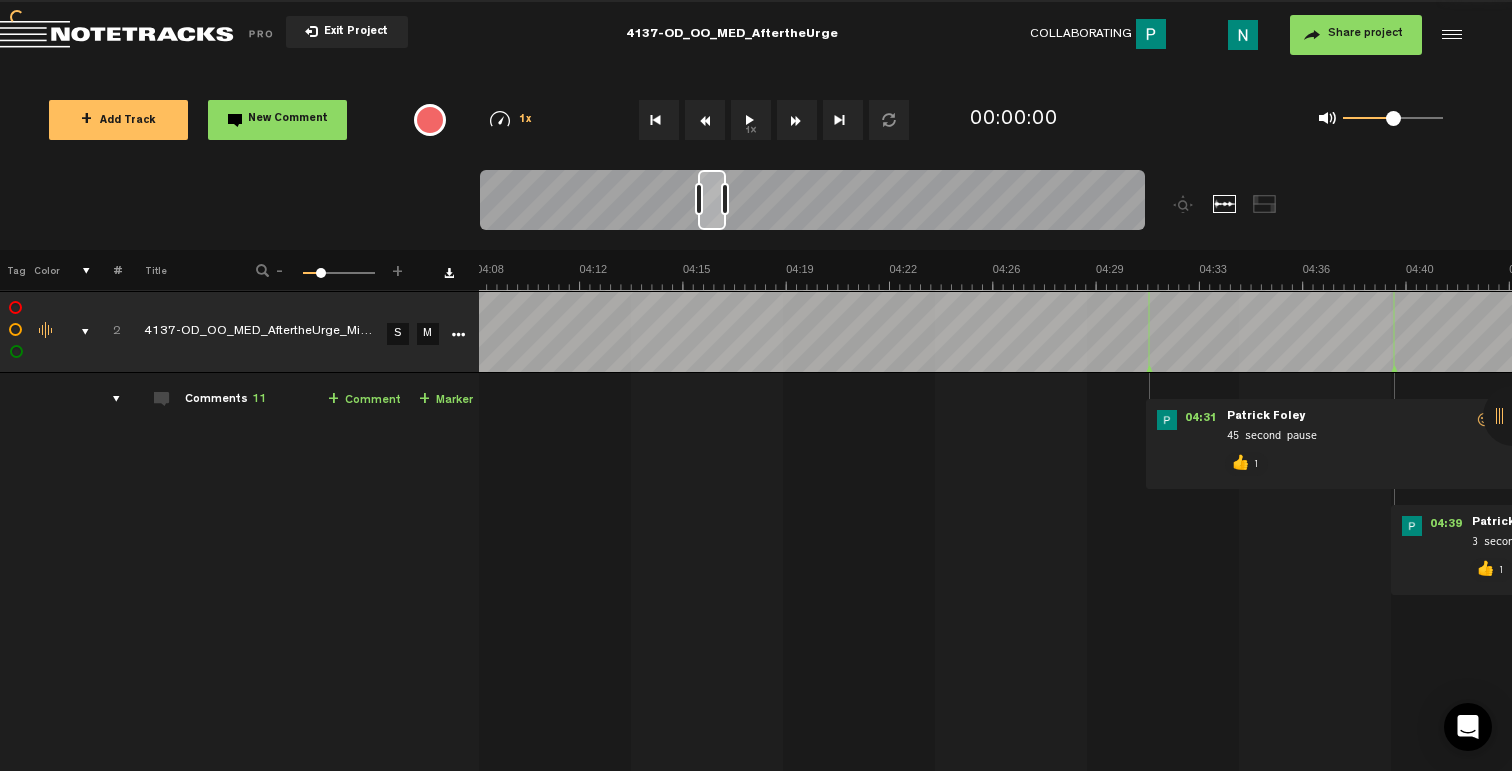 scroll, scrollTop: 79, scrollLeft: 0, axis: vertical 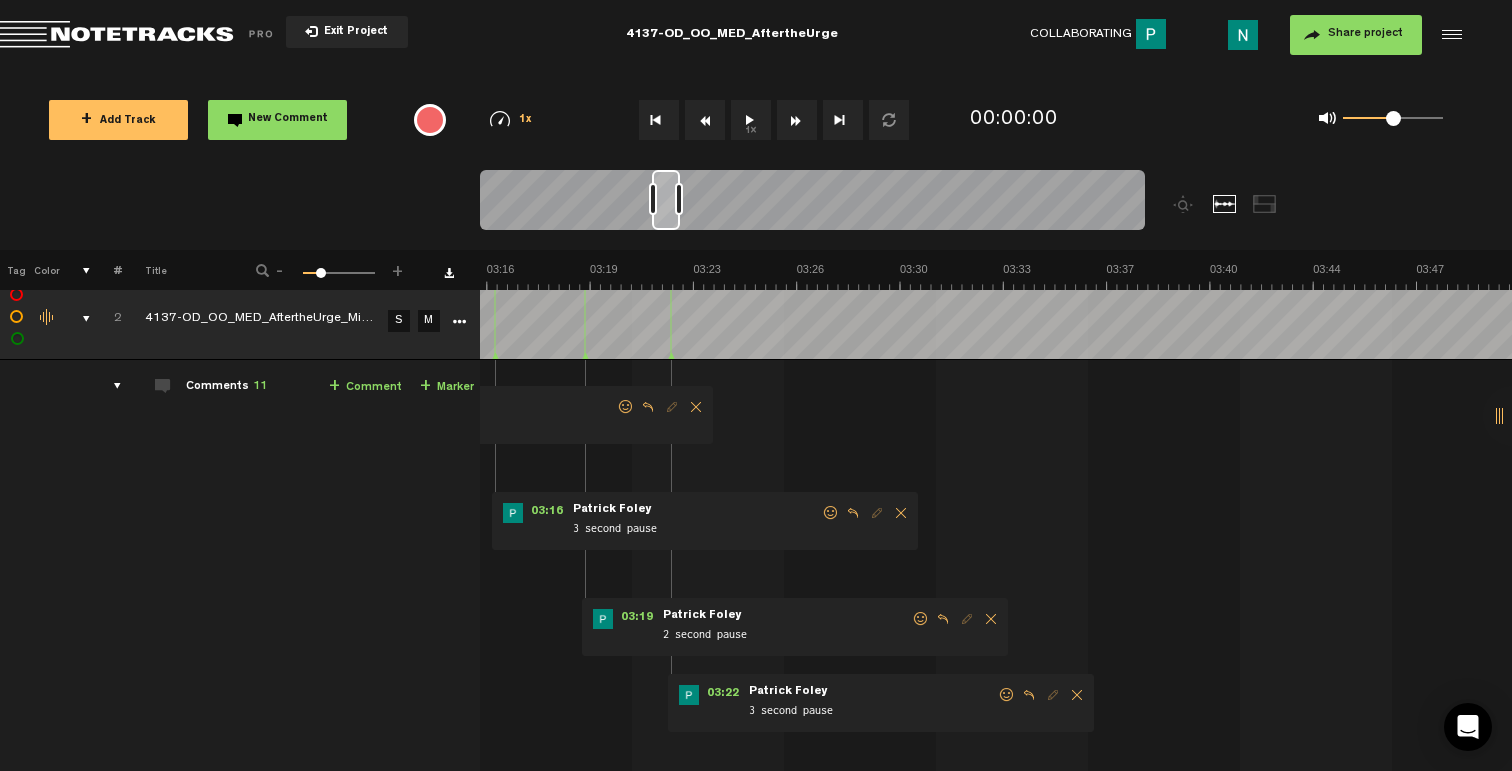 click at bounding box center (1007, 695) 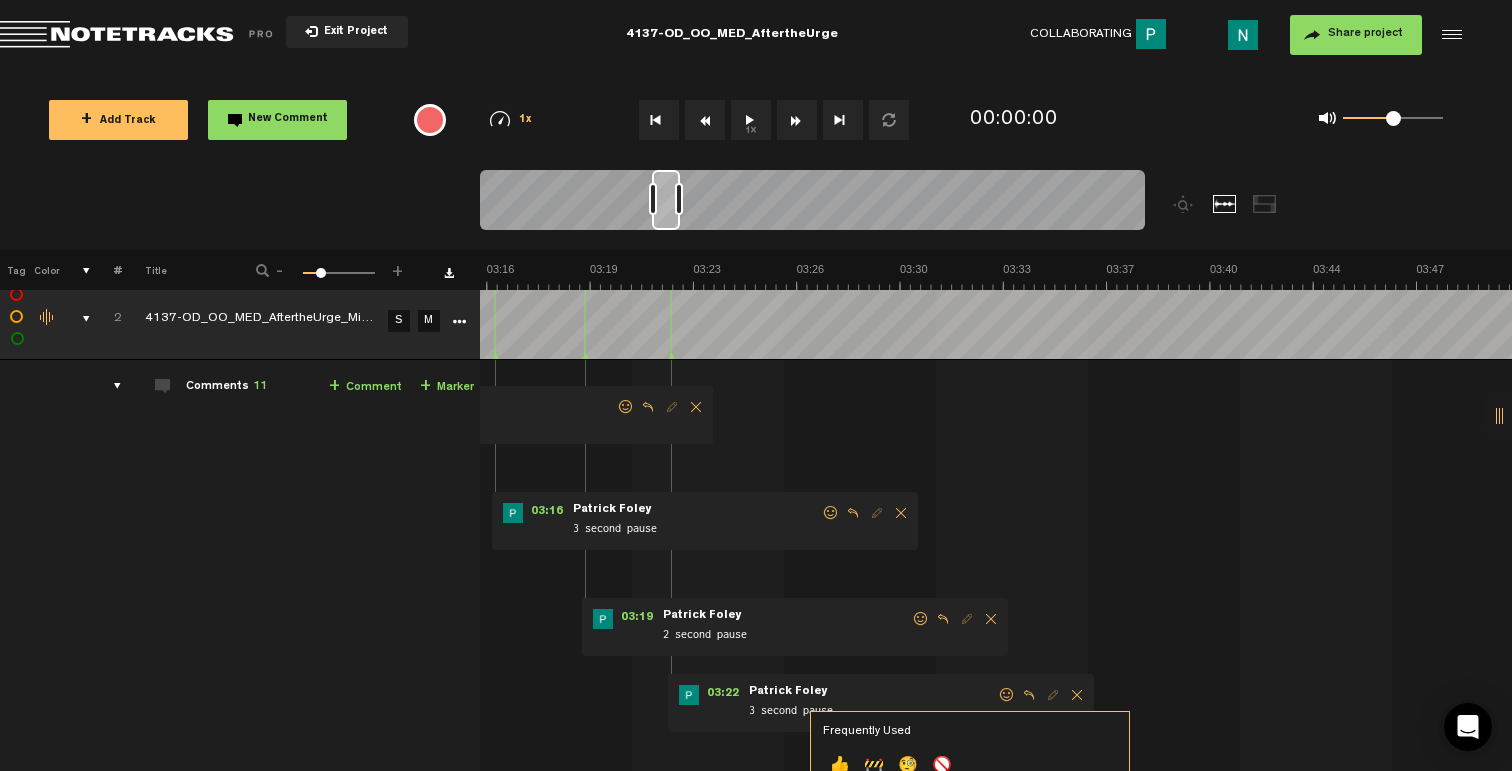 drag, startPoint x: 844, startPoint y: 758, endPoint x: 872, endPoint y: 731, distance: 38.8973 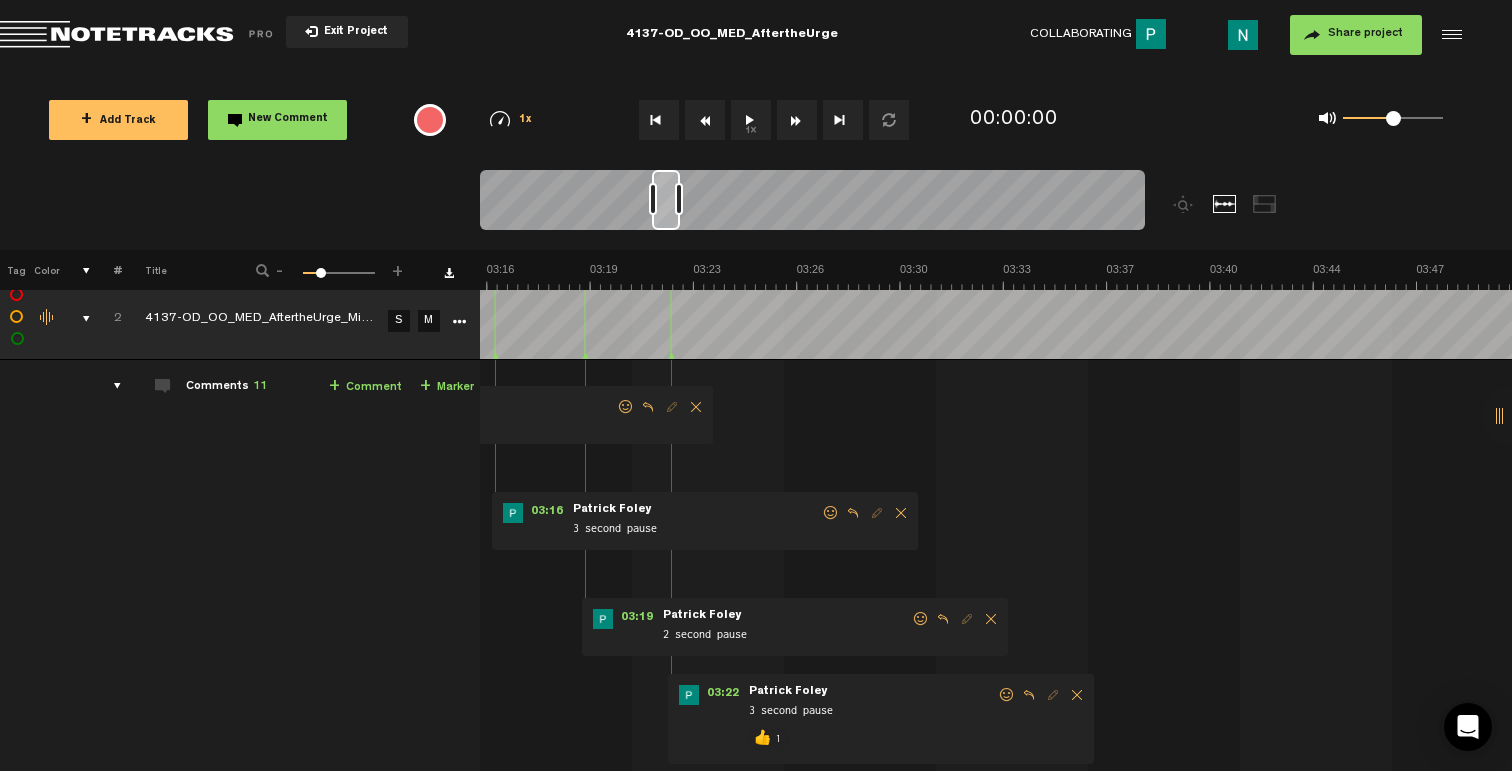 click at bounding box center (921, 619) 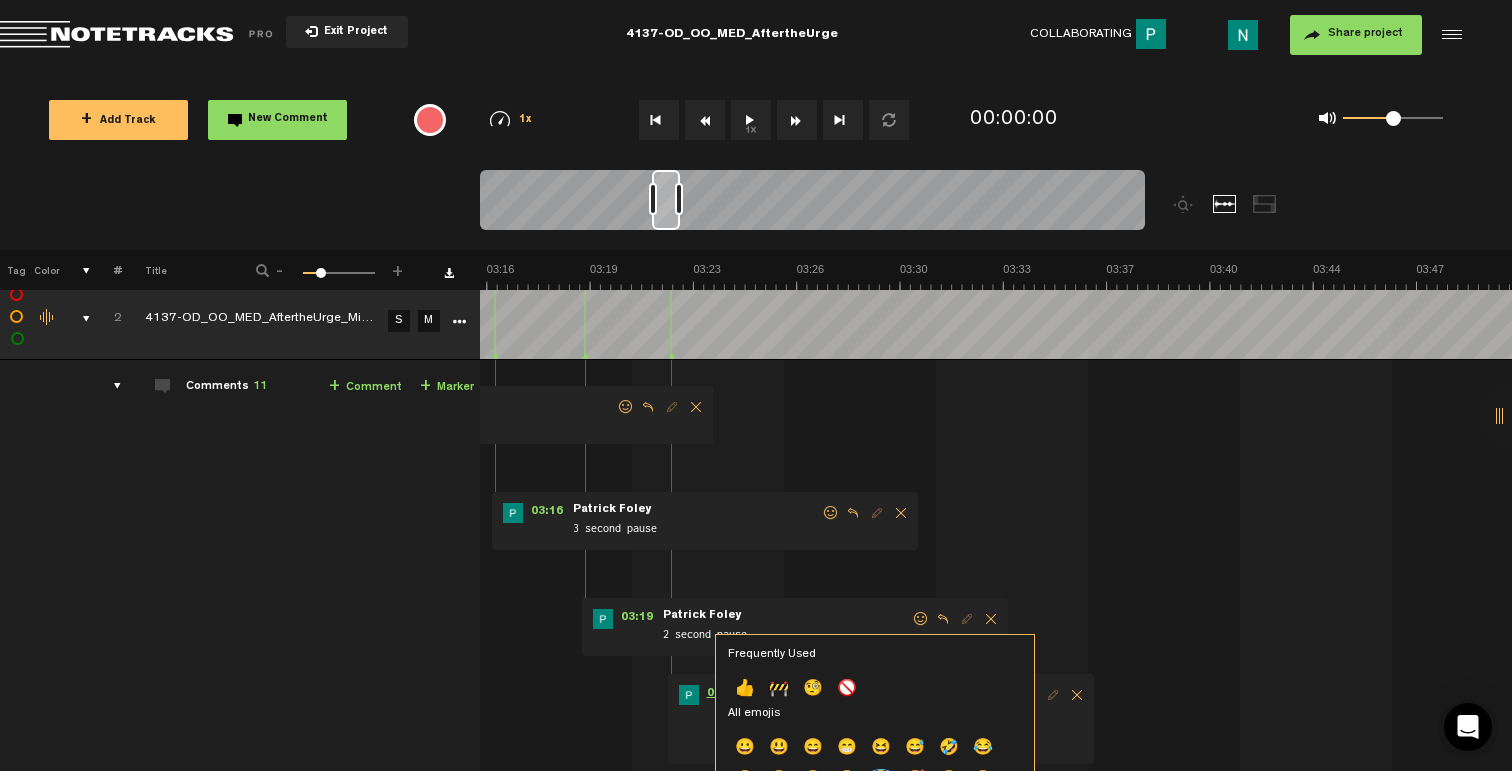 click on "👍" 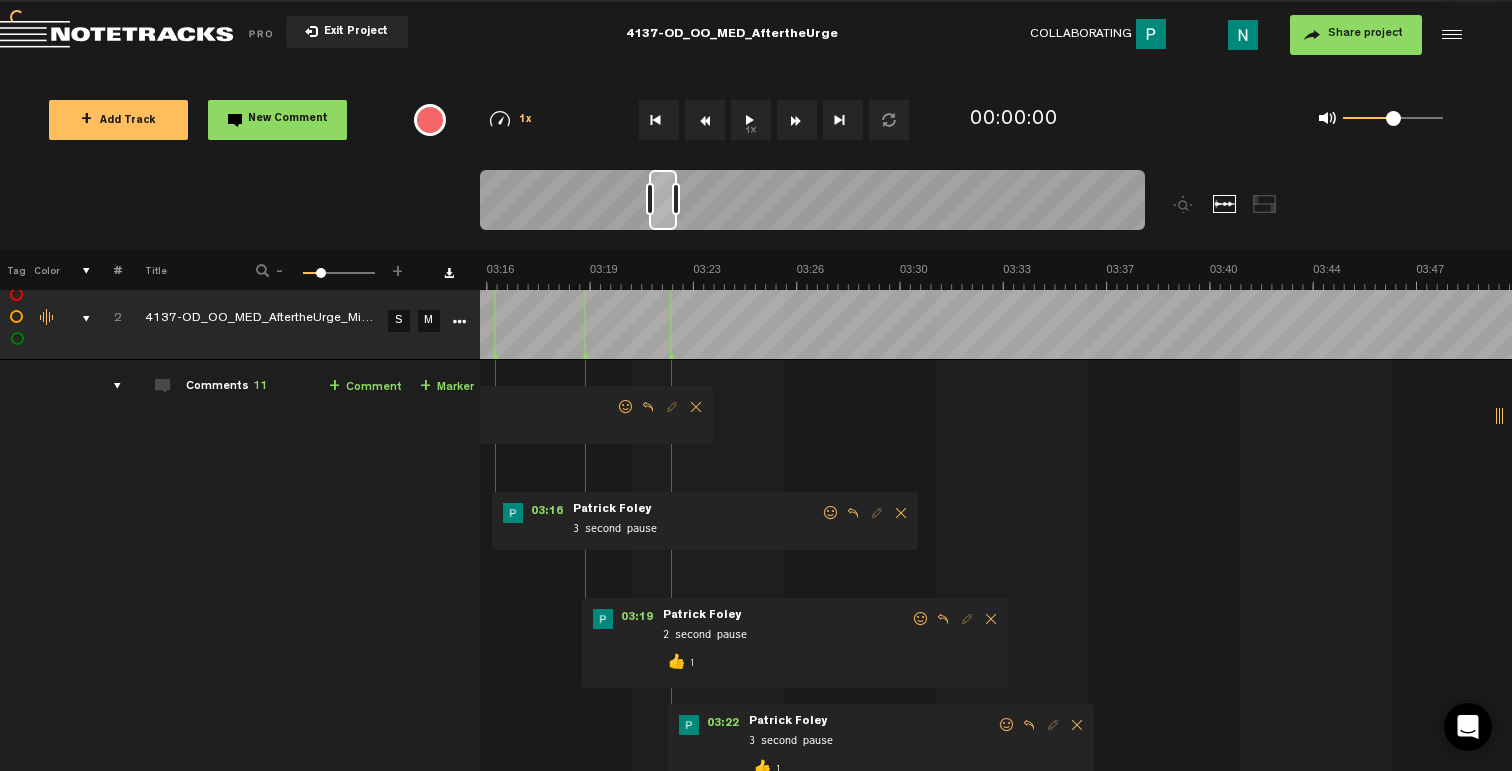 scroll, scrollTop: 0, scrollLeft: 5537, axis: horizontal 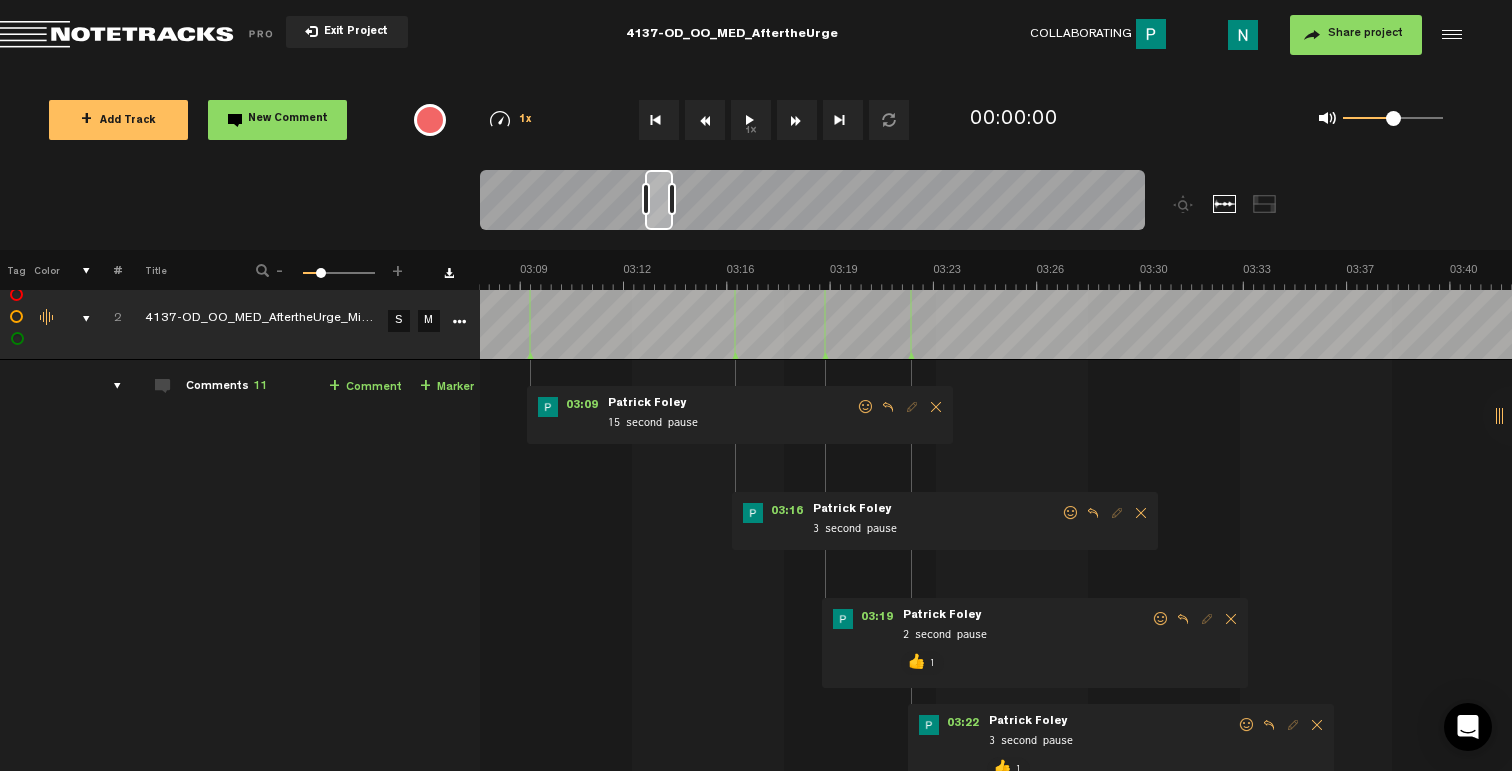 click at bounding box center [1071, 513] 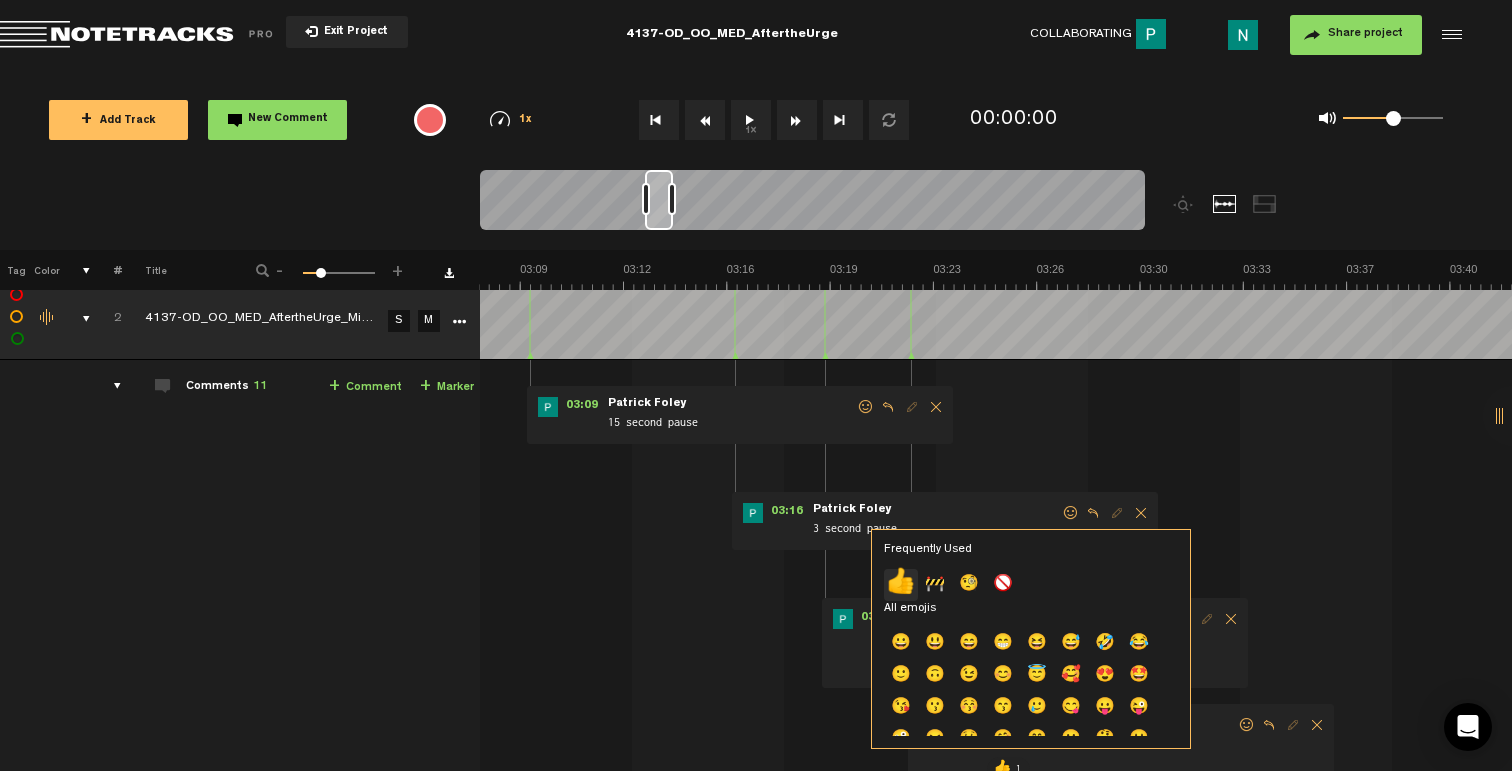 click on "👍" 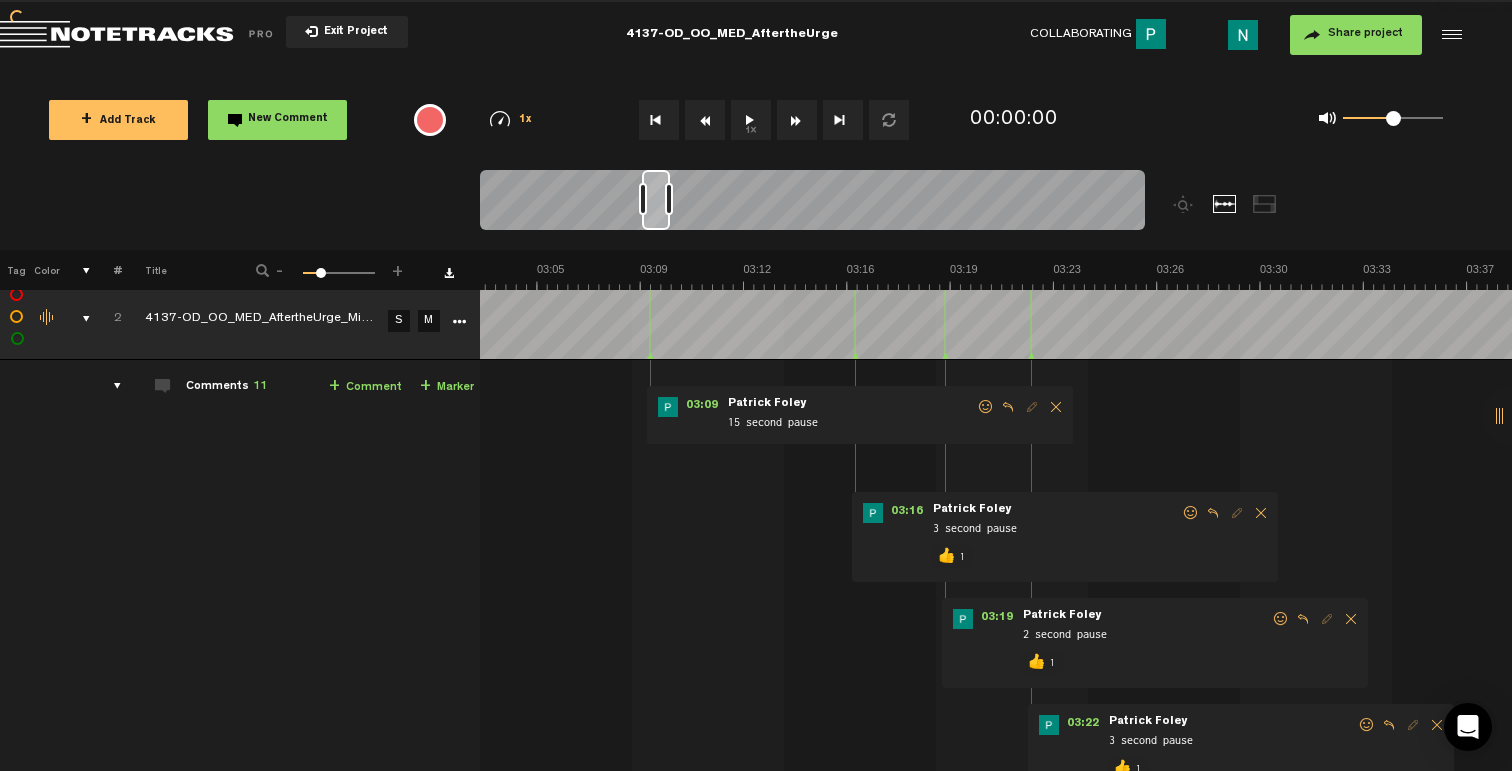 scroll, scrollTop: 0, scrollLeft: 5297, axis: horizontal 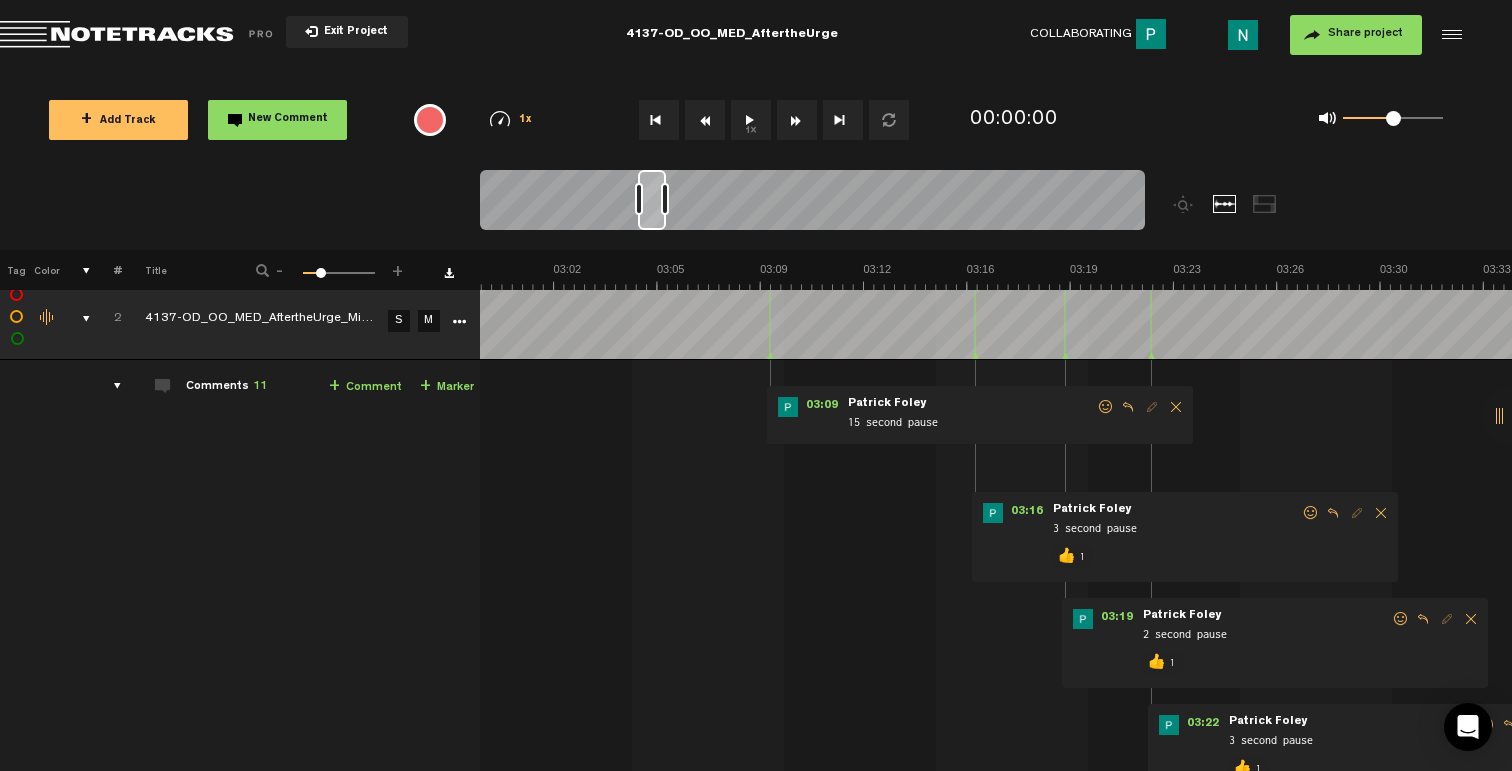 click at bounding box center (1106, 407) 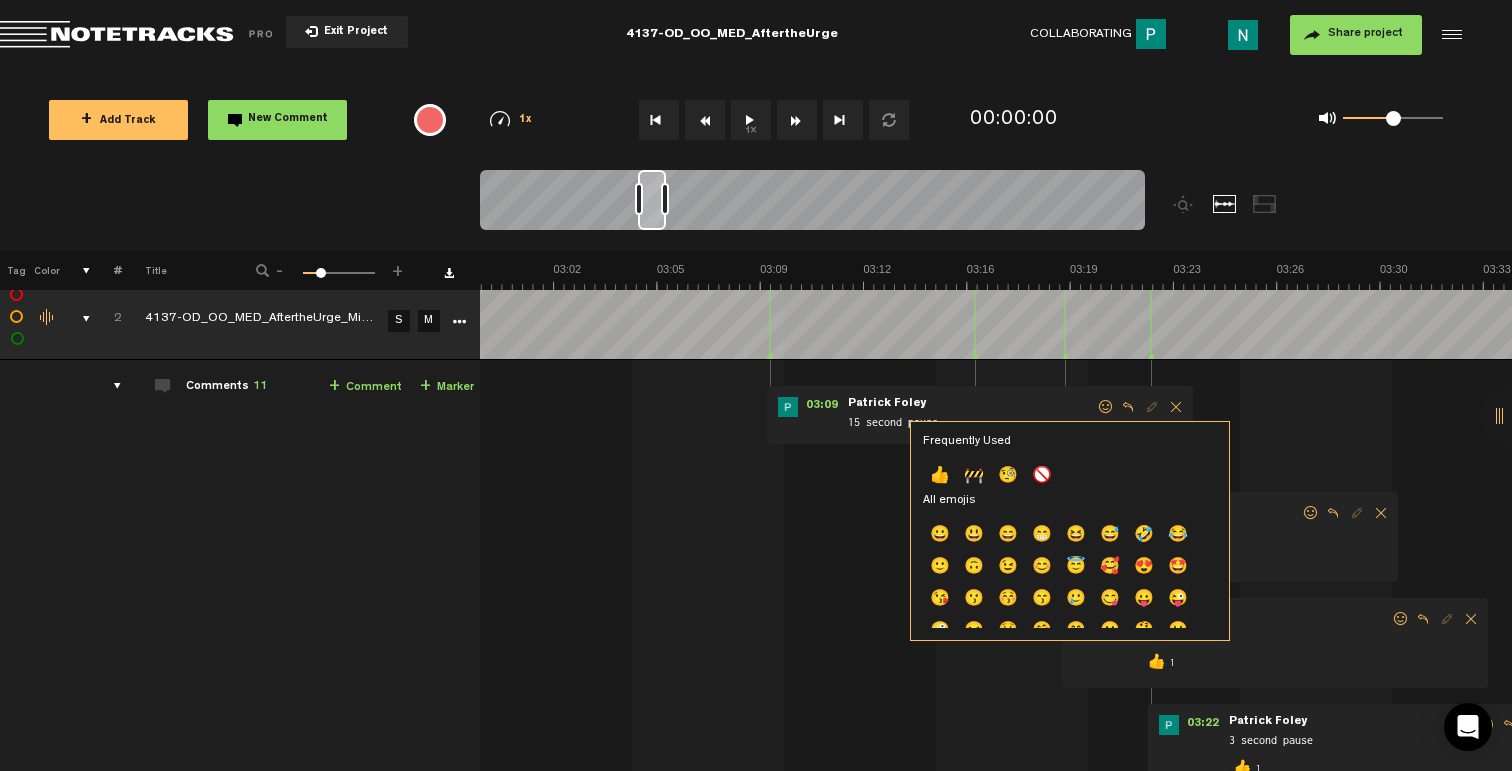 click on "👍" 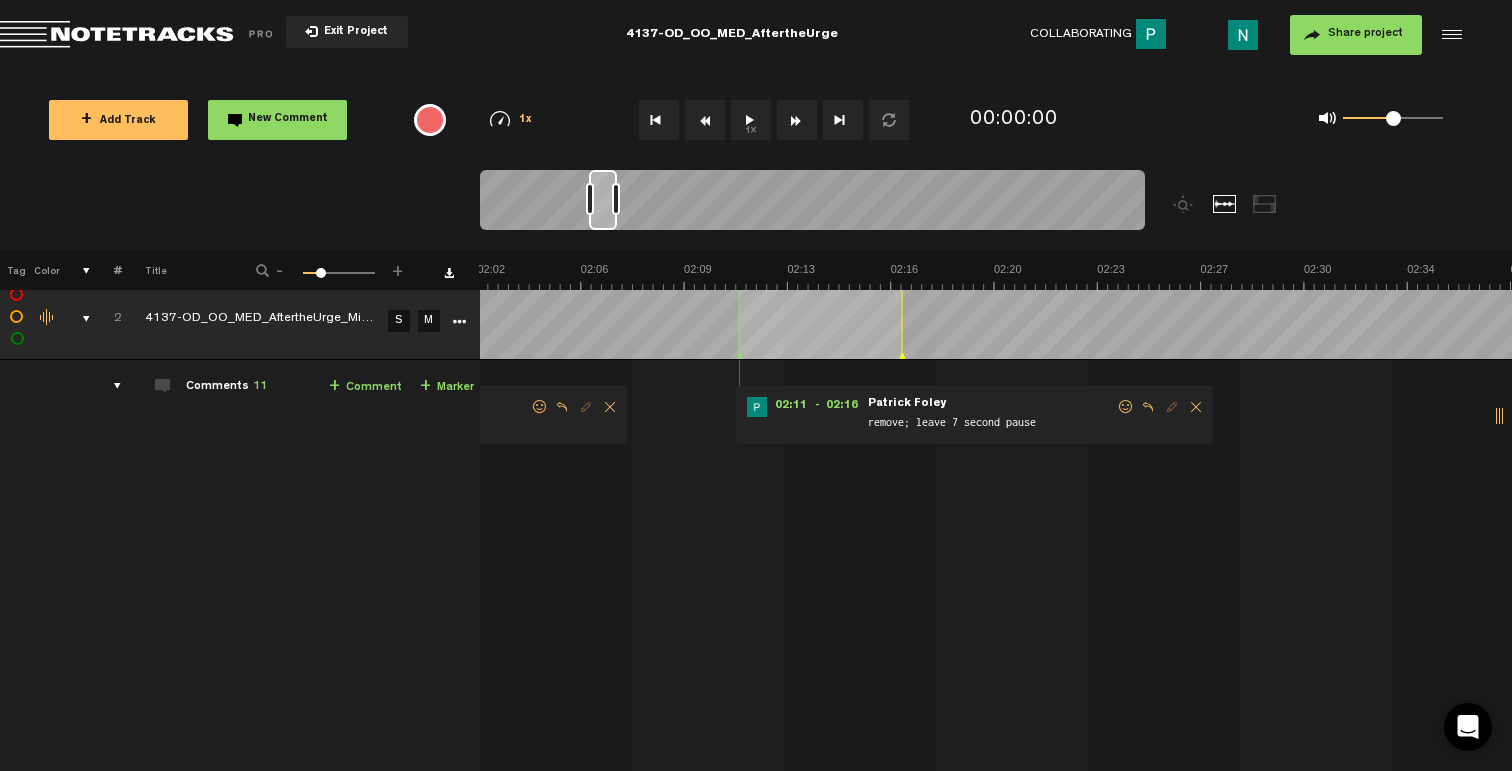 scroll, scrollTop: 0, scrollLeft: 3497, axis: horizontal 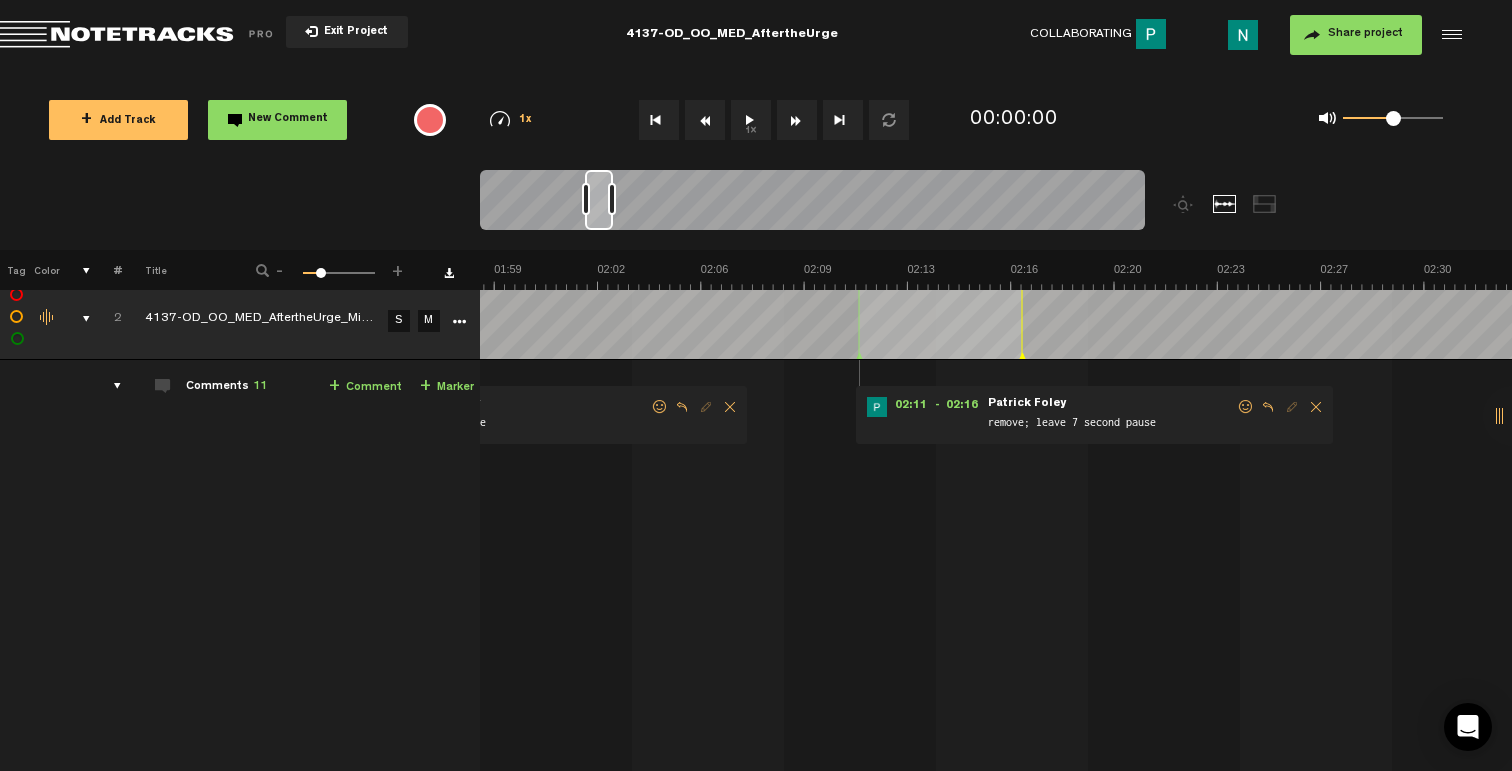click at bounding box center (1246, 407) 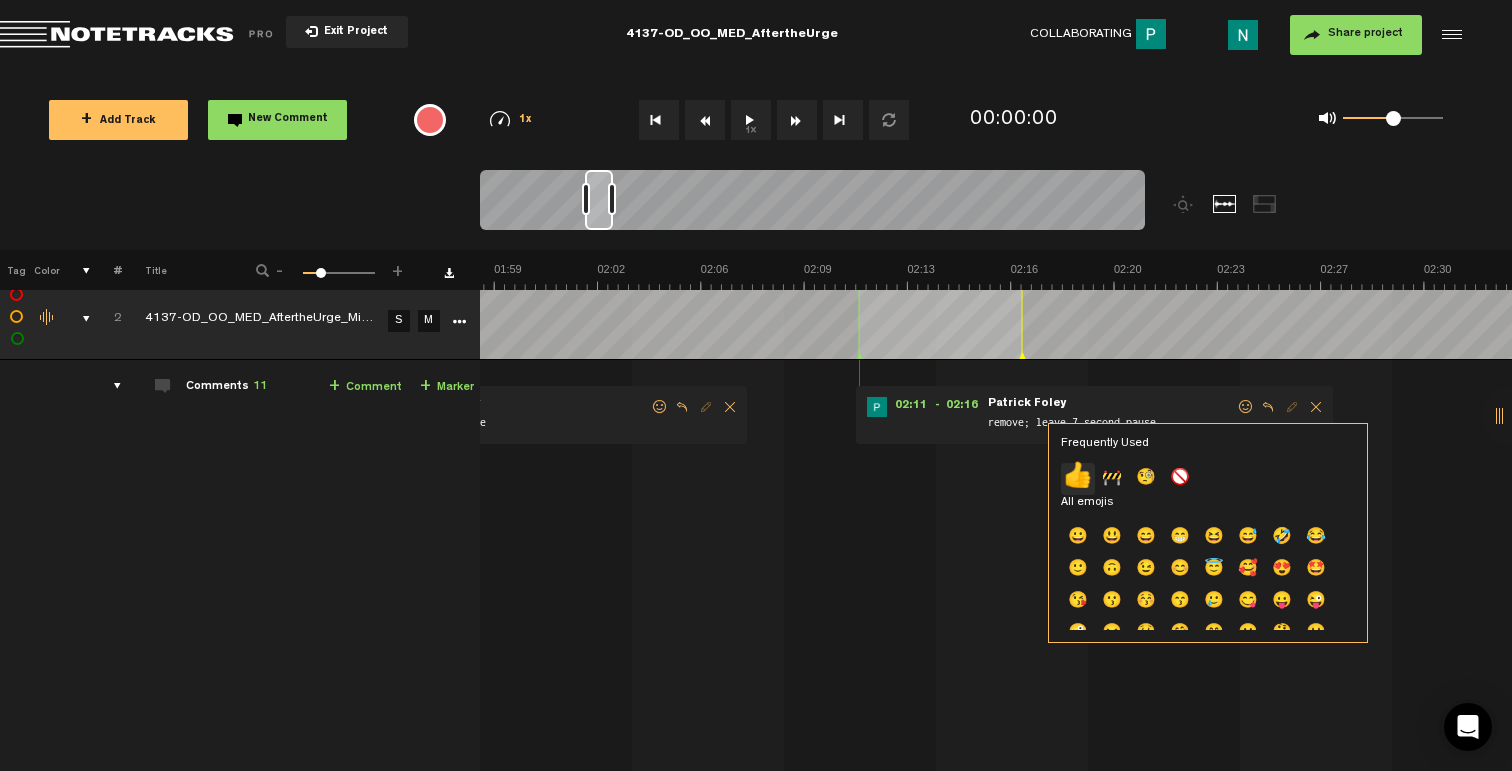 click on "👍" 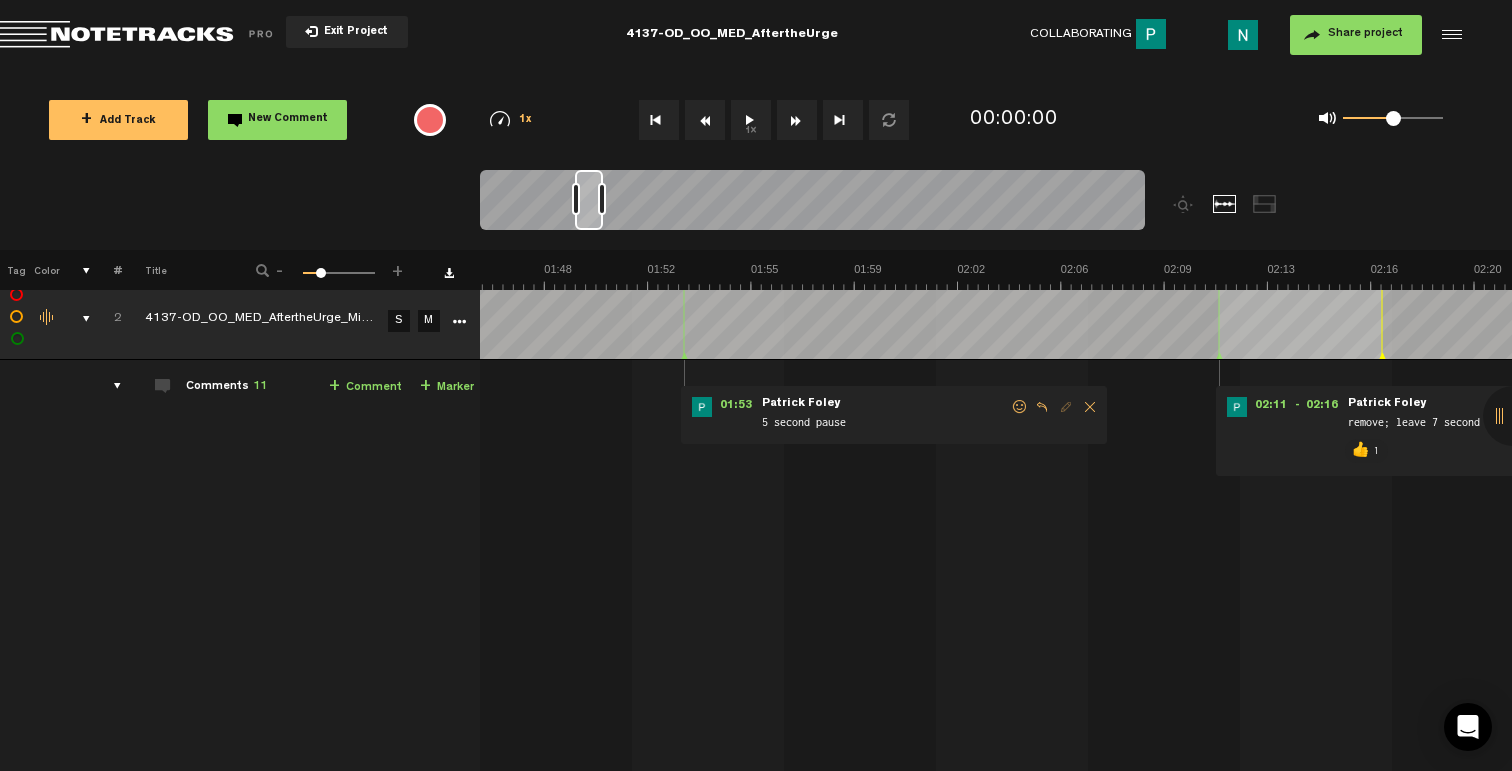 scroll, scrollTop: 0, scrollLeft: 3017, axis: horizontal 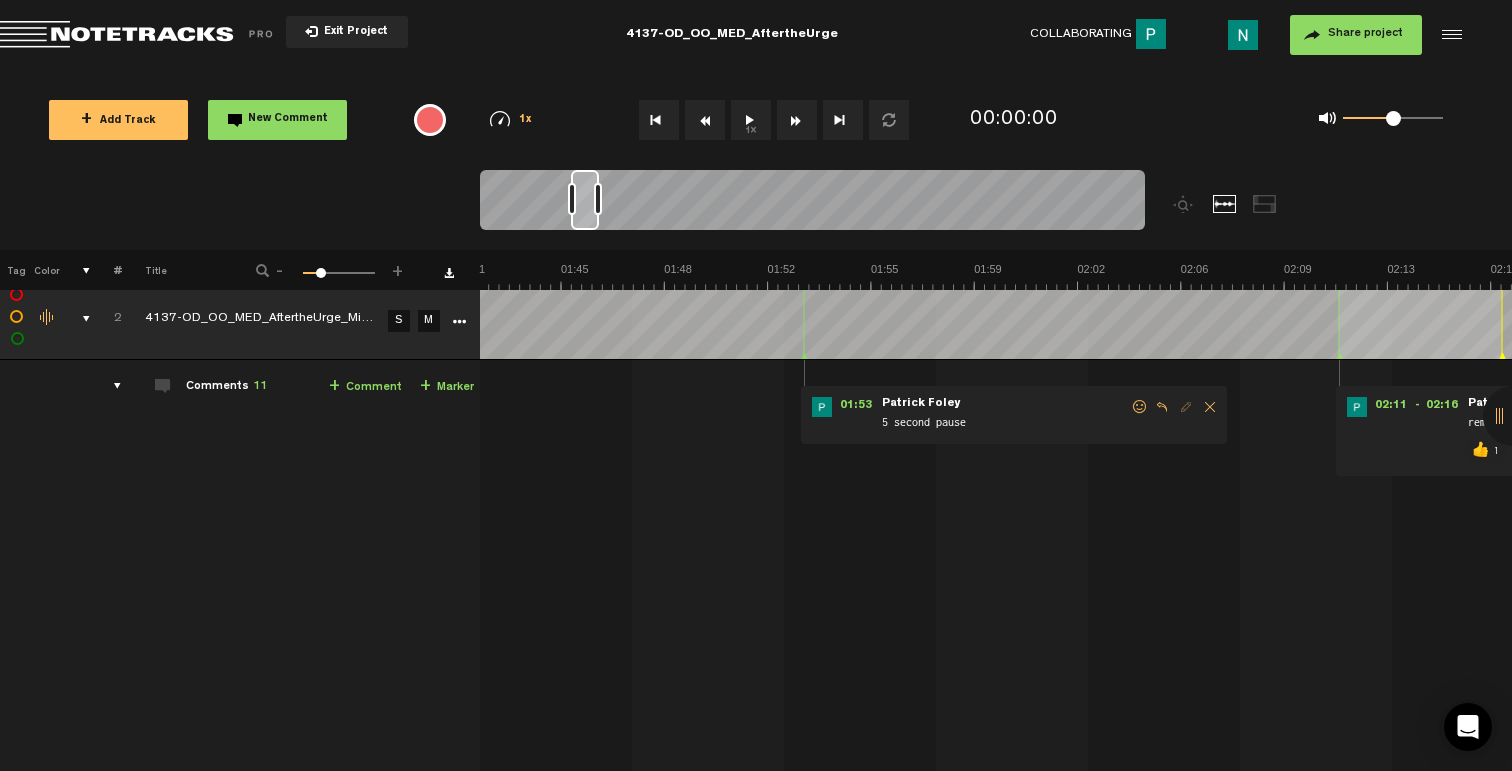 click at bounding box center [1140, 407] 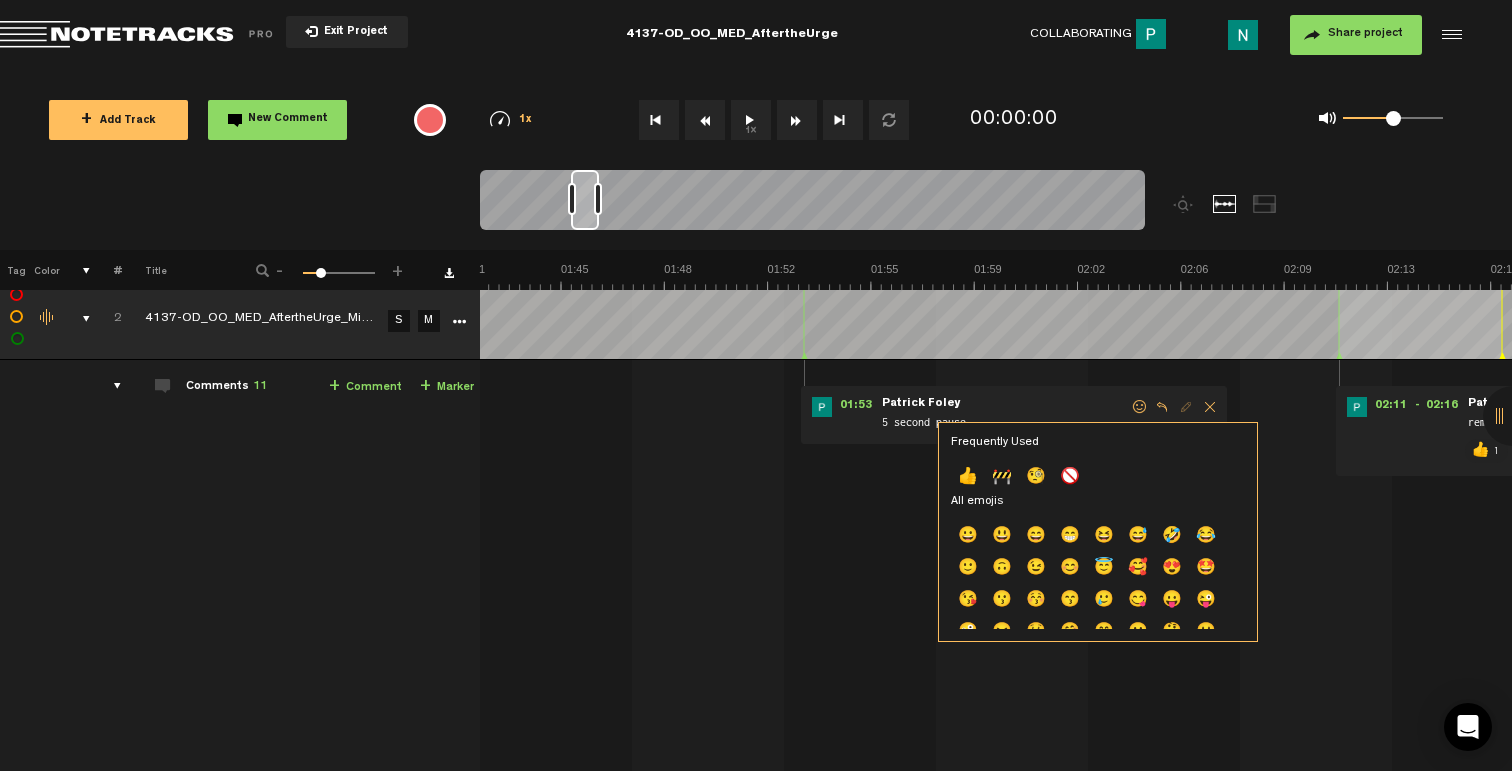 click on "👍" 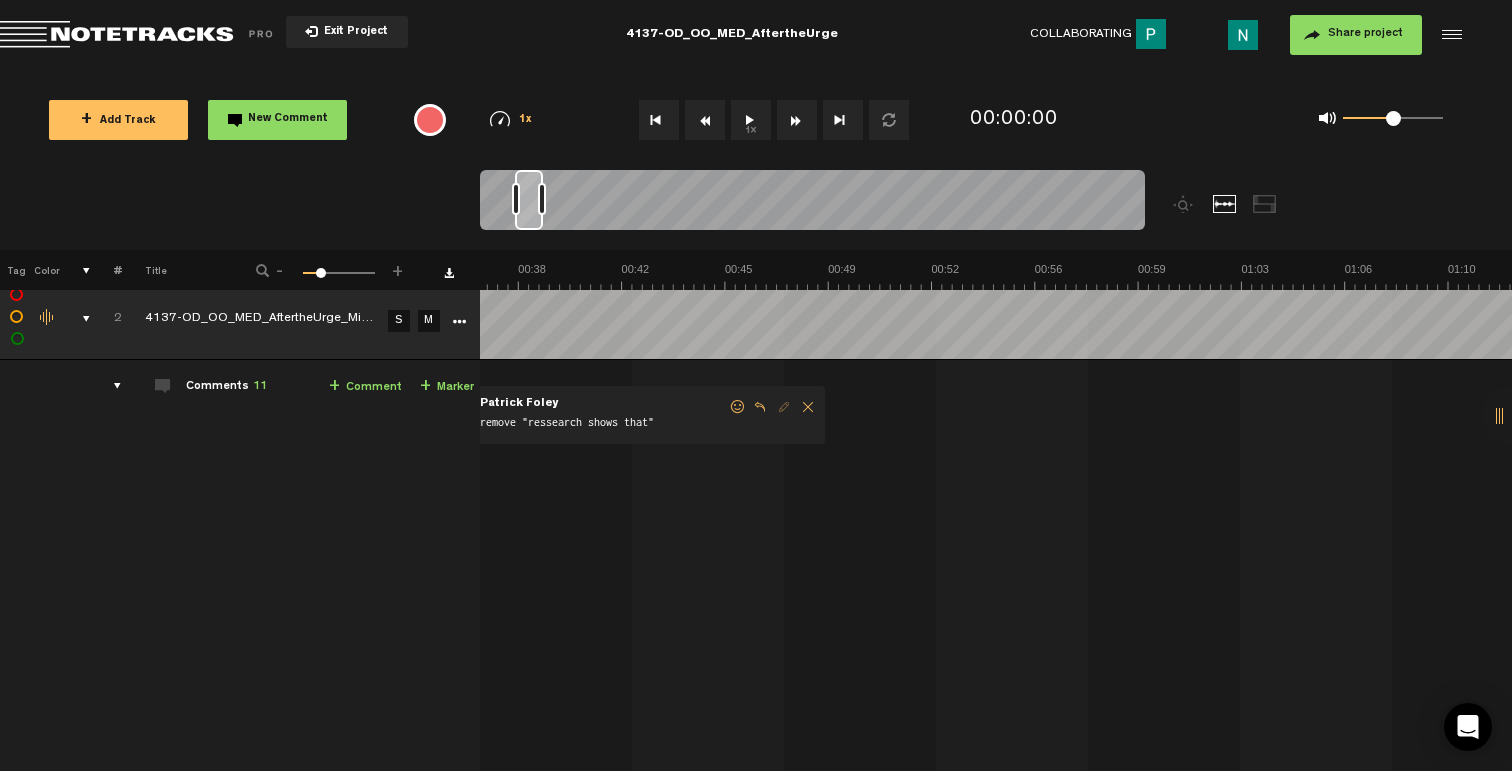 scroll, scrollTop: 0, scrollLeft: 617, axis: horizontal 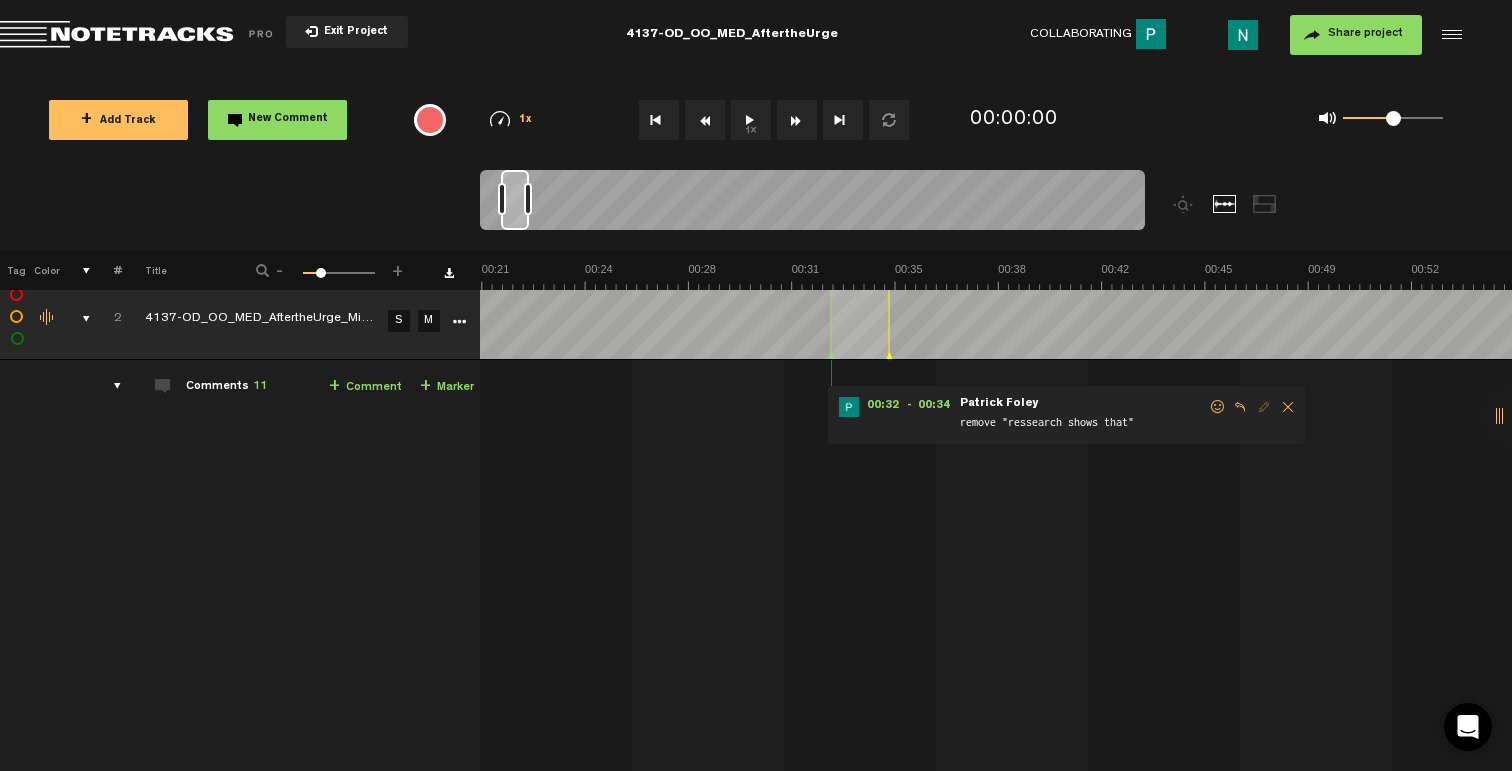 drag, startPoint x: 1211, startPoint y: 406, endPoint x: 1197, endPoint y: 408, distance: 14.142136 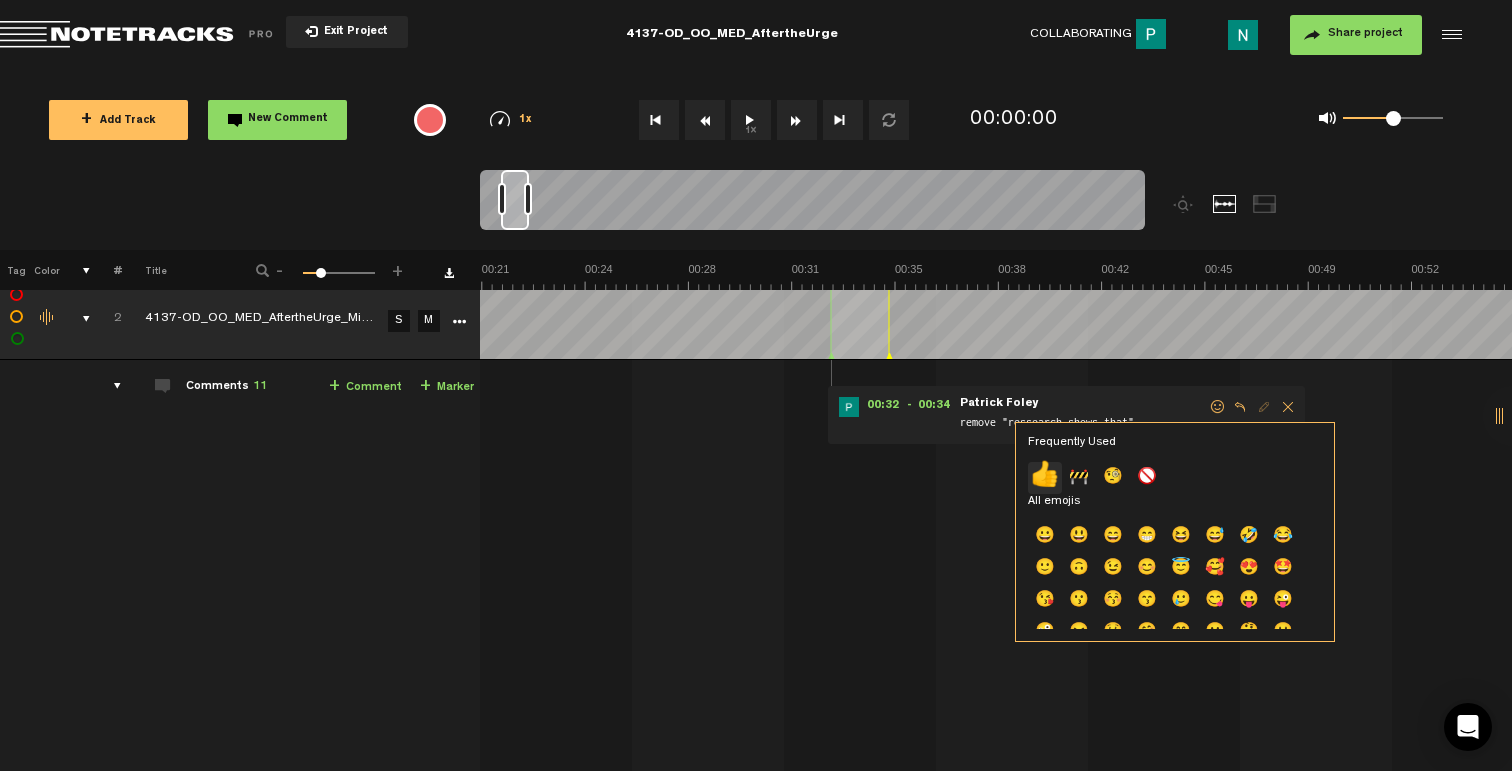 click on "👍" 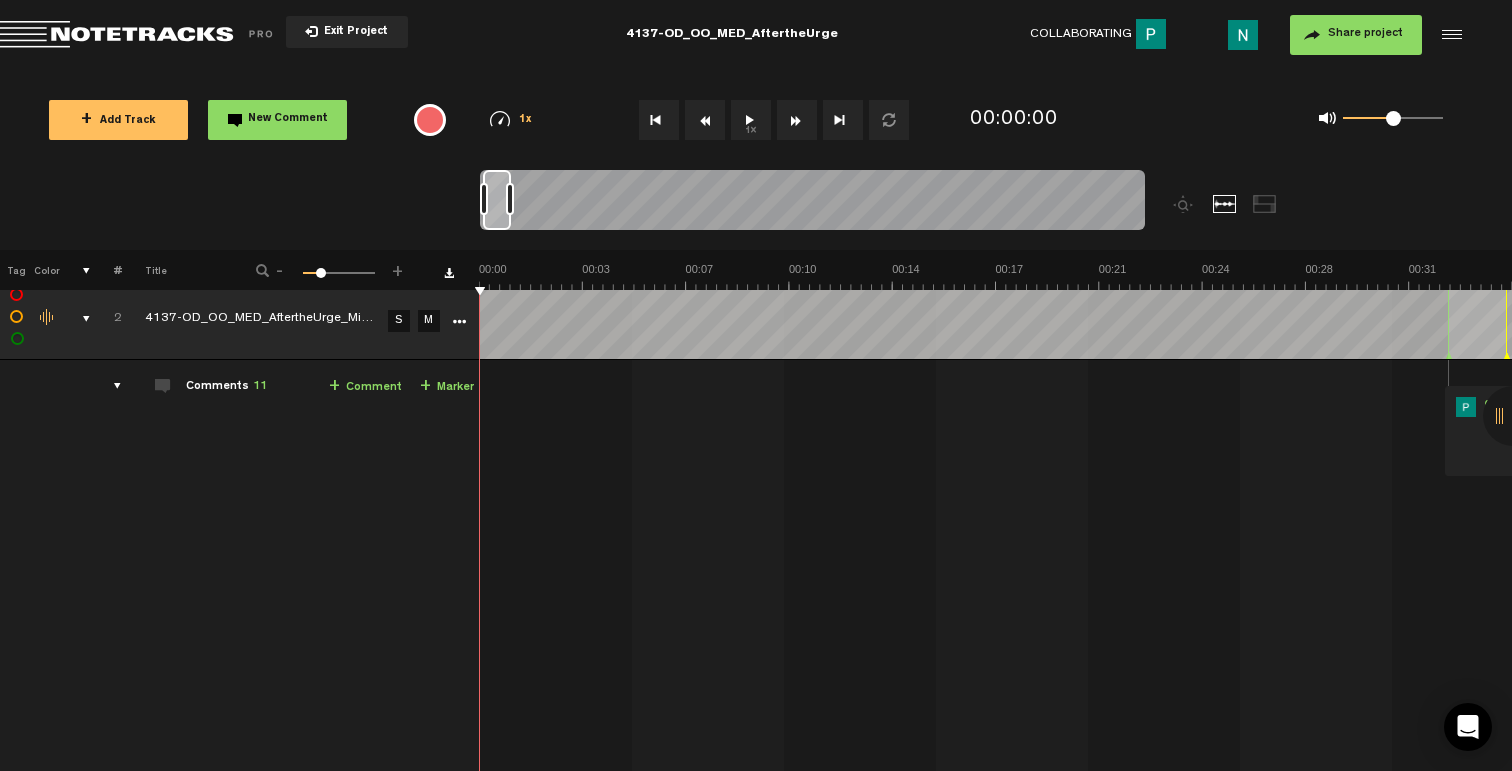 scroll, scrollTop: 0, scrollLeft: 0, axis: both 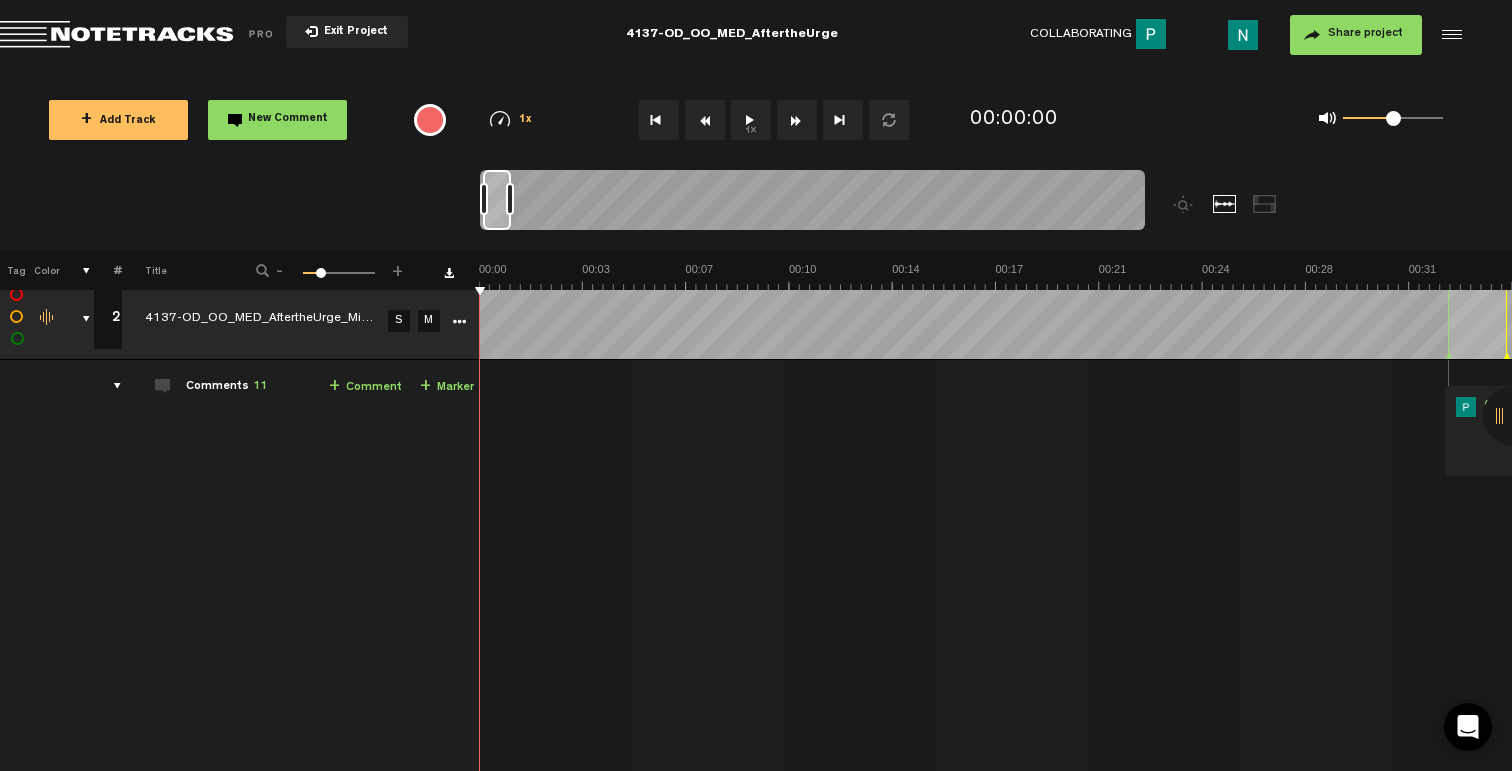 click at bounding box center (78, 319) 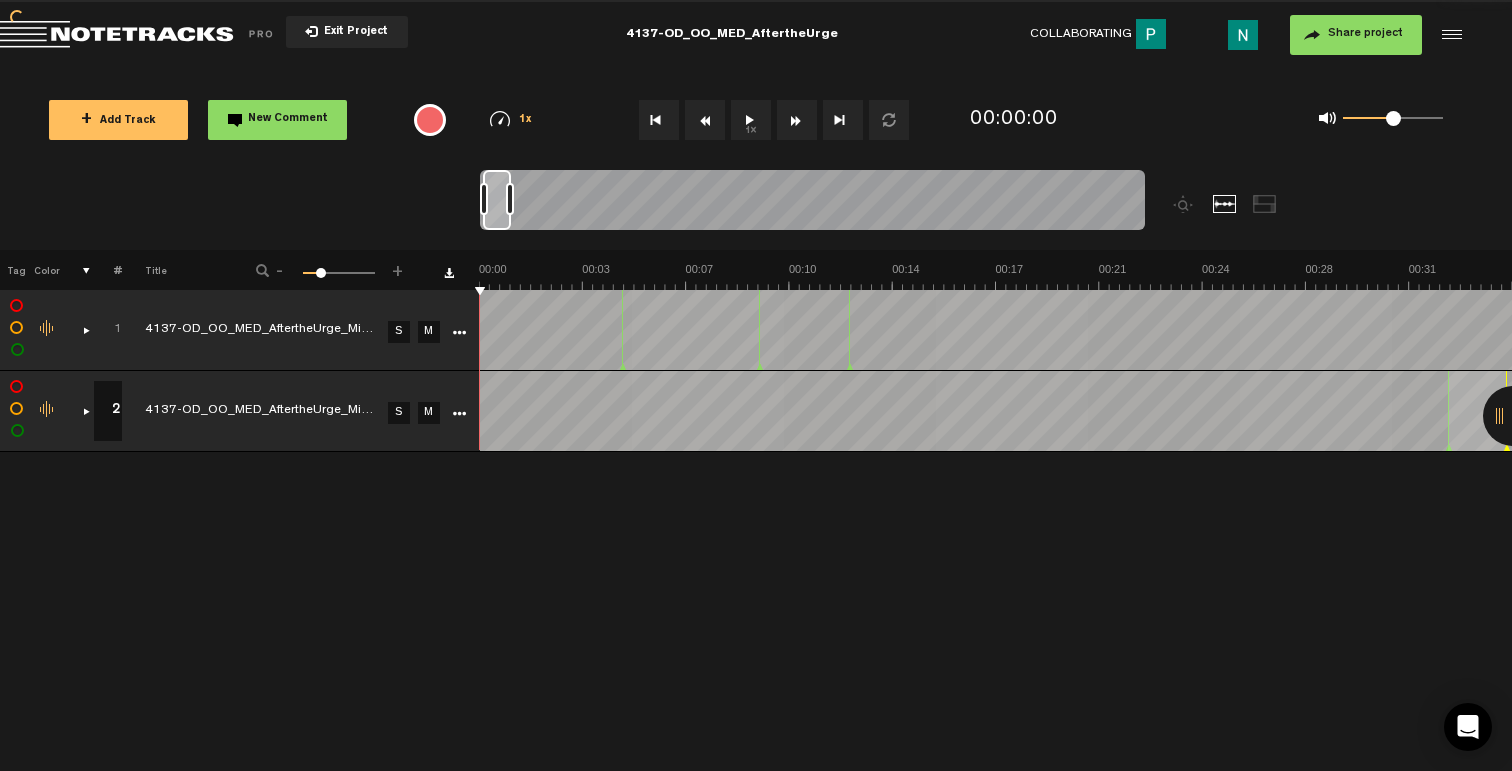 click on "+ Add Track
New Comment
1x             0.25x         0.5x         0.75x         1x         1.25x         1.5x         1.75x         2x
Frequently Used 👍 🚧 🧐 🚫 All emojis 😀 😃 😄 😁 😆 😅 🤣 😂 🙂 🙃 😉 😊 😇 🥰 😍 🤩 😘 😗 😚 😙 🥲 😋 😛 😜 🤪 😝 🤑 🤗 🤭 🤫 🤔 🤐 🤨 😐 😑 😶 🌫 😏 😒 🙄 😬 😮 💨 🤥 😌 😔 😪 🤤 😴 😷 🤒 🤕 🤢 🤮 🤧 🥵 🥶 🥴 😵 💫 🤯 🤠 🥳 🥸 😎 🤓 🧐 😕 😟 🙁 😯 😲 😳 🥺 😦 😧 😨 😰 😥 😢 😭 😱 😖 😣 😞 😓 😩 😫 🥱 😤 😡 😠 🤬 😈 👿 💀 💩 🤡 👹 👺 👻 👽 👾 🤖 😺 😸 😹 😻 😼 😽 🙀 😿 😾 🙈" at bounding box center (756, 120) 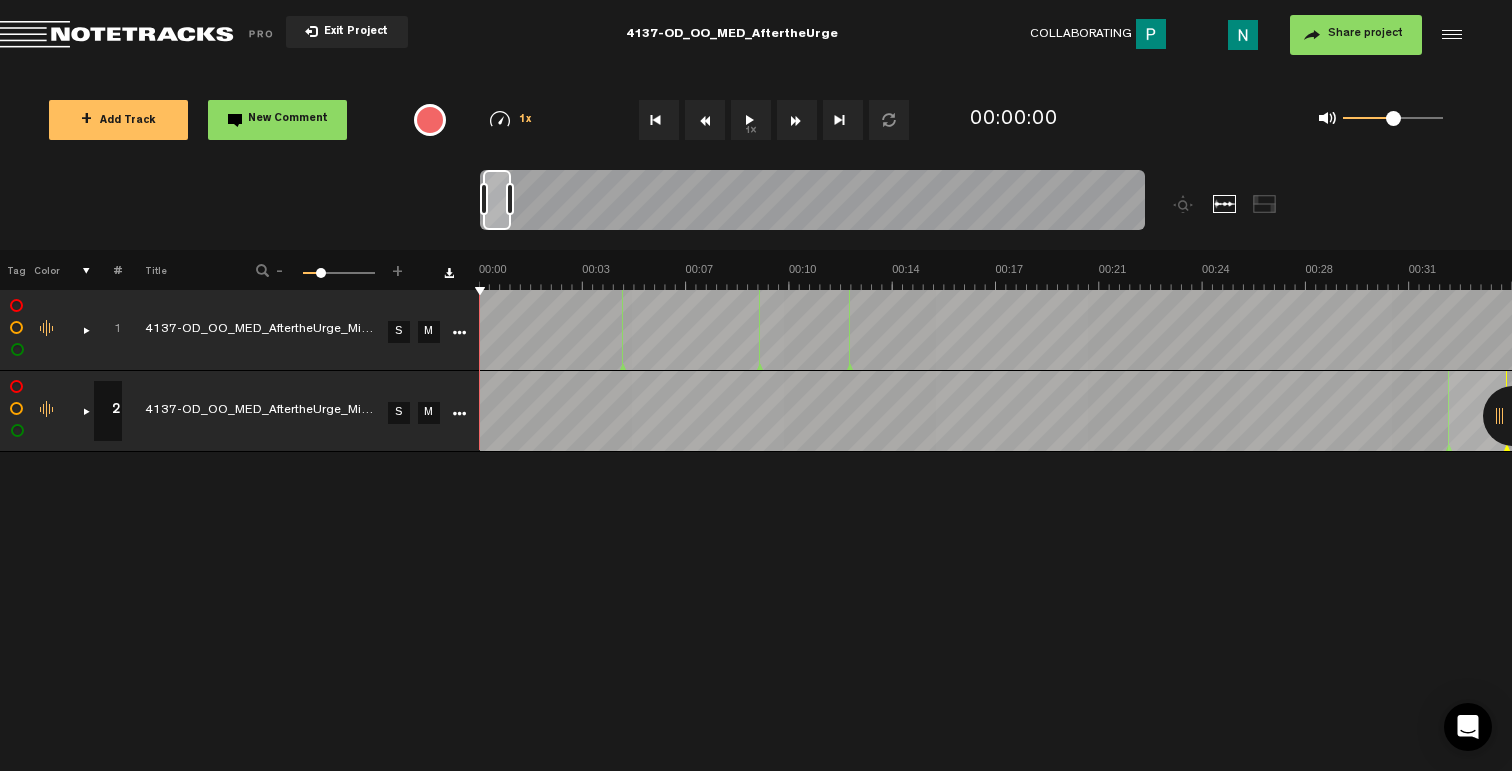 click on "+ Add Track" at bounding box center [118, 120] 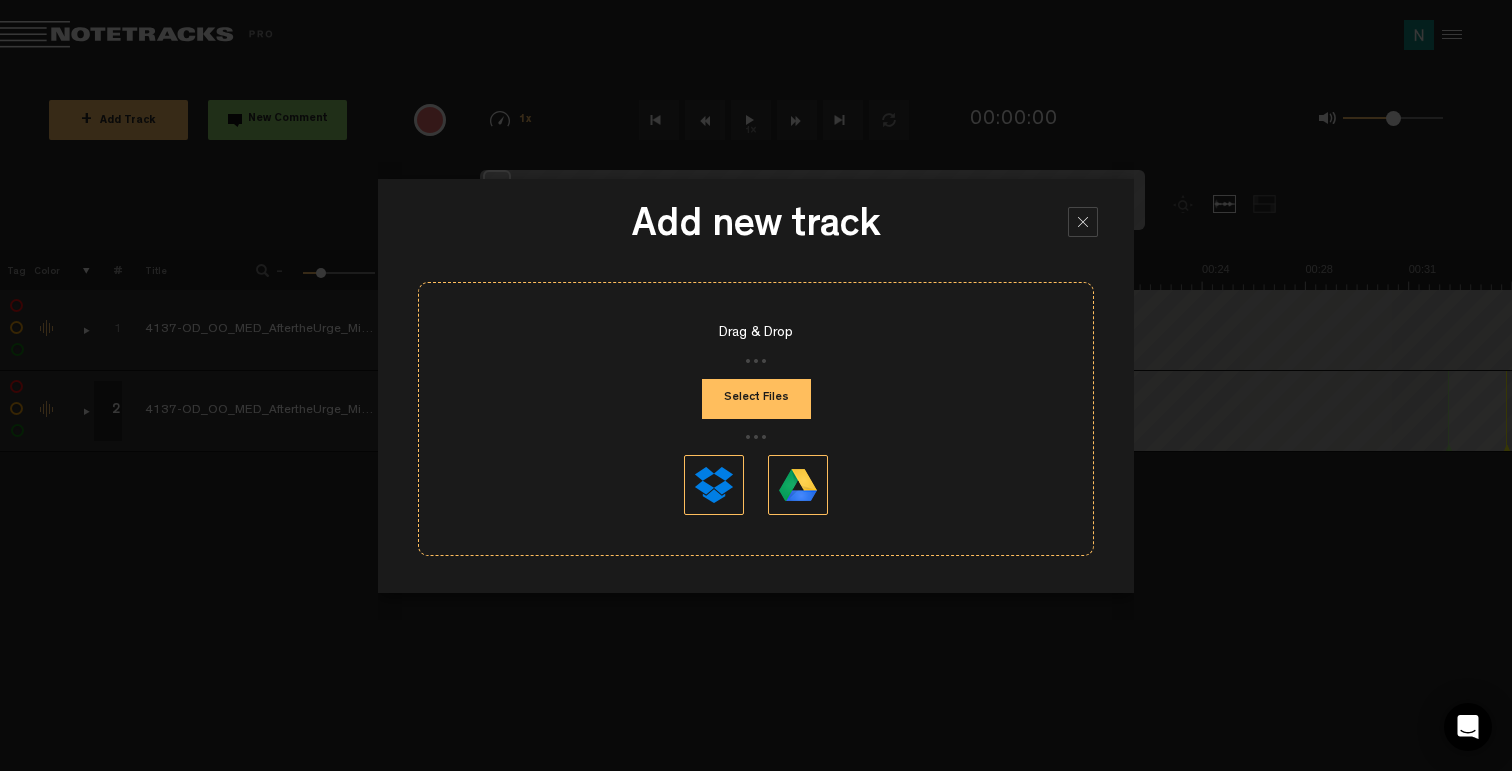 click on "Select Files" at bounding box center [756, 399] 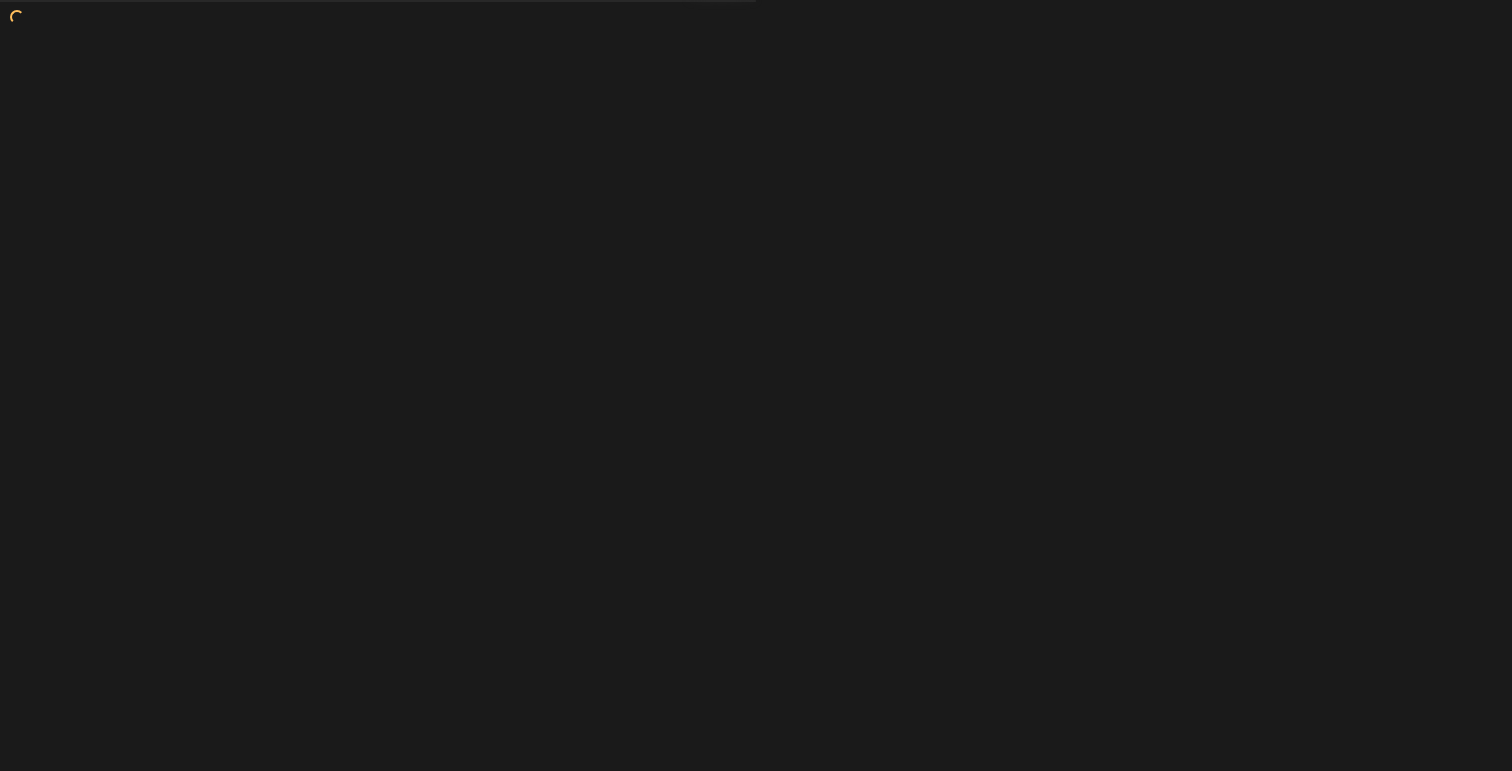 scroll, scrollTop: 0, scrollLeft: 0, axis: both 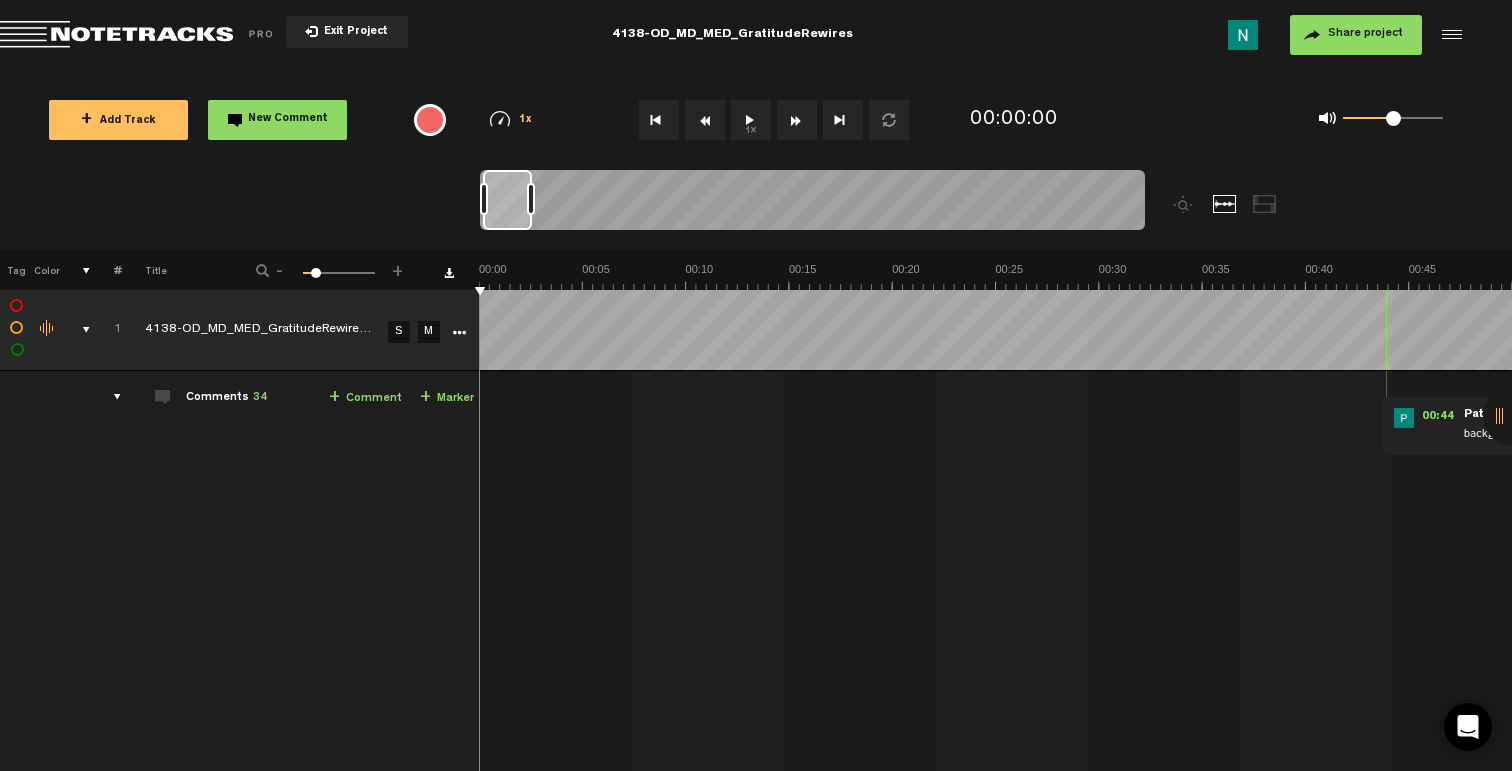 click at bounding box center [78, 330] 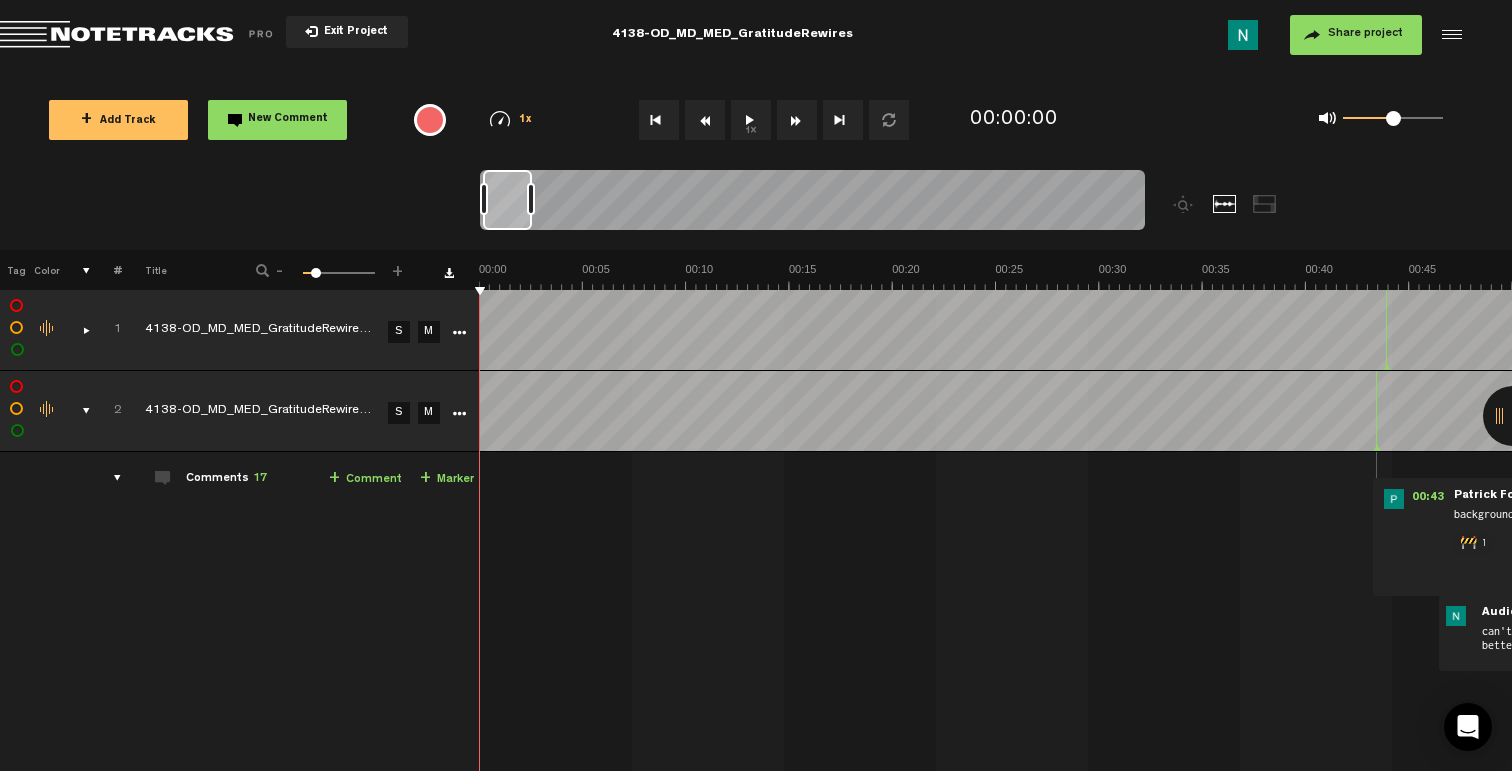click at bounding box center (78, 411) 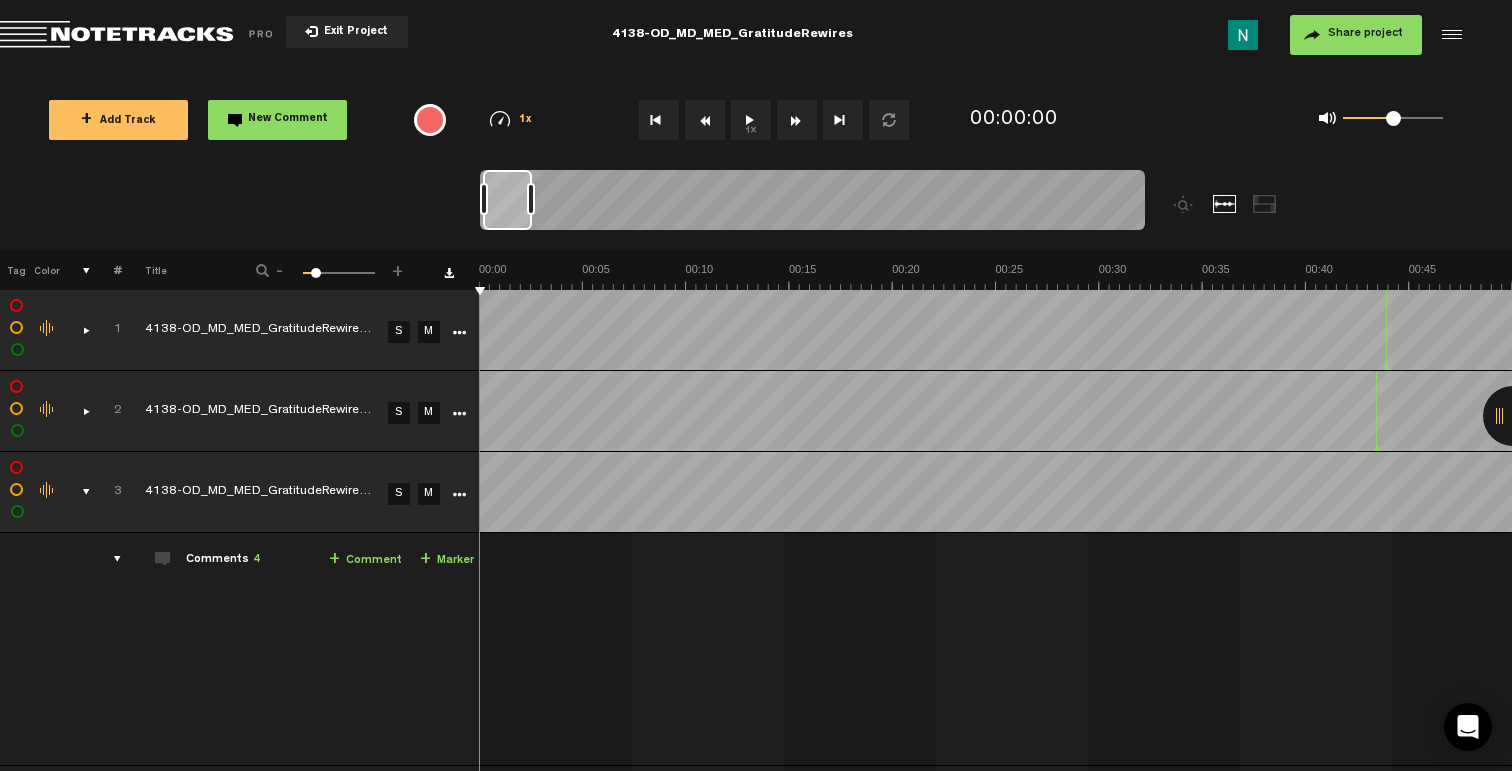 scroll, scrollTop: 38, scrollLeft: 0, axis: vertical 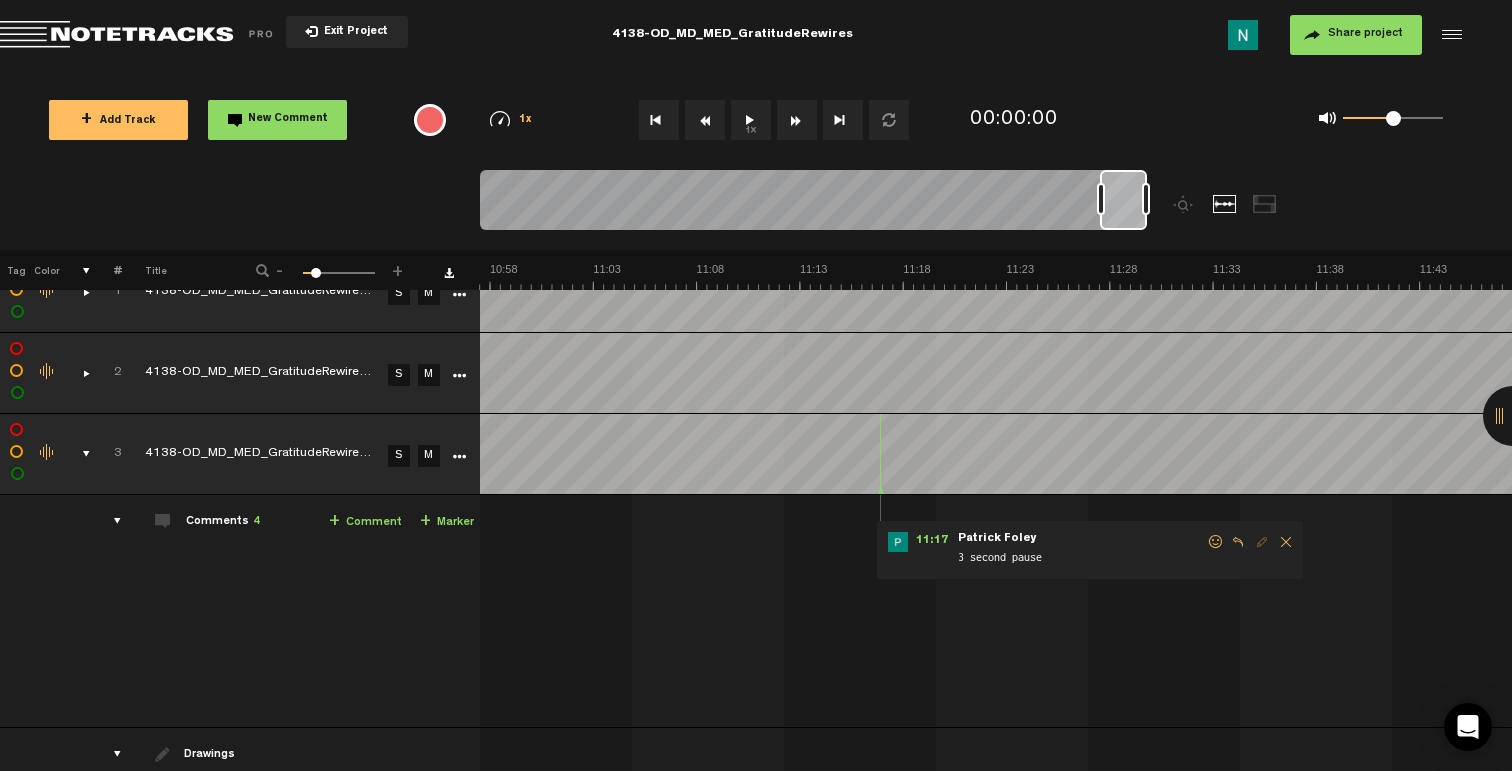 drag, startPoint x: 526, startPoint y: 219, endPoint x: 1160, endPoint y: 287, distance: 637.6362 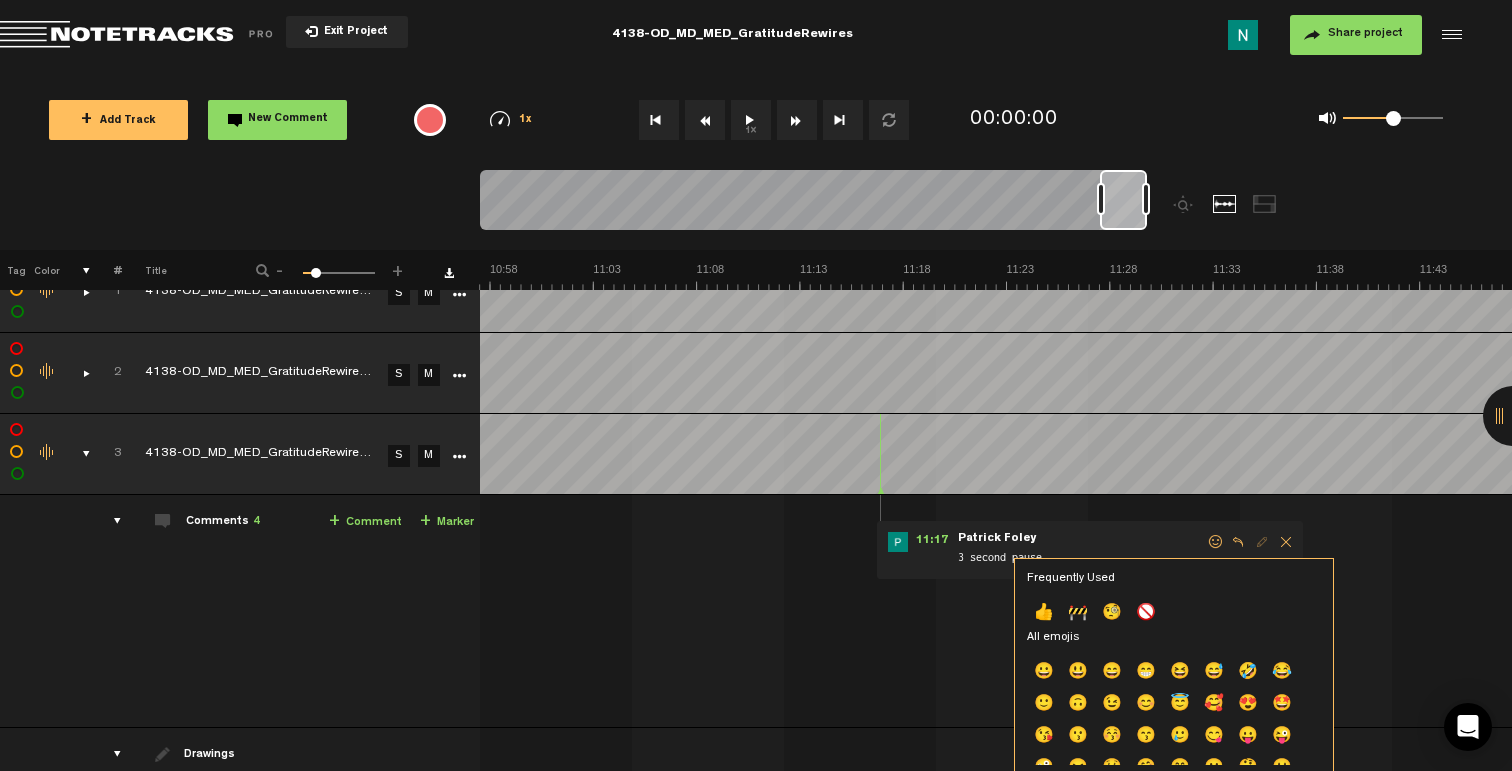 click on "👍" 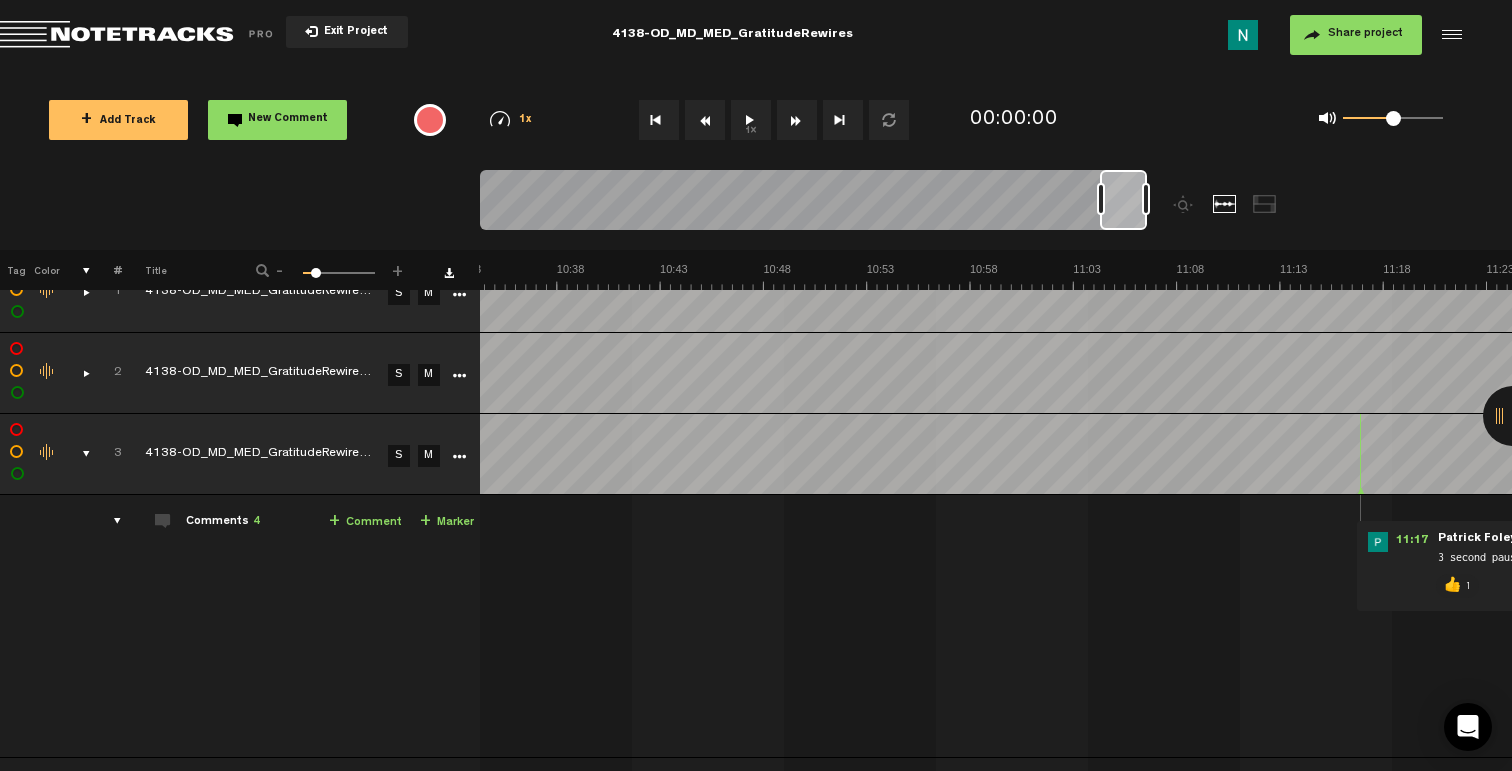 scroll, scrollTop: 0, scrollLeft: 12698, axis: horizontal 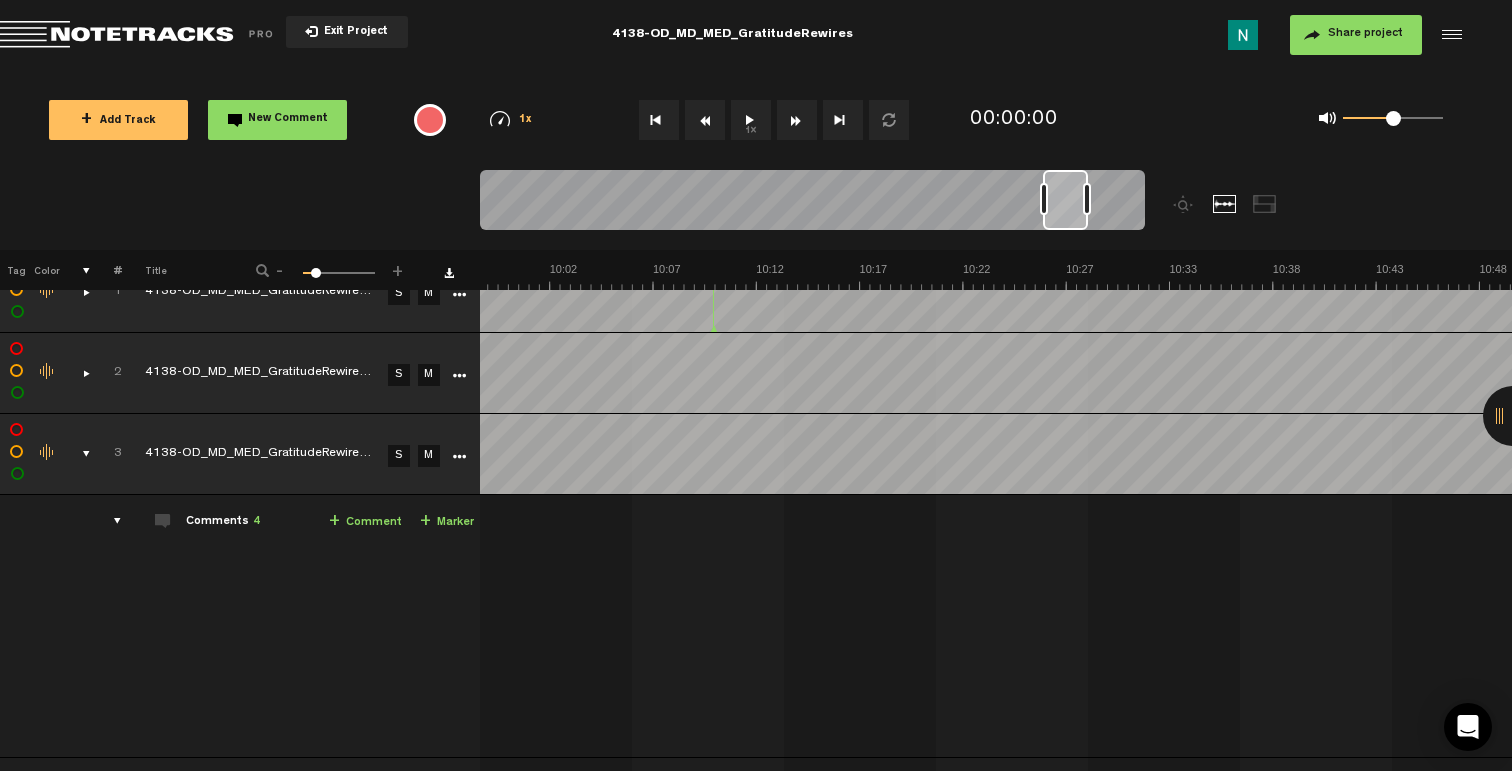 drag, startPoint x: 1113, startPoint y: 222, endPoint x: 1056, endPoint y: 213, distance: 57.706154 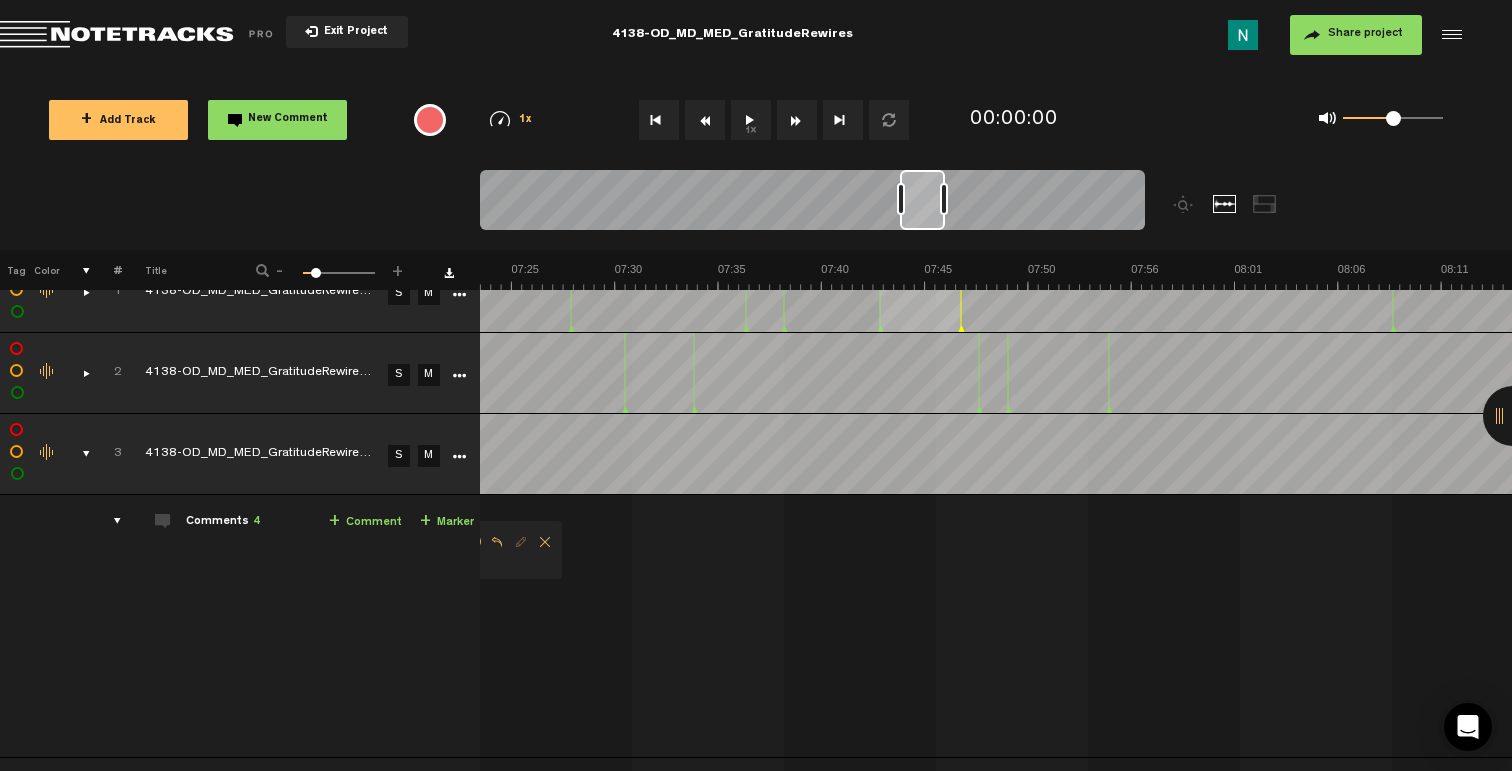 scroll, scrollTop: 0, scrollLeft: 8578, axis: horizontal 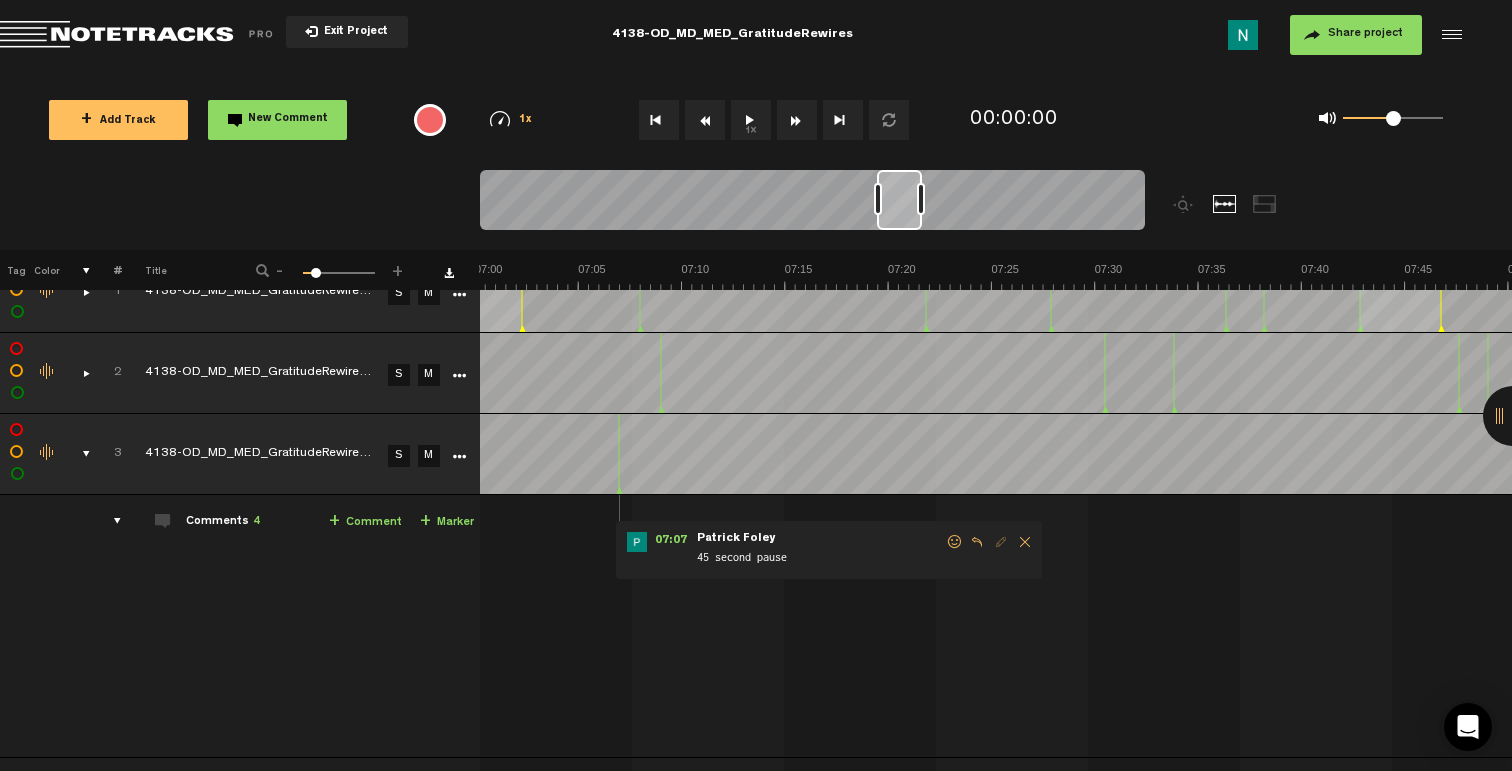 drag, startPoint x: 952, startPoint y: 539, endPoint x: 942, endPoint y: 546, distance: 12.206555 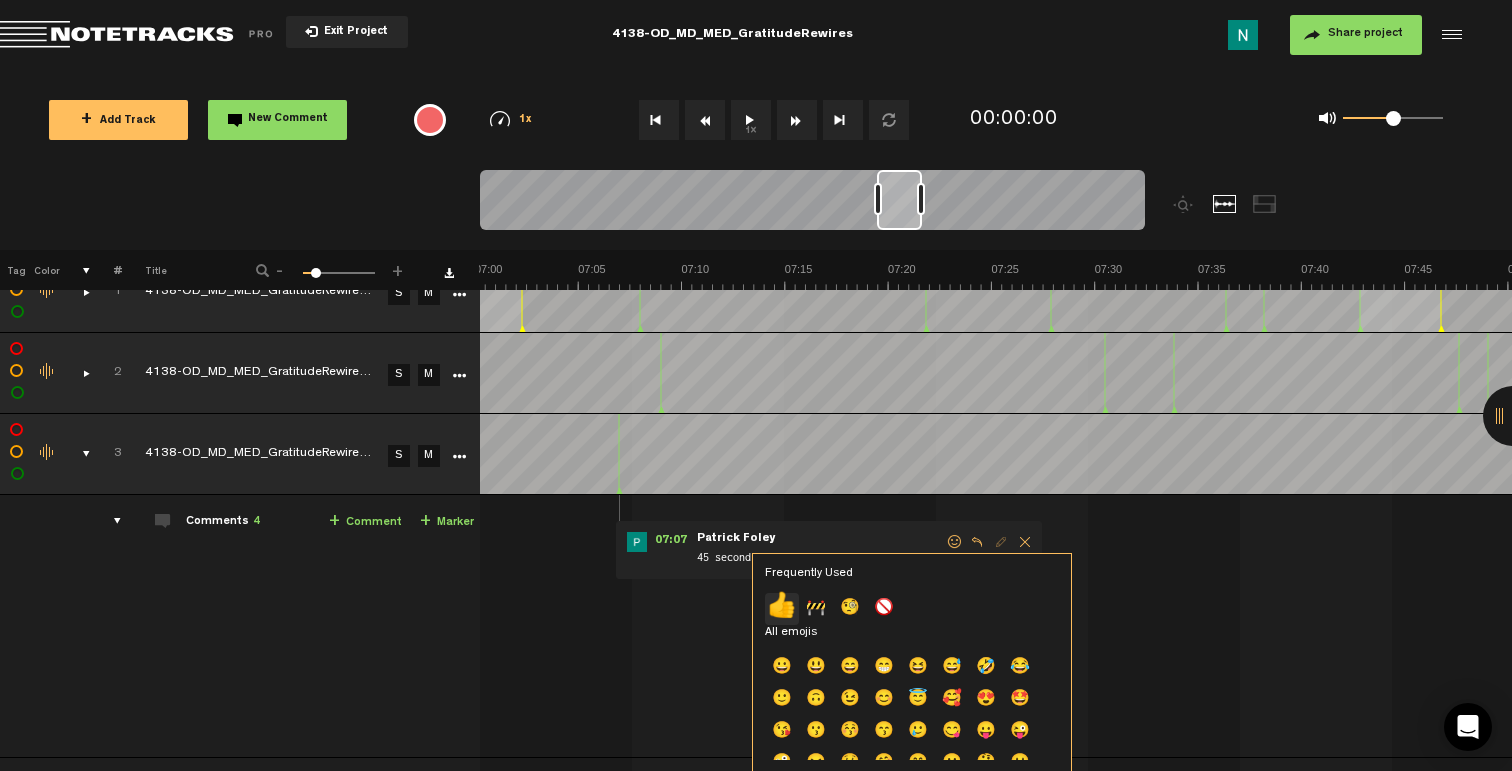 click on "👍" 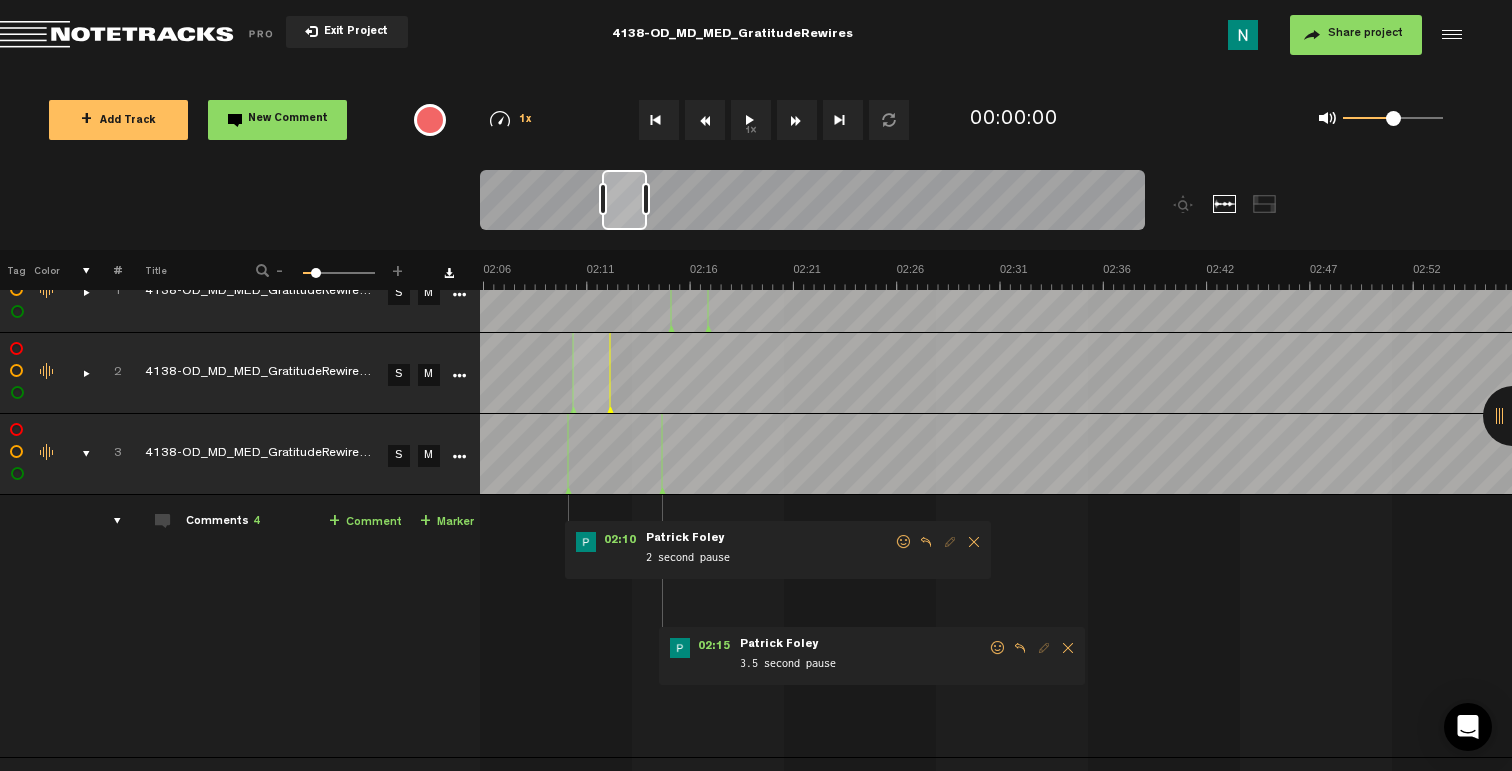 scroll, scrollTop: 0, scrollLeft: 2458, axis: horizontal 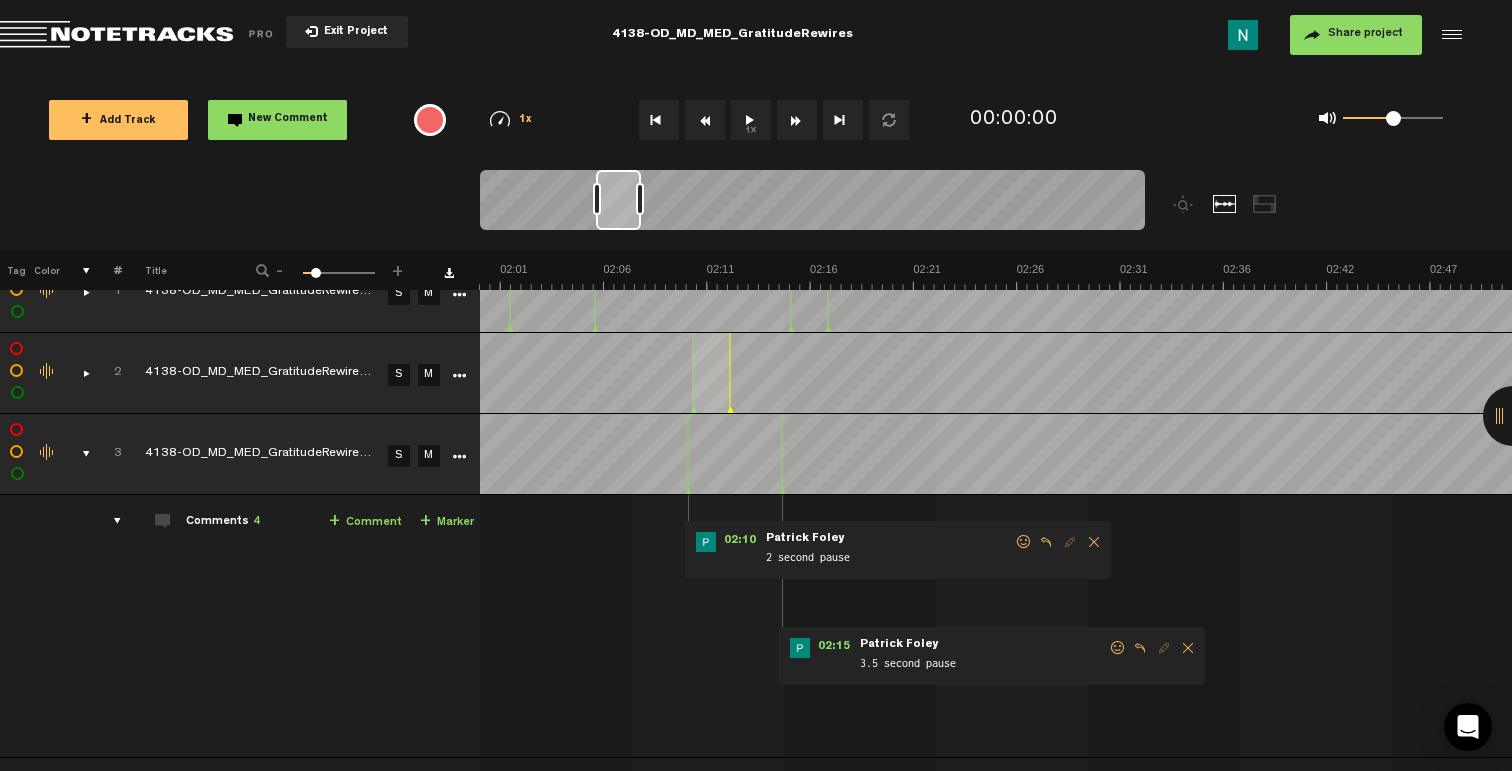 click at bounding box center [1118, 648] 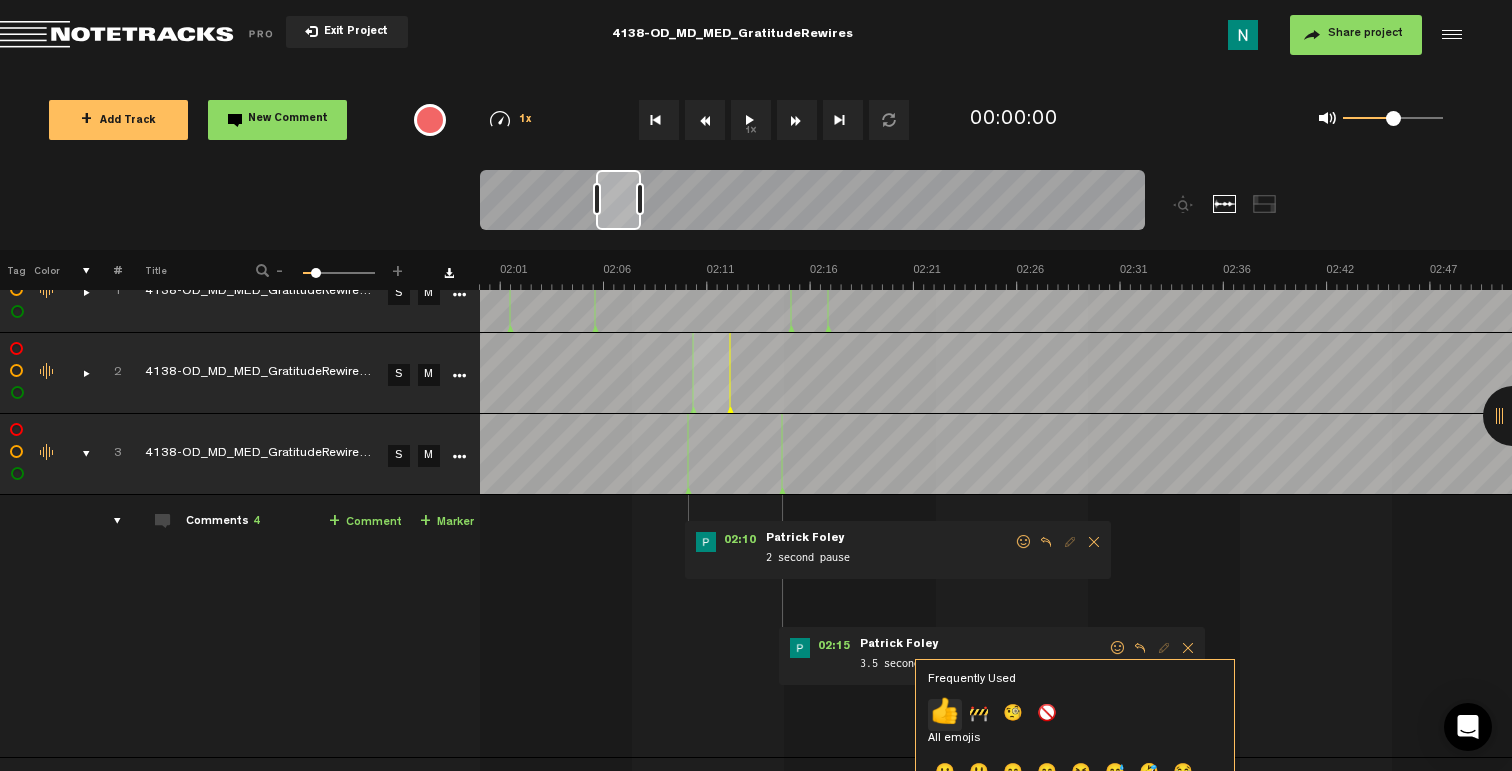 click on "👍" 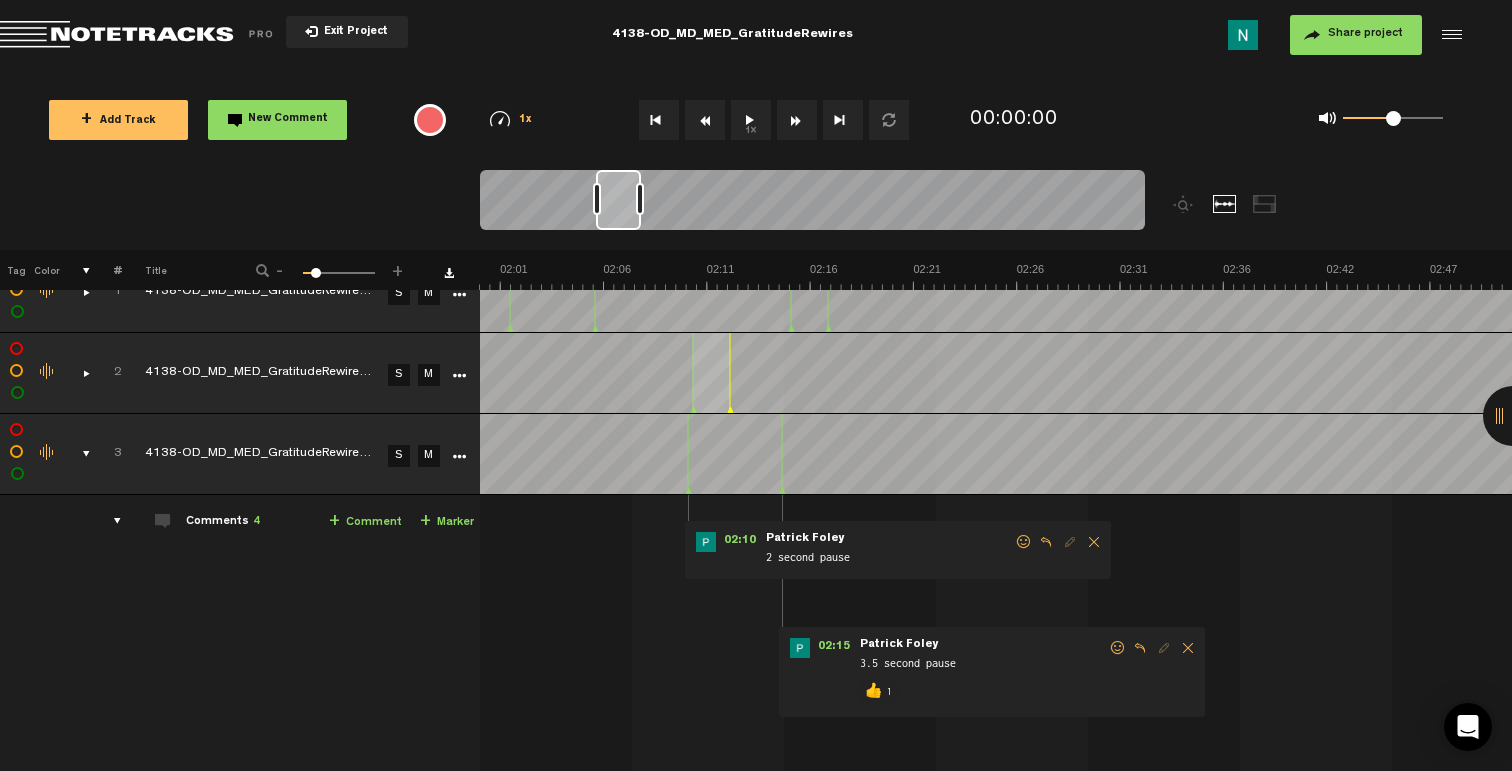 click at bounding box center [1024, 542] 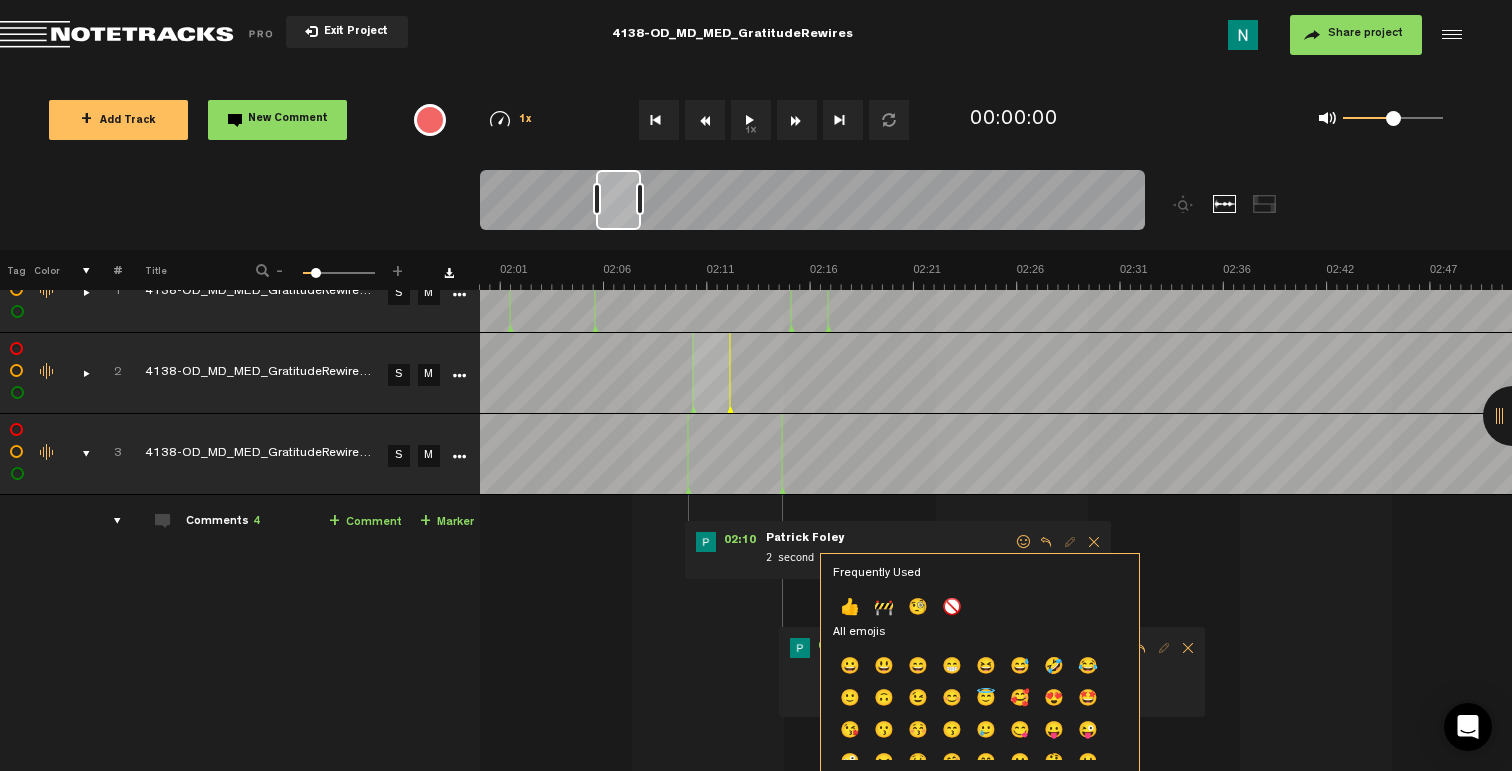 click on "👍" 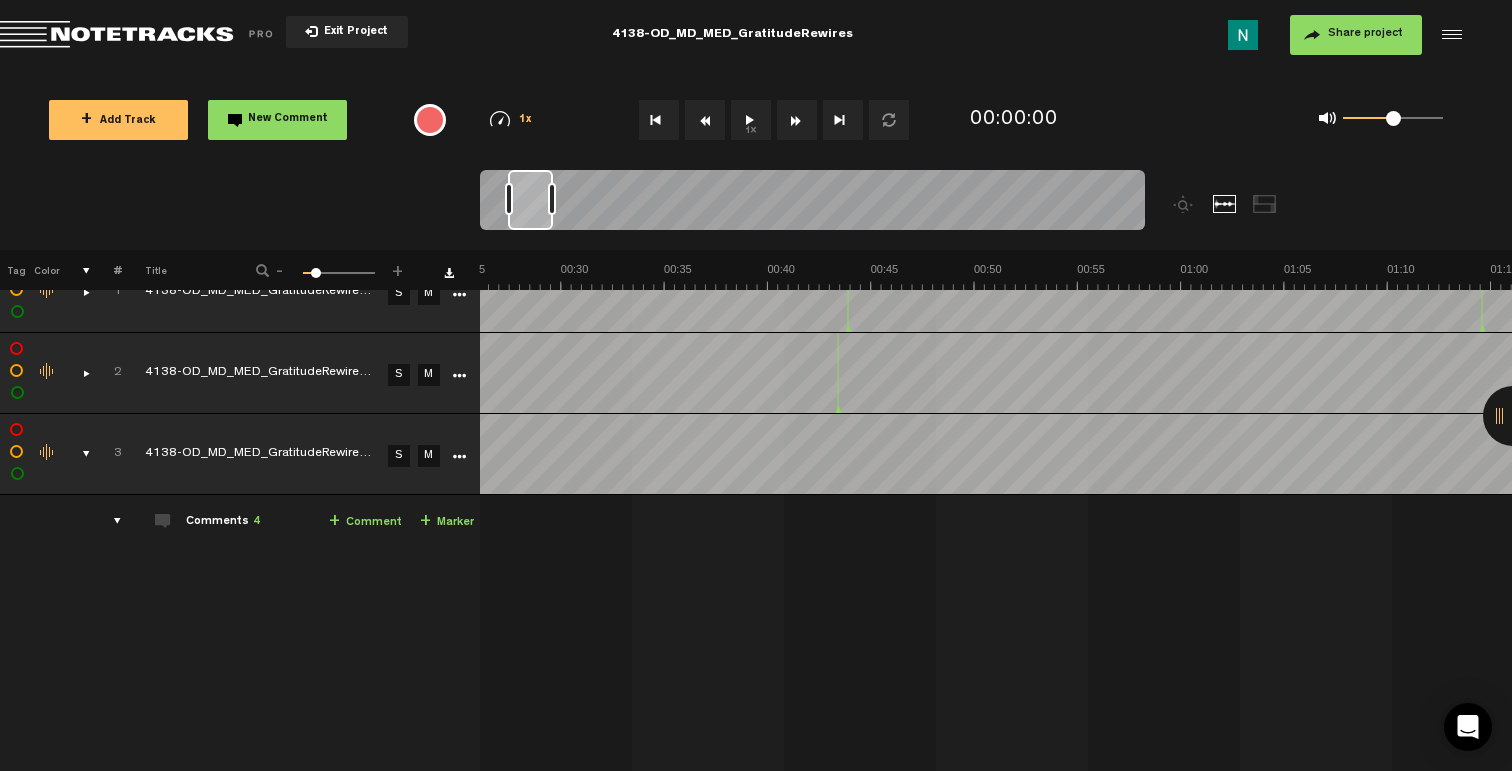 scroll, scrollTop: 0, scrollLeft: 0, axis: both 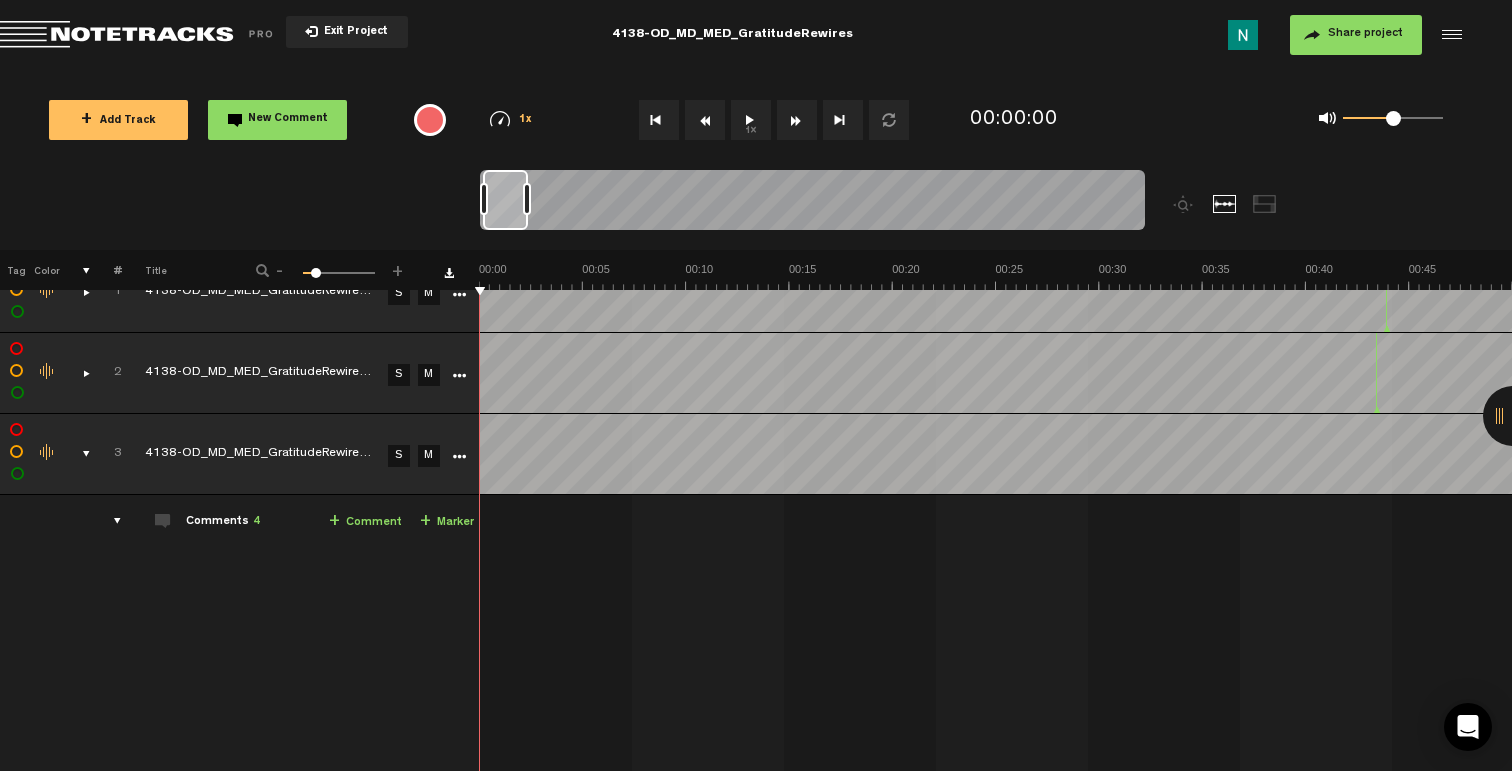 click on "+ Add Track" at bounding box center (118, 121) 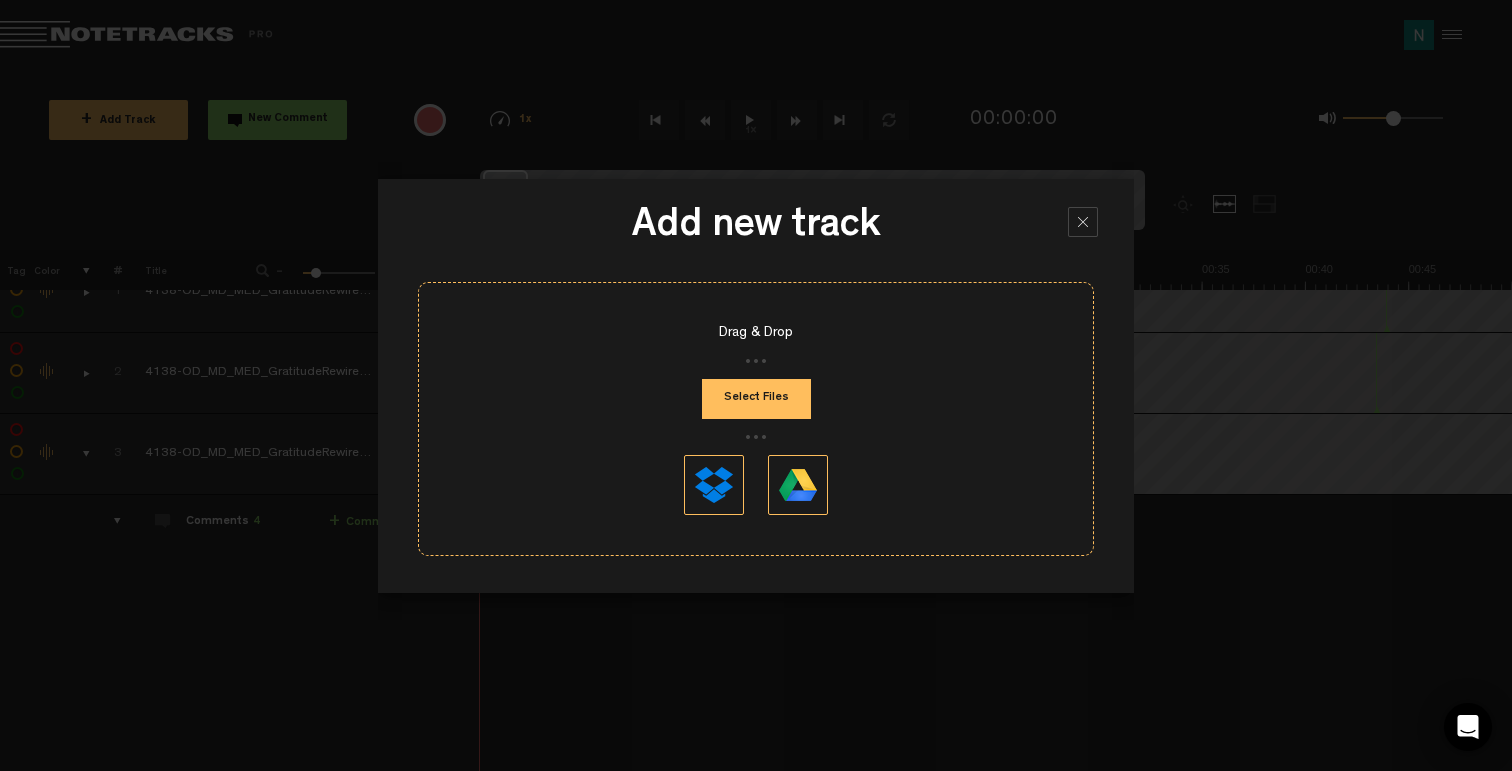 click on "Select Files" at bounding box center [756, 399] 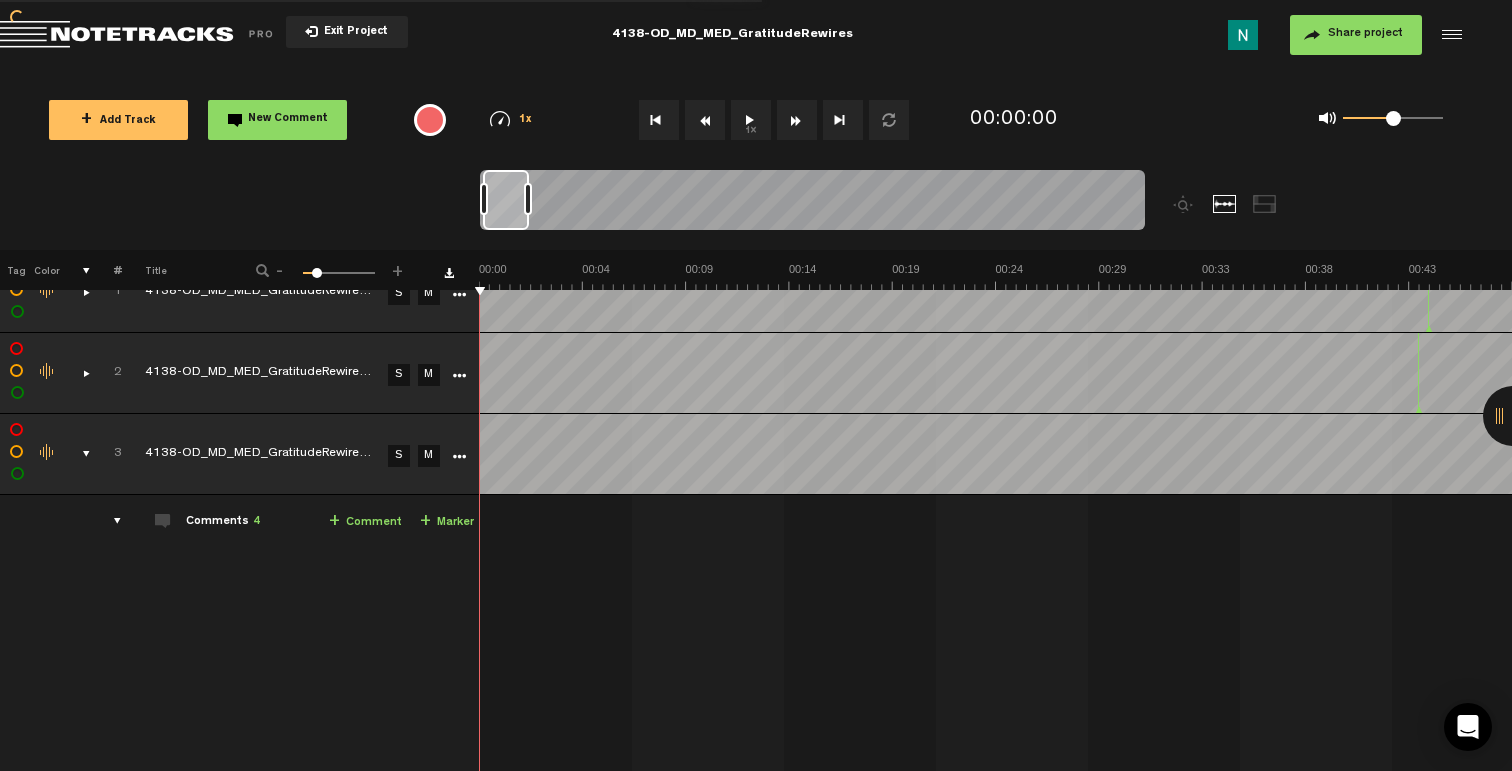 scroll, scrollTop: 102, scrollLeft: 0, axis: vertical 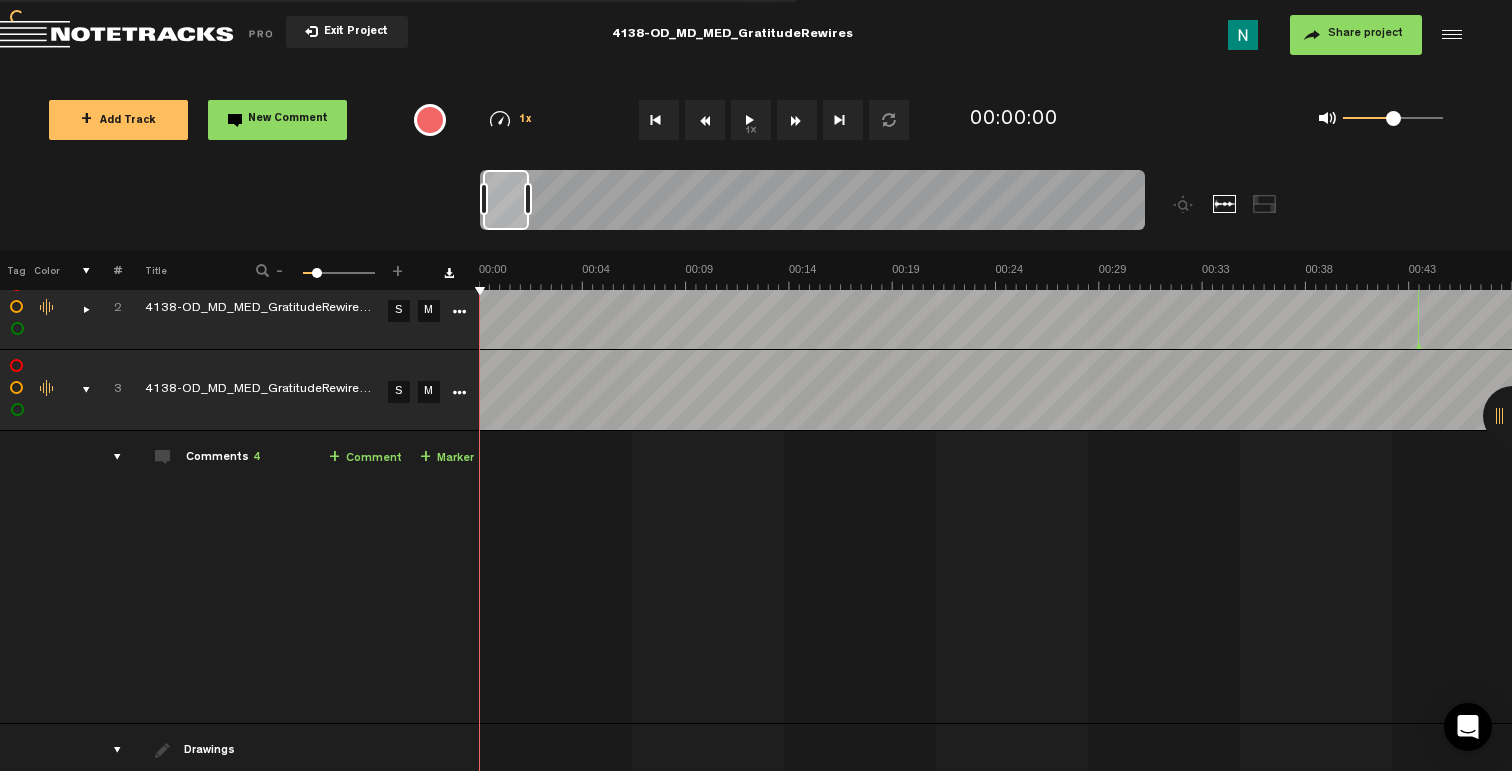 click at bounding box center [78, 390] 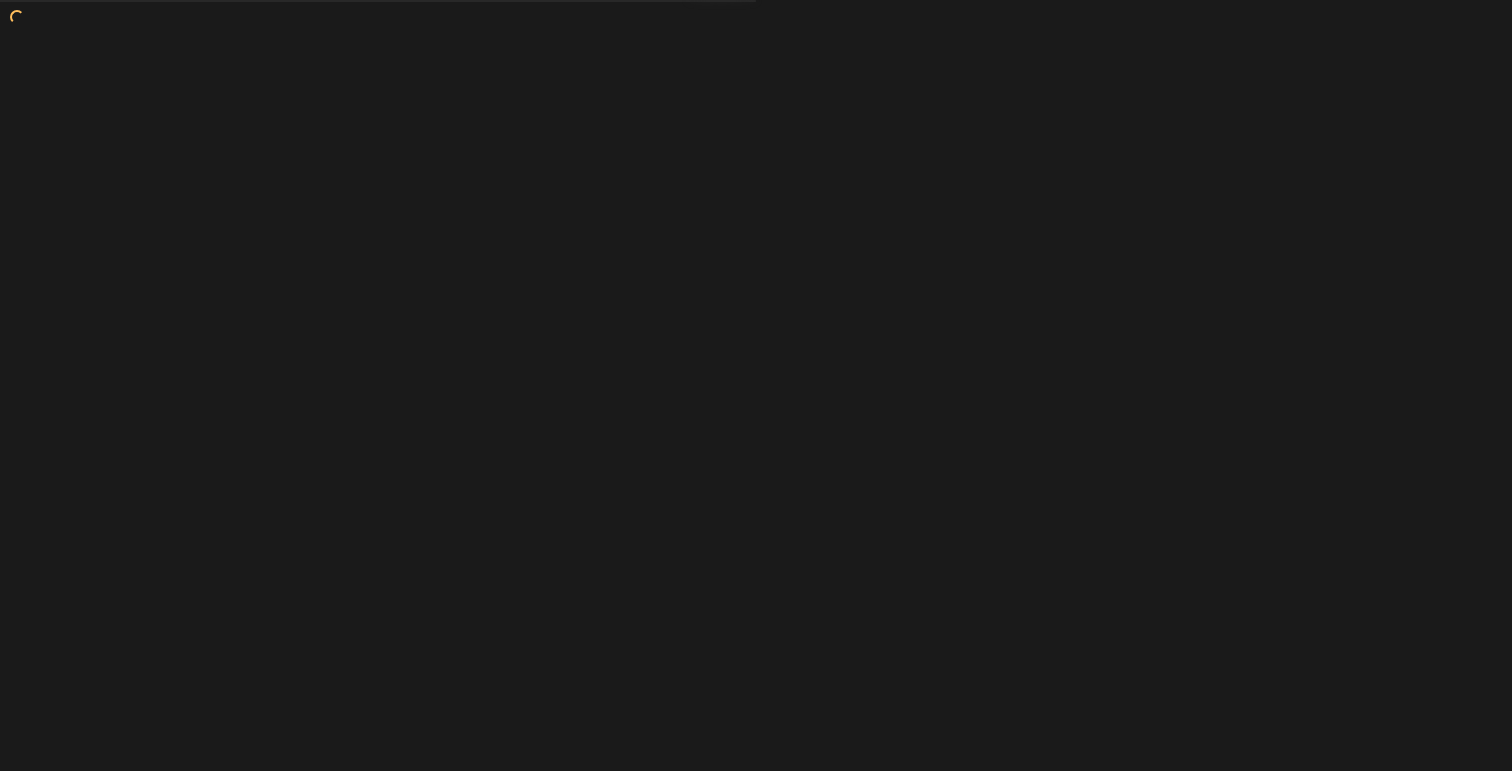 scroll, scrollTop: 0, scrollLeft: 0, axis: both 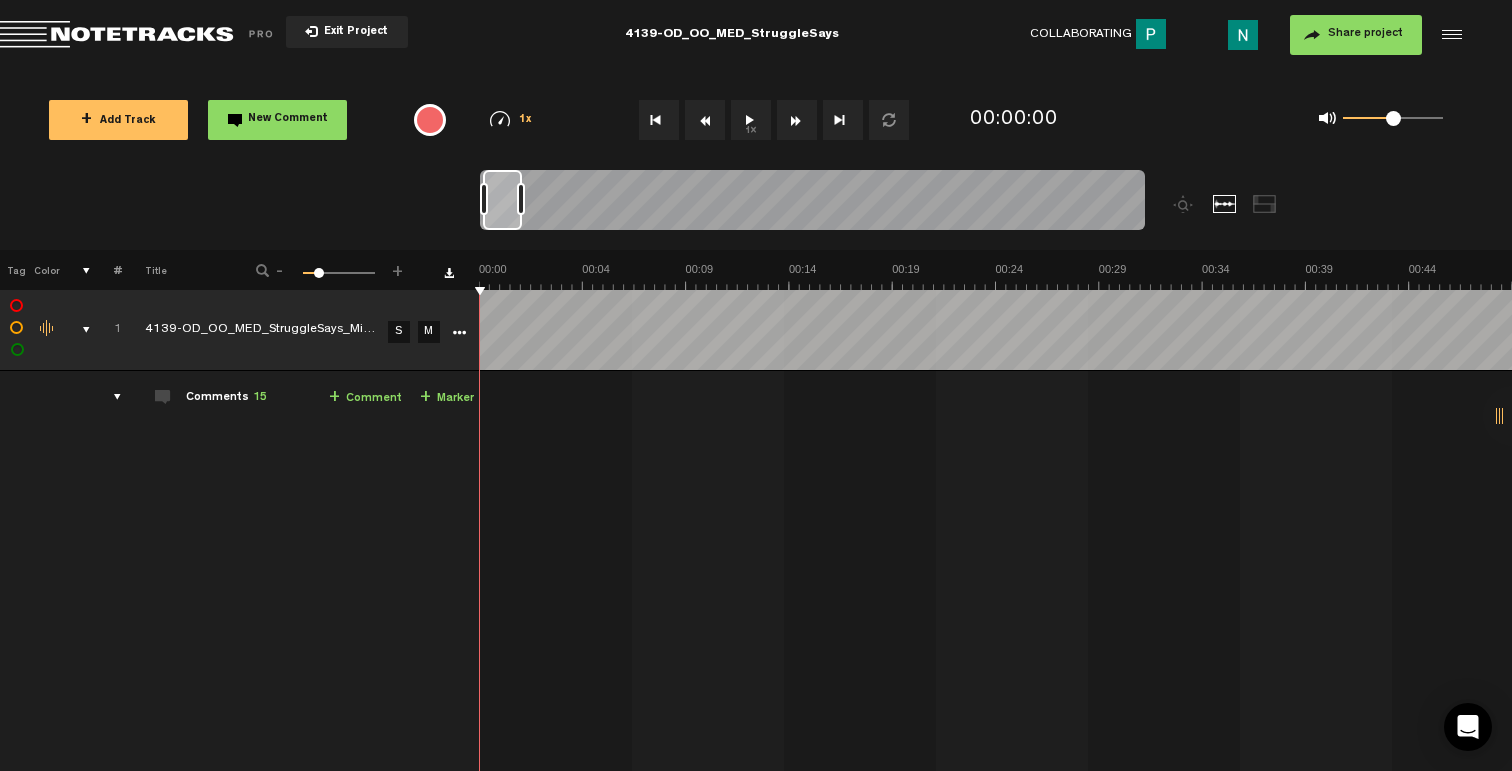 click on "1" at bounding box center [106, 330] 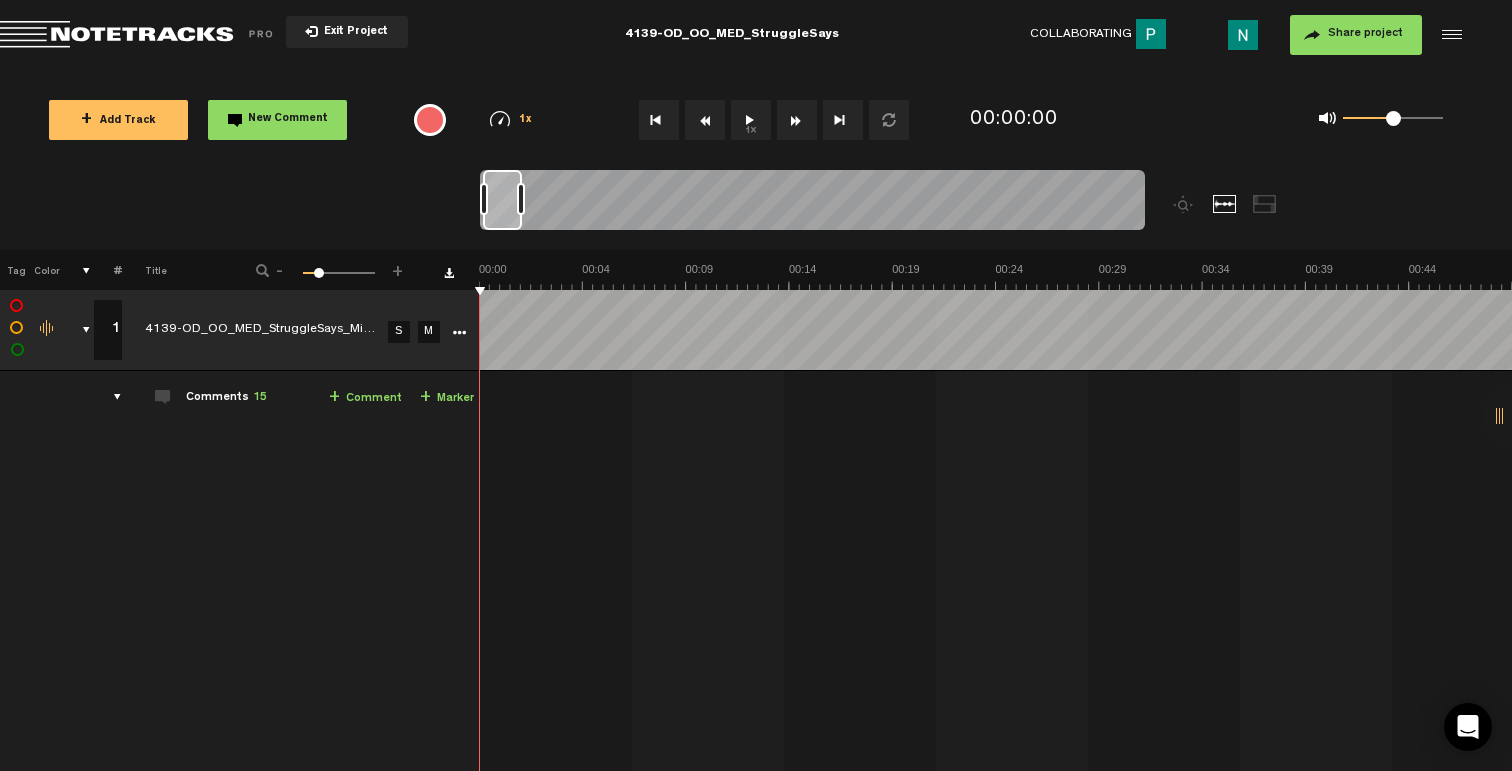 scroll, scrollTop: 0, scrollLeft: 4, axis: horizontal 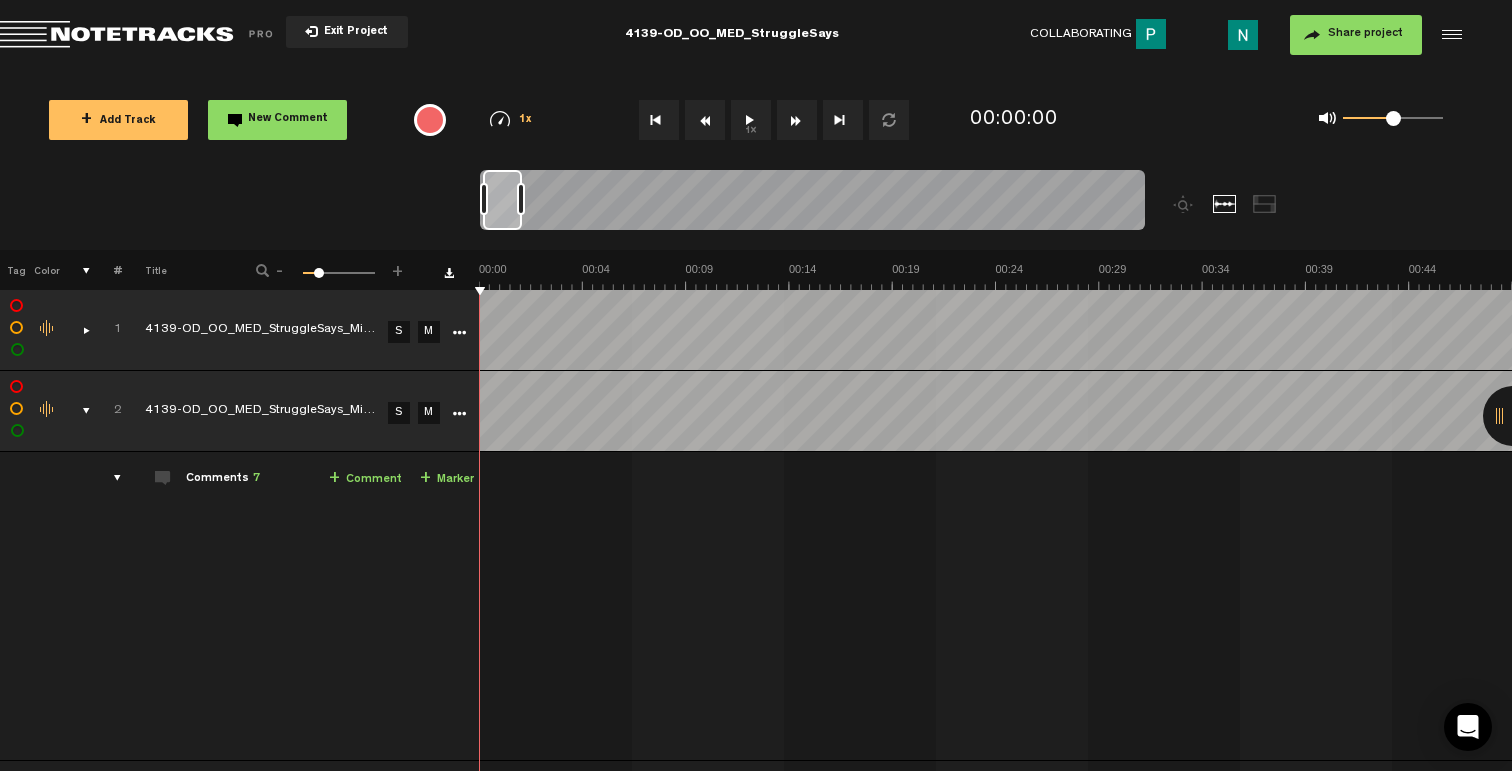 click at bounding box center (78, 411) 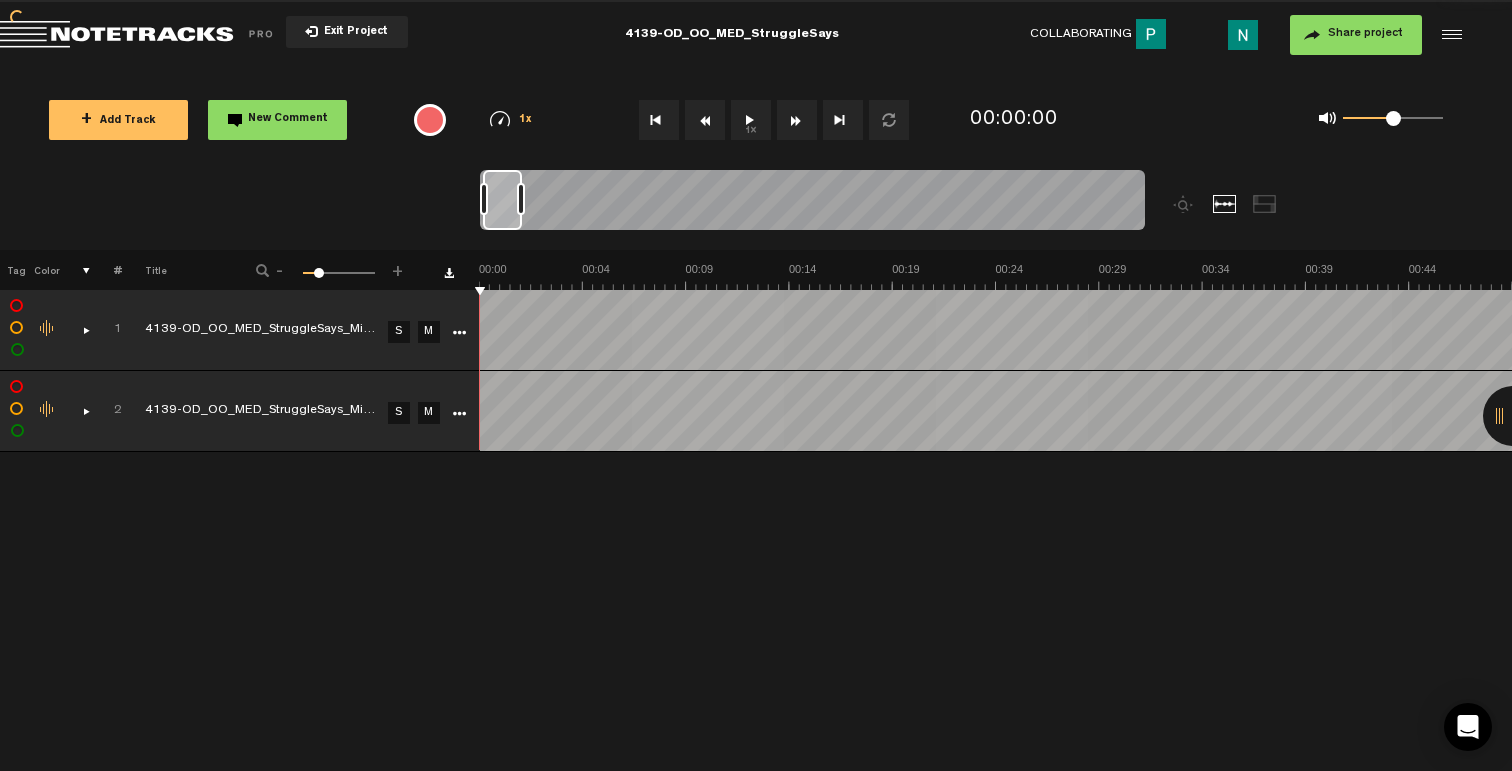 click at bounding box center (78, 411) 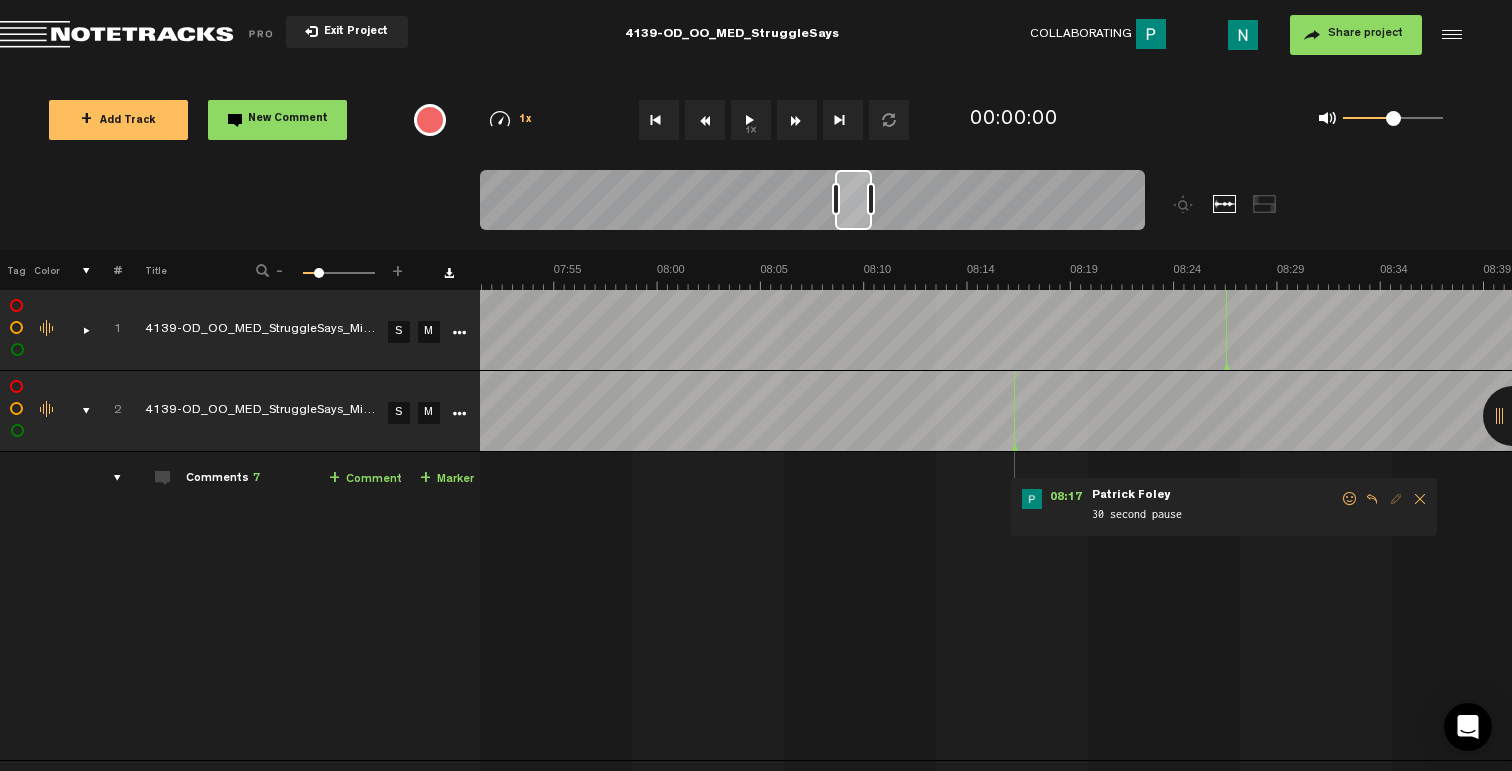 scroll, scrollTop: 0, scrollLeft: 10122, axis: horizontal 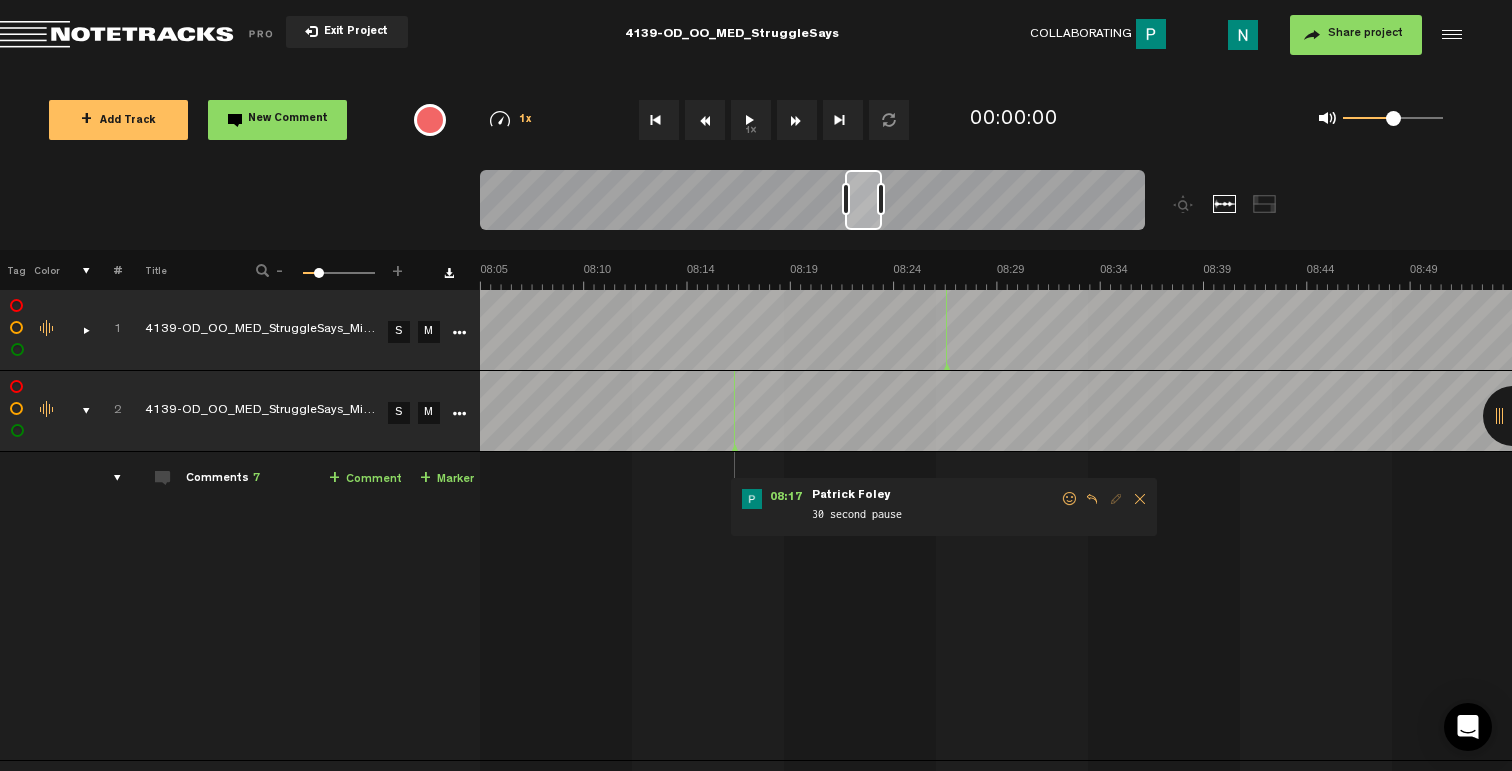 drag, startPoint x: 501, startPoint y: 219, endPoint x: 863, endPoint y: 252, distance: 363.50104 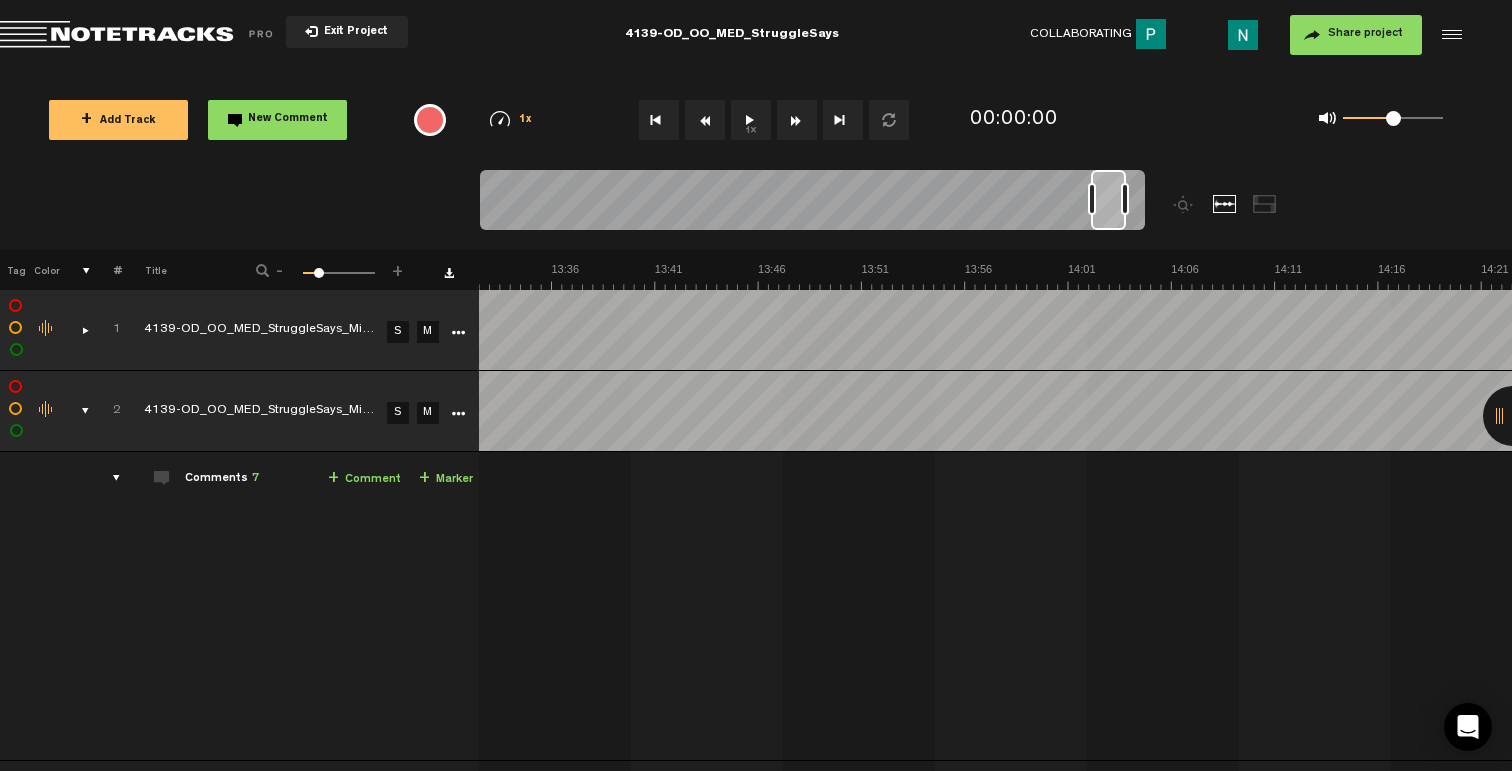 scroll, scrollTop: 0, scrollLeft: 17587, axis: horizontal 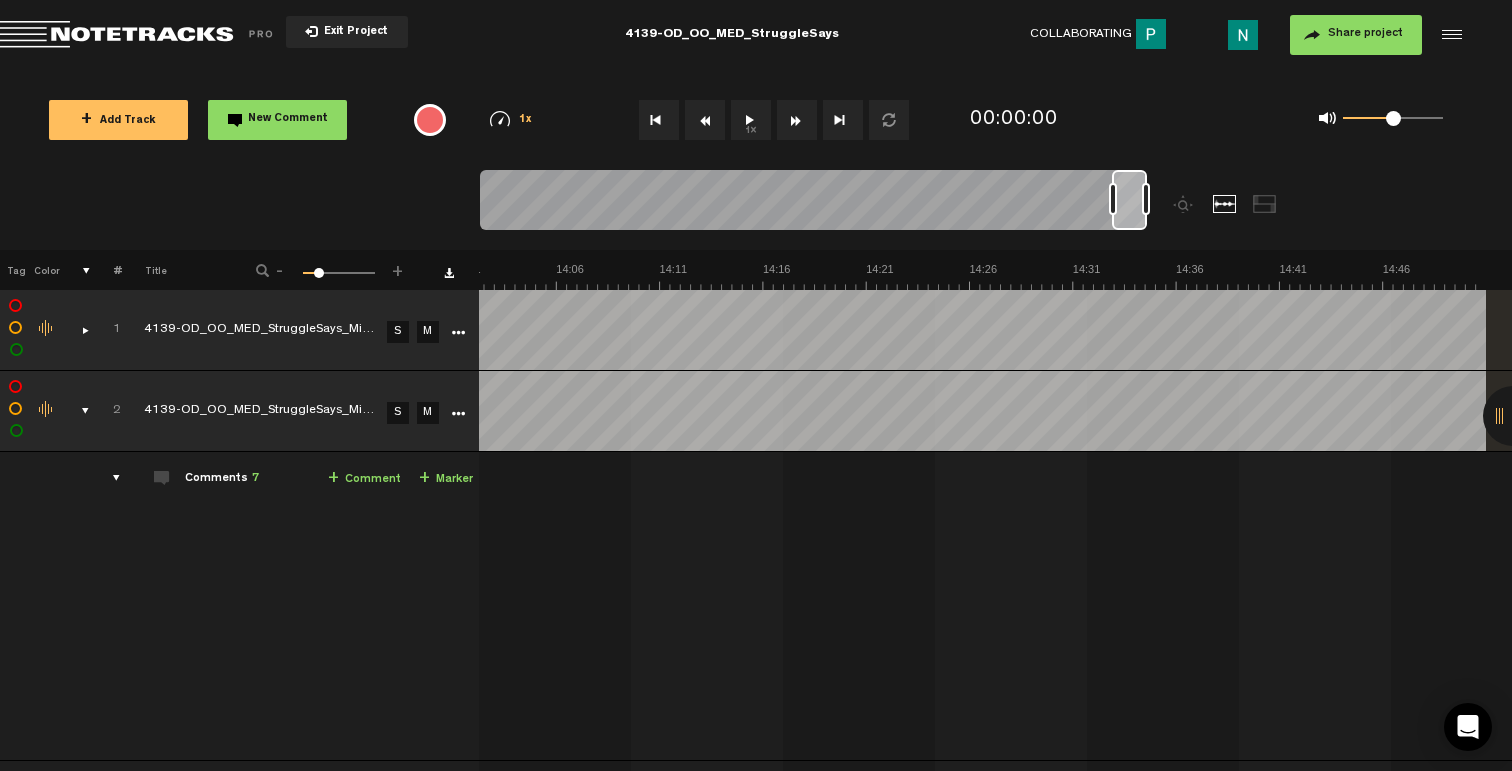 drag, startPoint x: 865, startPoint y: 199, endPoint x: 1131, endPoint y: 269, distance: 275.05637 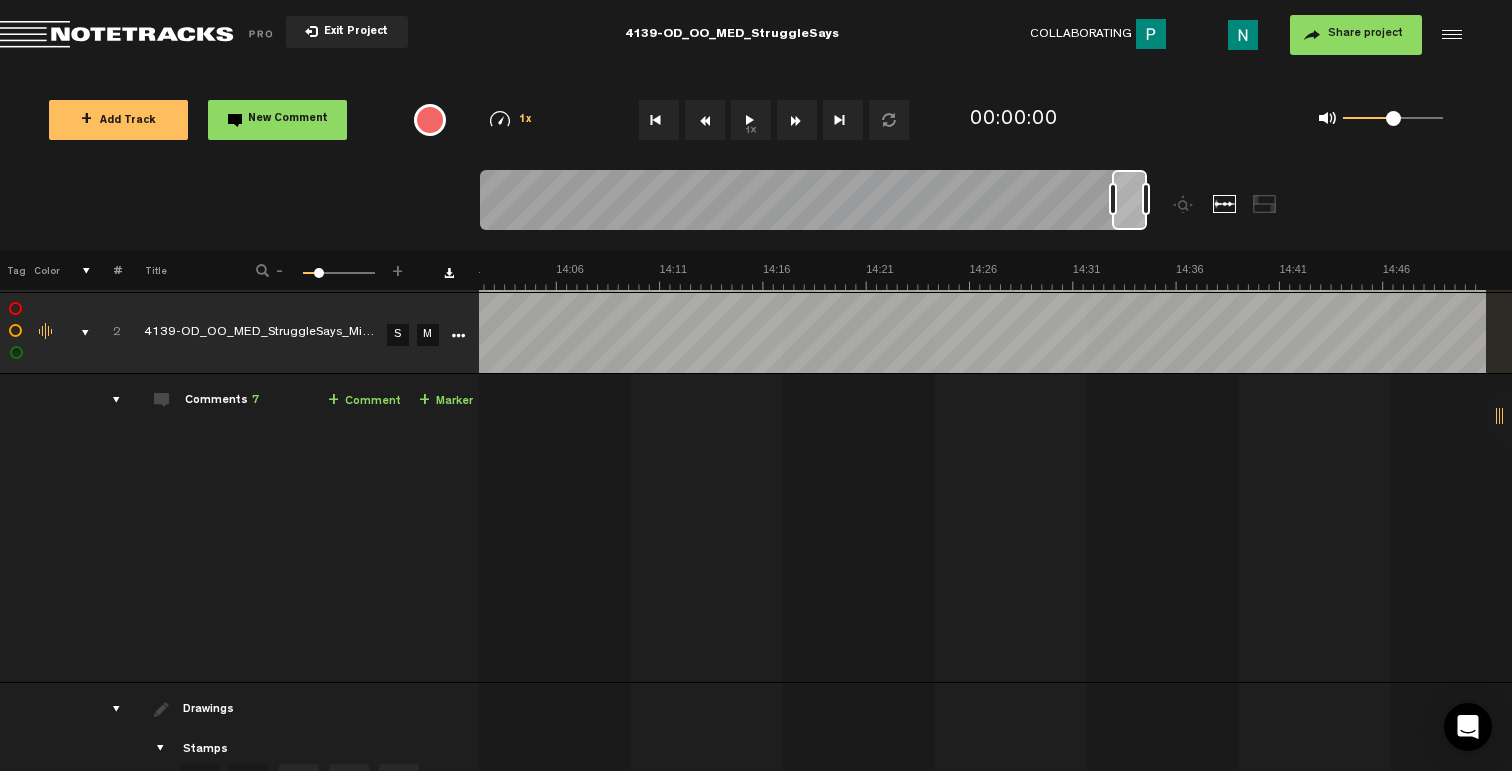scroll, scrollTop: 65, scrollLeft: 16, axis: both 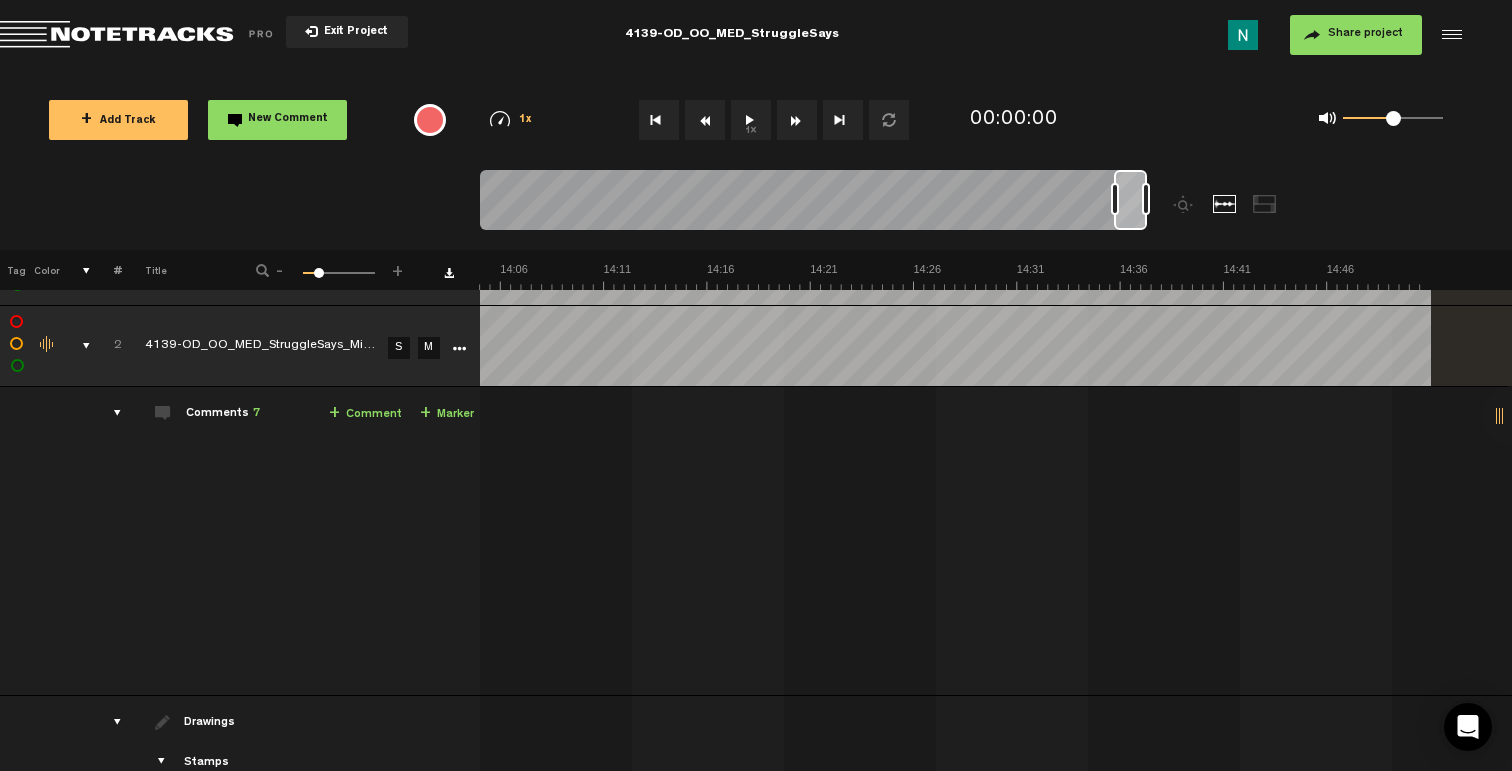 click at bounding box center (1130, 200) 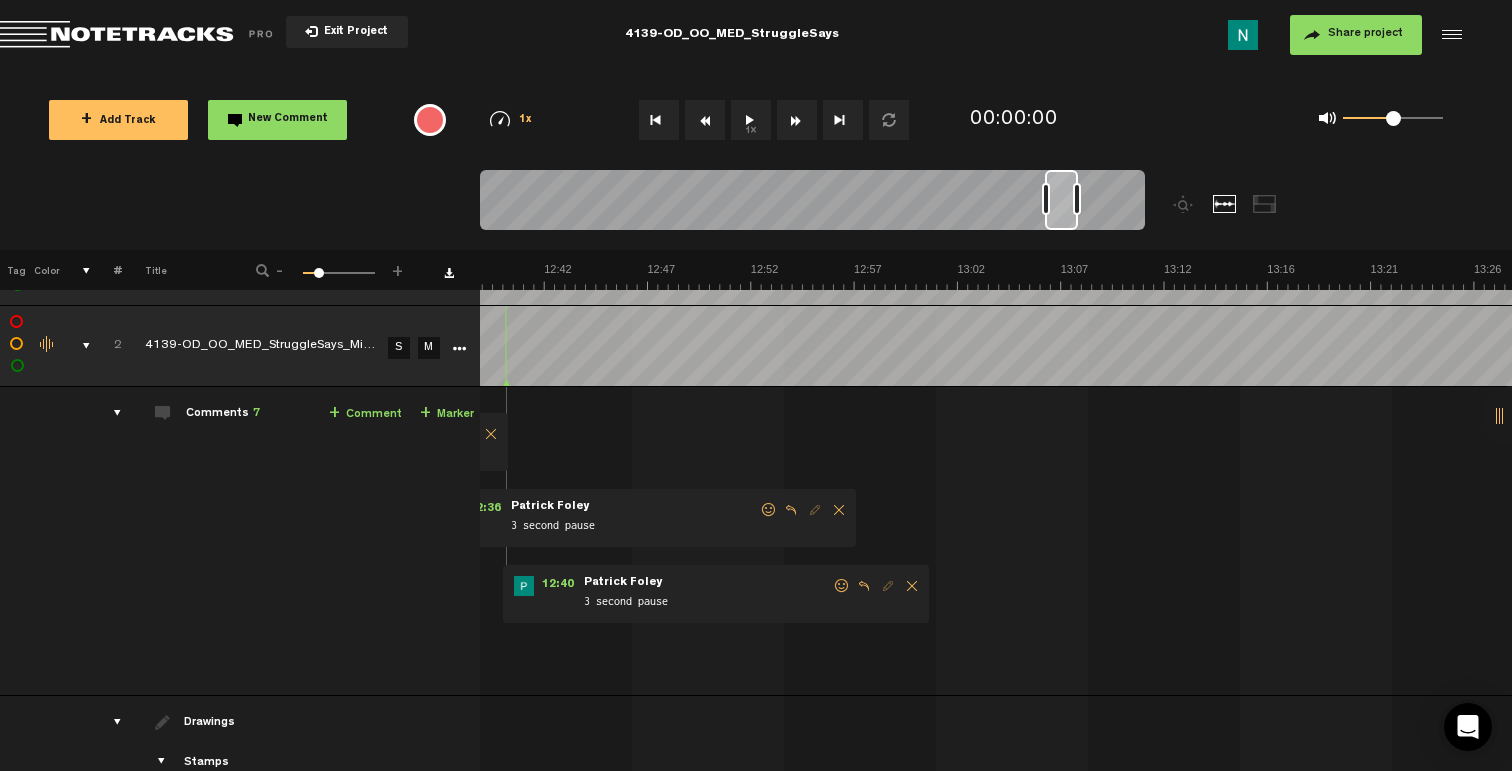 scroll, scrollTop: 0, scrollLeft: 15483, axis: horizontal 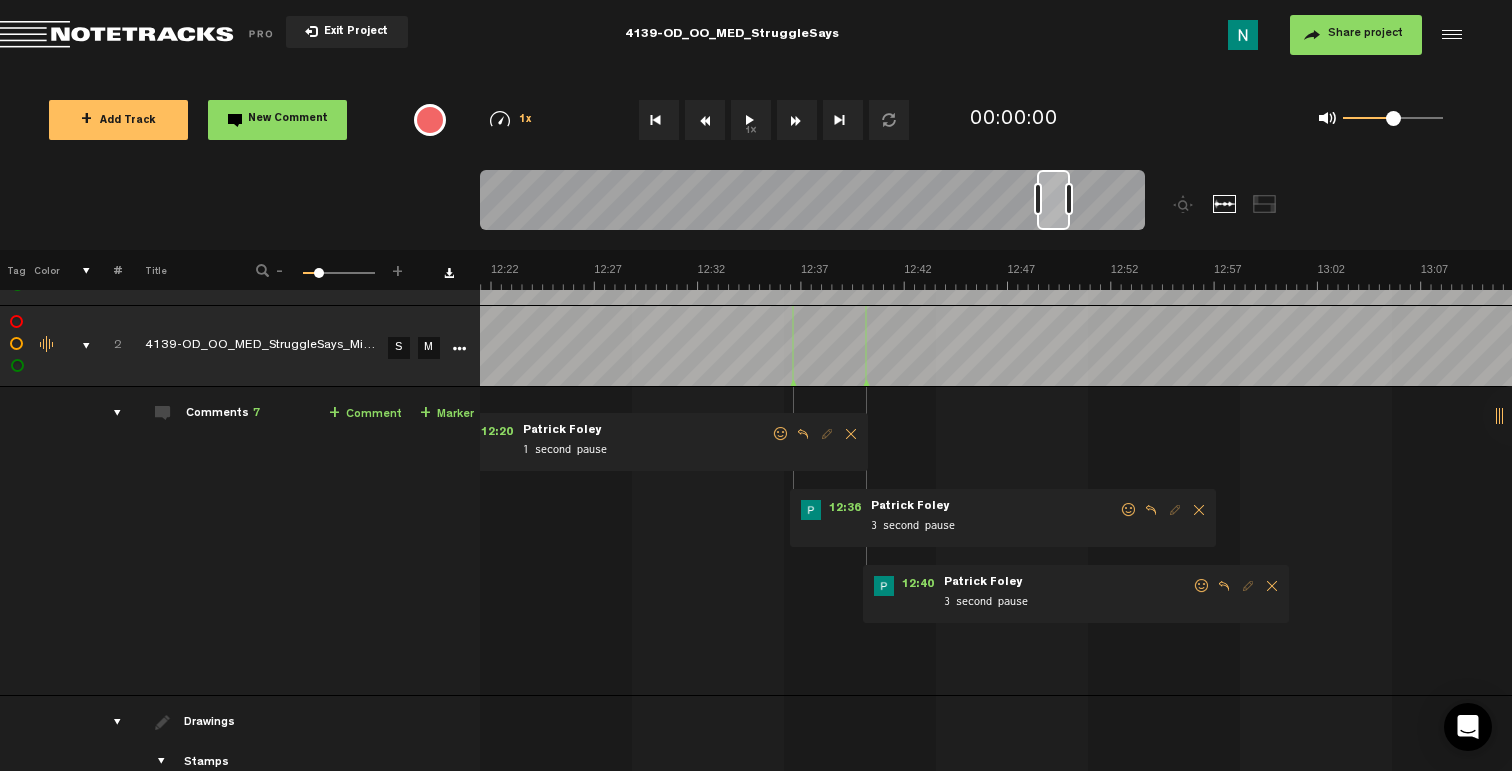 click at bounding box center (1202, 586) 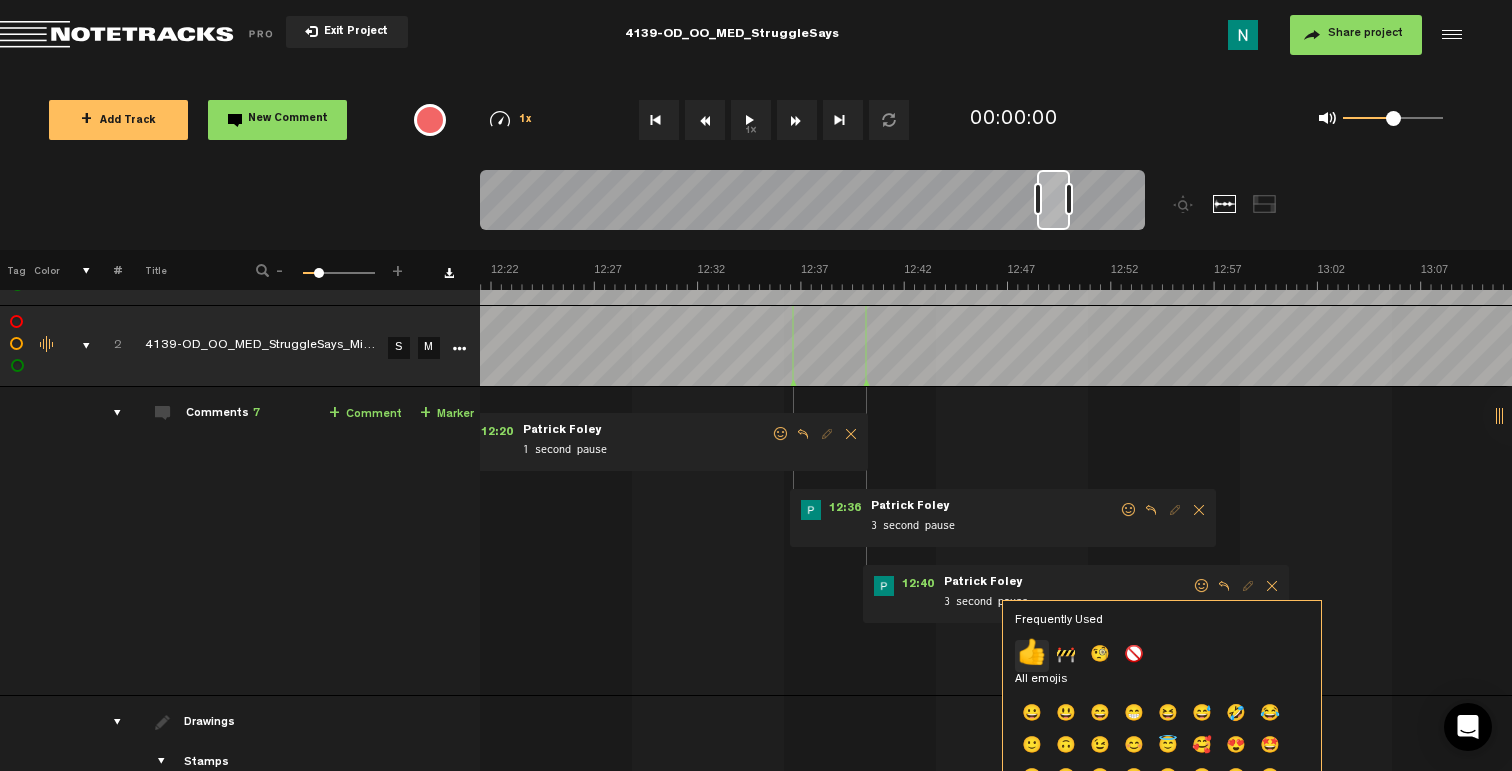 click on "👍" 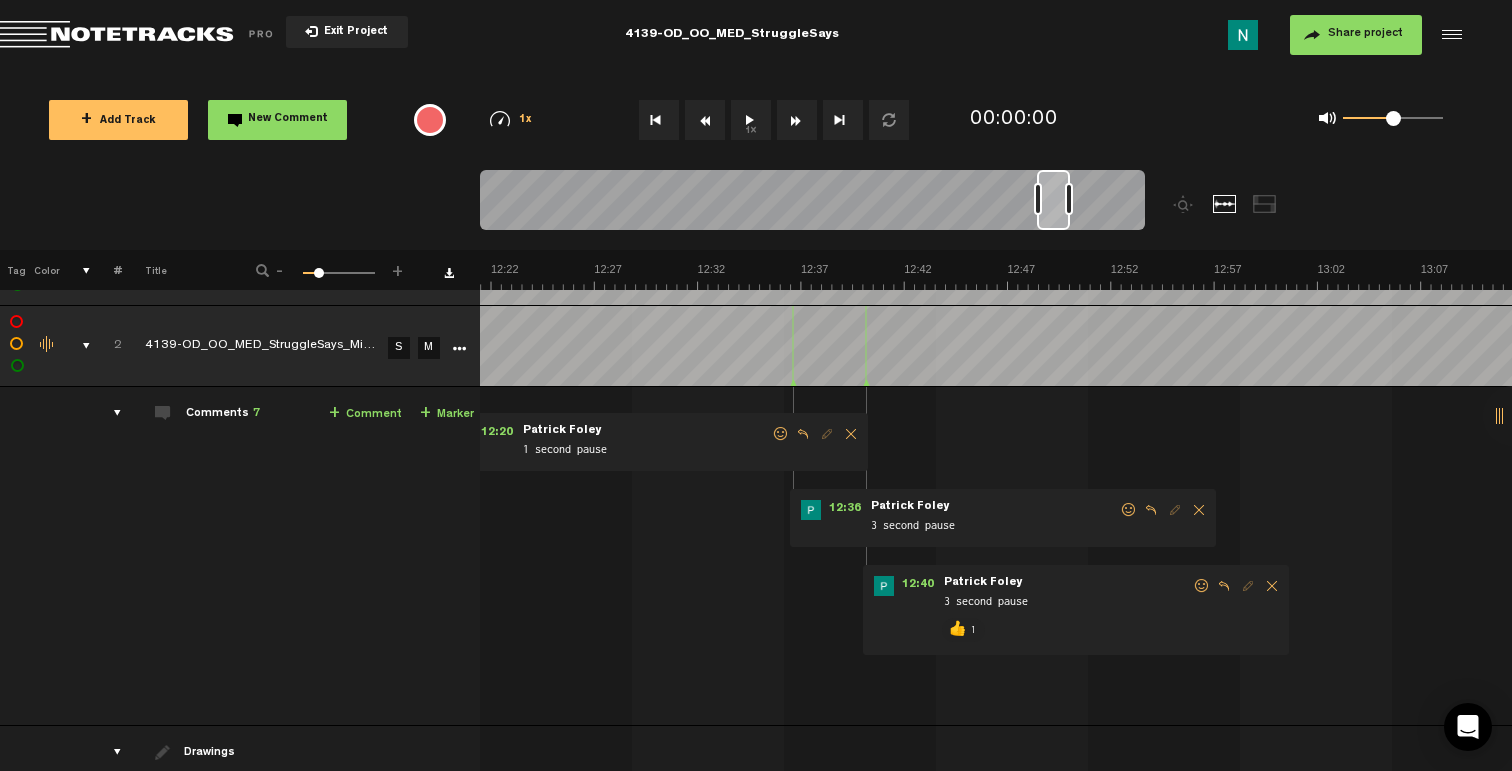 click at bounding box center [1129, 510] 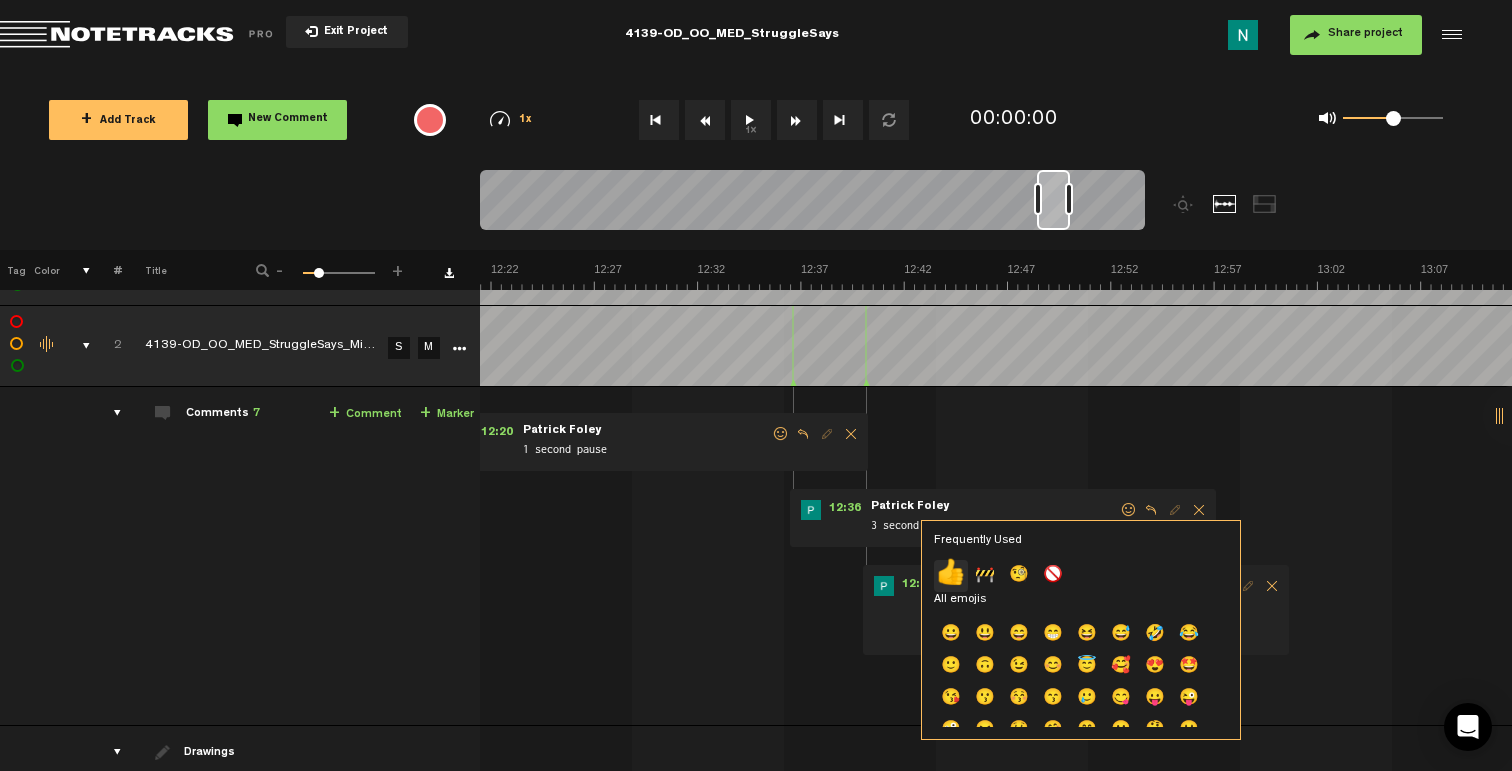 click on "👍" 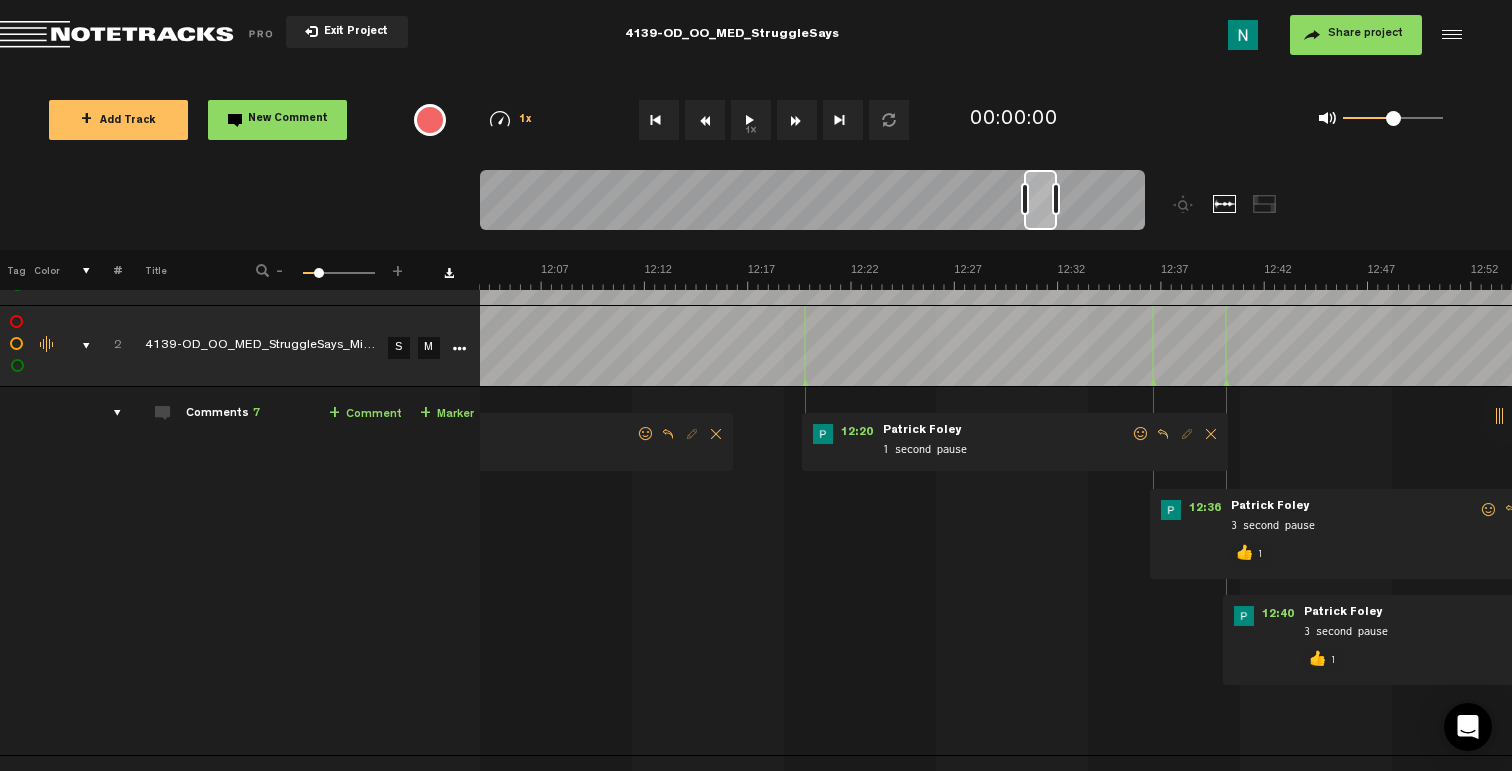 scroll, scrollTop: 0, scrollLeft: 15123, axis: horizontal 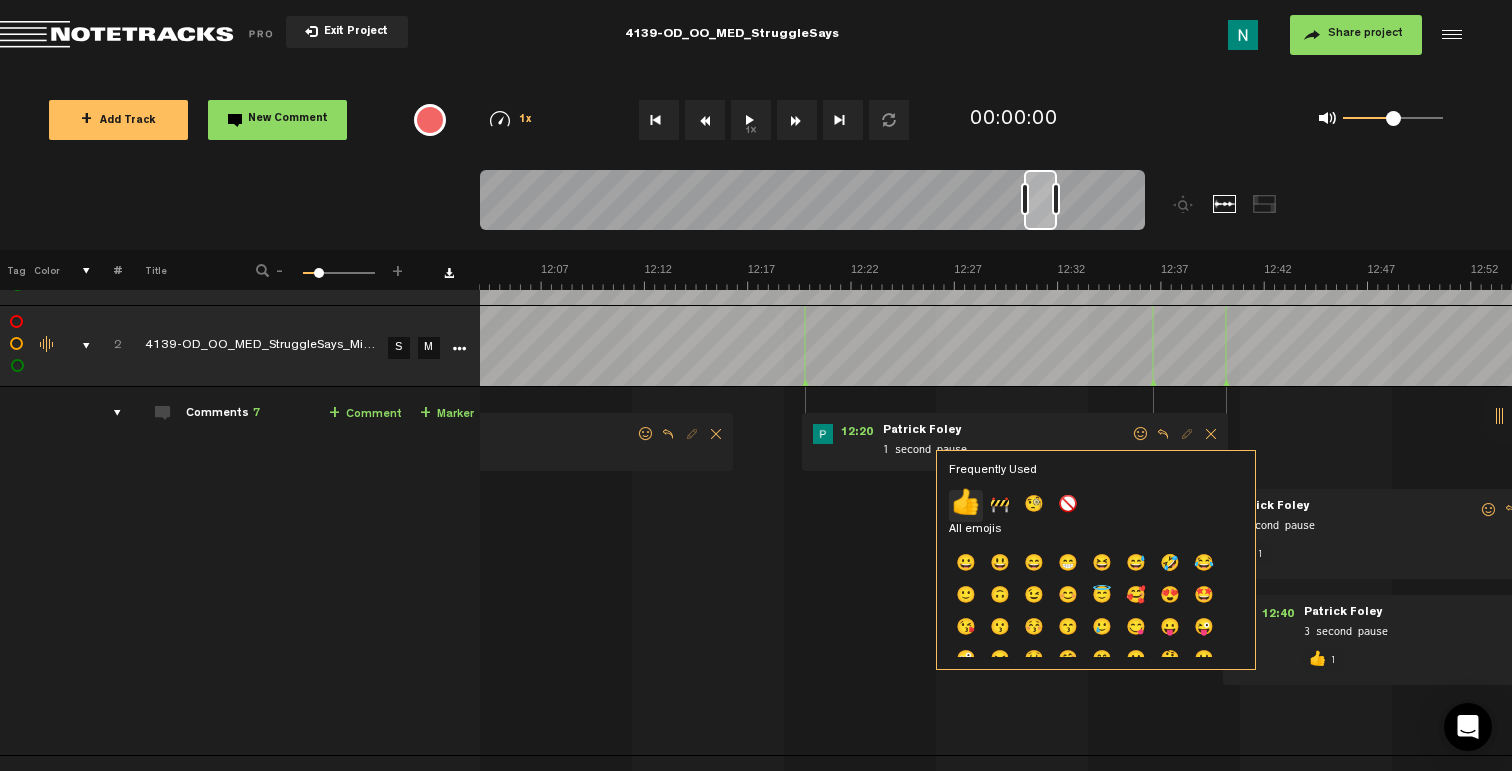 click on "👍" 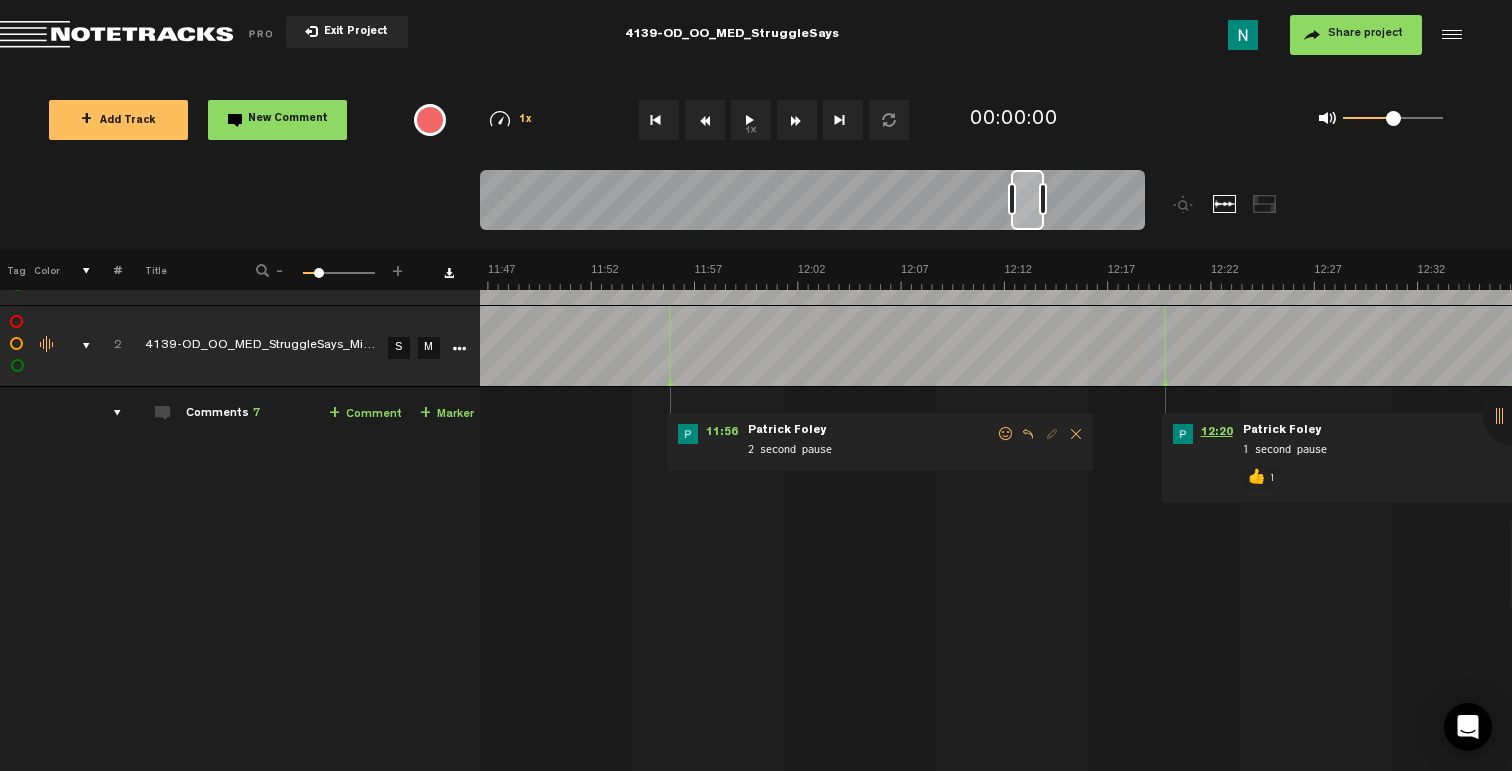 scroll, scrollTop: 0, scrollLeft: 14763, axis: horizontal 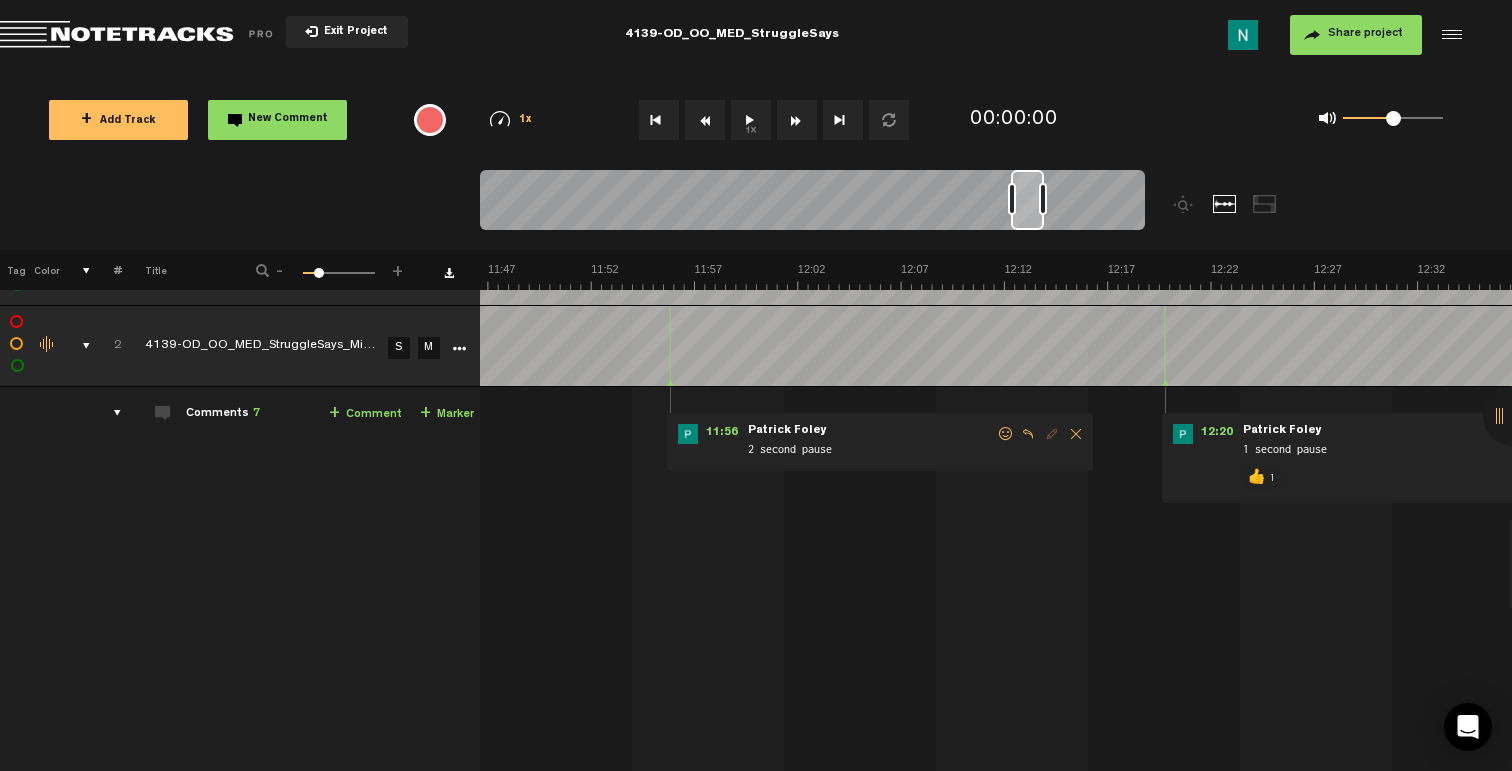 click at bounding box center [1006, 434] 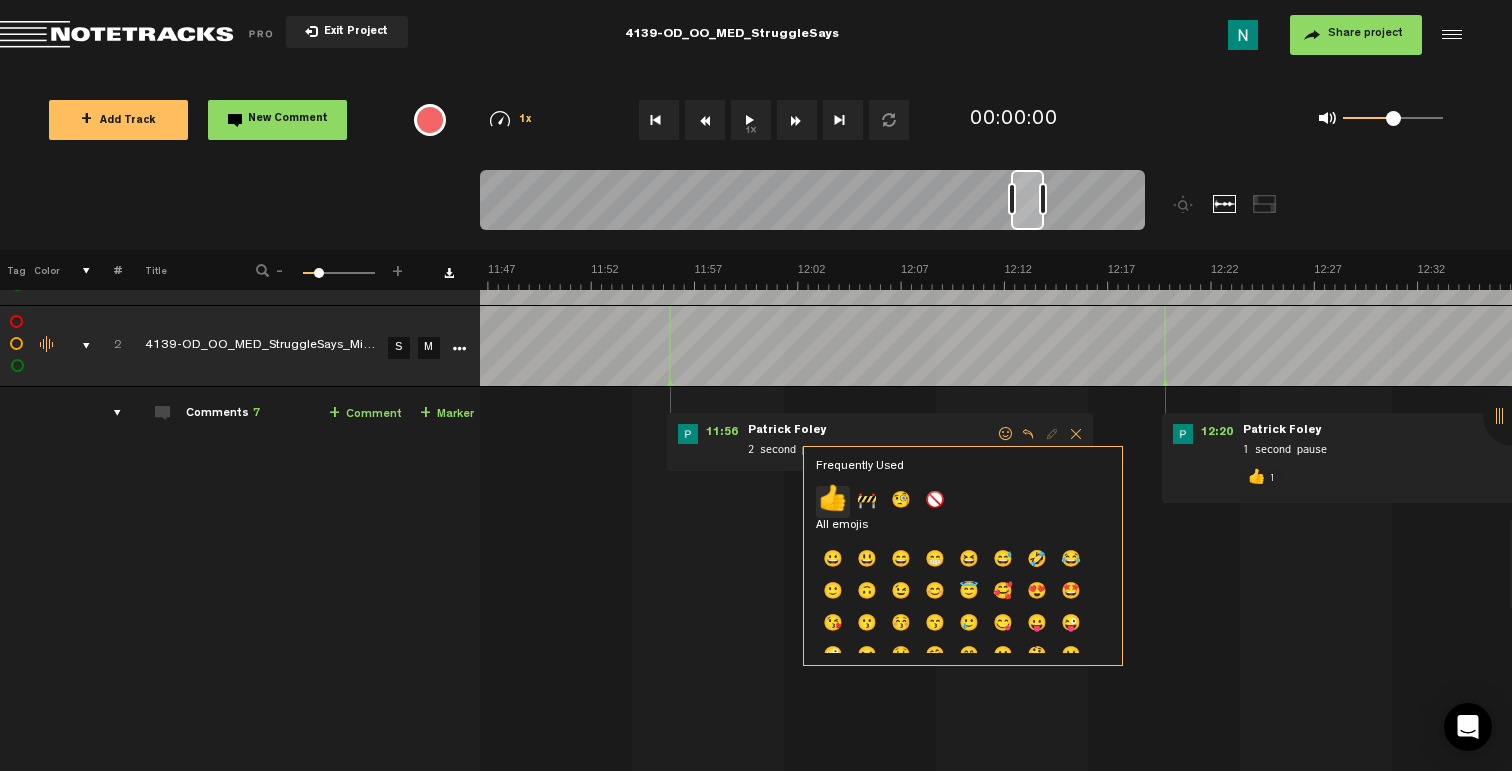 click on "👍" 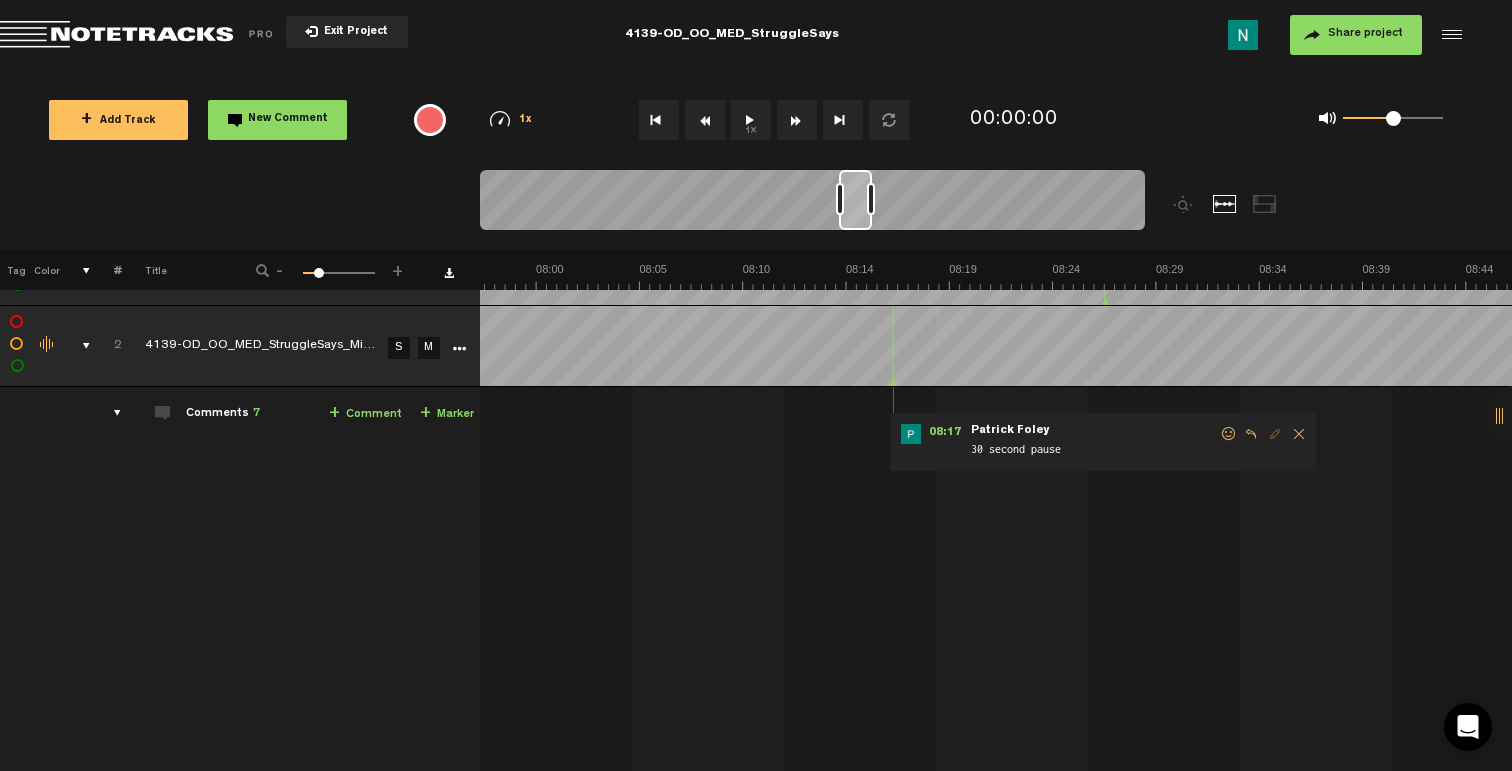 scroll, scrollTop: 0, scrollLeft: 9843, axis: horizontal 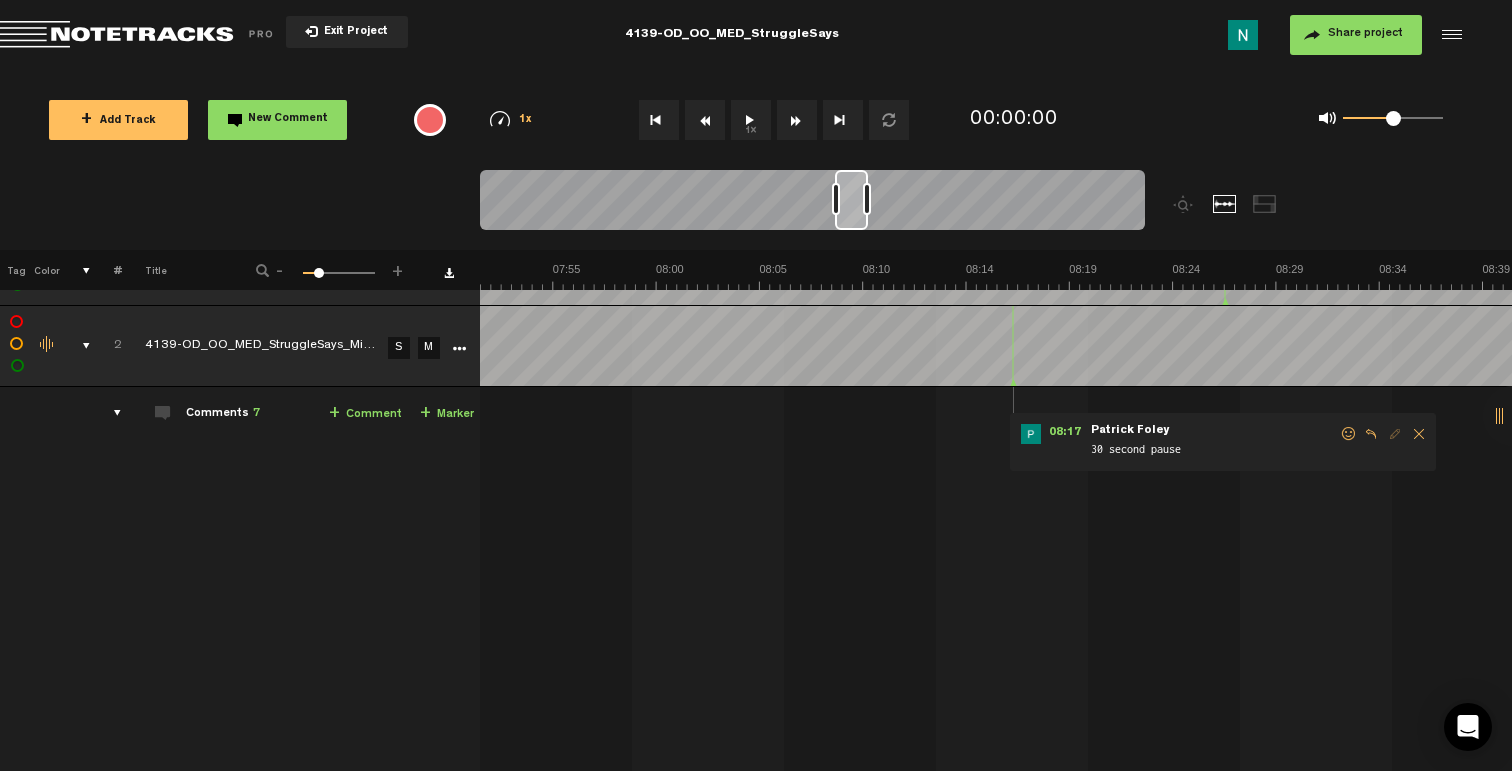 click at bounding box center [1349, 434] 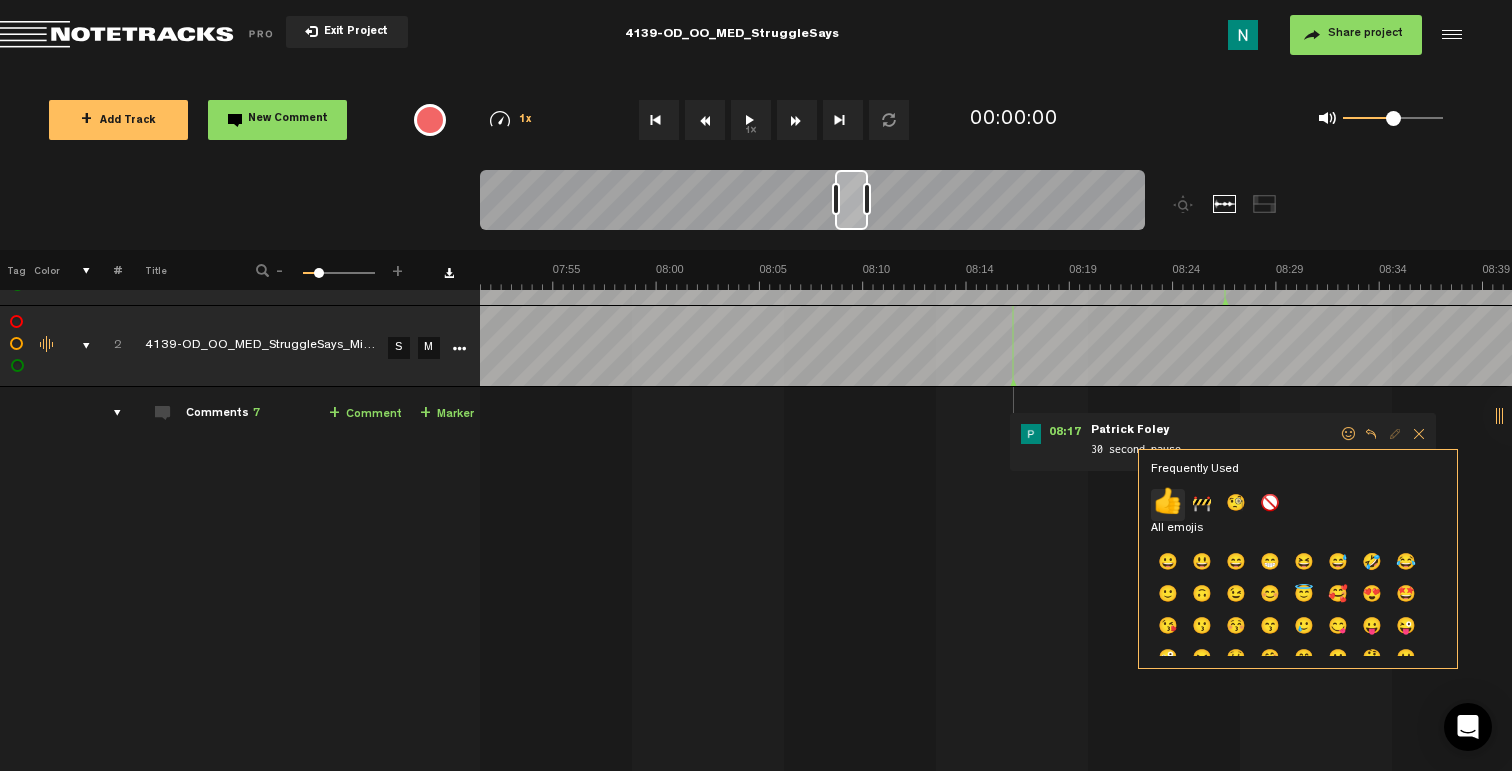 click on "👍" 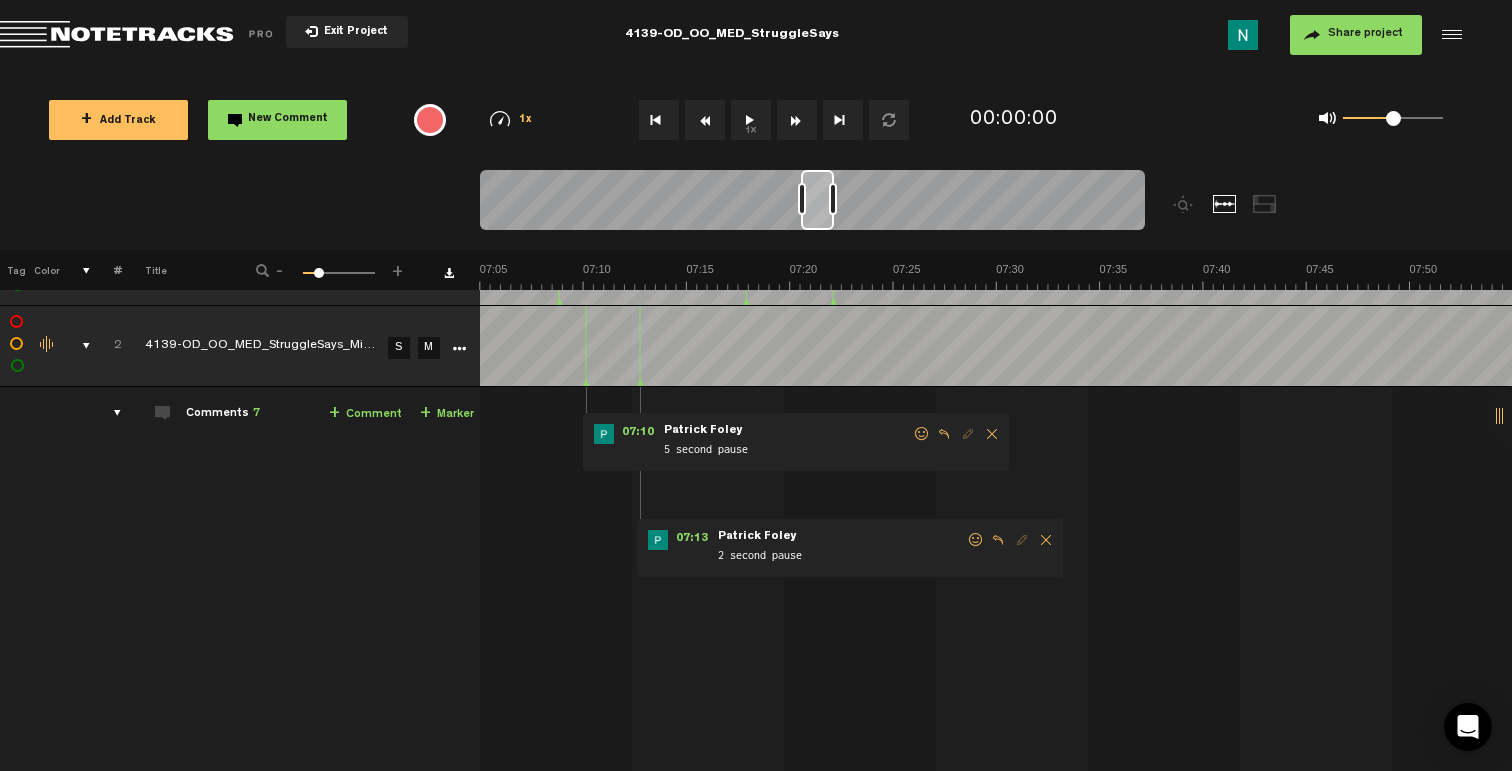 scroll, scrollTop: 0, scrollLeft: 8643, axis: horizontal 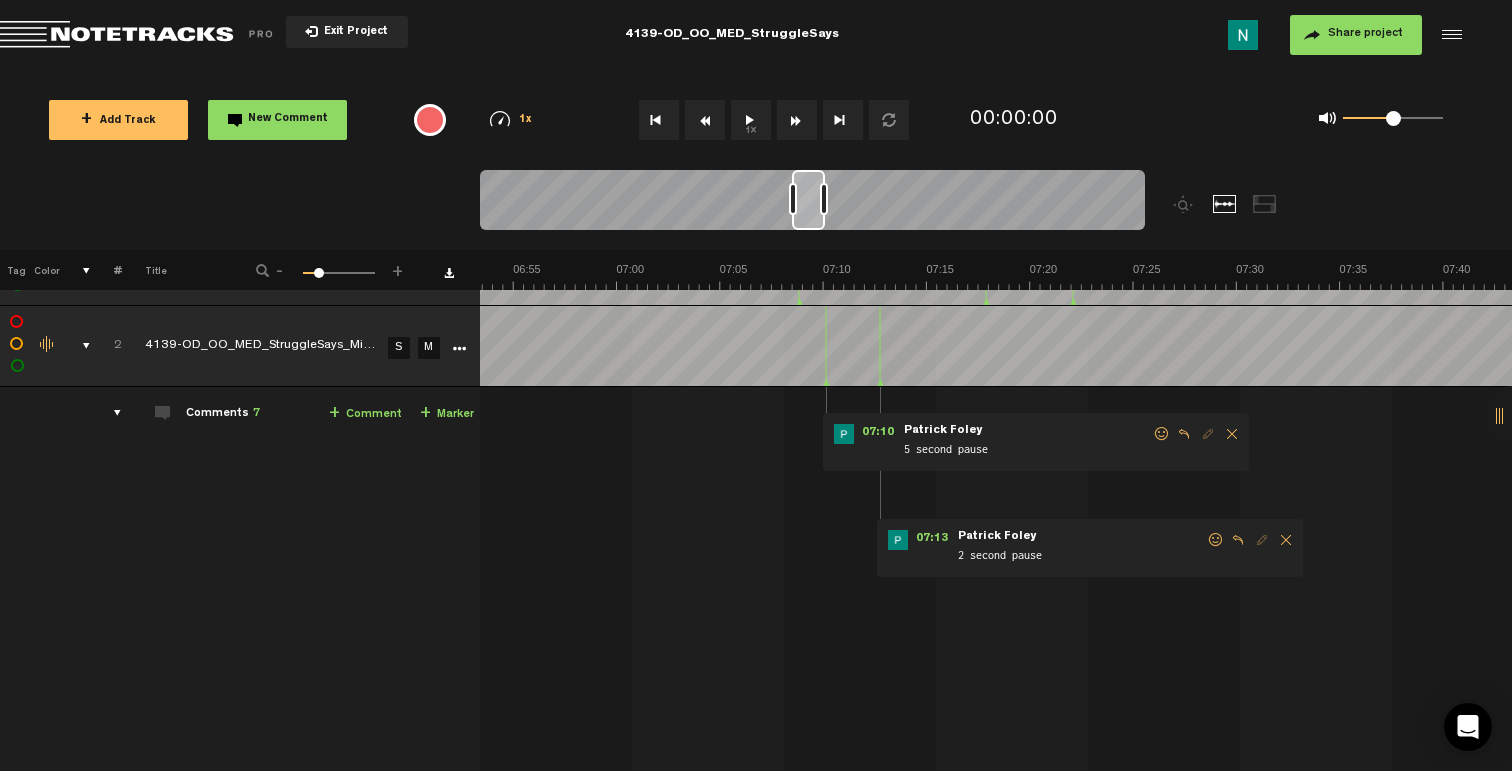 click on "07:13 - • [FIRST] [LAST]: "2 second pause" [FIRST] [LAST] 2 second pause" at bounding box center [1090, 548] 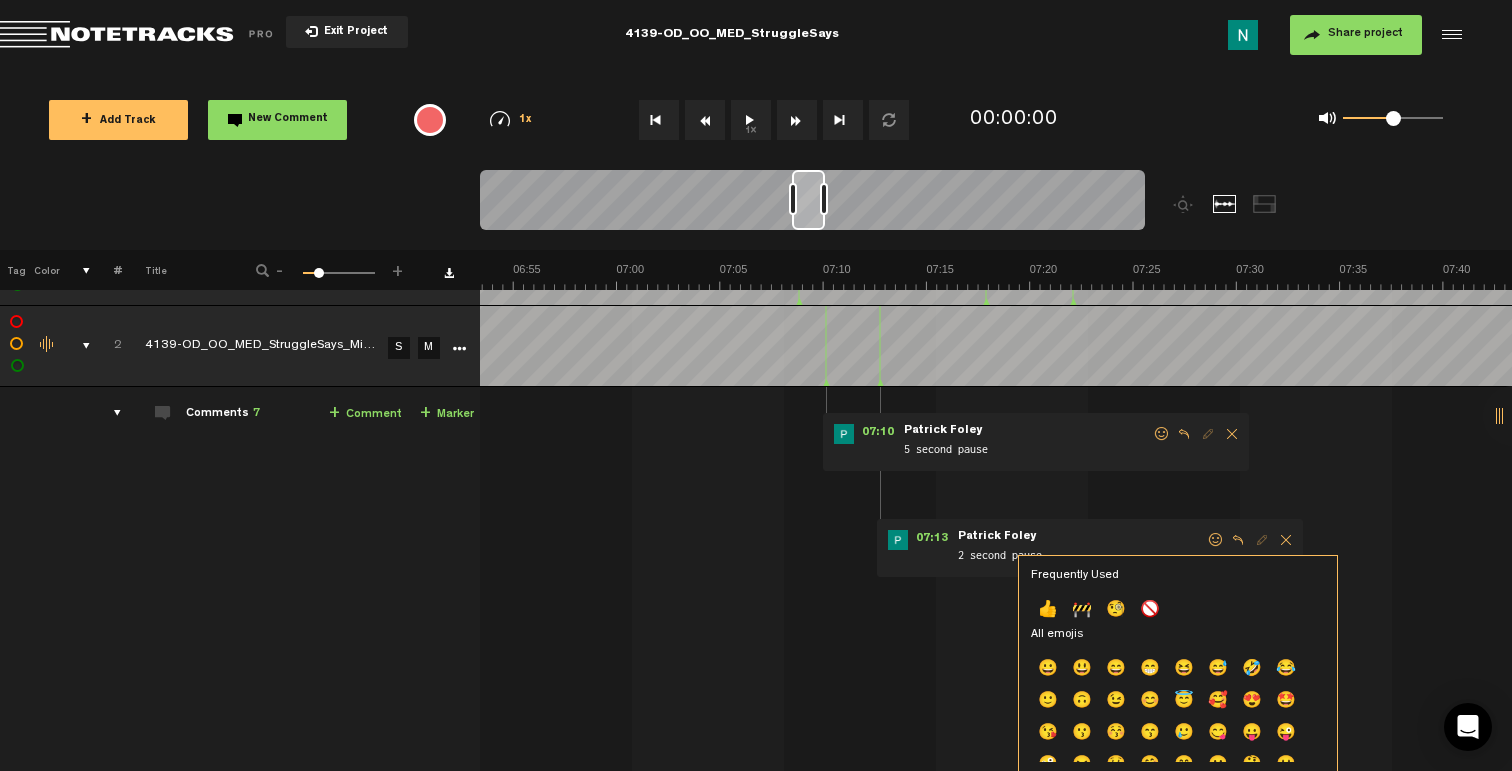 click on "👍" 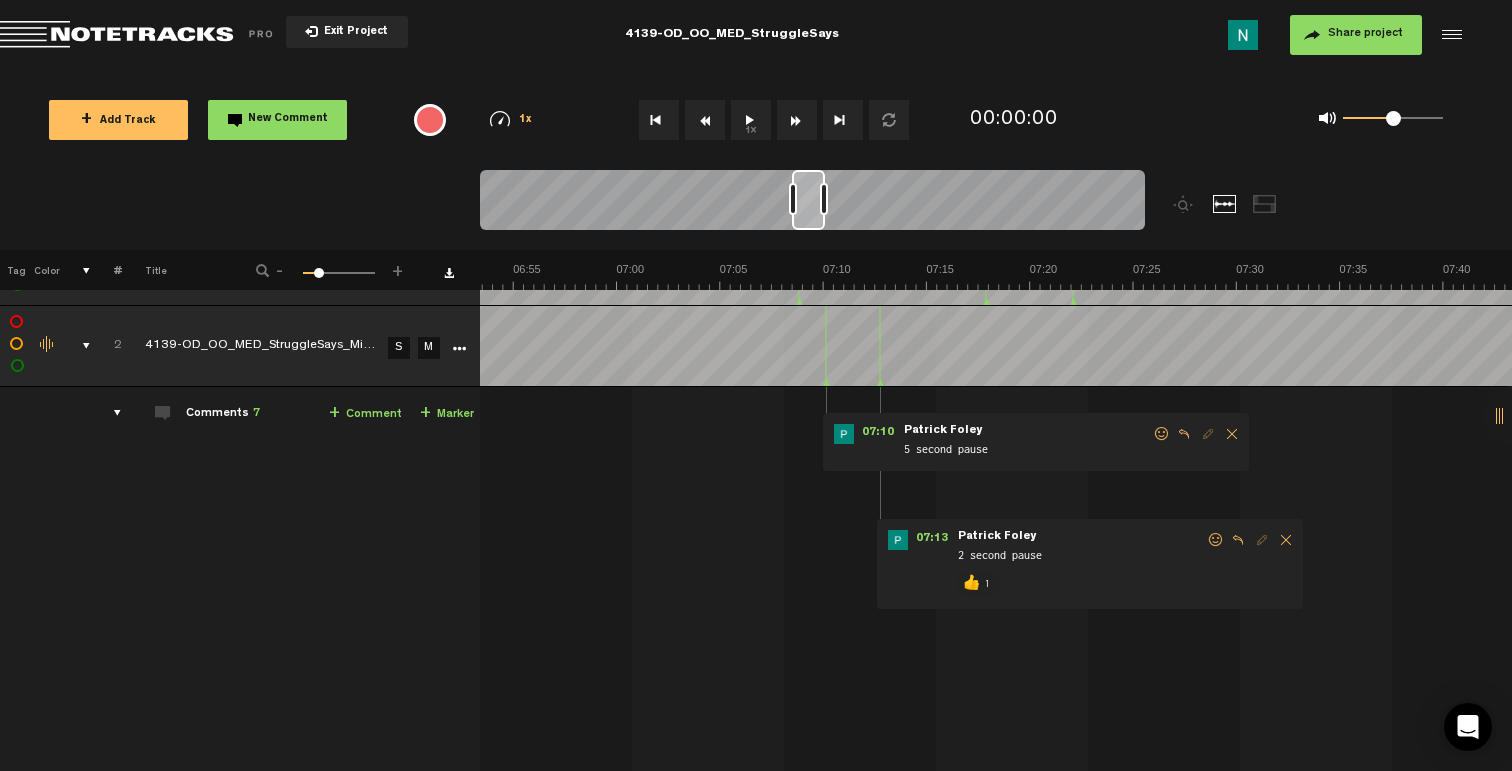 click at bounding box center (1162, 434) 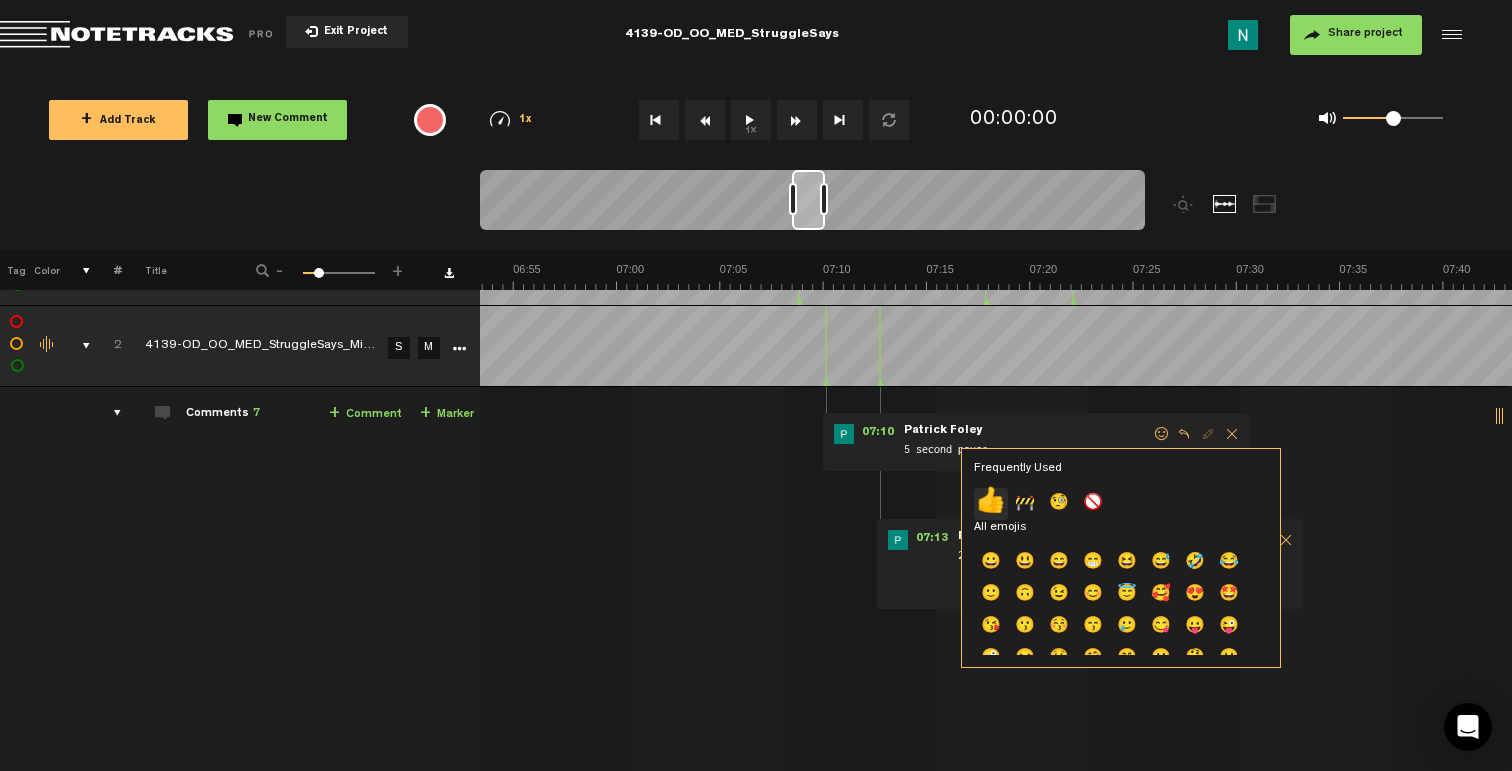 click on "👍" 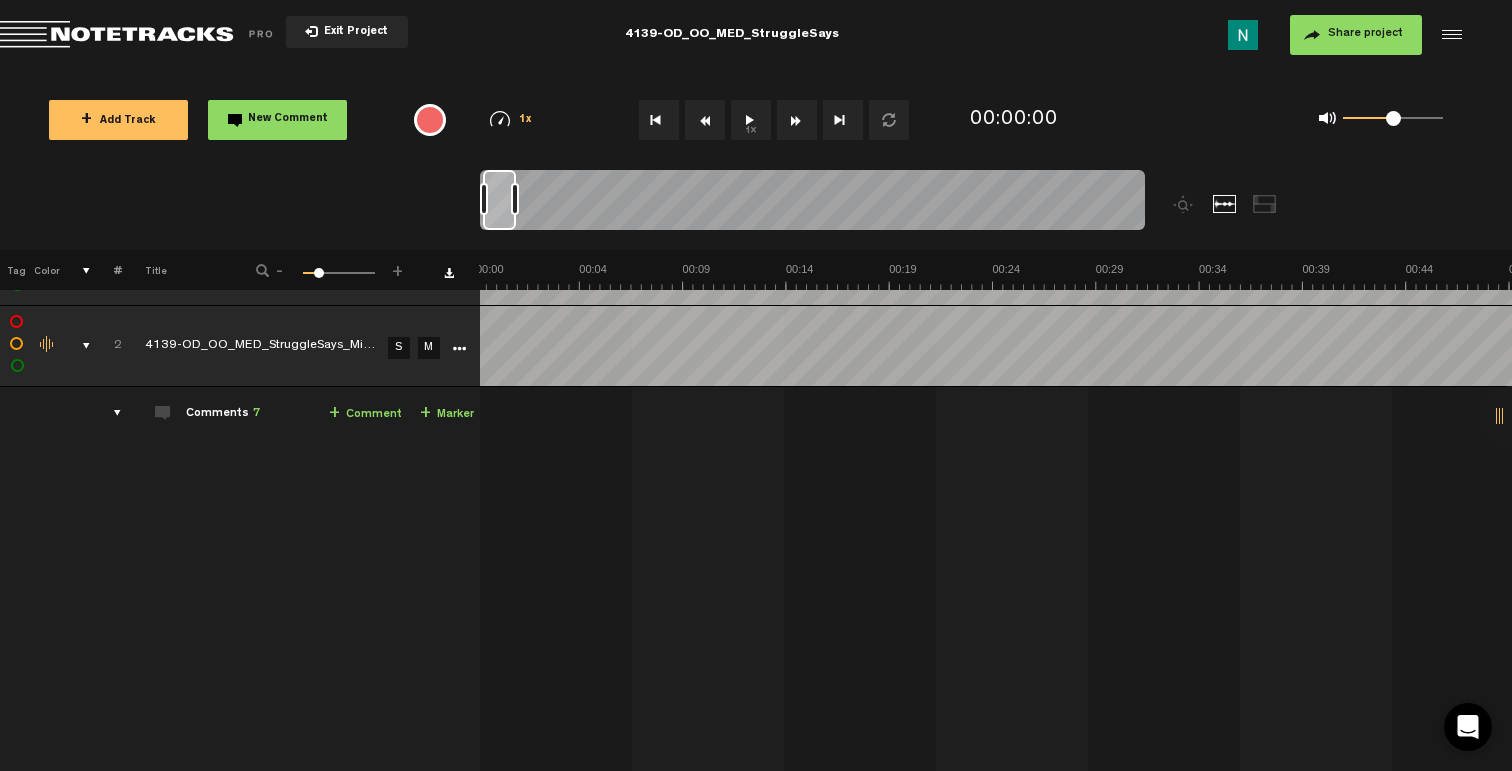 scroll, scrollTop: 0, scrollLeft: 0, axis: both 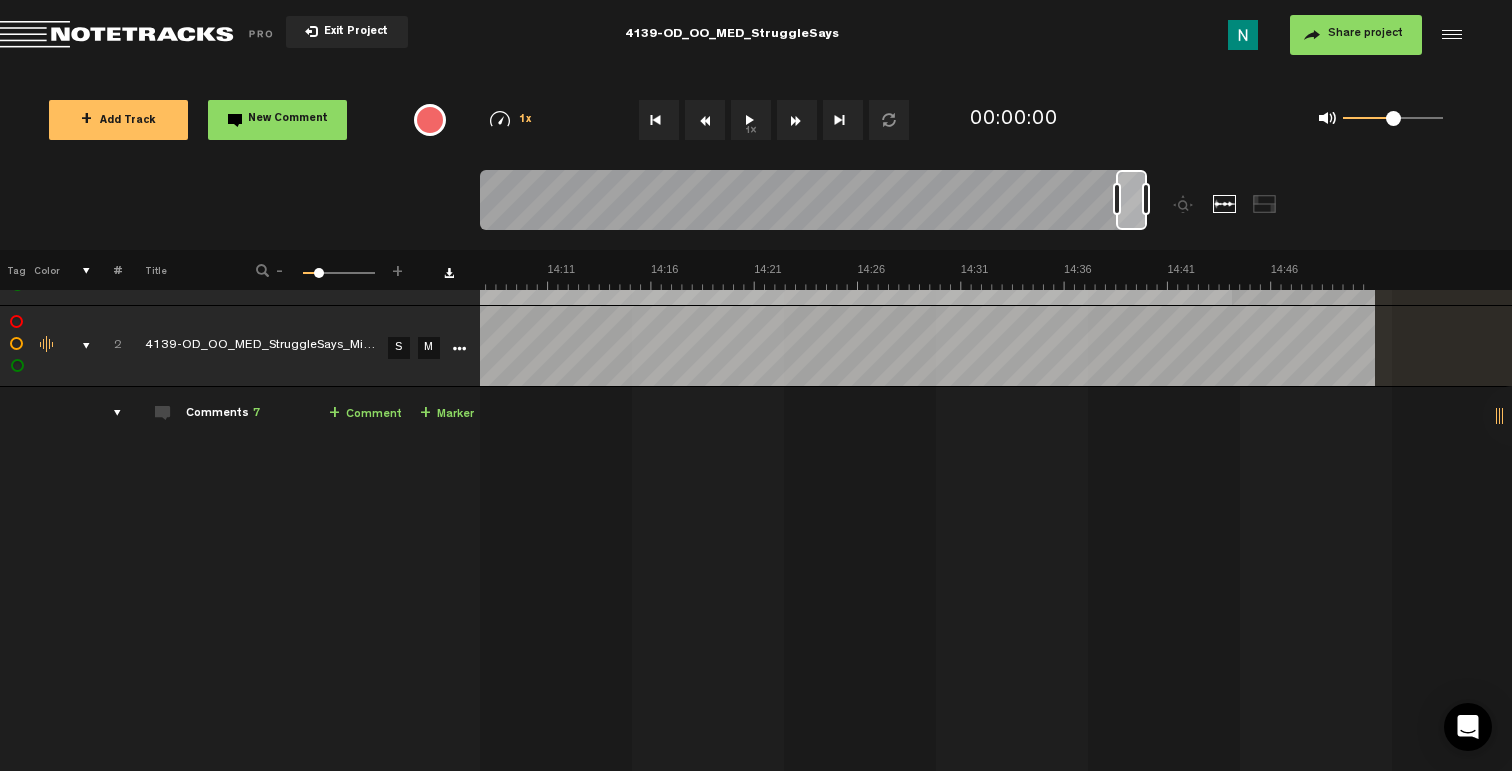 click on "Loading... 100%
+ Add Track
New Comment
1x             0.25x         0.5x         0.75x         1x         1.25x         1.5x         1.75x         2x
Frequently Used 👍 🚧 🧐 🚫 All emojis 😀 😃 😄 😁 😆 😅 🤣 😂 🙂 🙃 😉 😊 😇 🥰 😍 🤩 😘 😗 😚 😙 🥲 😋 😛 😜 🤪 😝 🤑 🤗 🤭 🤫 🤔 🤐 🤨 😐 😑 😶 🌫 😏 😒 🙄 😬 😮 💨 🤥 😌 😔 😪 🤤 😴 😷 🤒 🤕 🤢 🤮 🤧 🥵 🥶 🥴 😵 💫 🤯 🤠 🥳 🥸 😎 🤓 🧐 😕 😟 🙁 😯 😲 😳 🥺 😦 😧 😨 😰 😥 😢 😭 😱 😖 😣 😞" at bounding box center (756, 70) 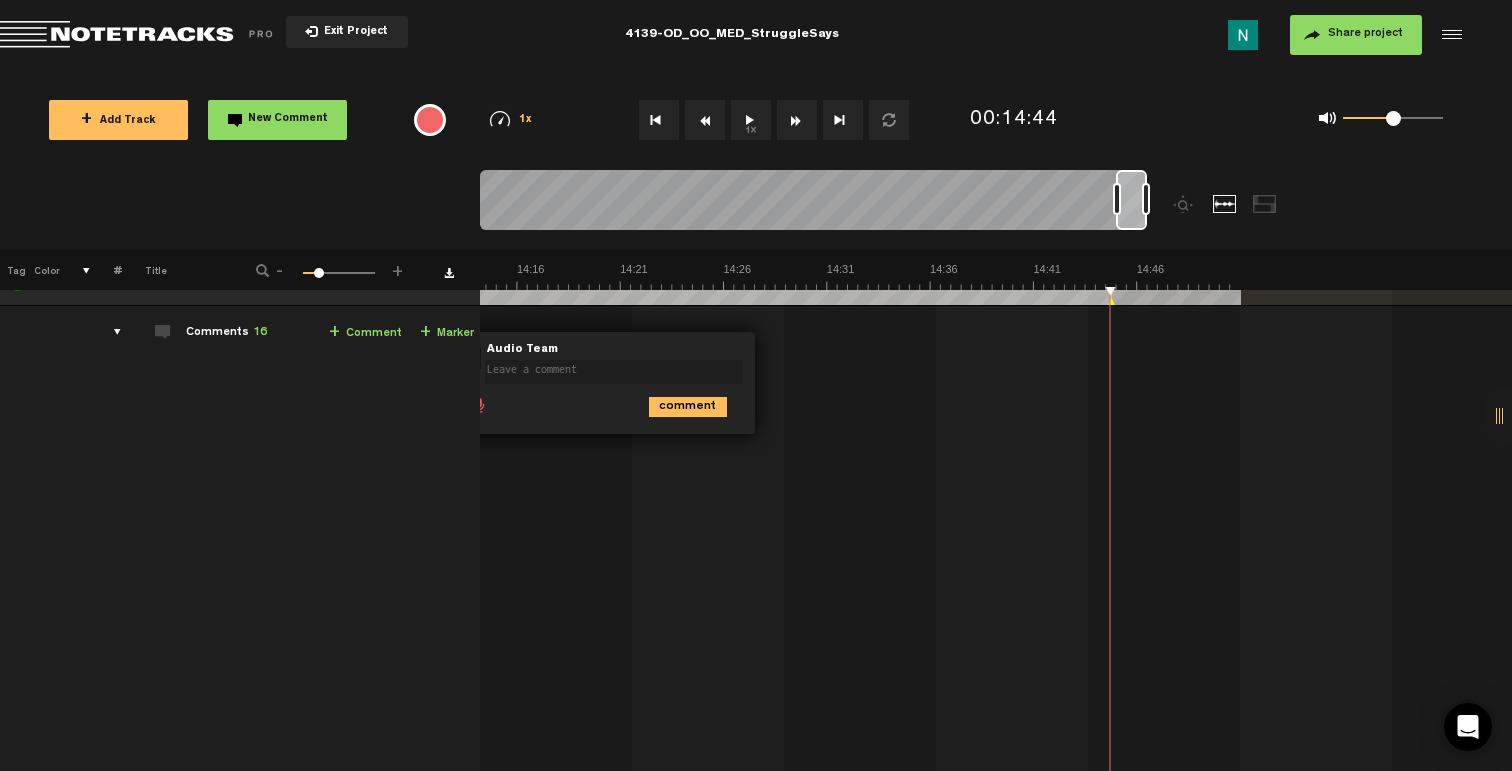 click on "1         4139-OD_OO_MED_StruggleSays_Mix_v1                     S             M                         4139-OD_OO_MED_StruggleSays_Mix_v1 by Audio Team  2 collaborators                        02:35 - • [FIRST] [LAST]: "5 second pause" [FIRST] [LAST] 5 second pause                    06:09 - • [FIRST] [LAST]: "3 second pause" [FIRST] [LAST] 3 second pause                    06:12 - • [FIRST] [LAST]: "3 second pause" [FIRST] [LAST] 3 second pause                    06:15 - • [FIRST] [LAST]: "45 second pause" [FIRST] [LAST] 45 second pause                    06:32 - • [FIRST] [LAST]: "7 second pause" [FIRST] [LAST] 7 second pause                    06:34 - • [FIRST] [LAST]: "add 1 second to pause" [FIRST] [LAST] add 1 second to pause                    07:09 - • [FIRST] [LAST]: 1 1" at bounding box center (996, 558) 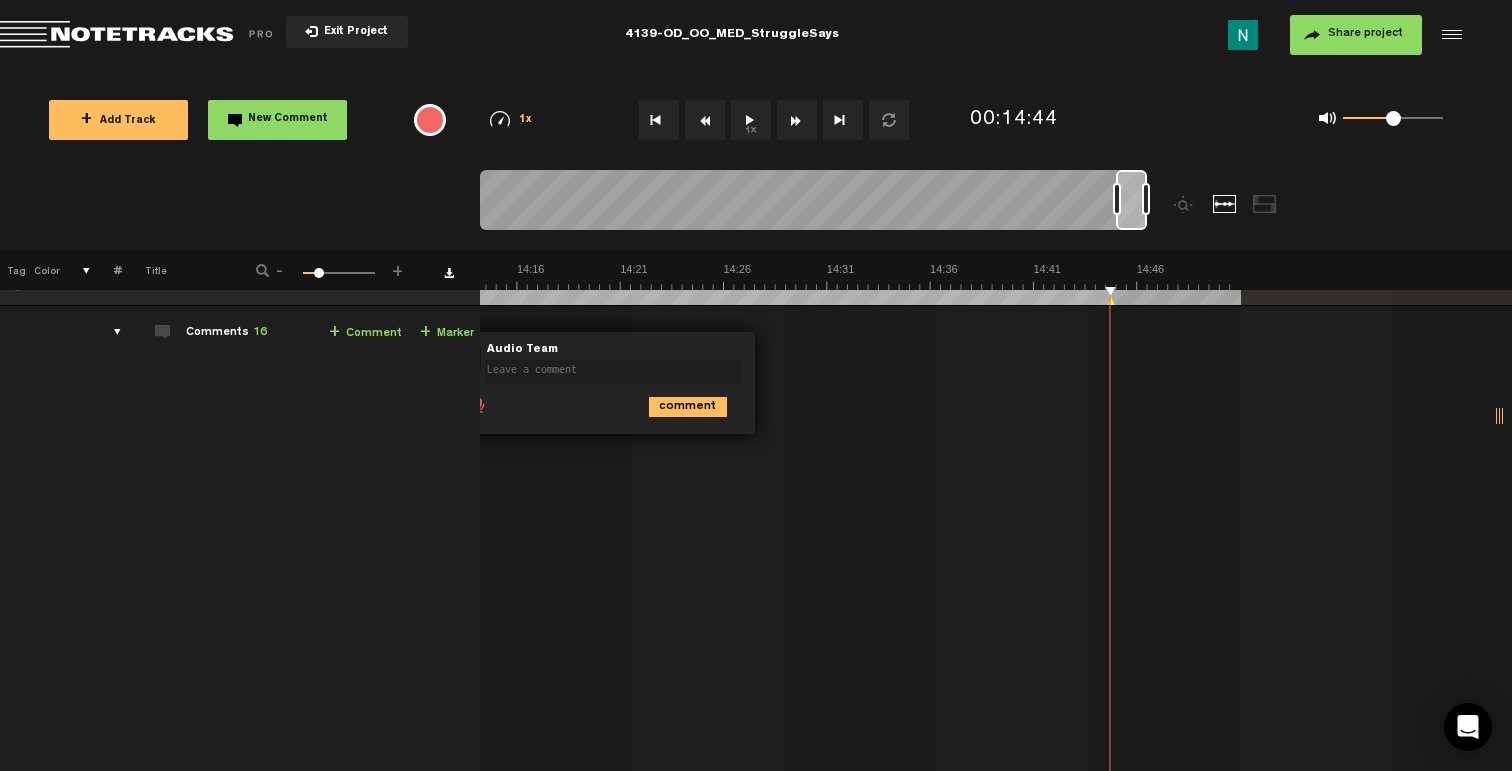 scroll, scrollTop: 0, scrollLeft: 0, axis: both 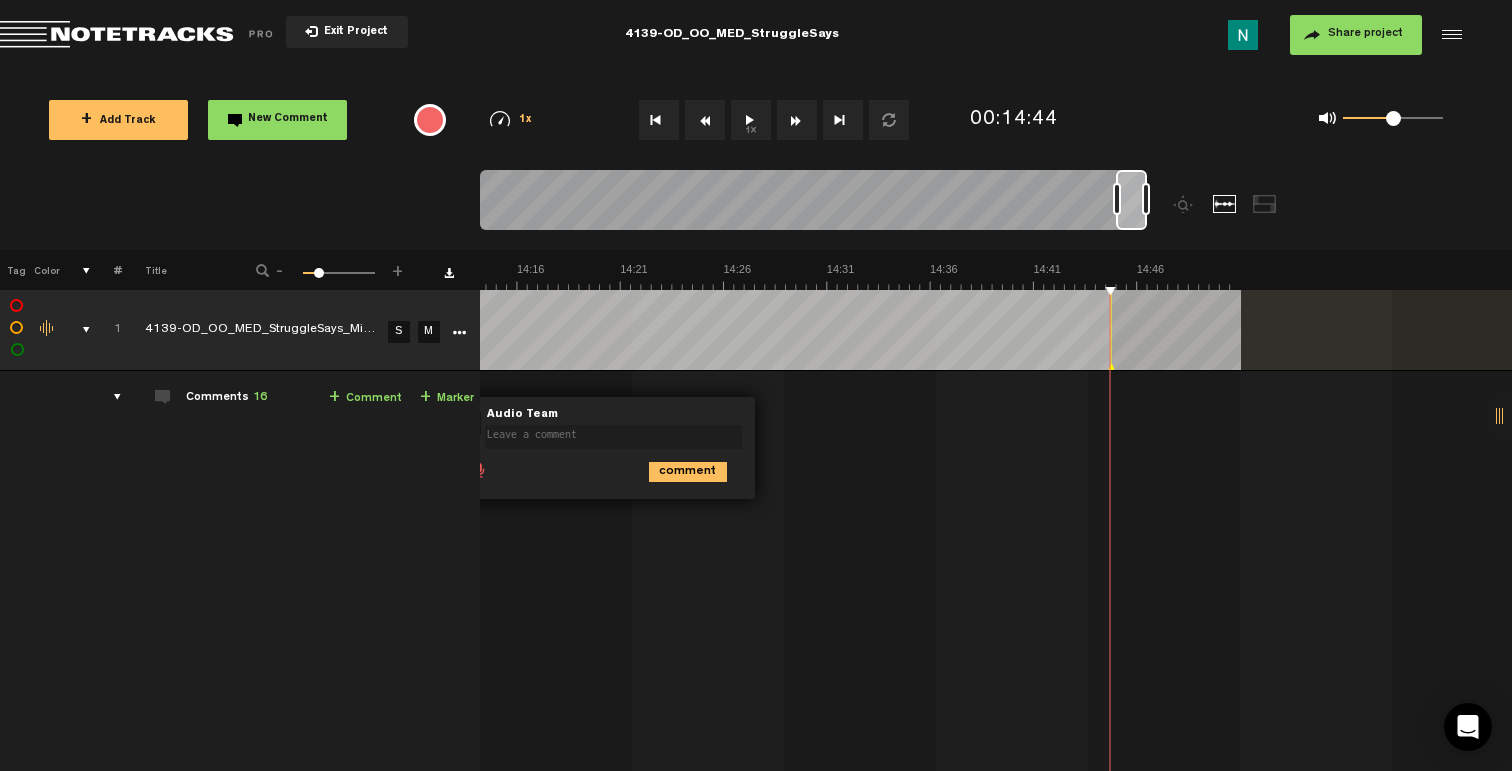 click at bounding box center [78, 330] 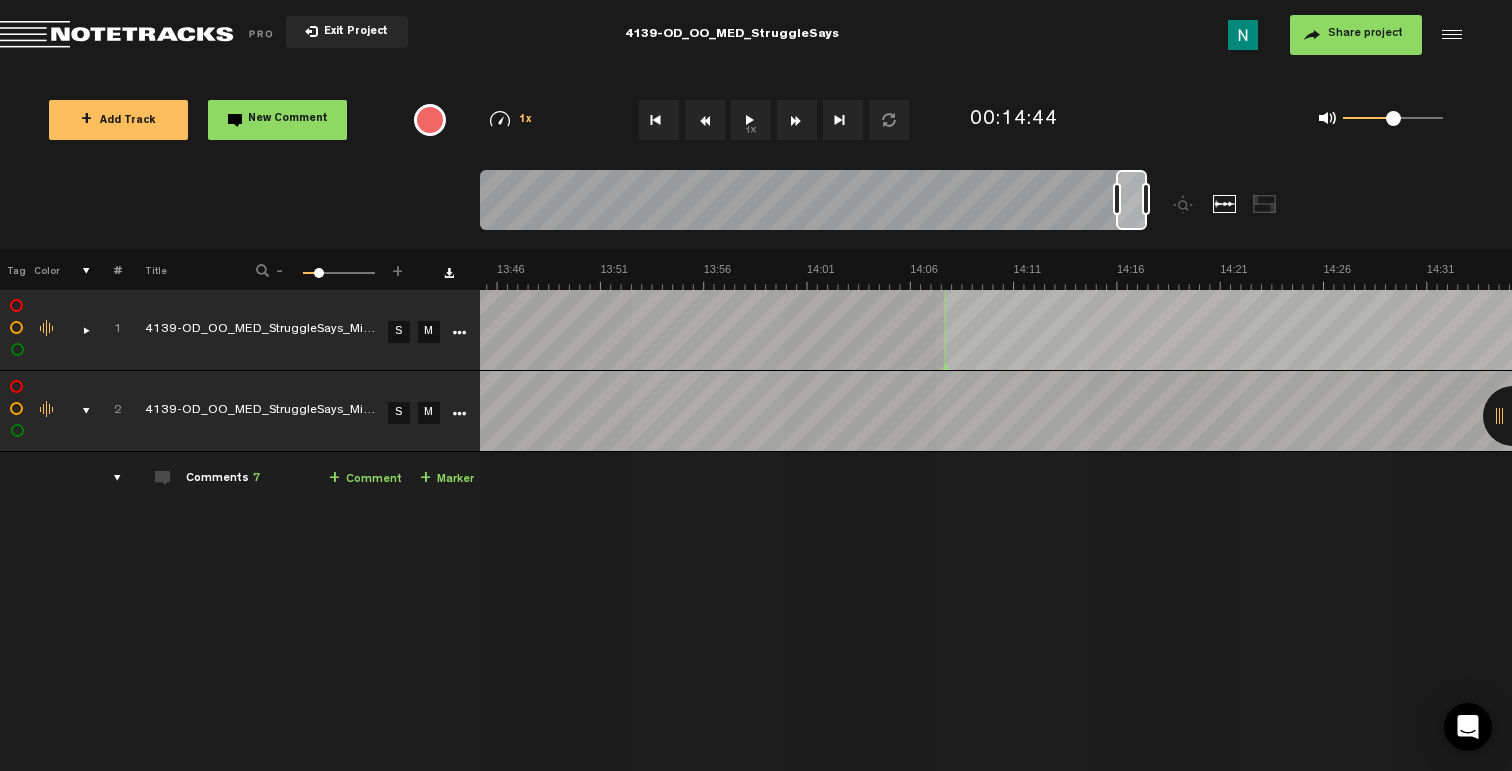 scroll, scrollTop: 0, scrollLeft: 16873, axis: horizontal 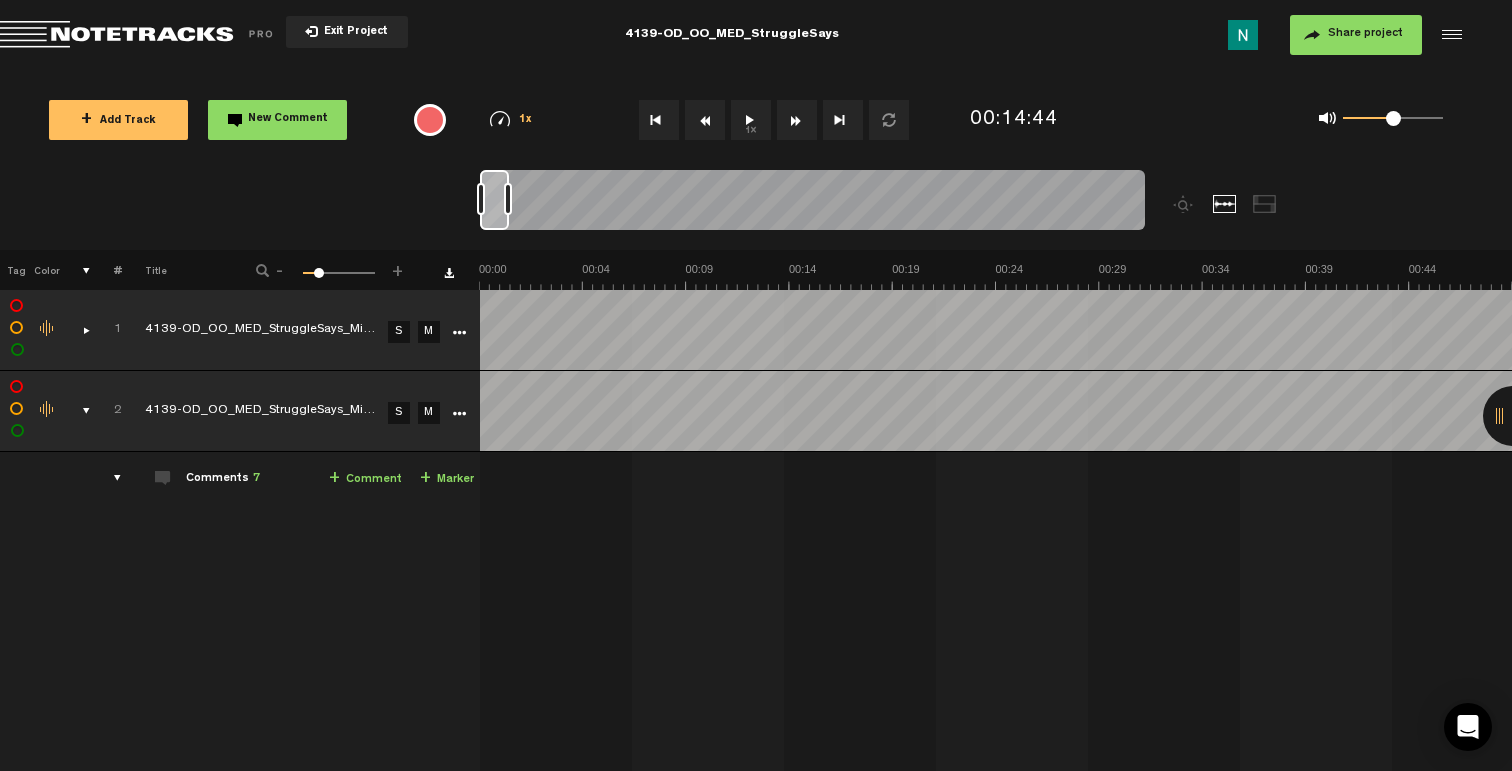 drag, startPoint x: 1133, startPoint y: 224, endPoint x: 444, endPoint y: 233, distance: 689.0588 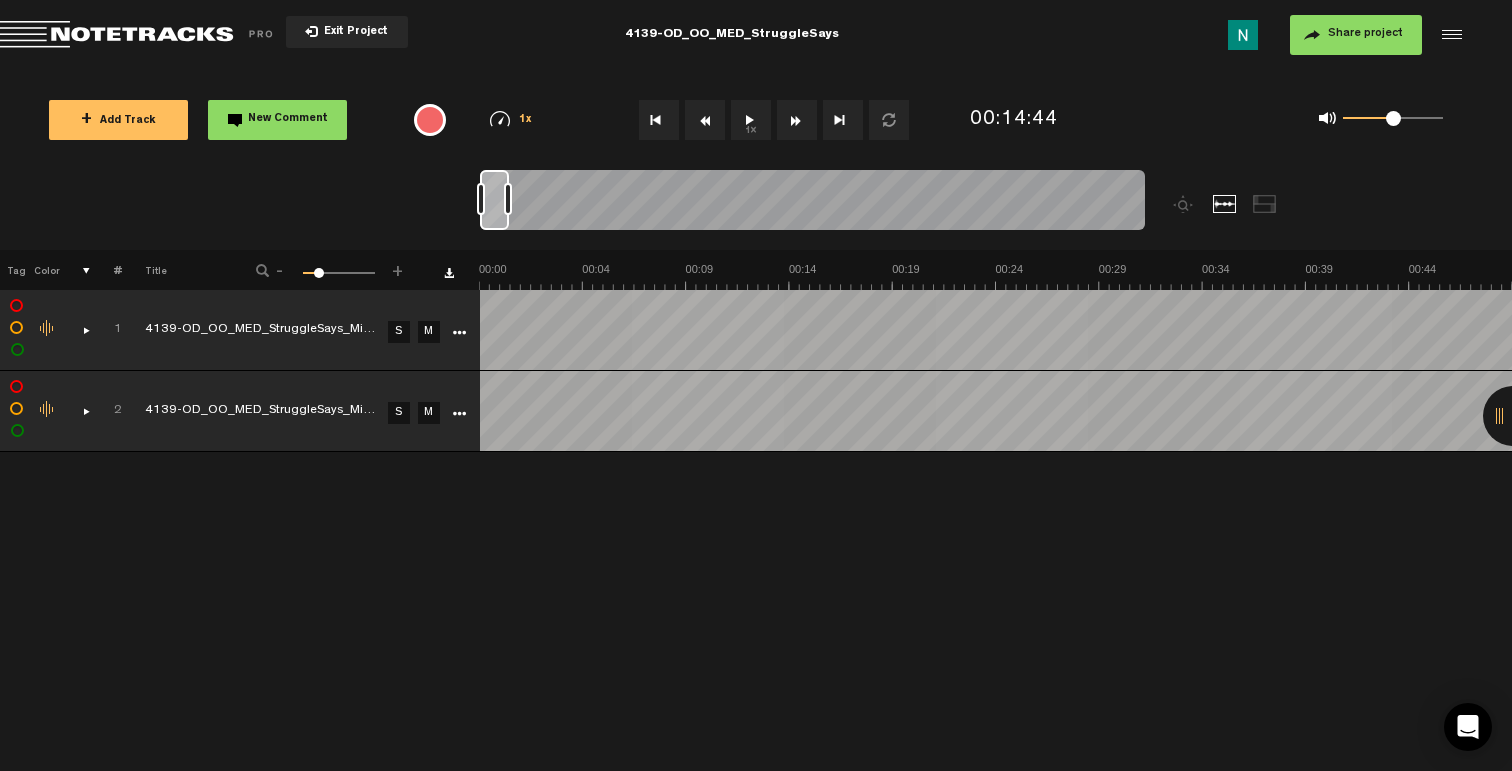 click on "+ Add Track" at bounding box center [118, 121] 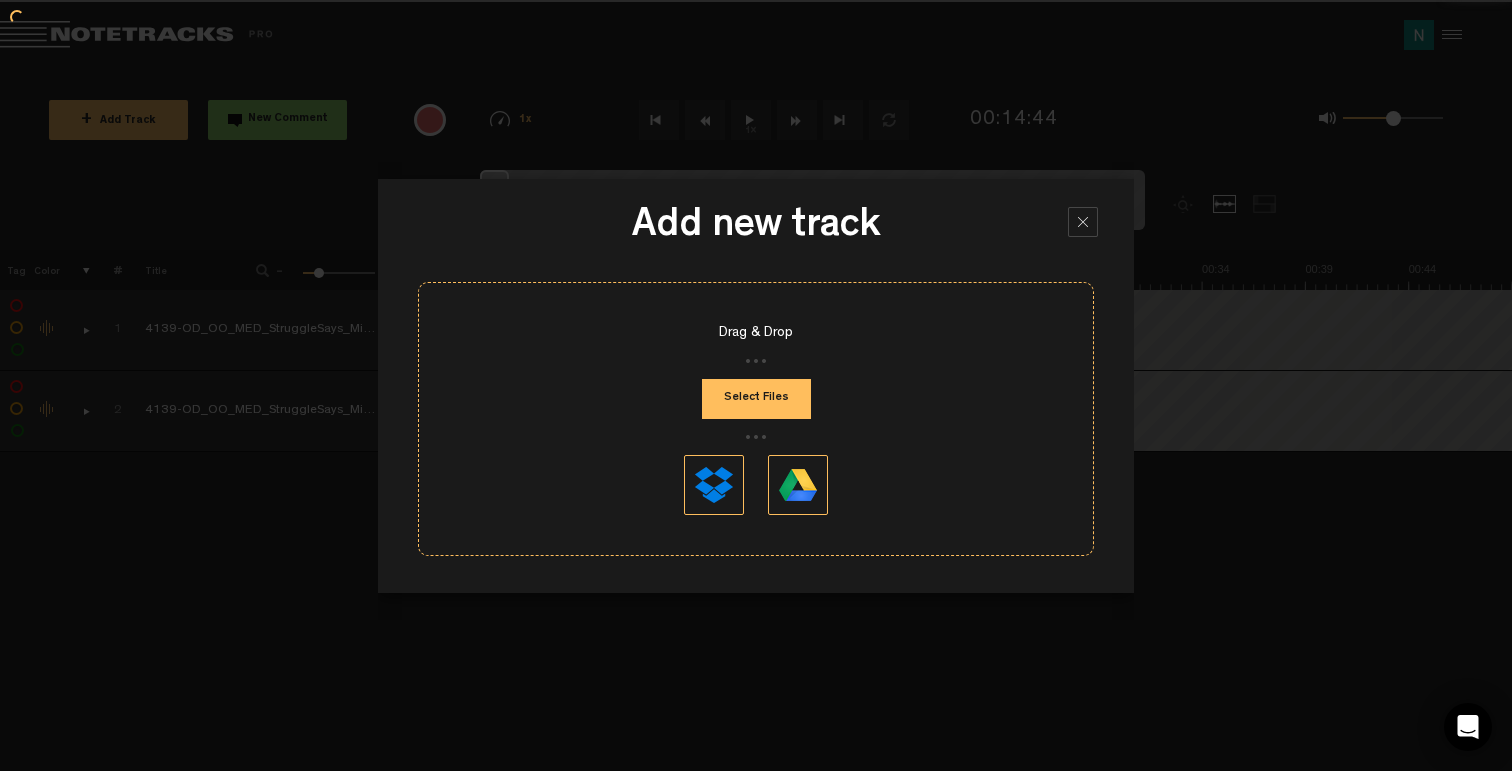 click on "Select Files" at bounding box center [756, 399] 